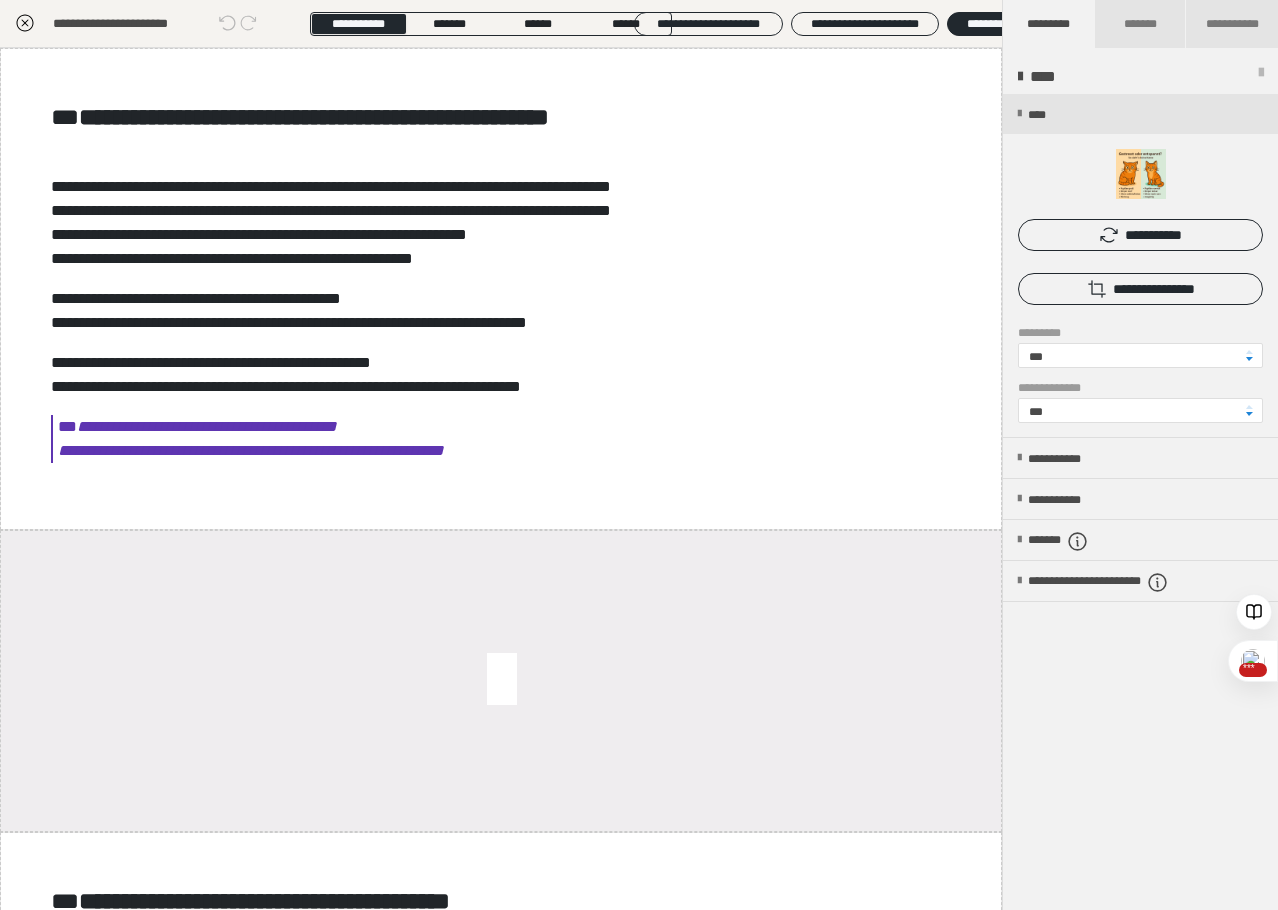 scroll, scrollTop: 0, scrollLeft: 0, axis: both 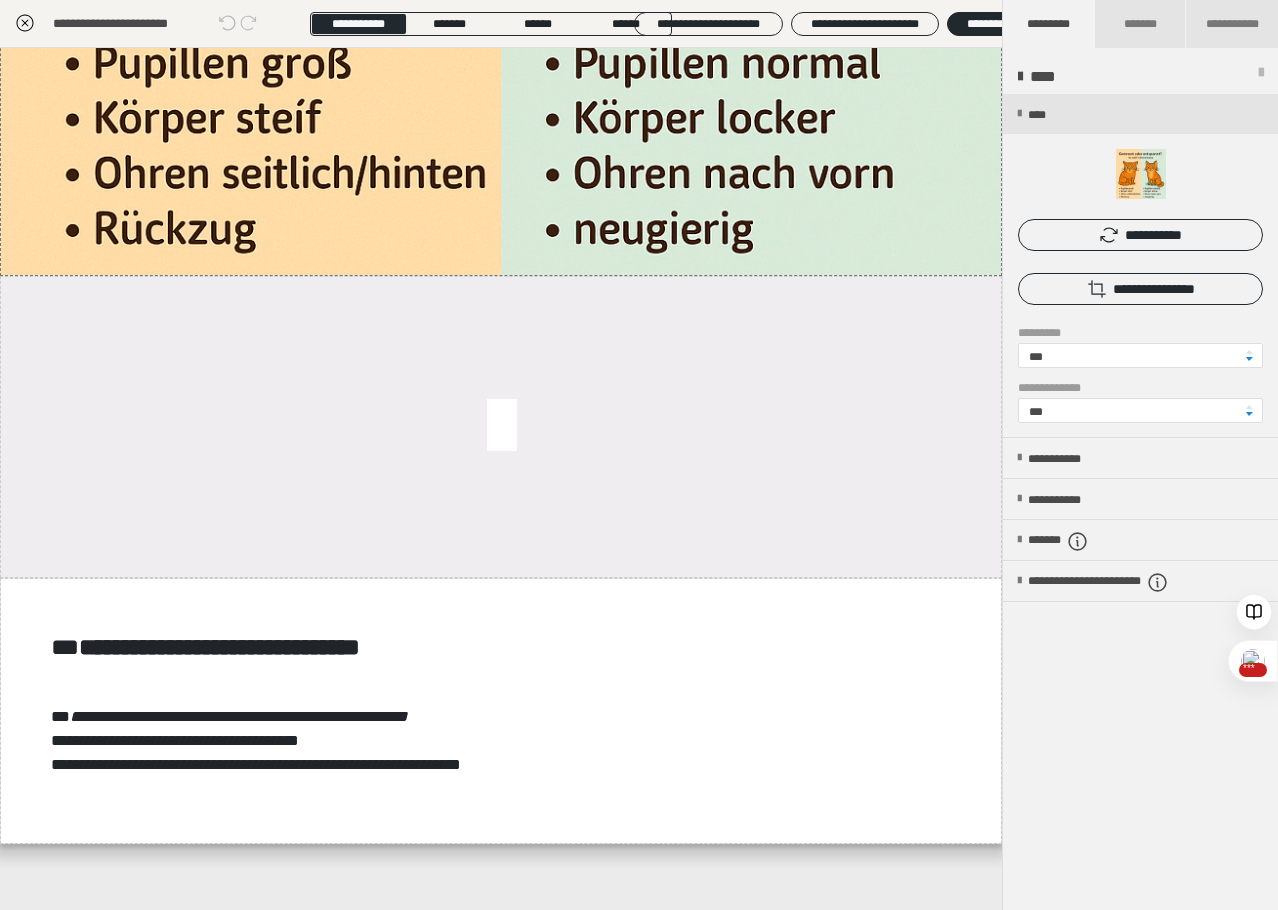 click 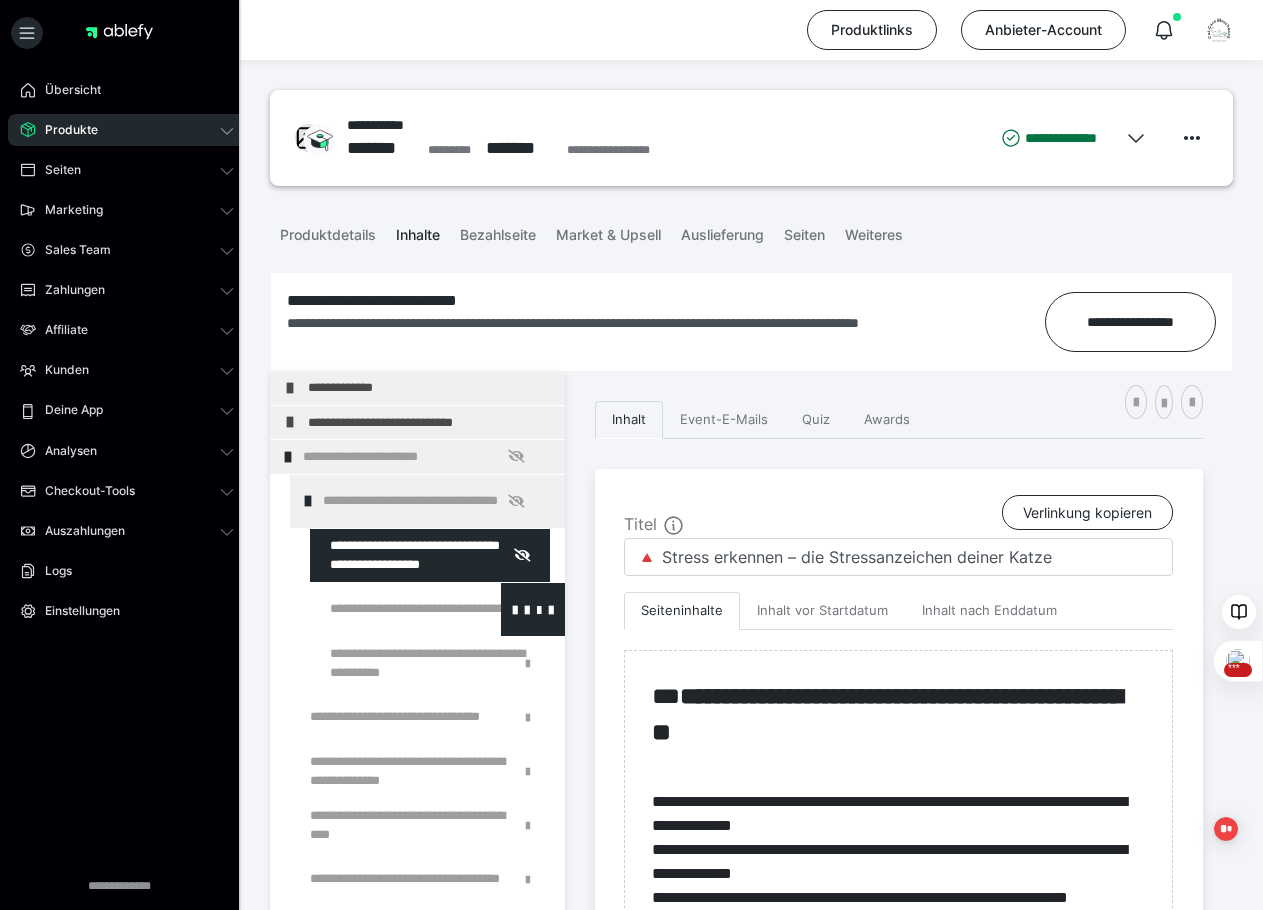 click at bounding box center [385, 609] 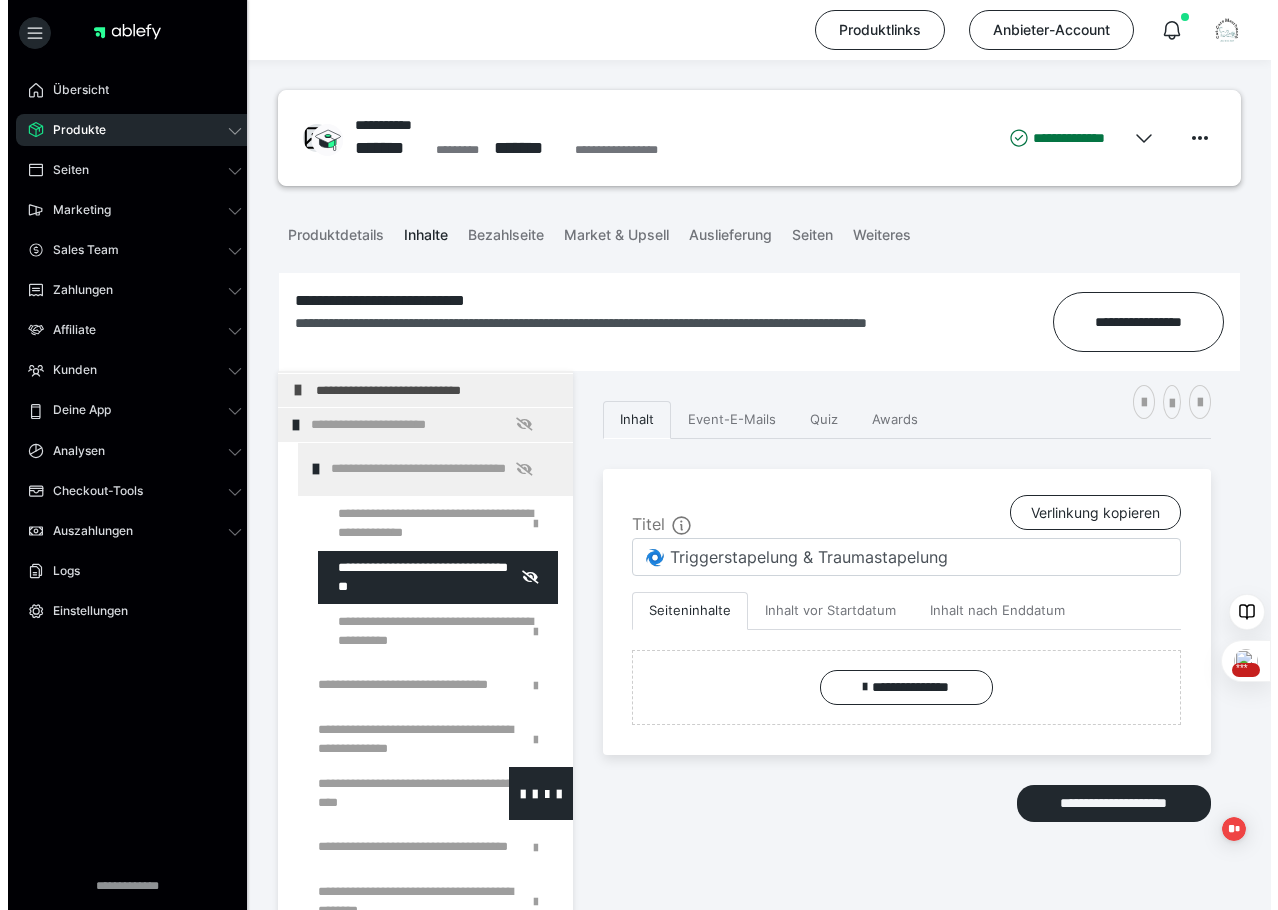 scroll, scrollTop: 31, scrollLeft: 0, axis: vertical 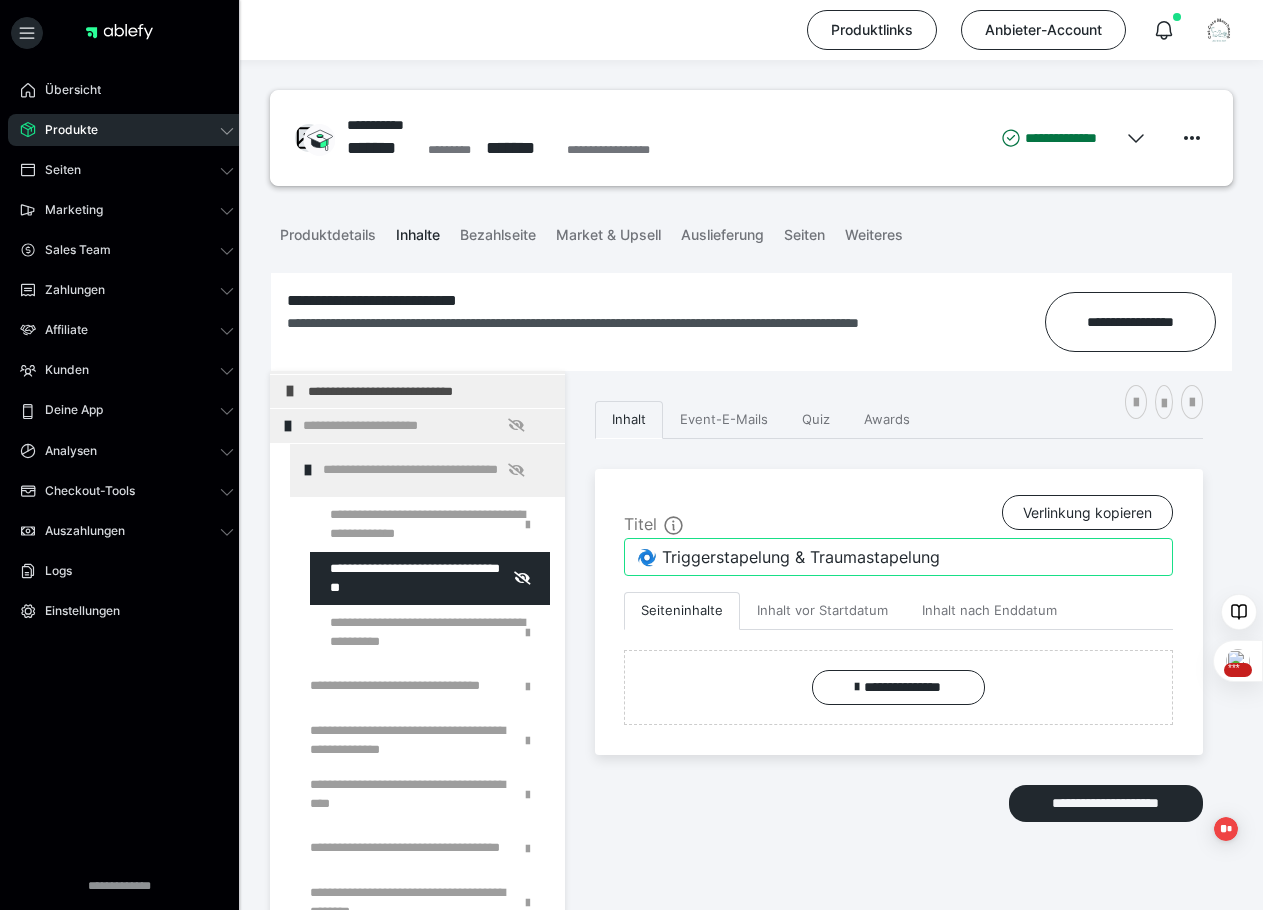 drag, startPoint x: 960, startPoint y: 556, endPoint x: 561, endPoint y: 506, distance: 402.12064 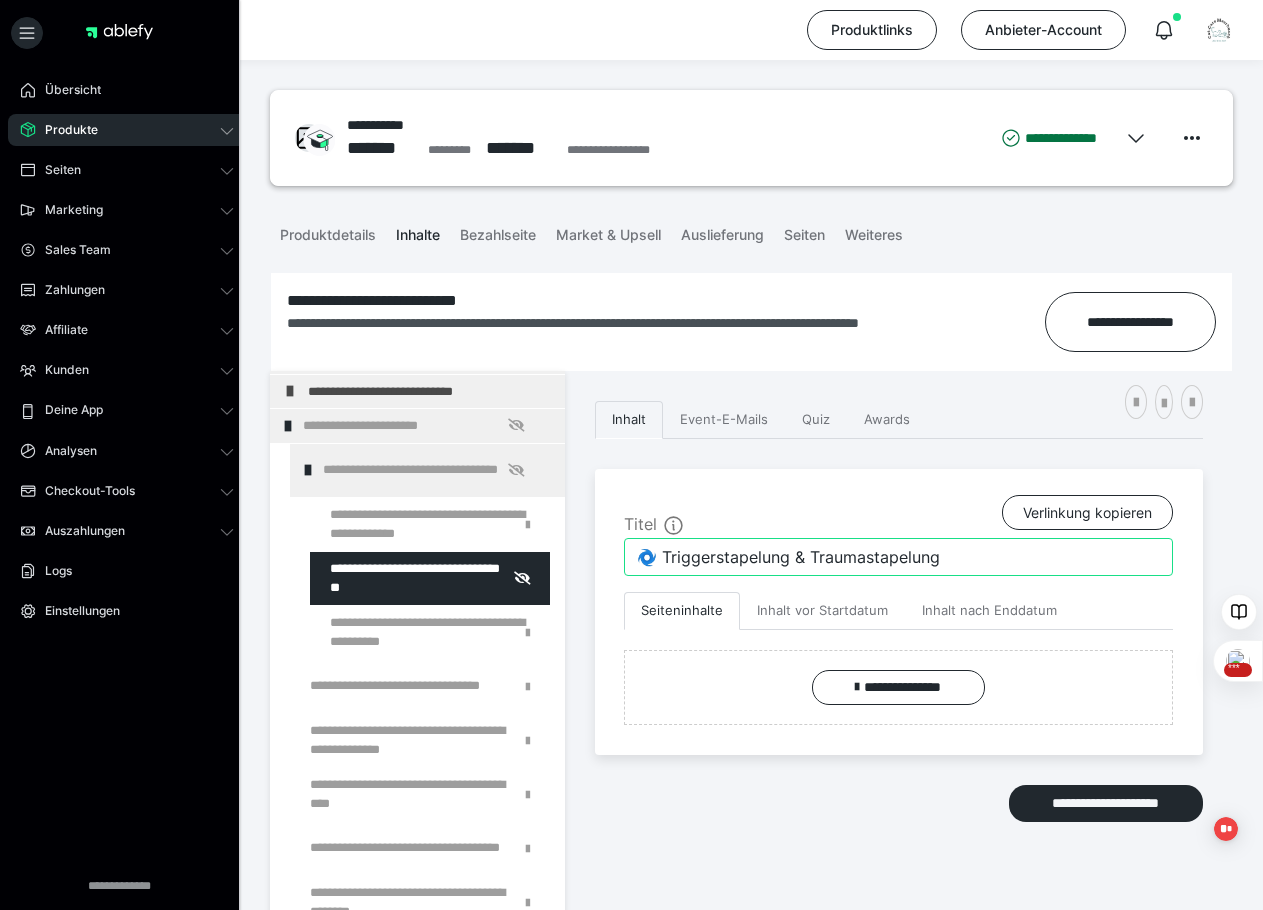 click on "**********" at bounding box center [751, 796] 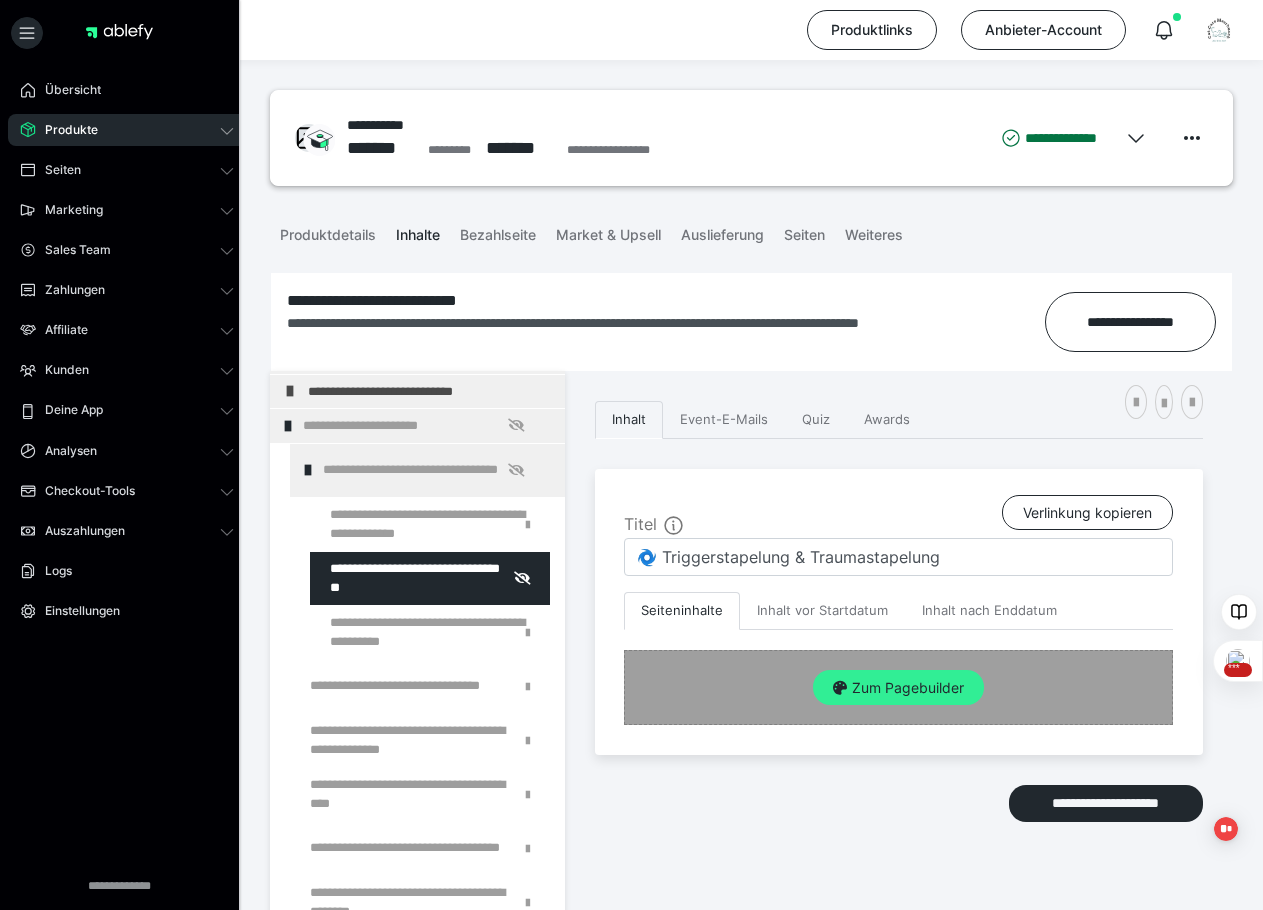 click on "Zum Pagebuilder" at bounding box center [898, 688] 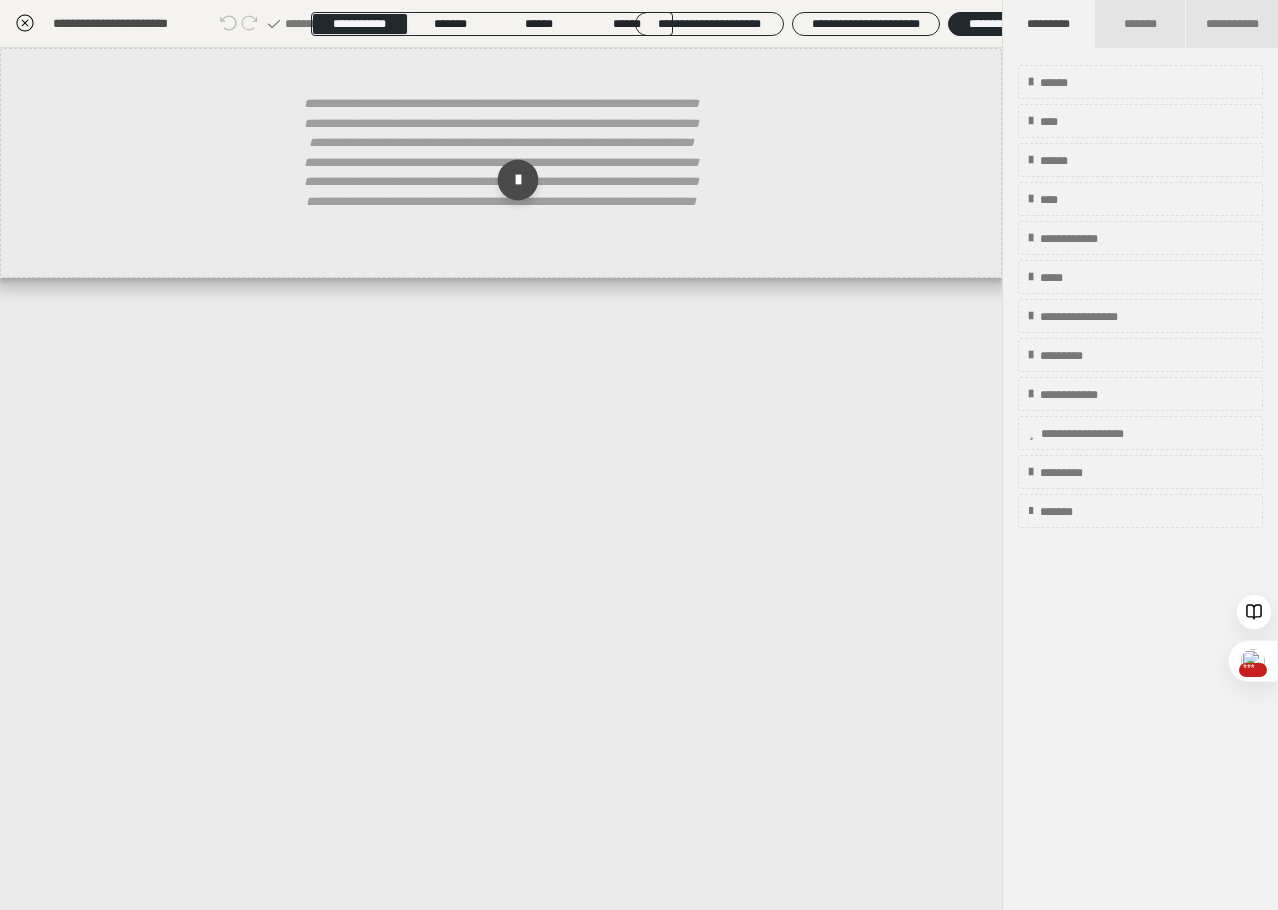 click at bounding box center (518, 180) 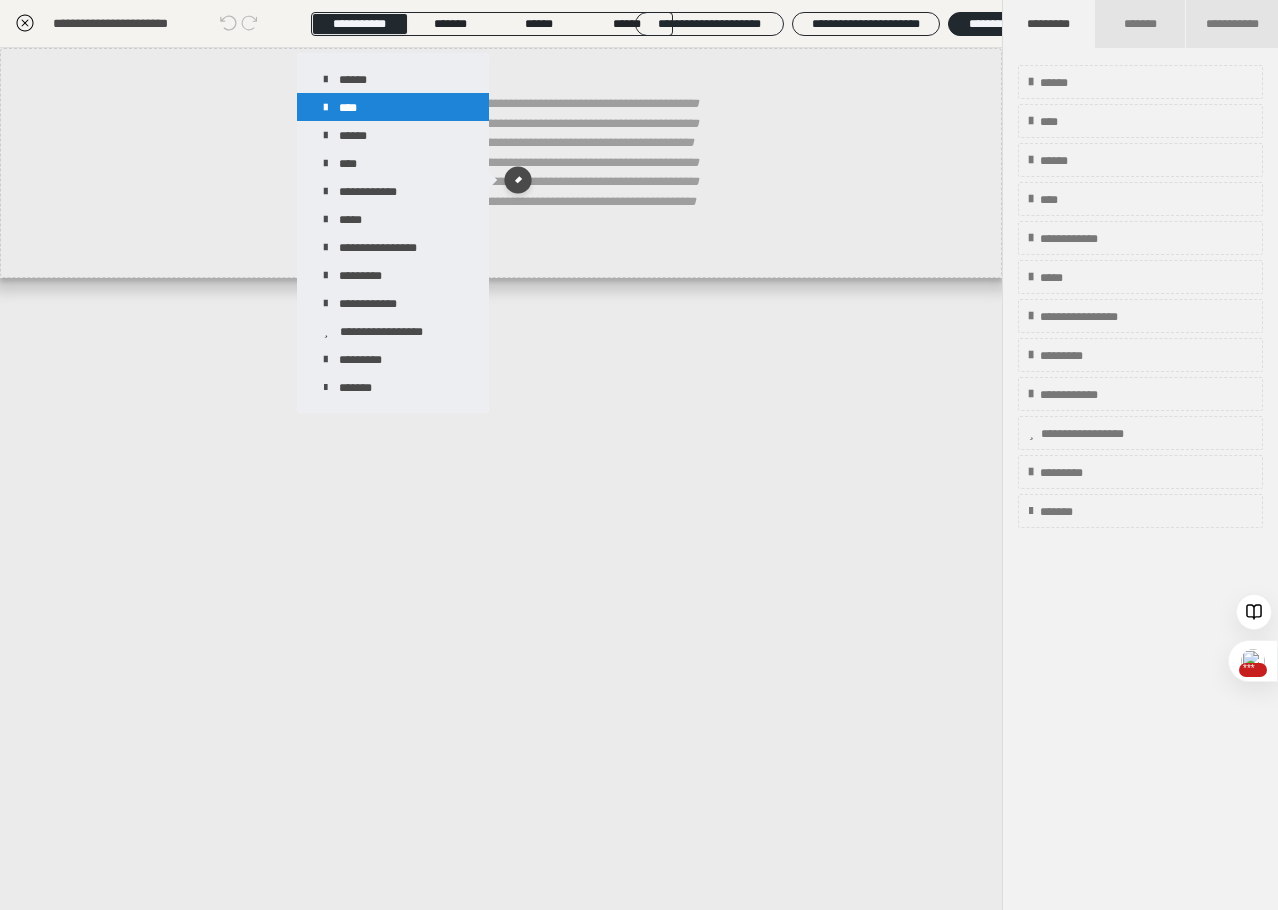 click on "****" at bounding box center (393, 107) 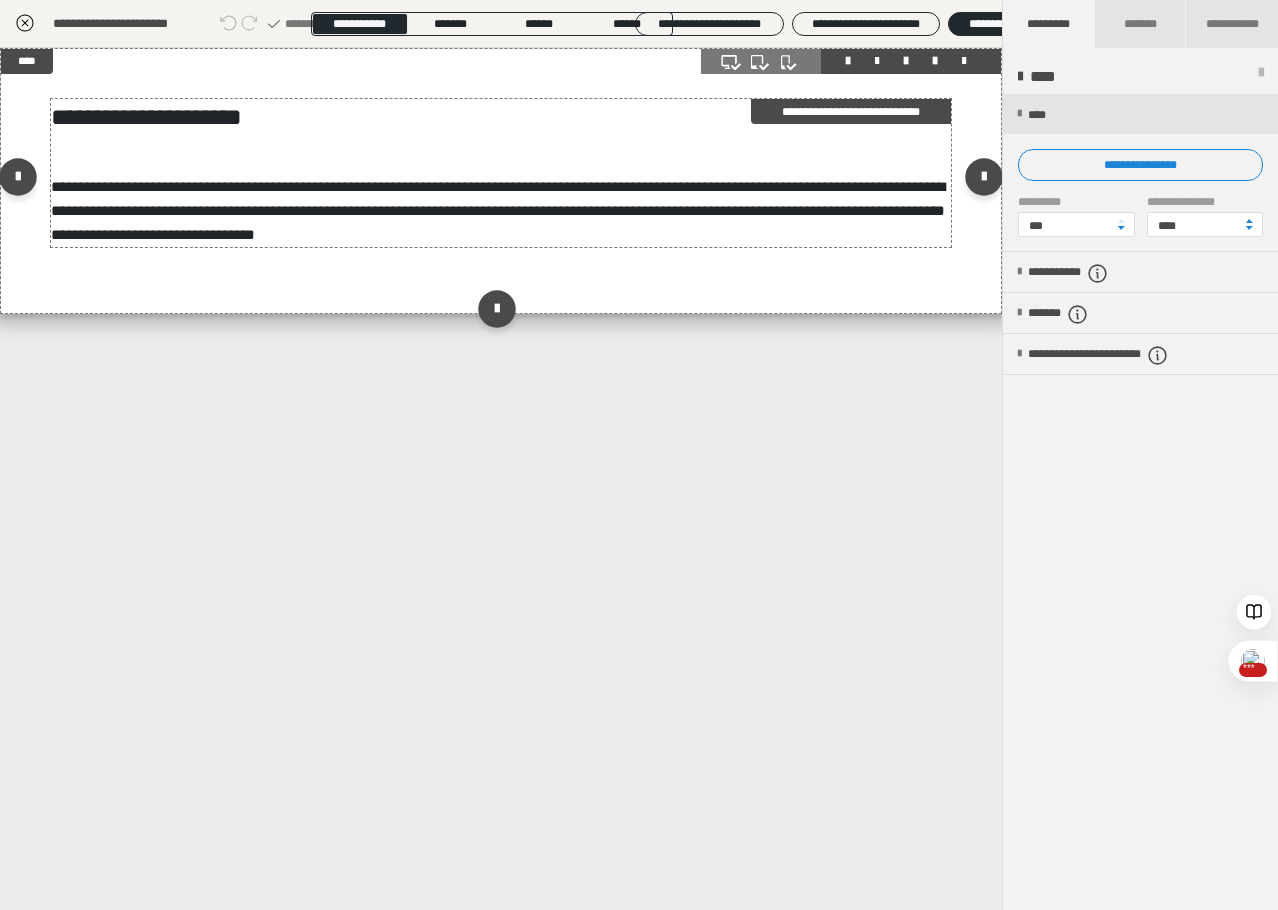 click on "**********" at bounding box center [498, 210] 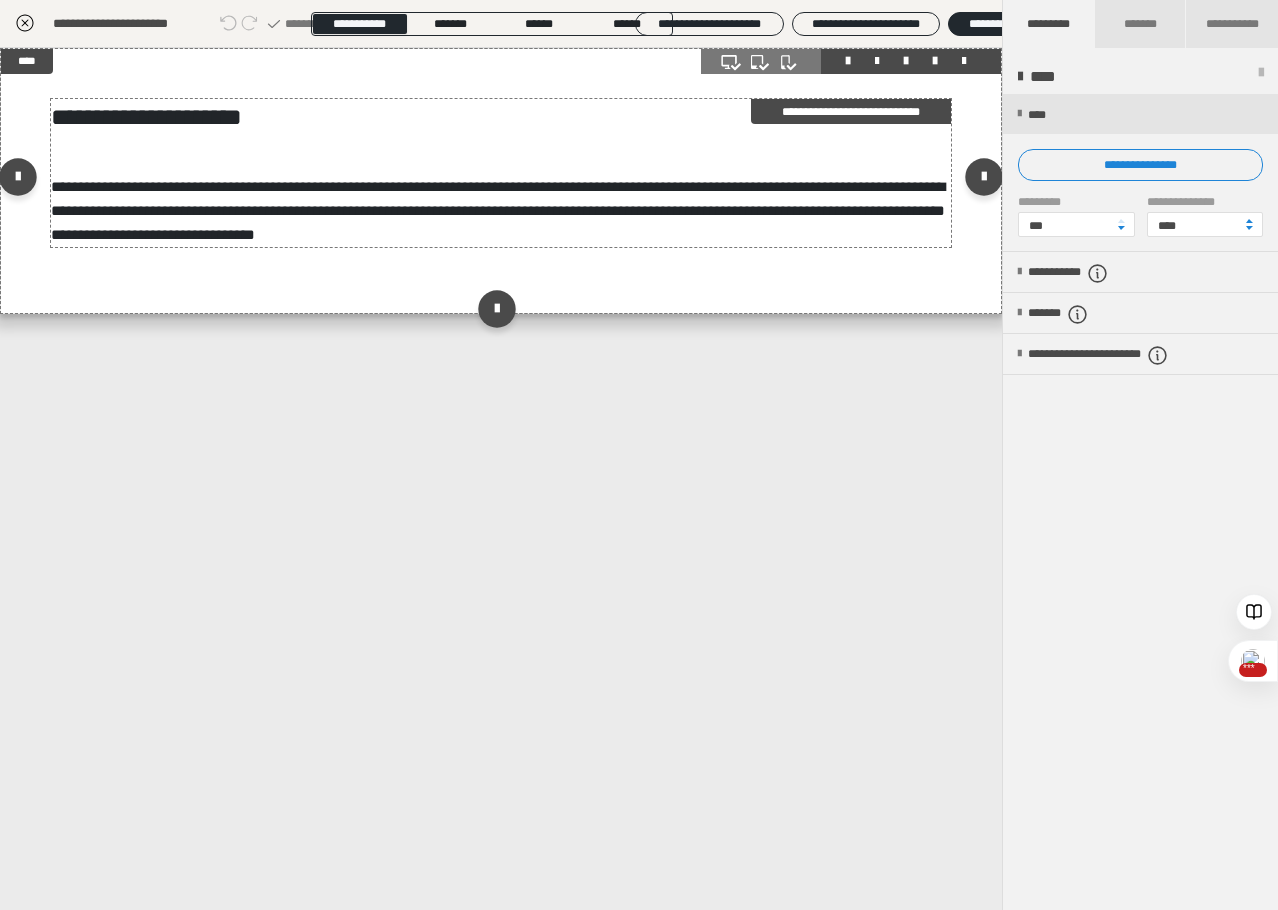 click on "**********" at bounding box center (498, 210) 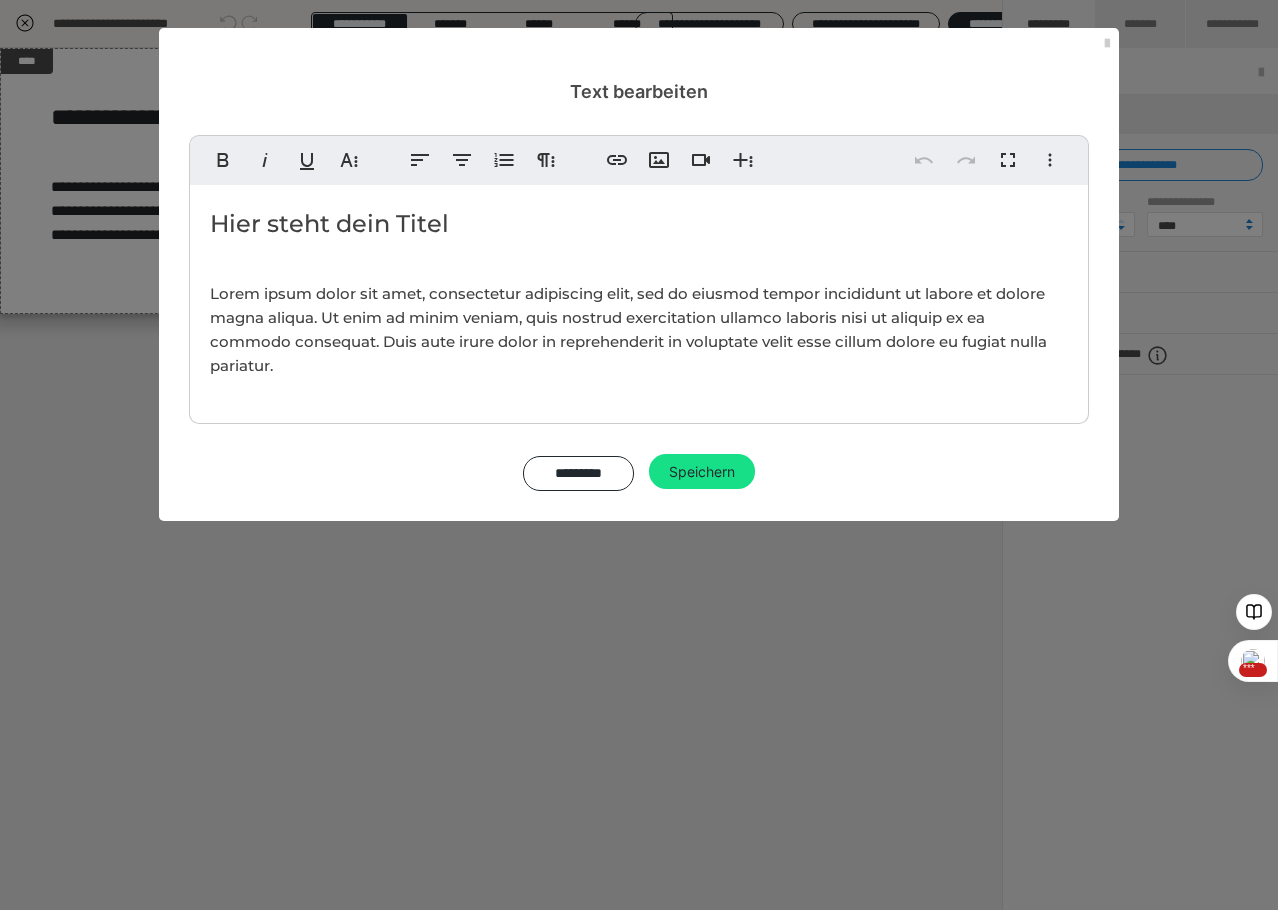 drag, startPoint x: 252, startPoint y: 212, endPoint x: 211, endPoint y: 216, distance: 41.19466 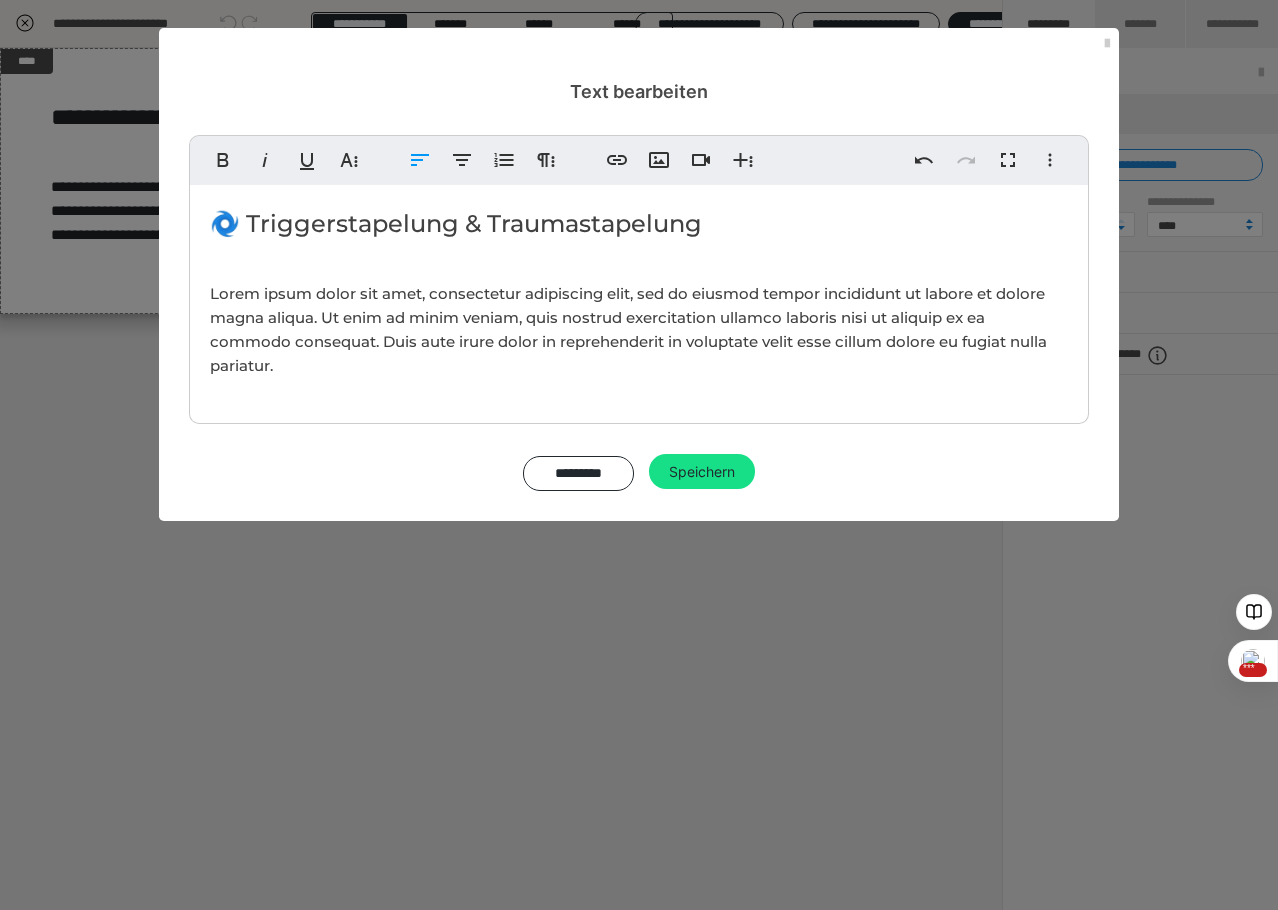 scroll, scrollTop: 0, scrollLeft: 7, axis: horizontal 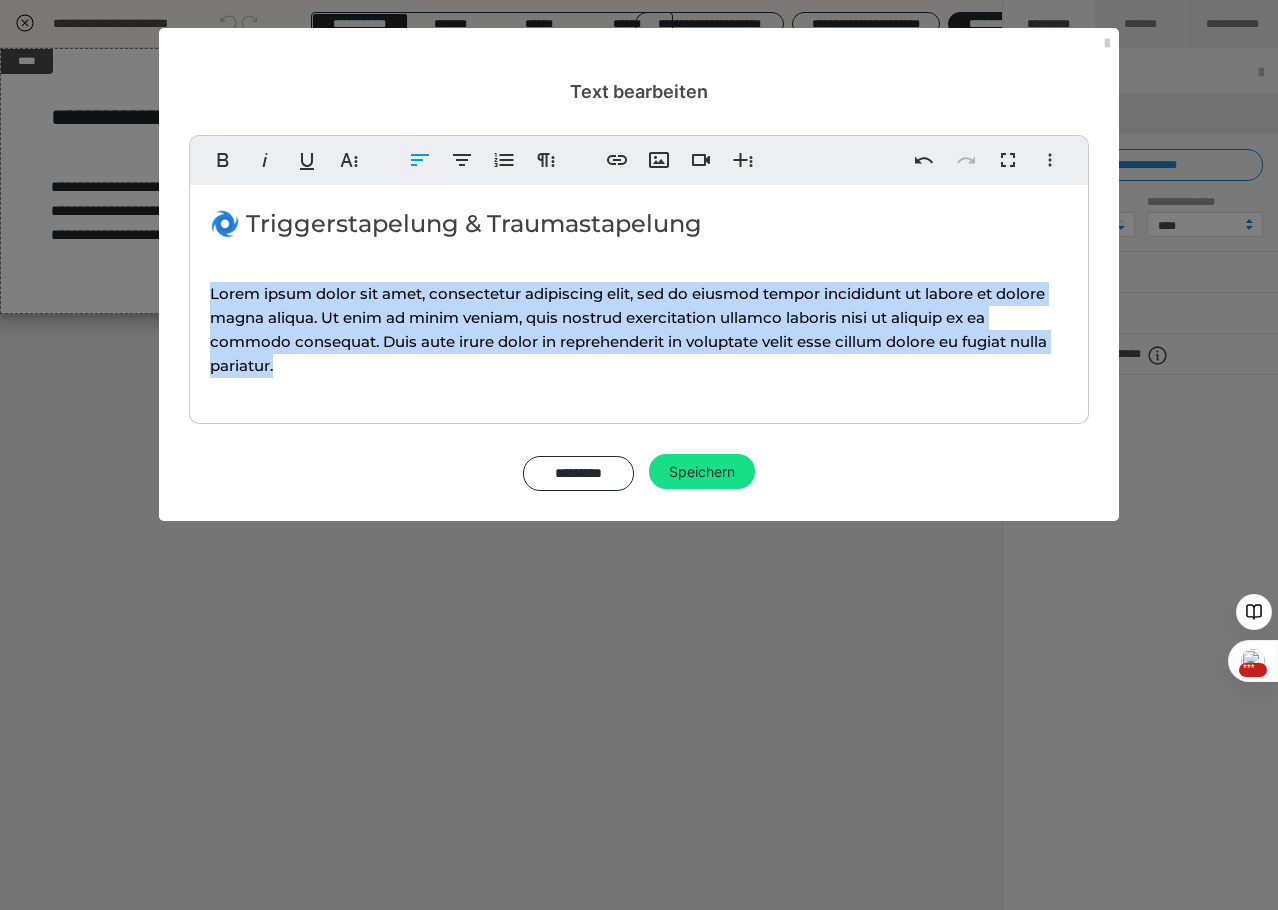 drag, startPoint x: 210, startPoint y: 299, endPoint x: 314, endPoint y: 411, distance: 152.83978 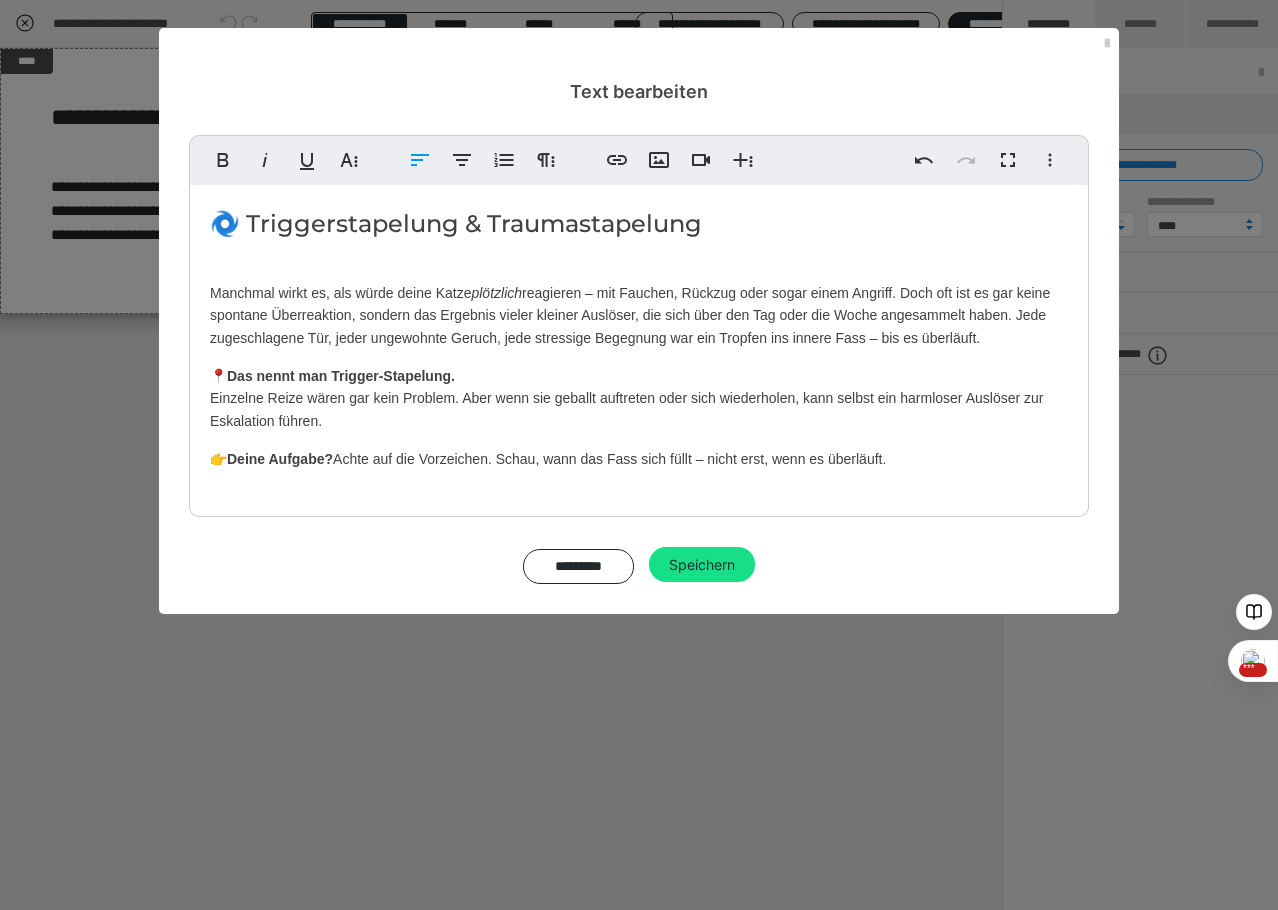drag, startPoint x: 215, startPoint y: 295, endPoint x: 939, endPoint y: 468, distance: 744.3823 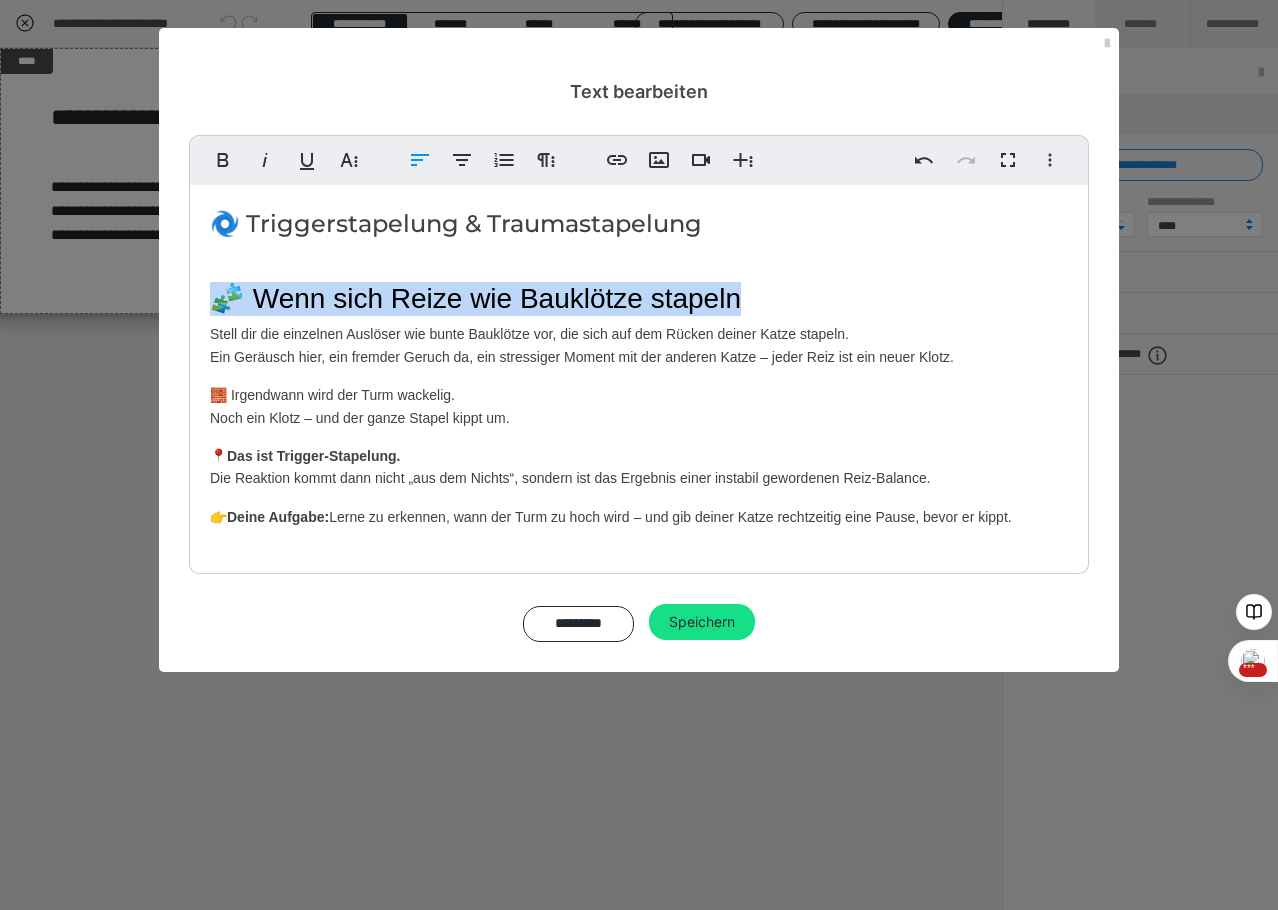 drag, startPoint x: 220, startPoint y: 296, endPoint x: 488, endPoint y: 260, distance: 270.4071 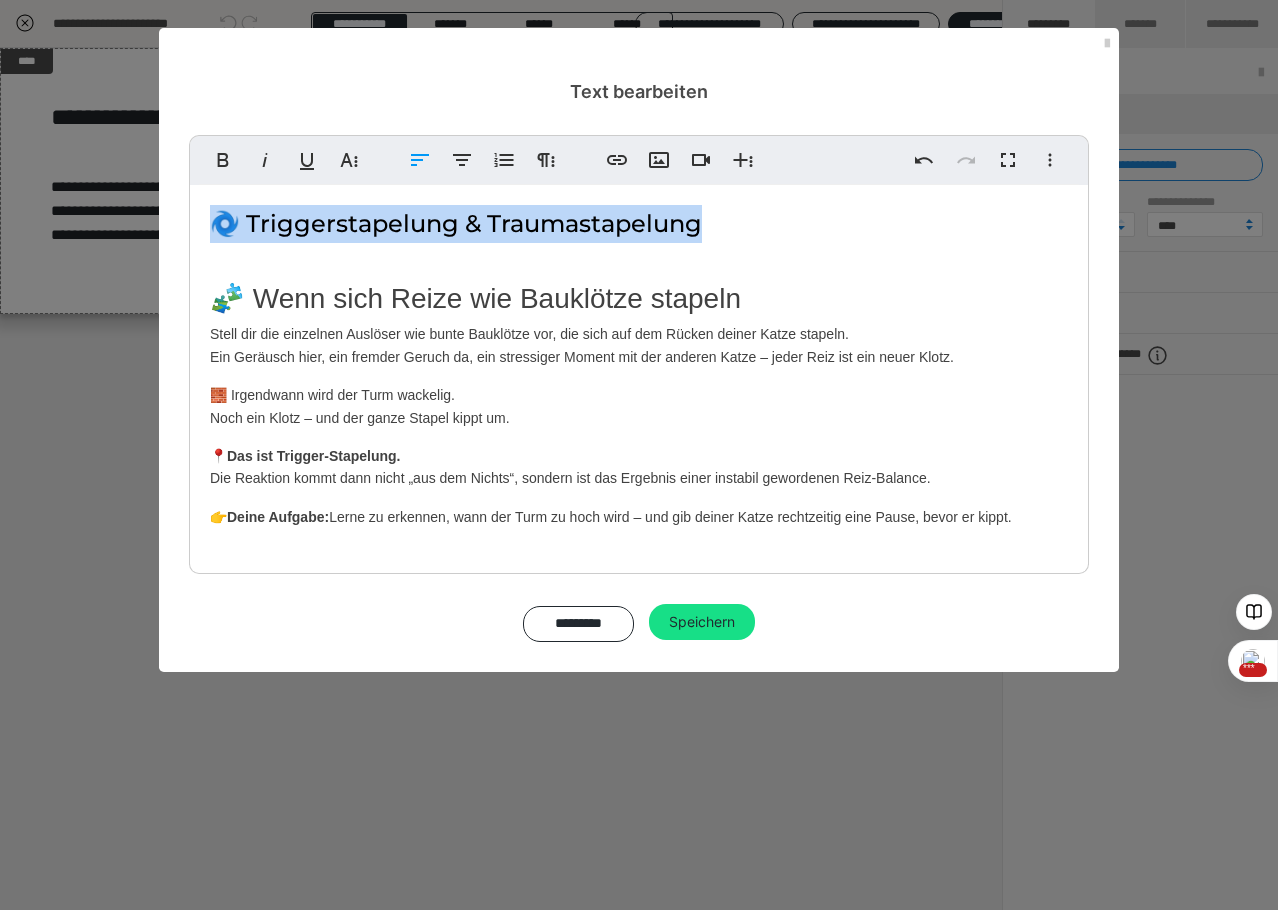 drag, startPoint x: 490, startPoint y: 222, endPoint x: 731, endPoint y: 227, distance: 241.05186 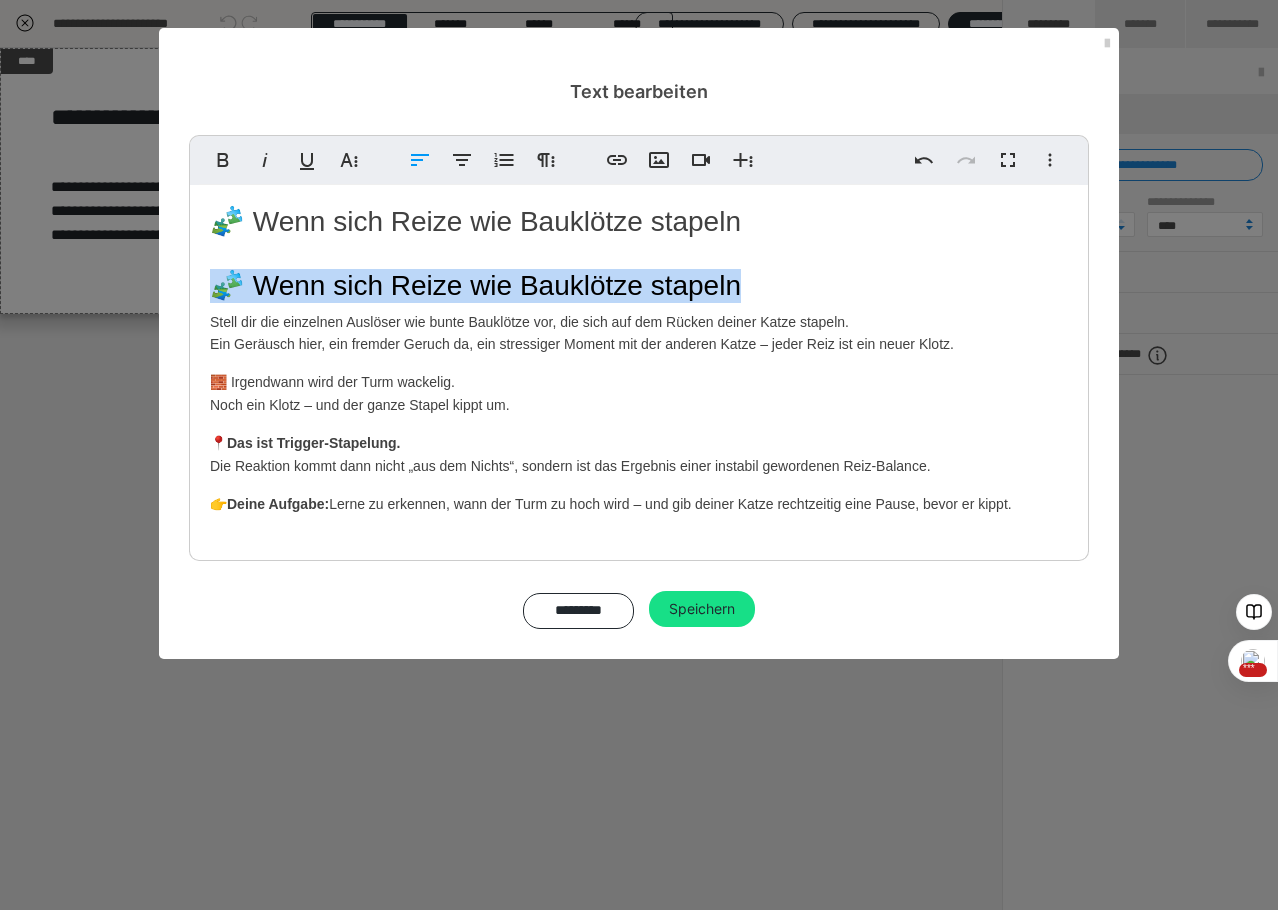 drag, startPoint x: 385, startPoint y: 288, endPoint x: 828, endPoint y: 295, distance: 443.0553 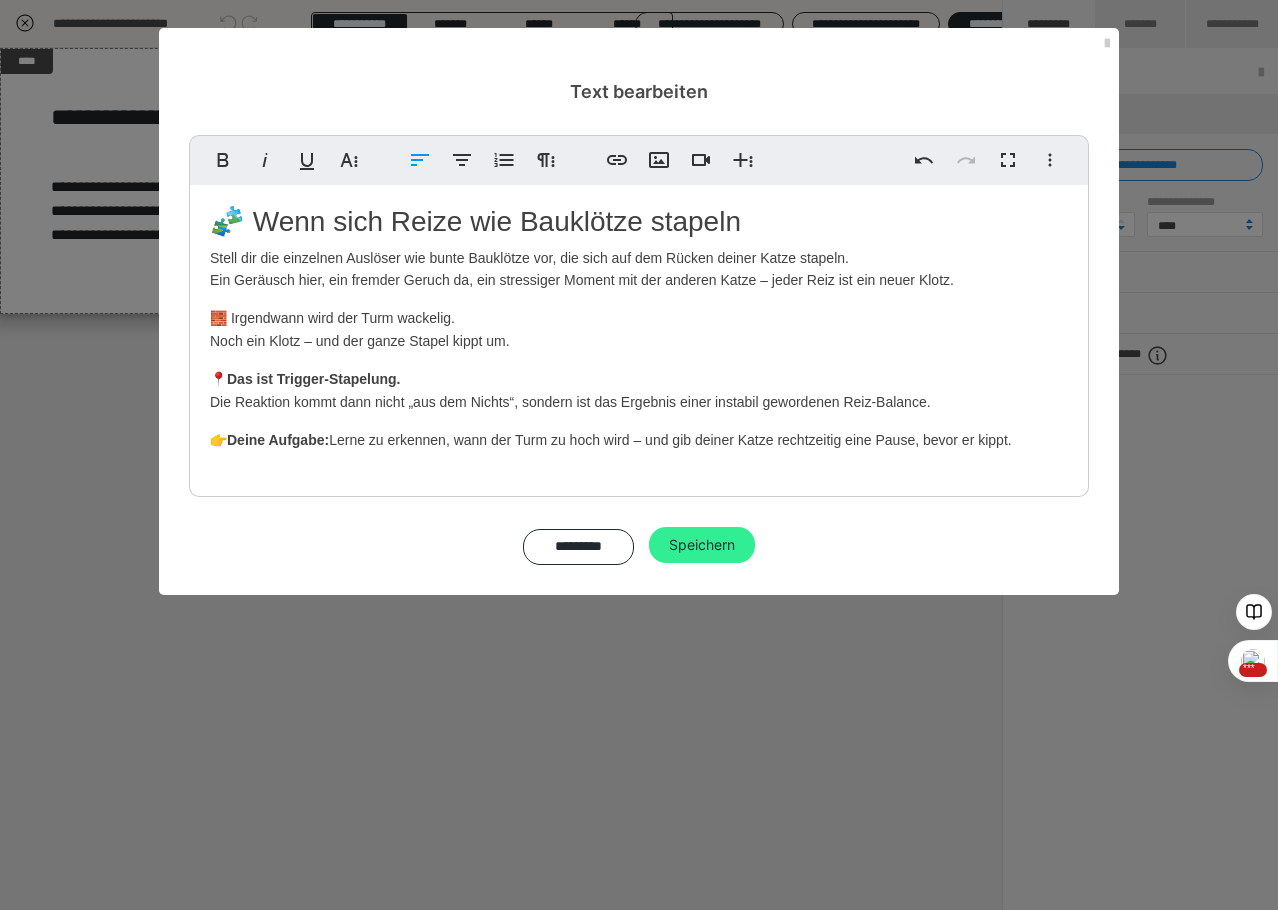 click on "Speichern" at bounding box center [702, 545] 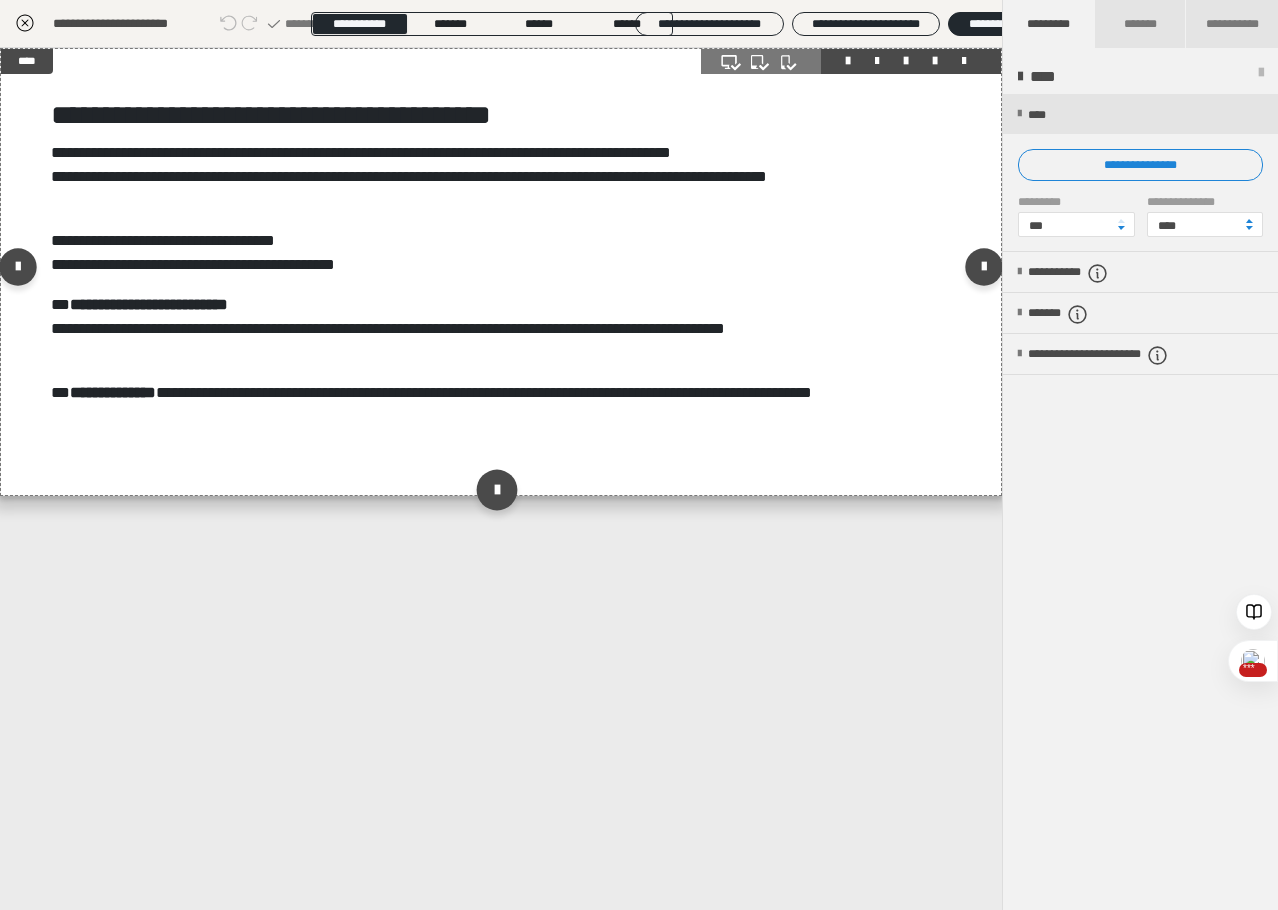 click at bounding box center (496, 490) 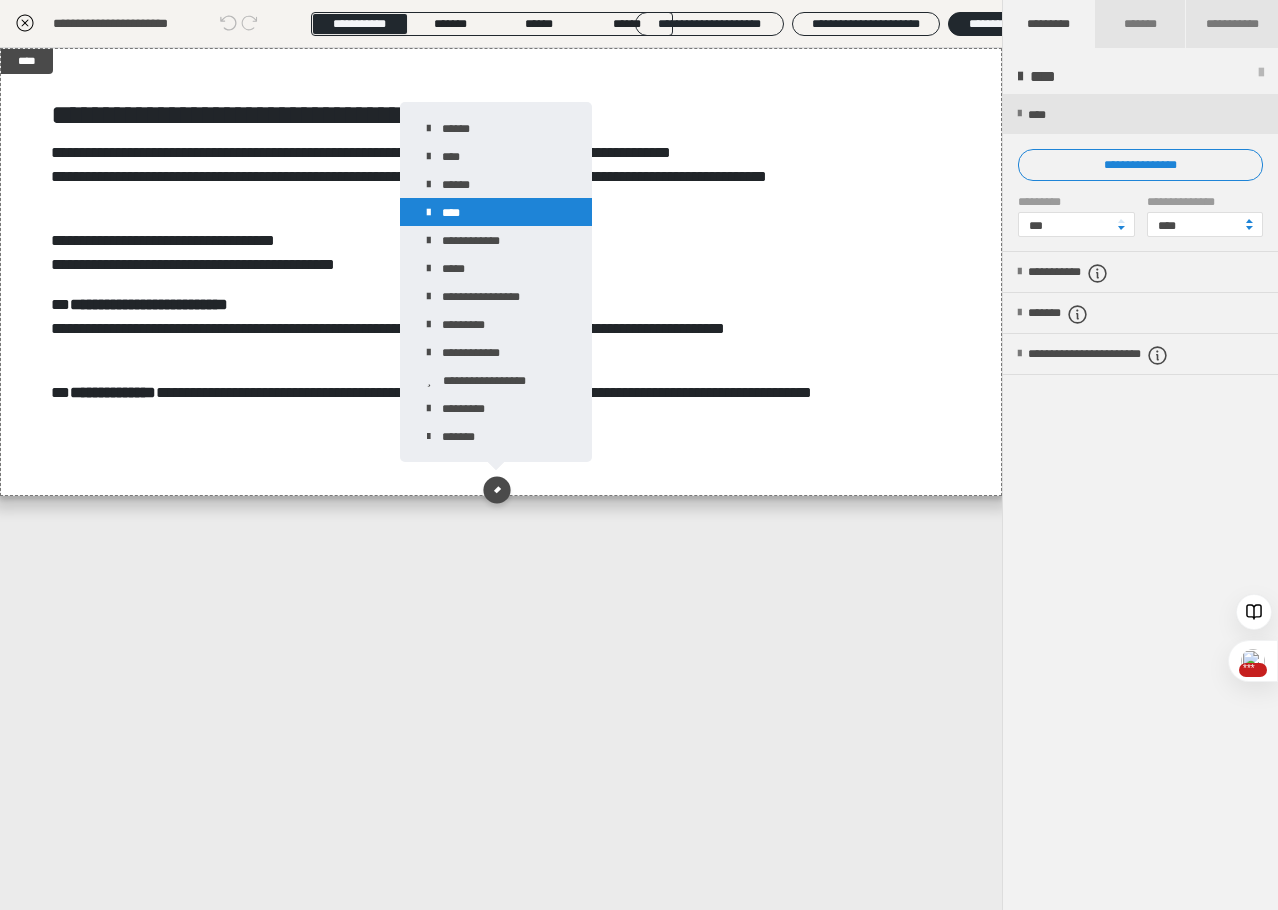 click on "****" at bounding box center (496, 212) 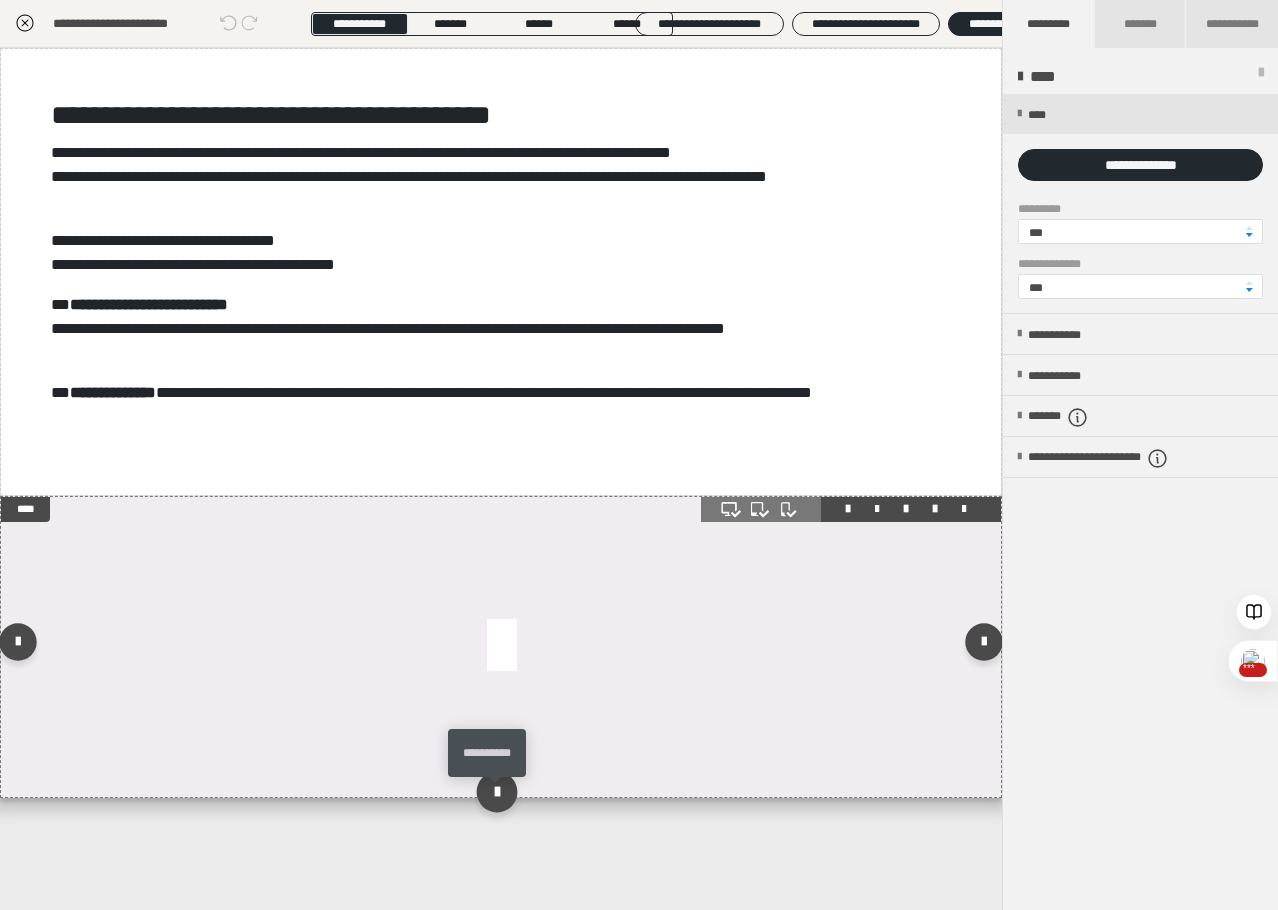 click at bounding box center [496, 792] 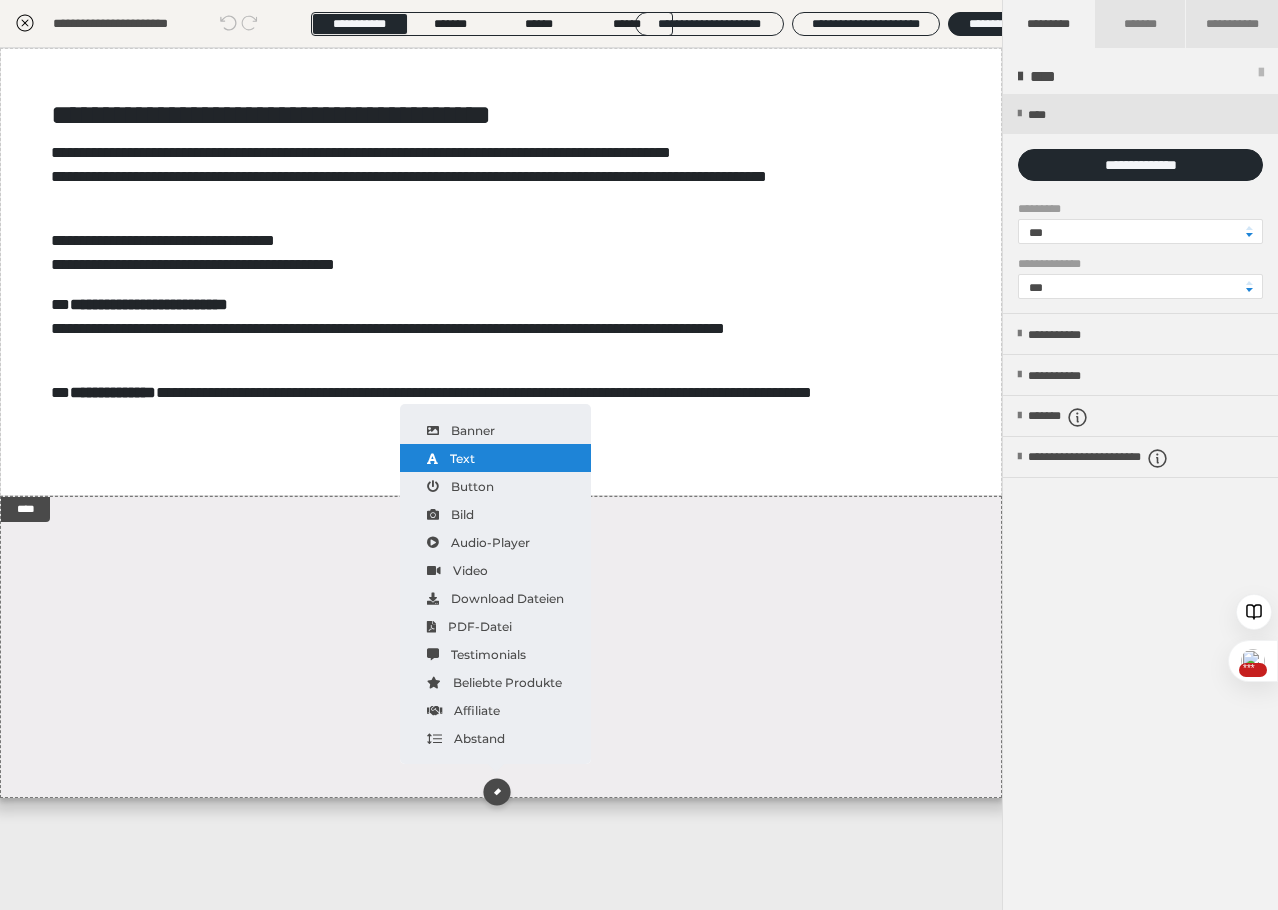 click on "Text" at bounding box center [495, 458] 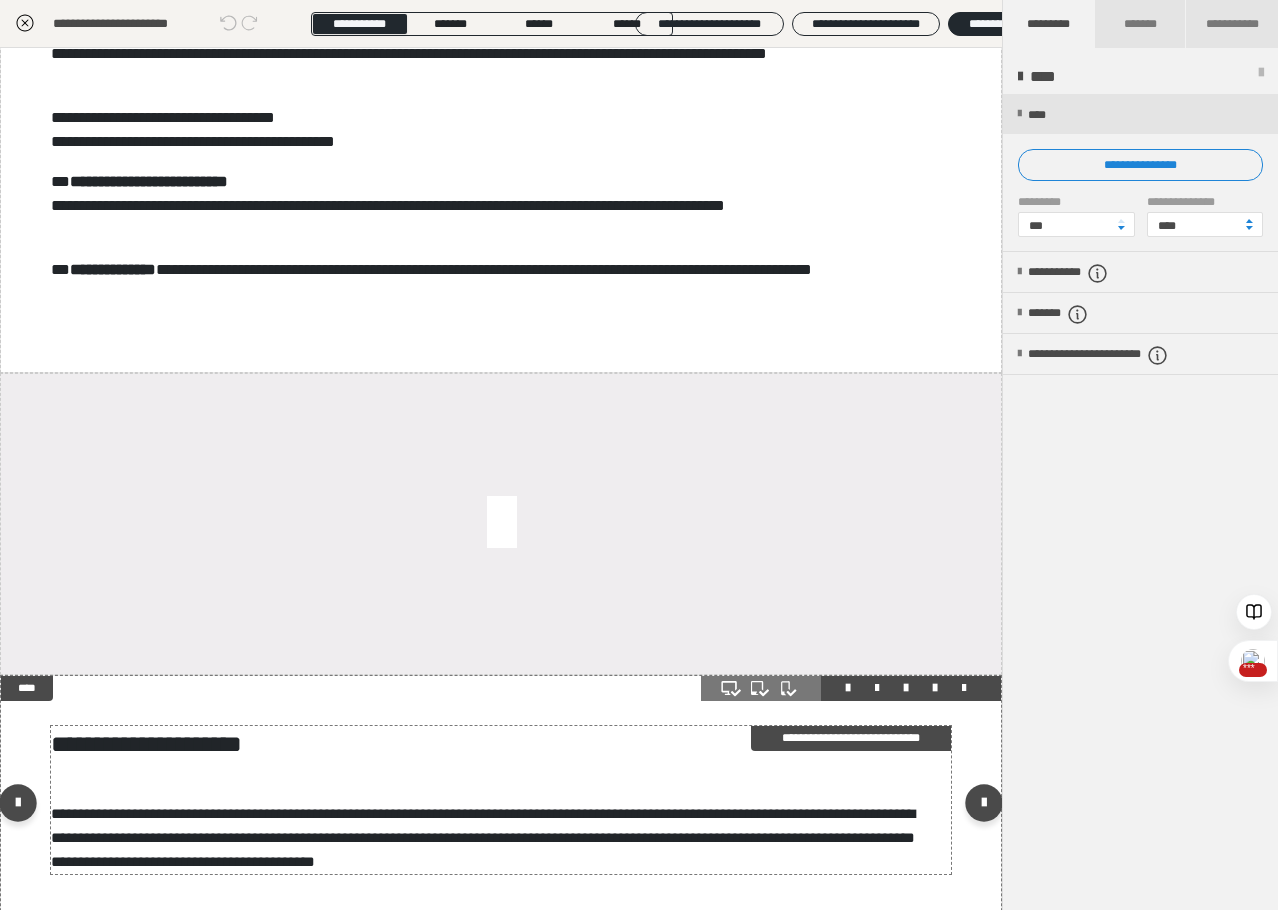 scroll, scrollTop: 236, scrollLeft: 0, axis: vertical 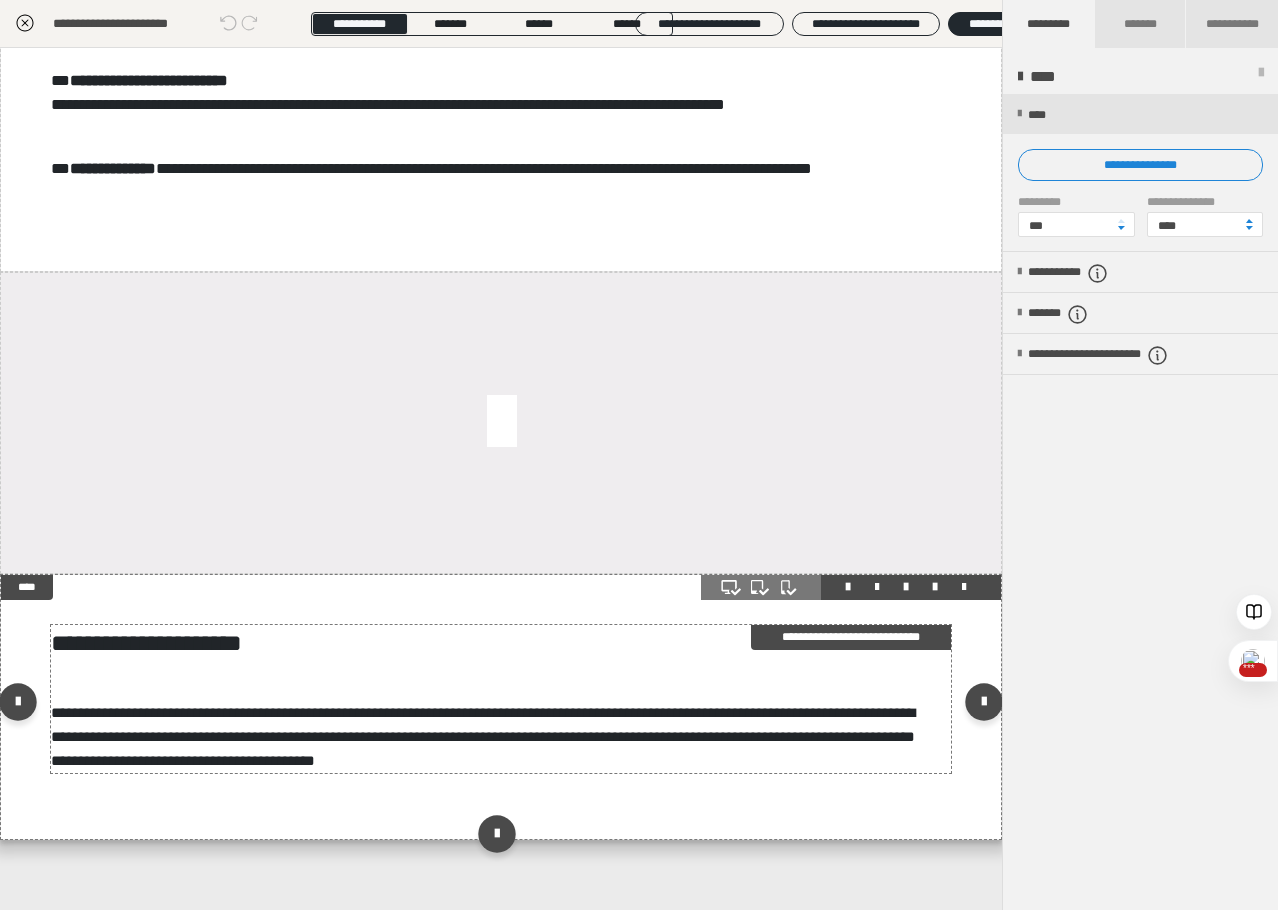 click on "**********" at bounding box center (483, 736) 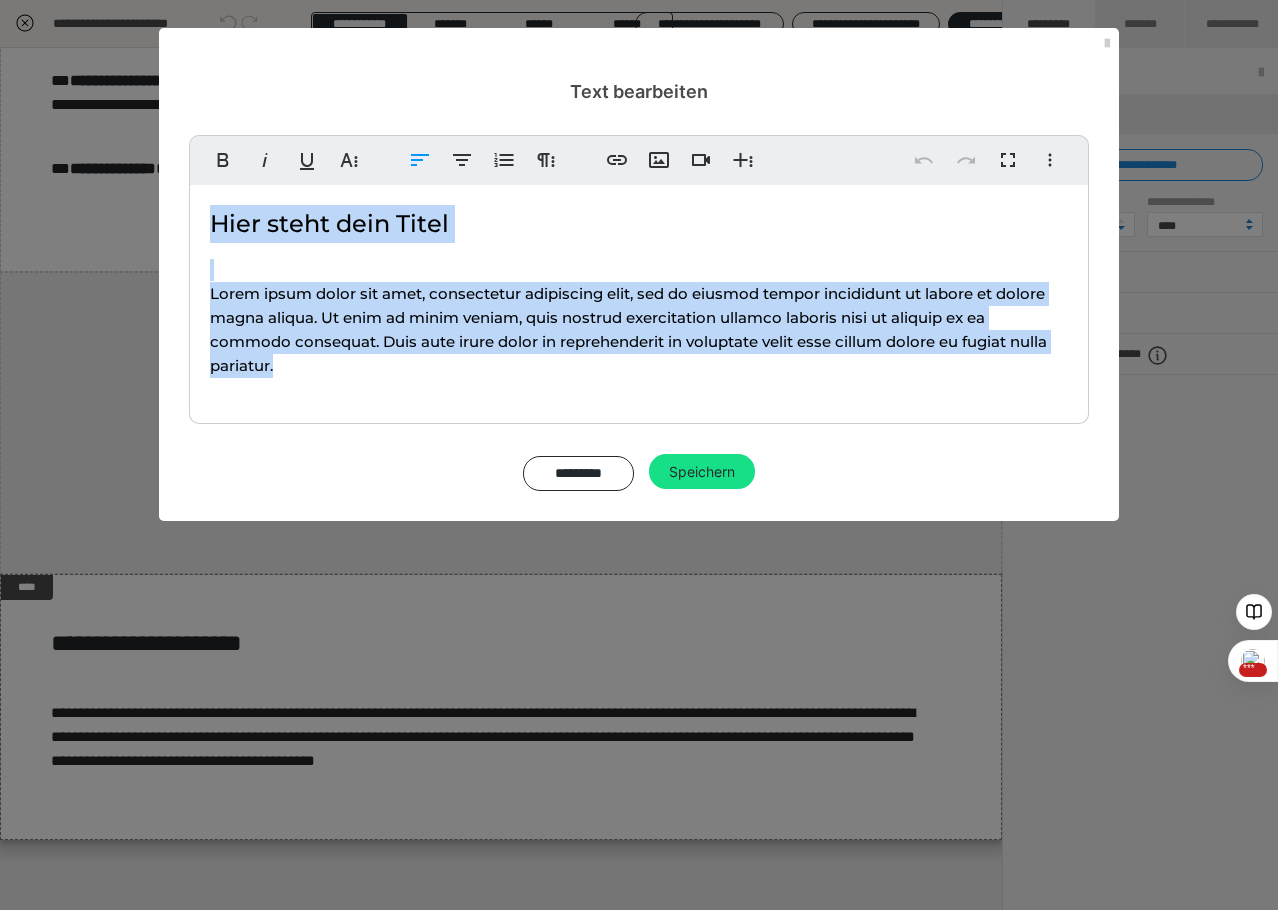 drag, startPoint x: 212, startPoint y: 223, endPoint x: 346, endPoint y: 407, distance: 227.6225 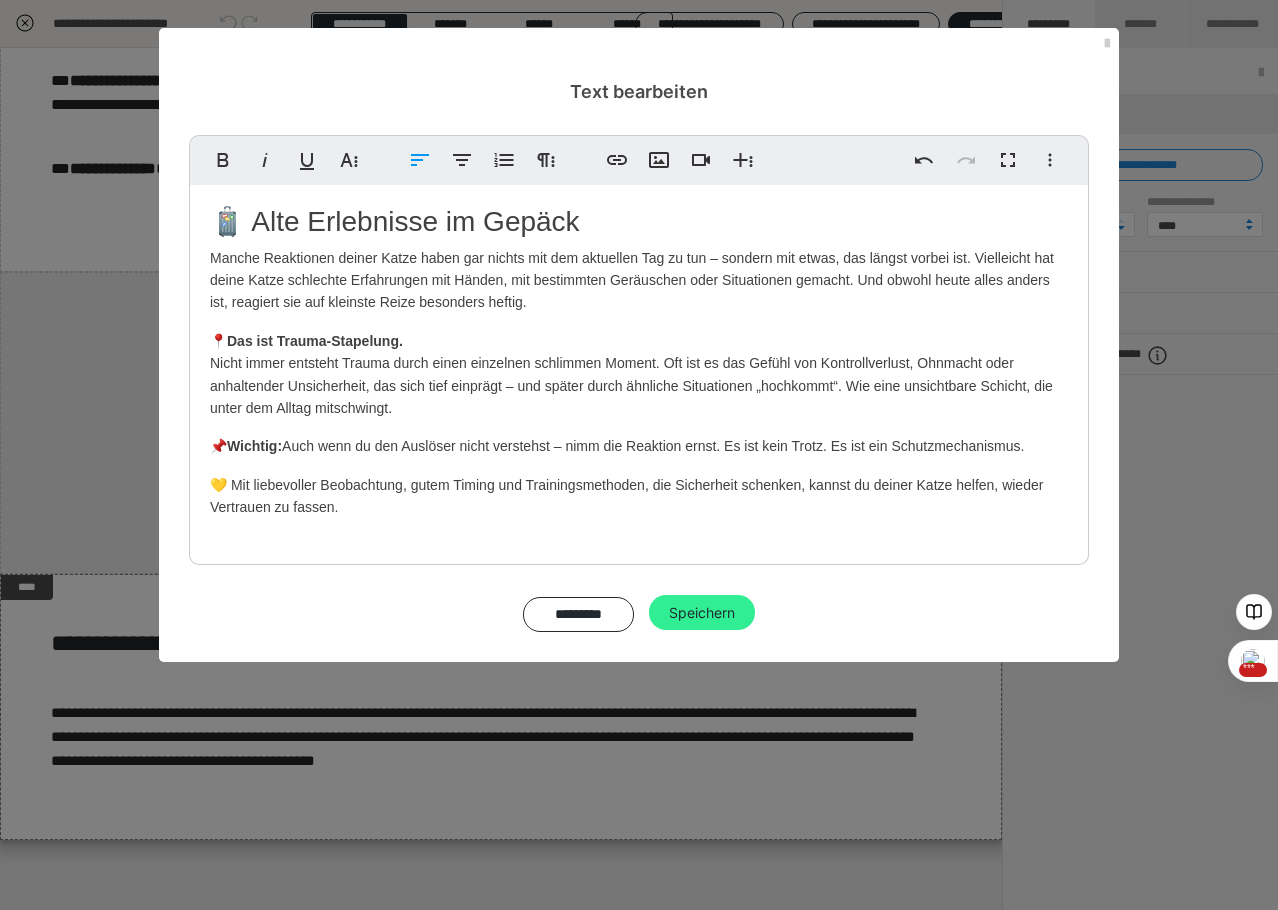 click on "Speichern" at bounding box center [702, 613] 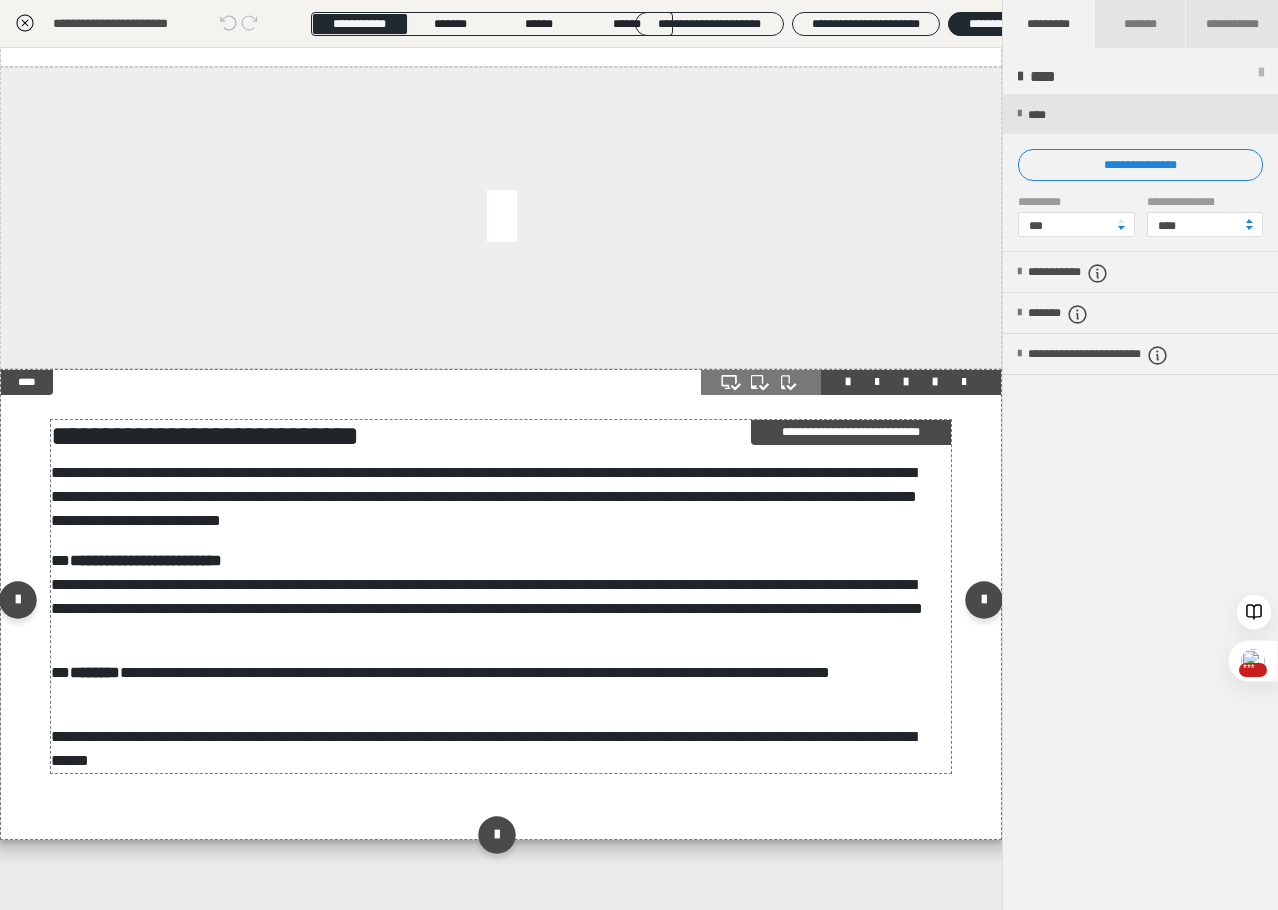 scroll, scrollTop: 436, scrollLeft: 0, axis: vertical 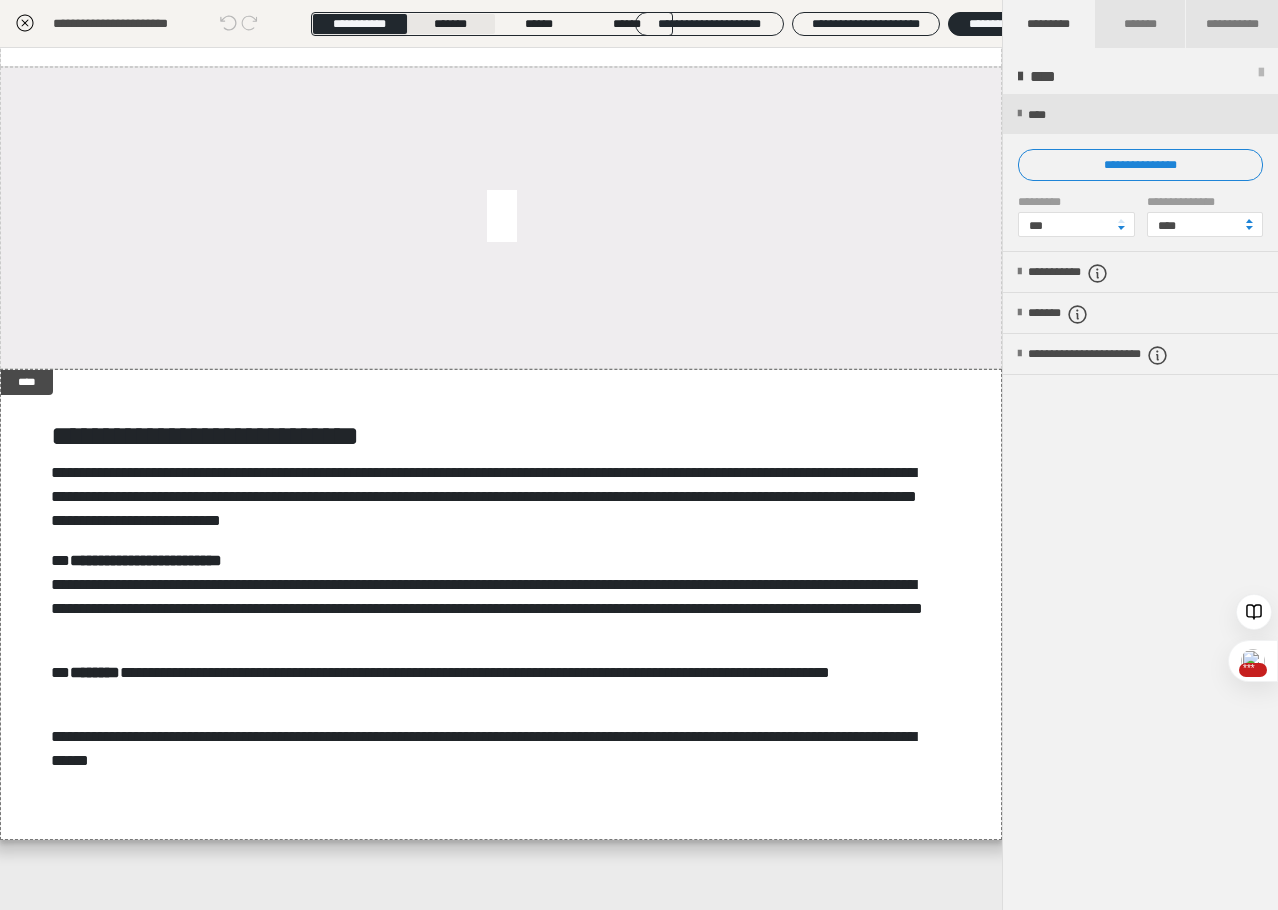 click on "*******" at bounding box center [450, 24] 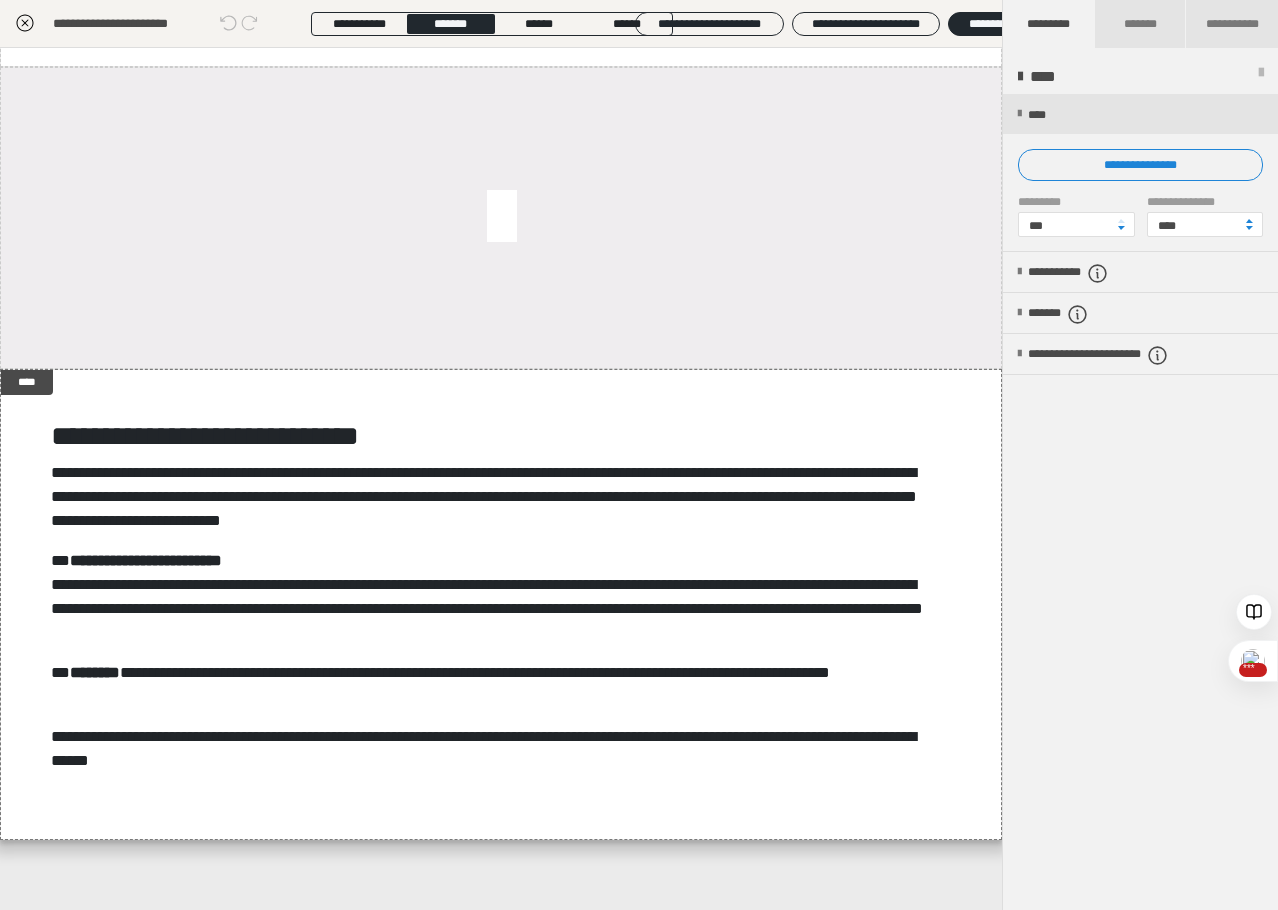 click on "*******" at bounding box center (450, 24) 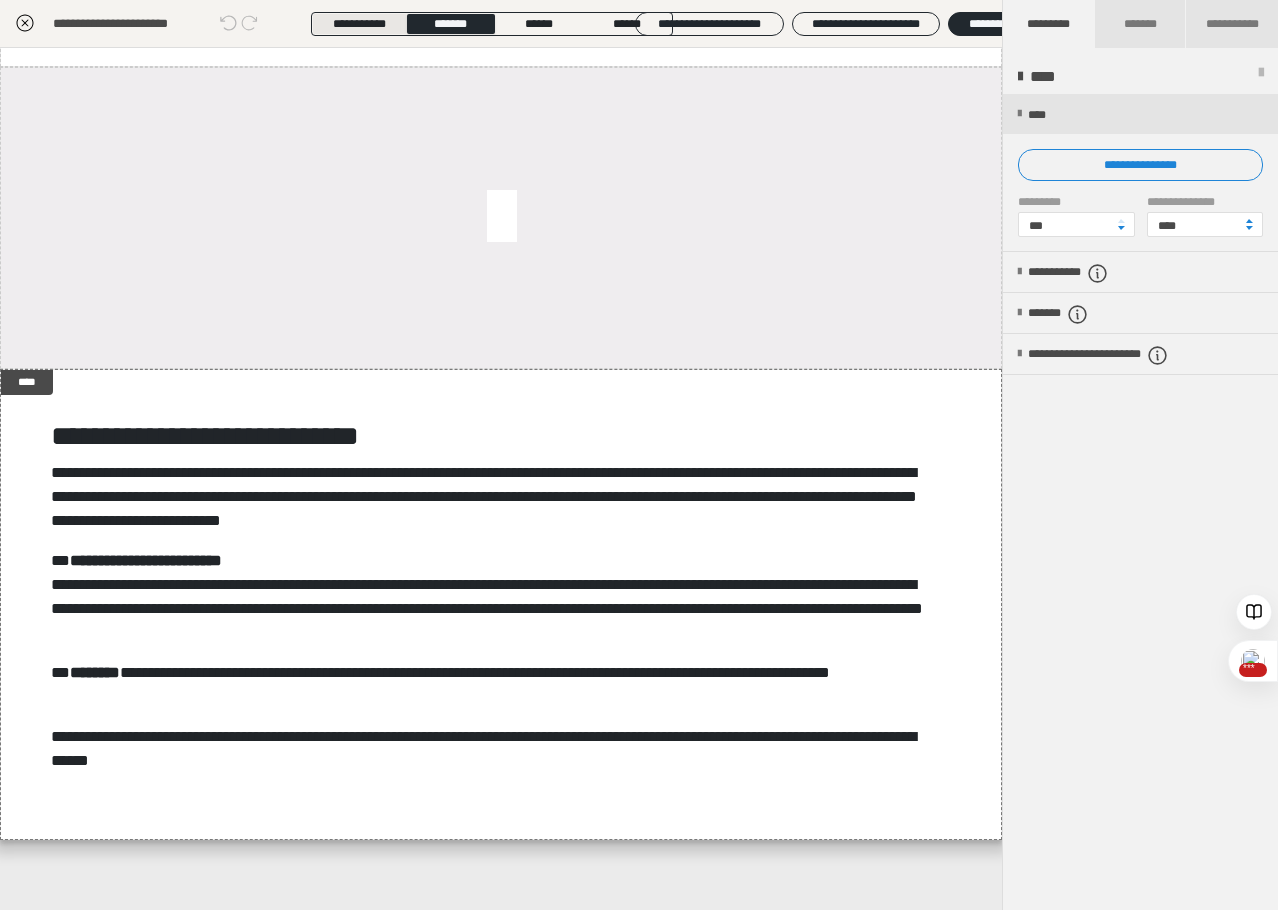 click on "**********" at bounding box center (359, 24) 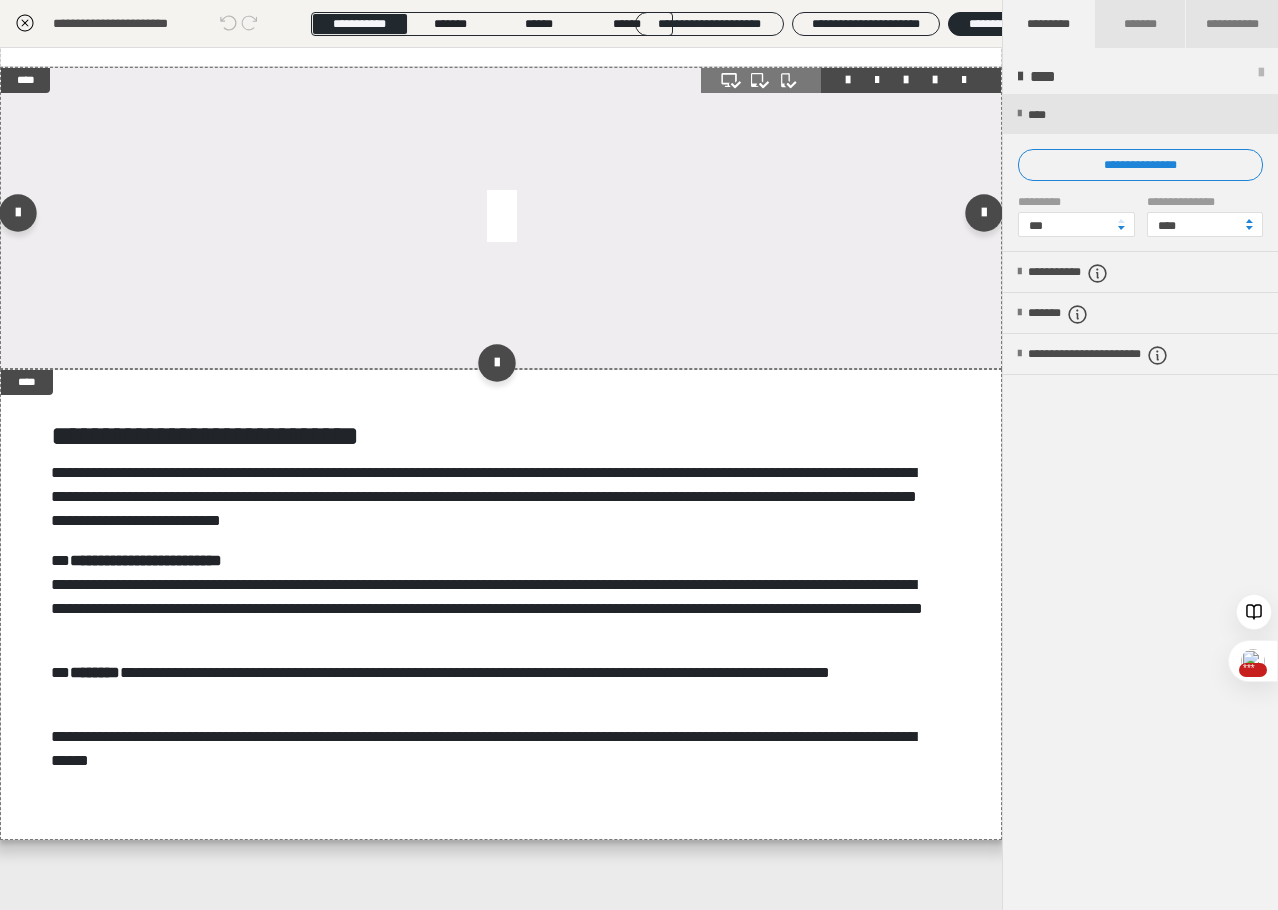 click at bounding box center [501, 218] 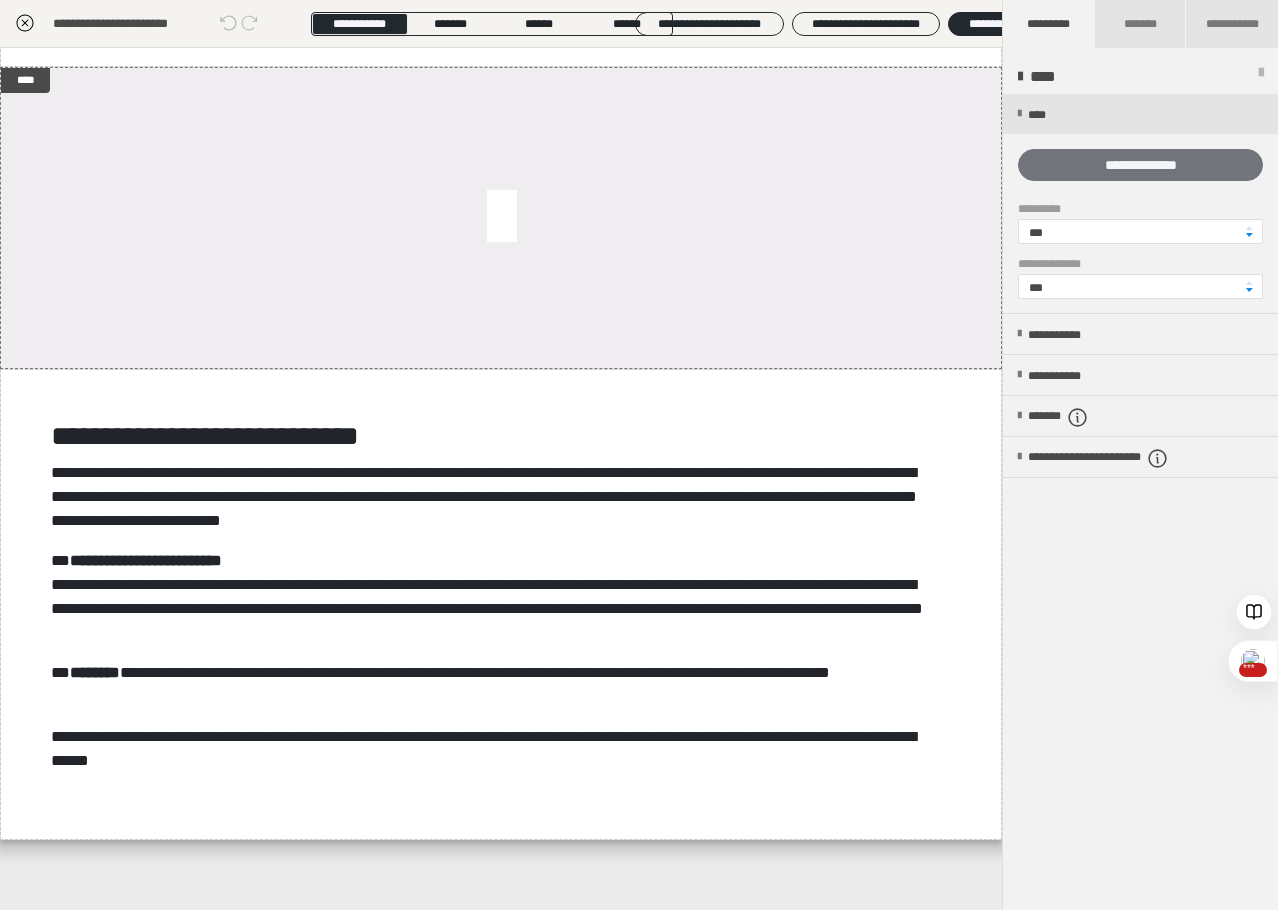 click on "**********" at bounding box center [1140, 165] 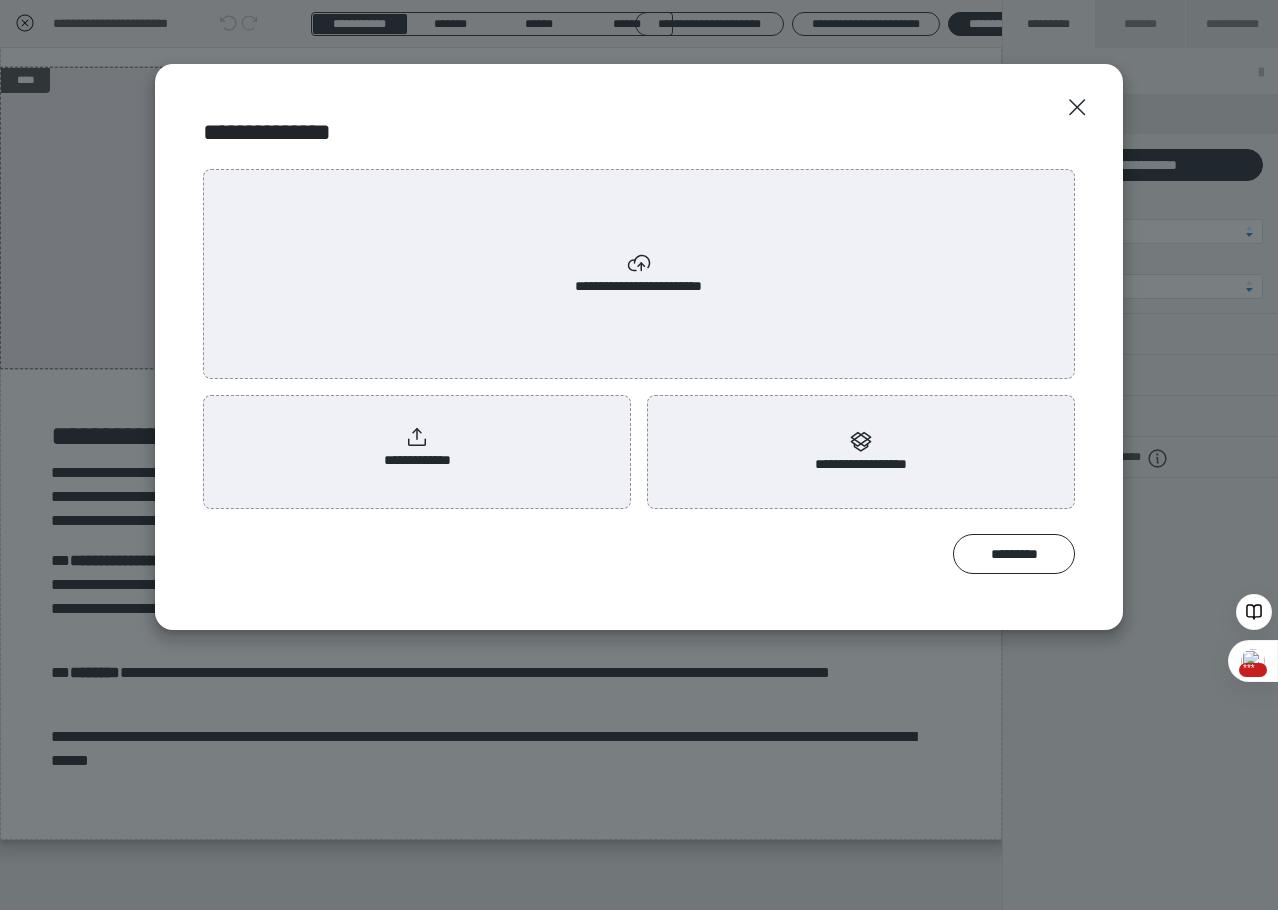 click on "**********" at bounding box center (417, 448) 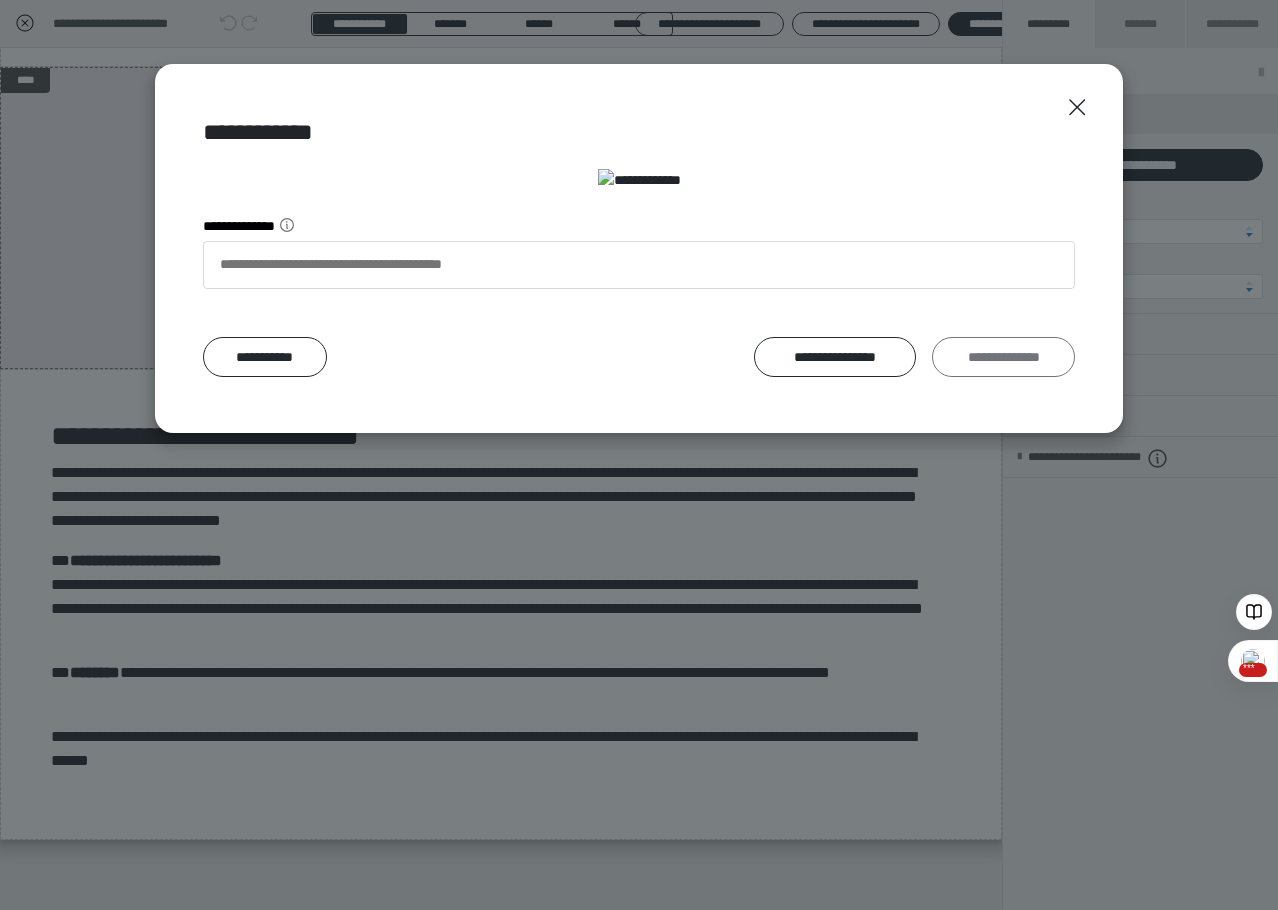 click on "**********" at bounding box center [1003, 357] 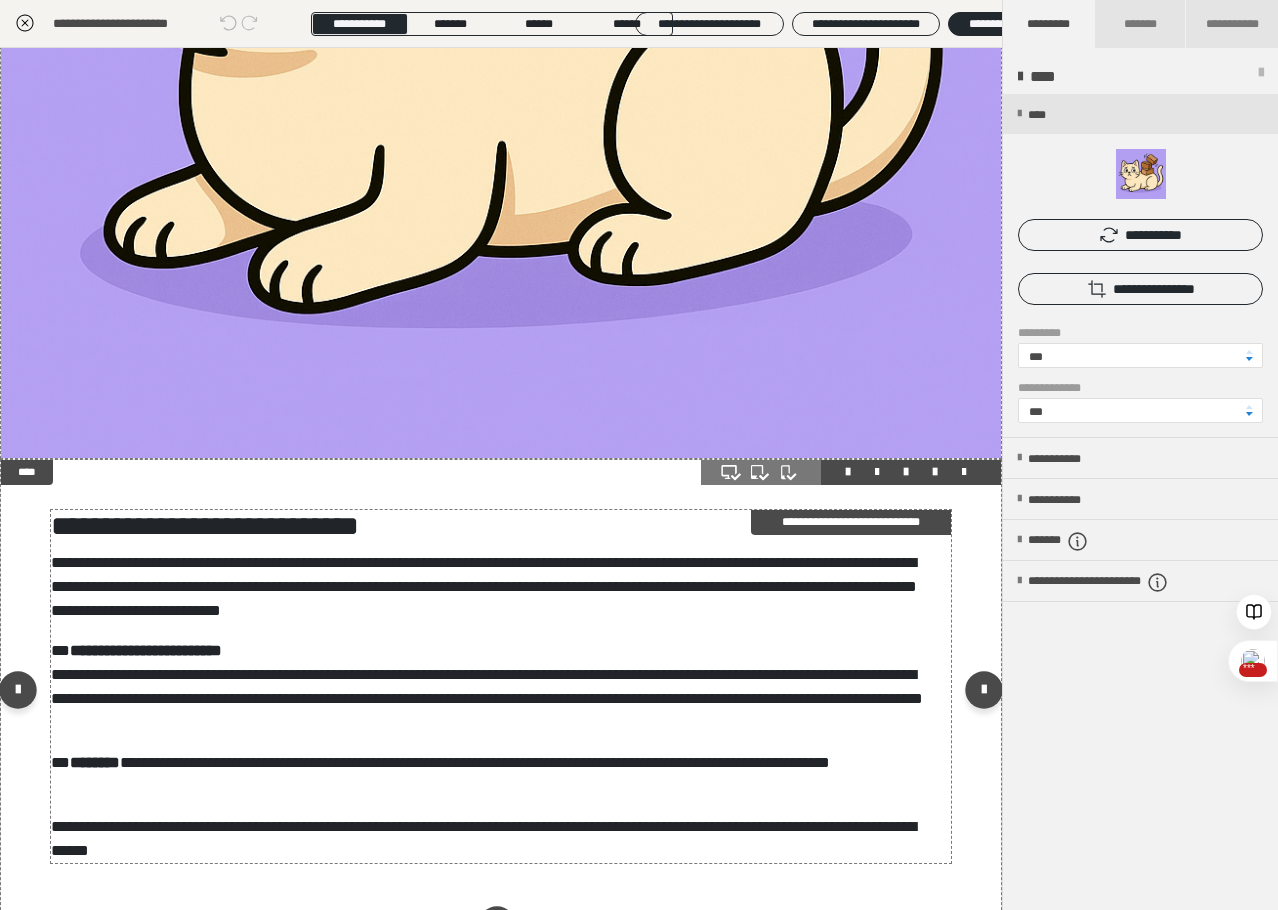 scroll, scrollTop: 1126, scrollLeft: 0, axis: vertical 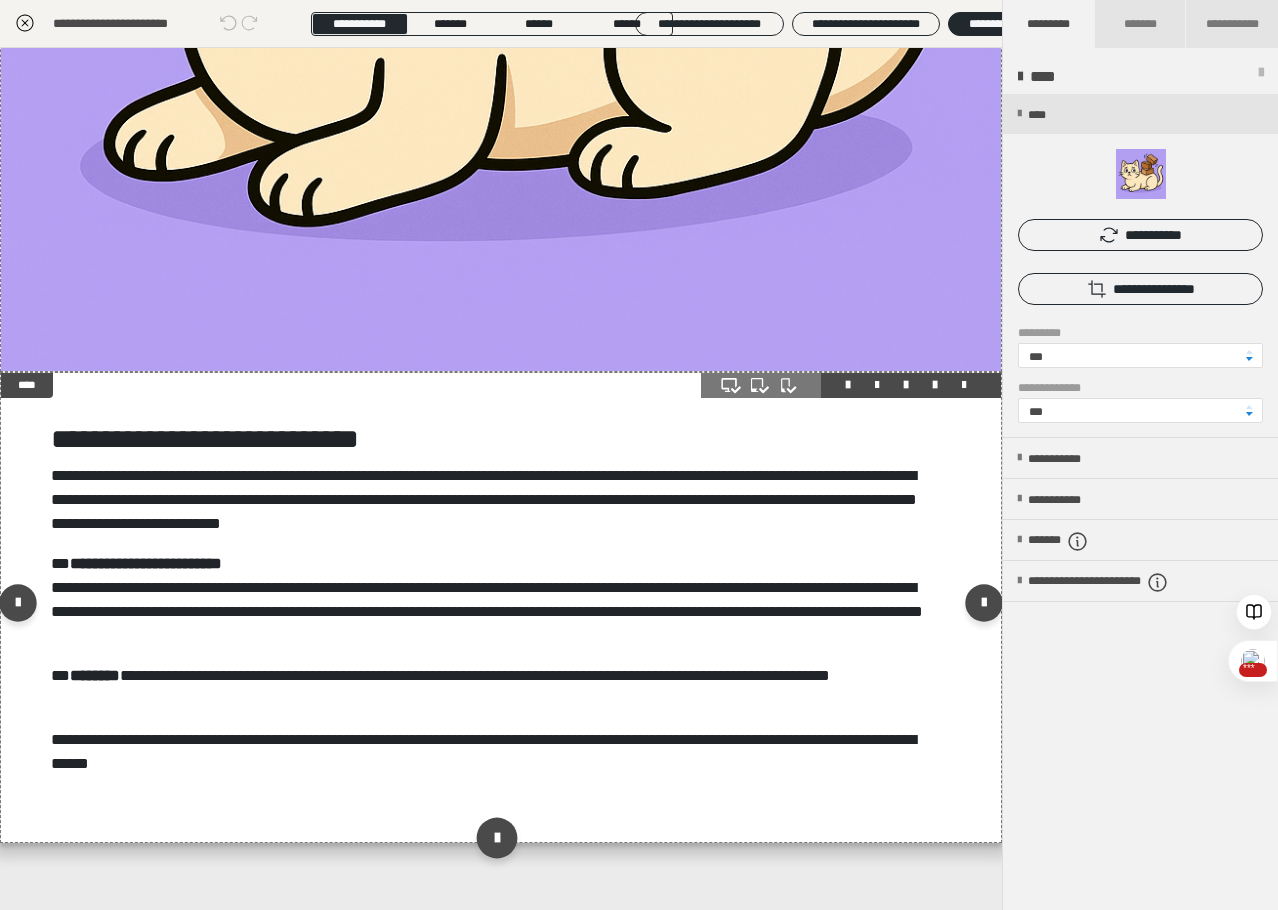 click at bounding box center (496, 837) 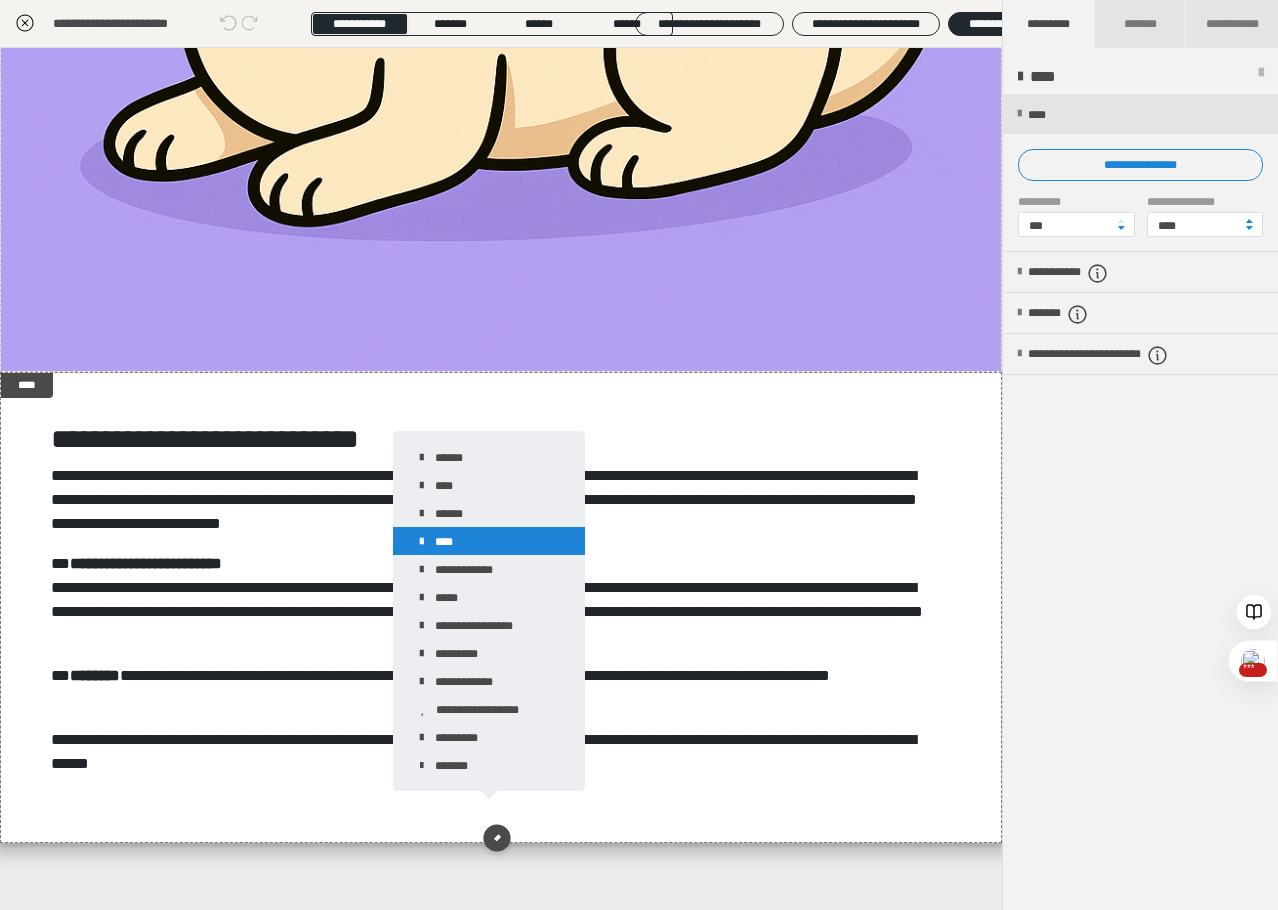 click on "****" at bounding box center (489, 541) 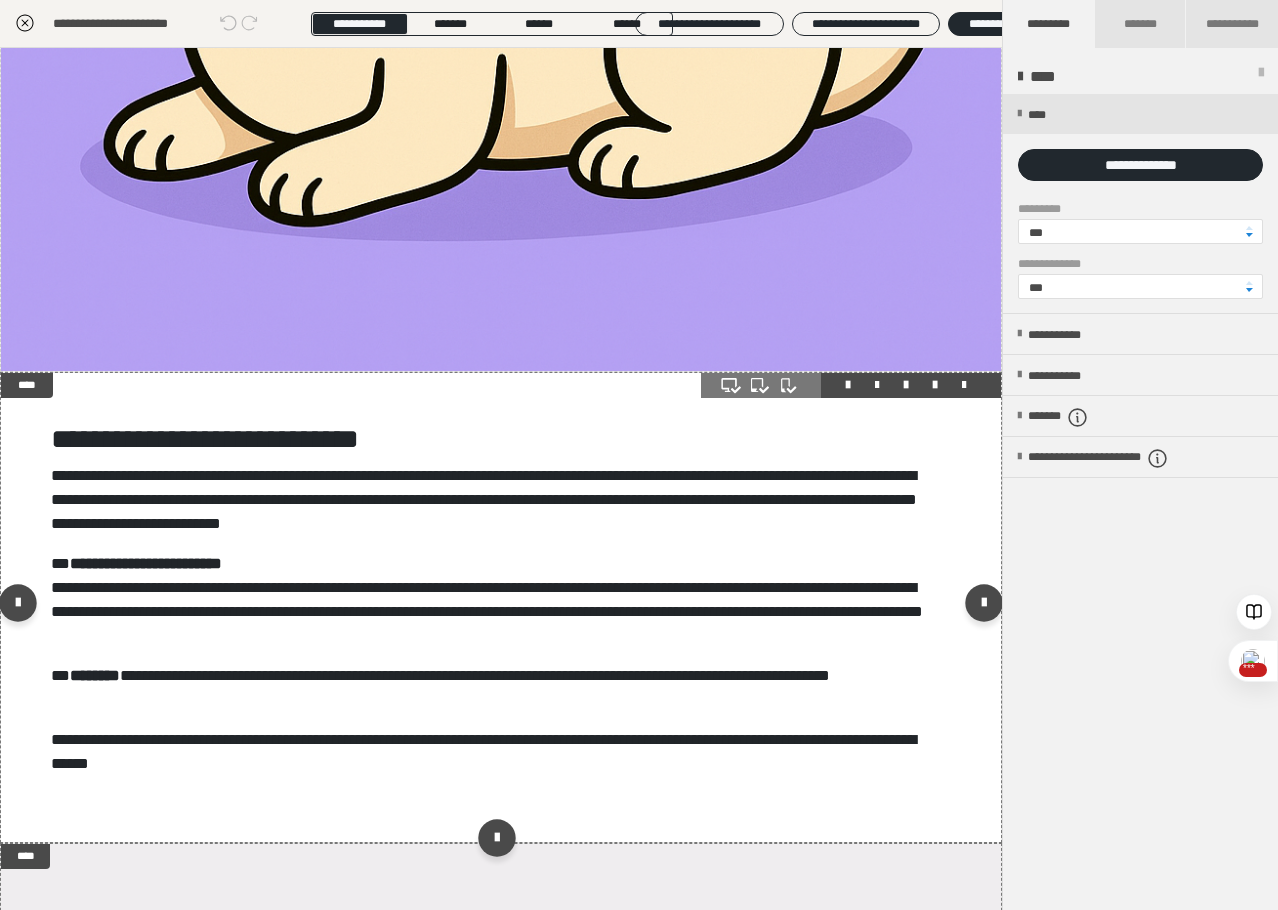 scroll, scrollTop: 1428, scrollLeft: 0, axis: vertical 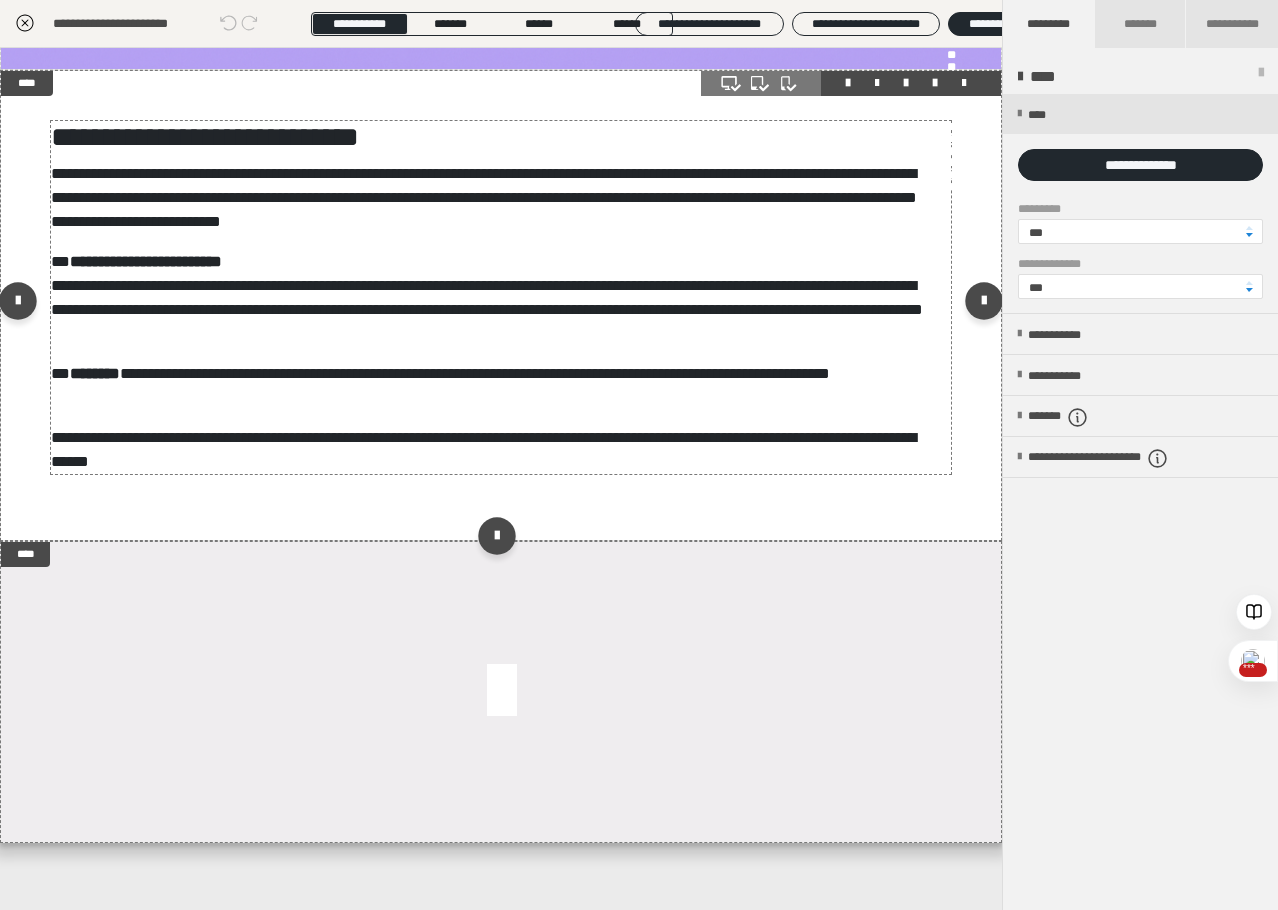 drag, startPoint x: 678, startPoint y: 713, endPoint x: 899, endPoint y: 438, distance: 352.7974 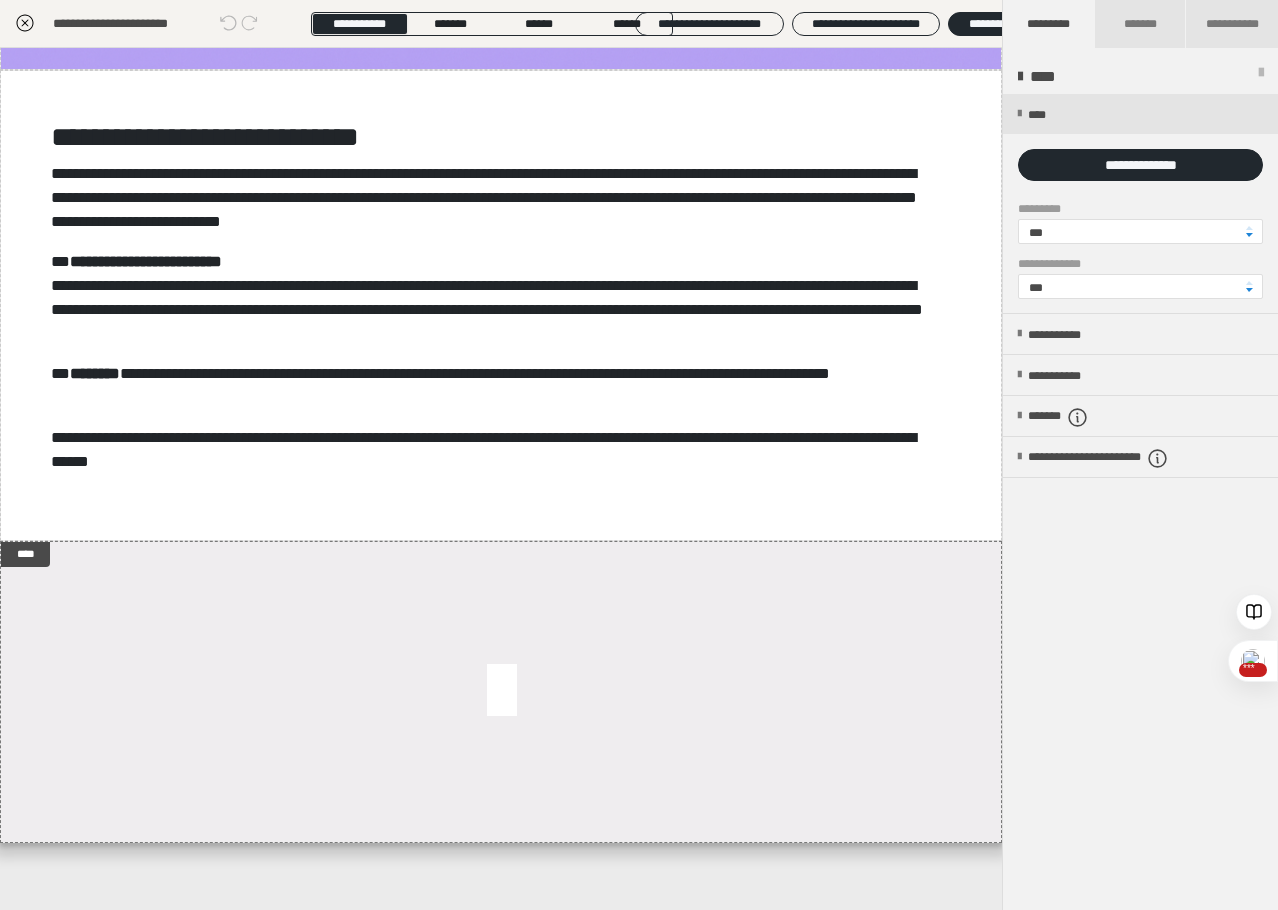 click on "**********" at bounding box center [1140, 165] 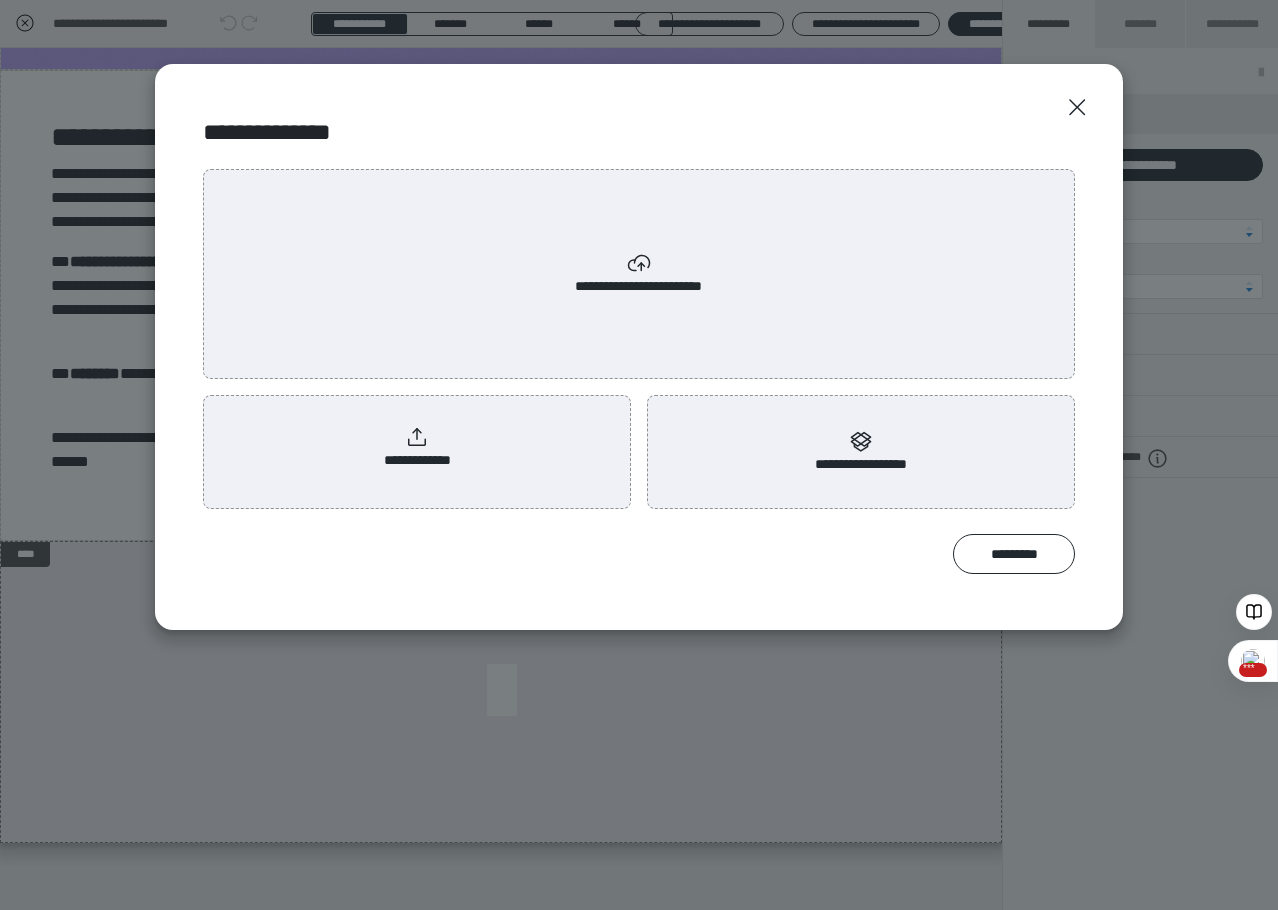click on "**********" at bounding box center (417, 448) 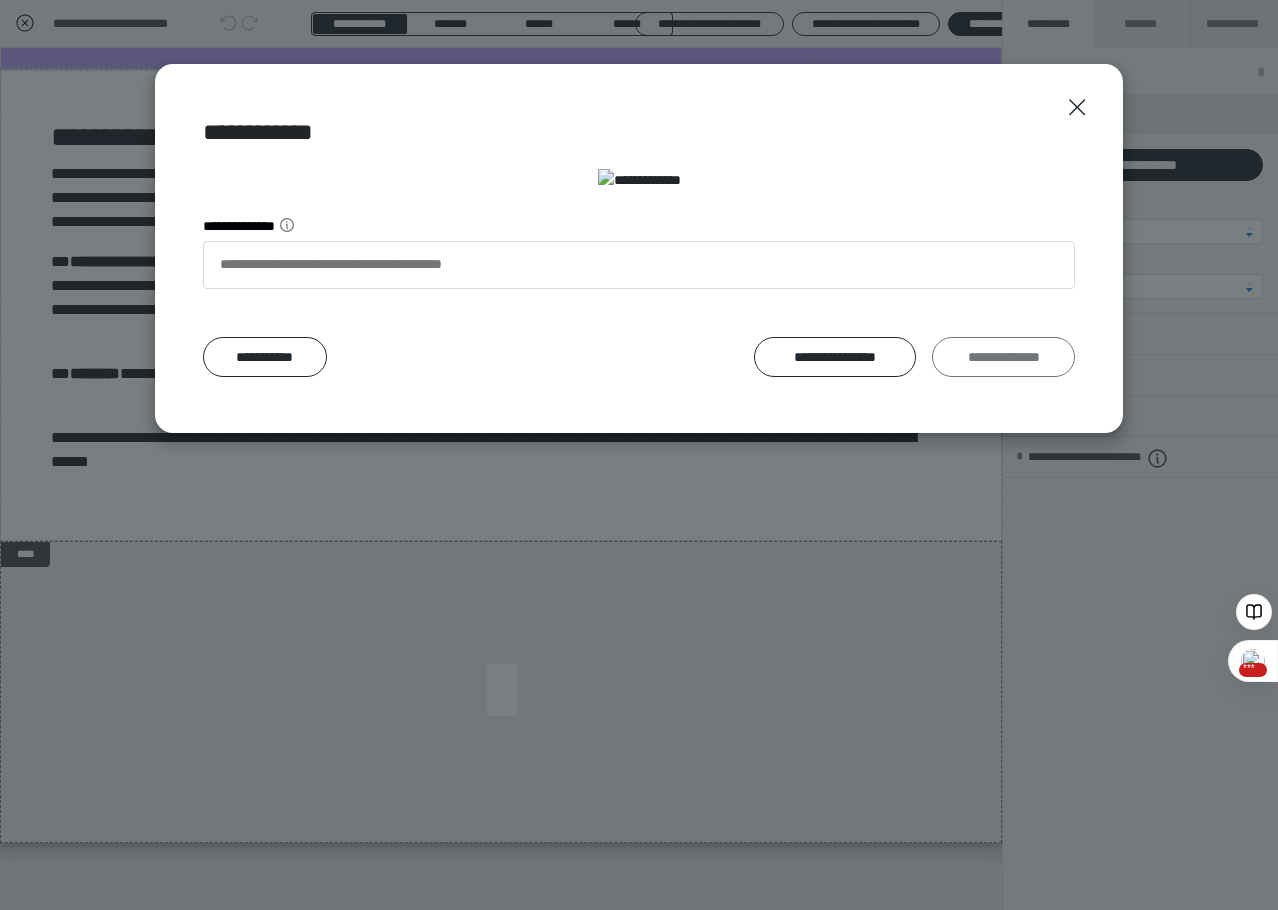 click on "**********" at bounding box center [1003, 357] 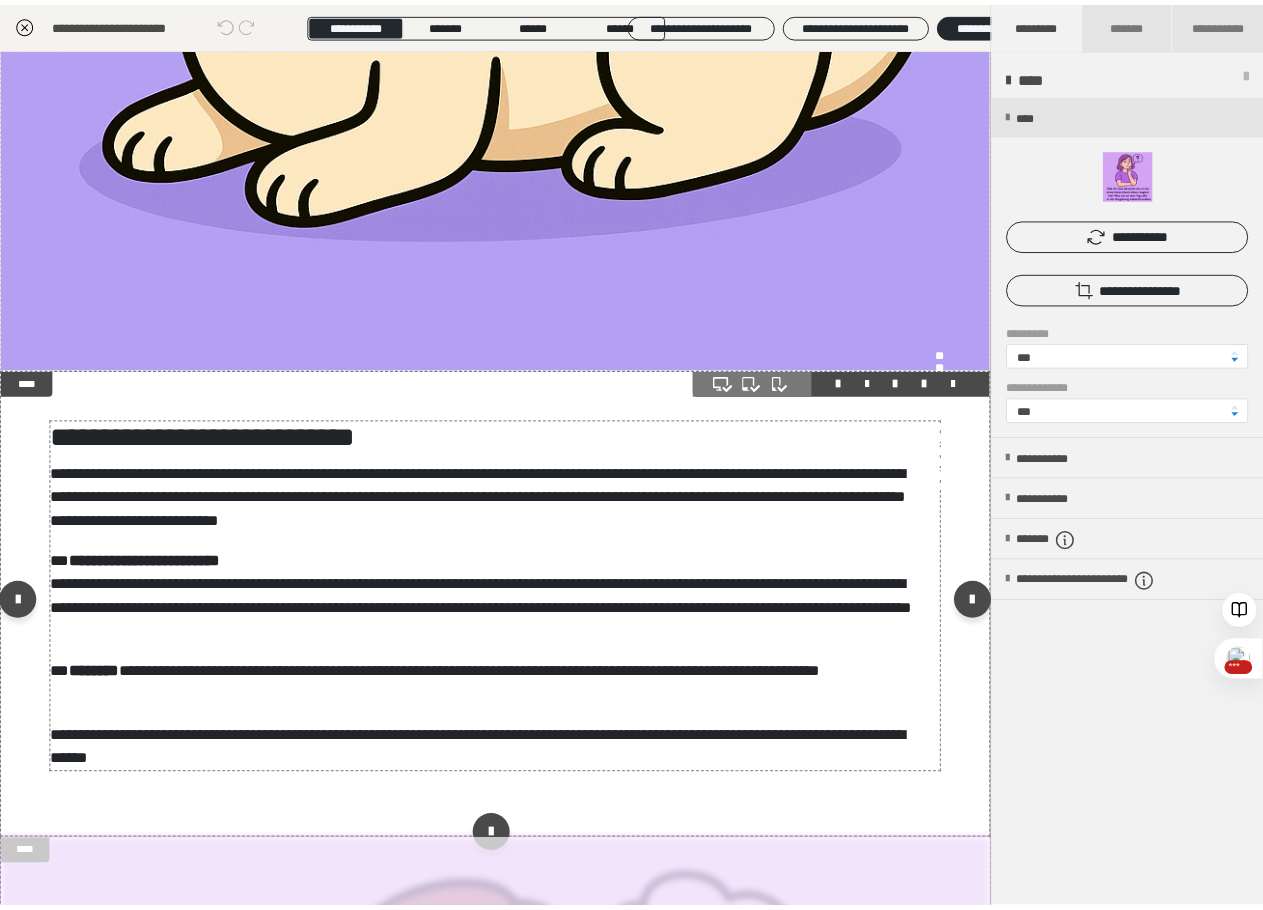 scroll, scrollTop: 1428, scrollLeft: 0, axis: vertical 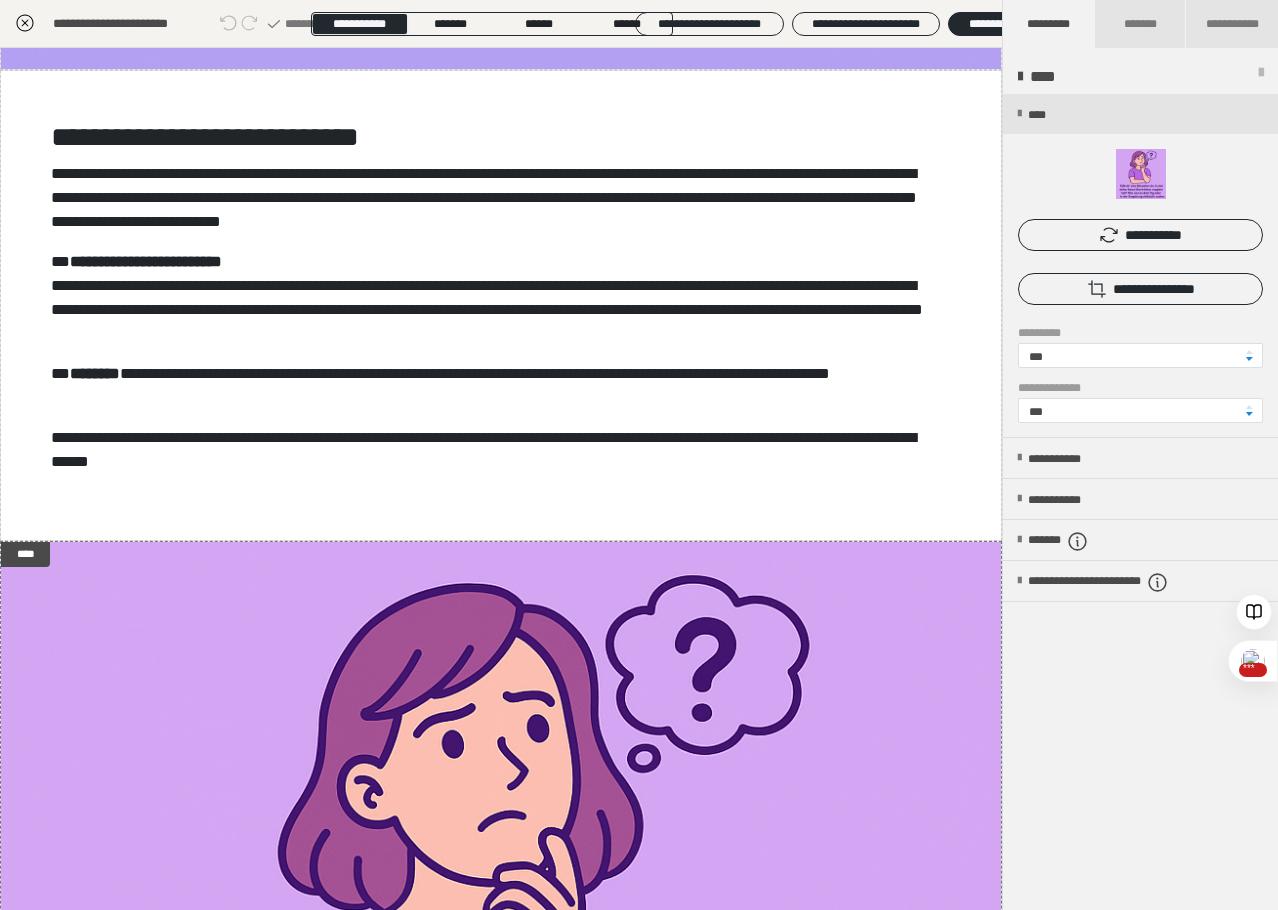 click 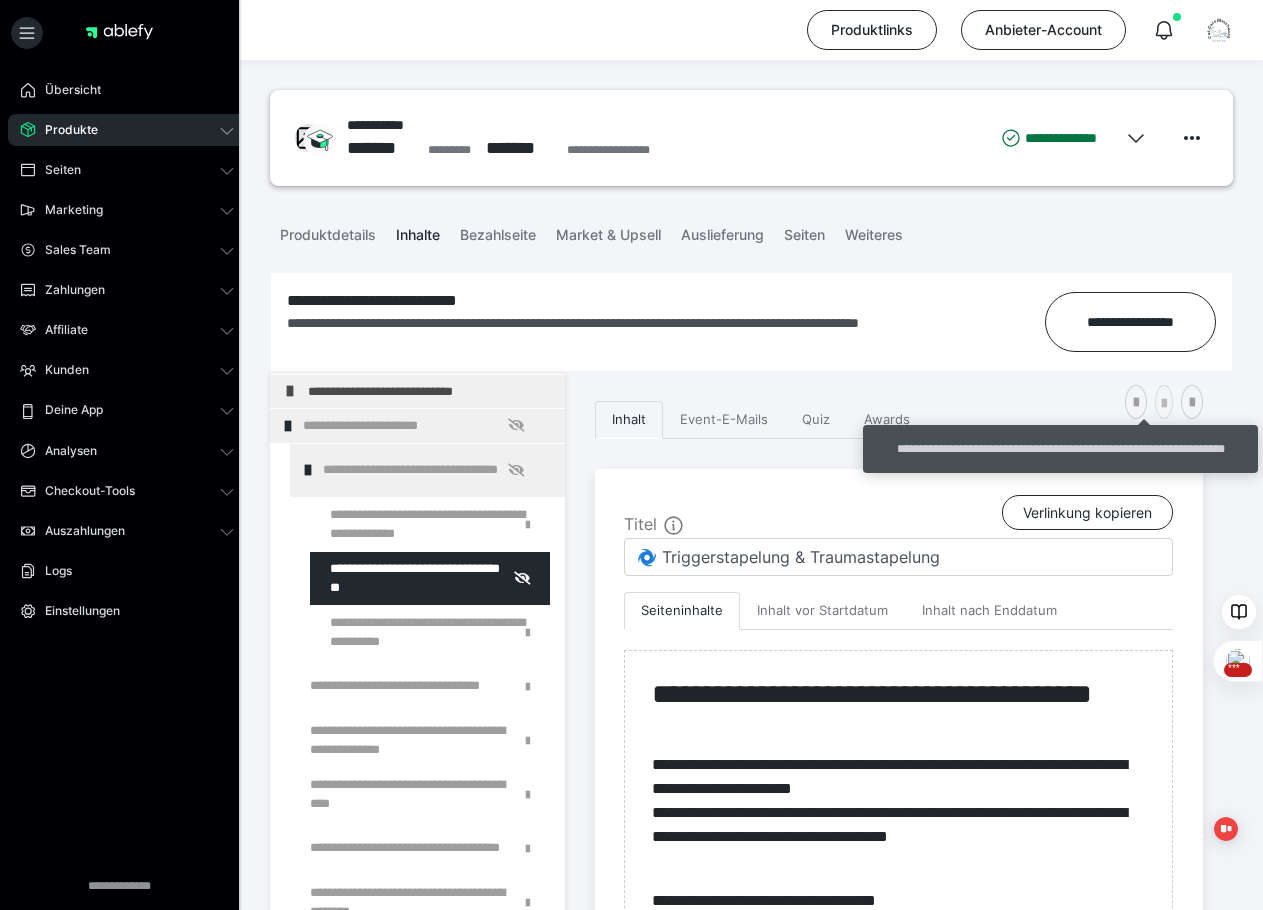 click at bounding box center (1164, 404) 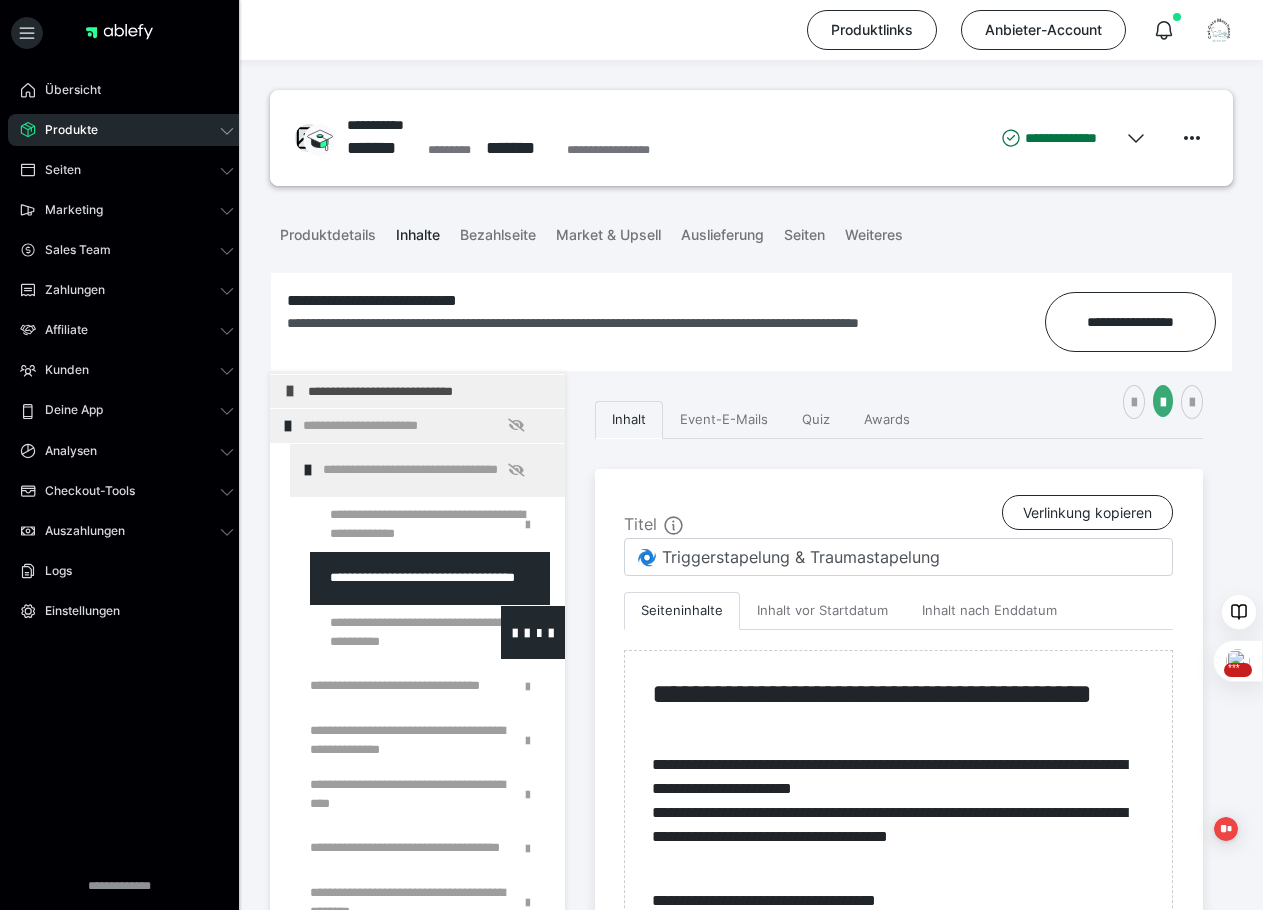 click at bounding box center [385, 632] 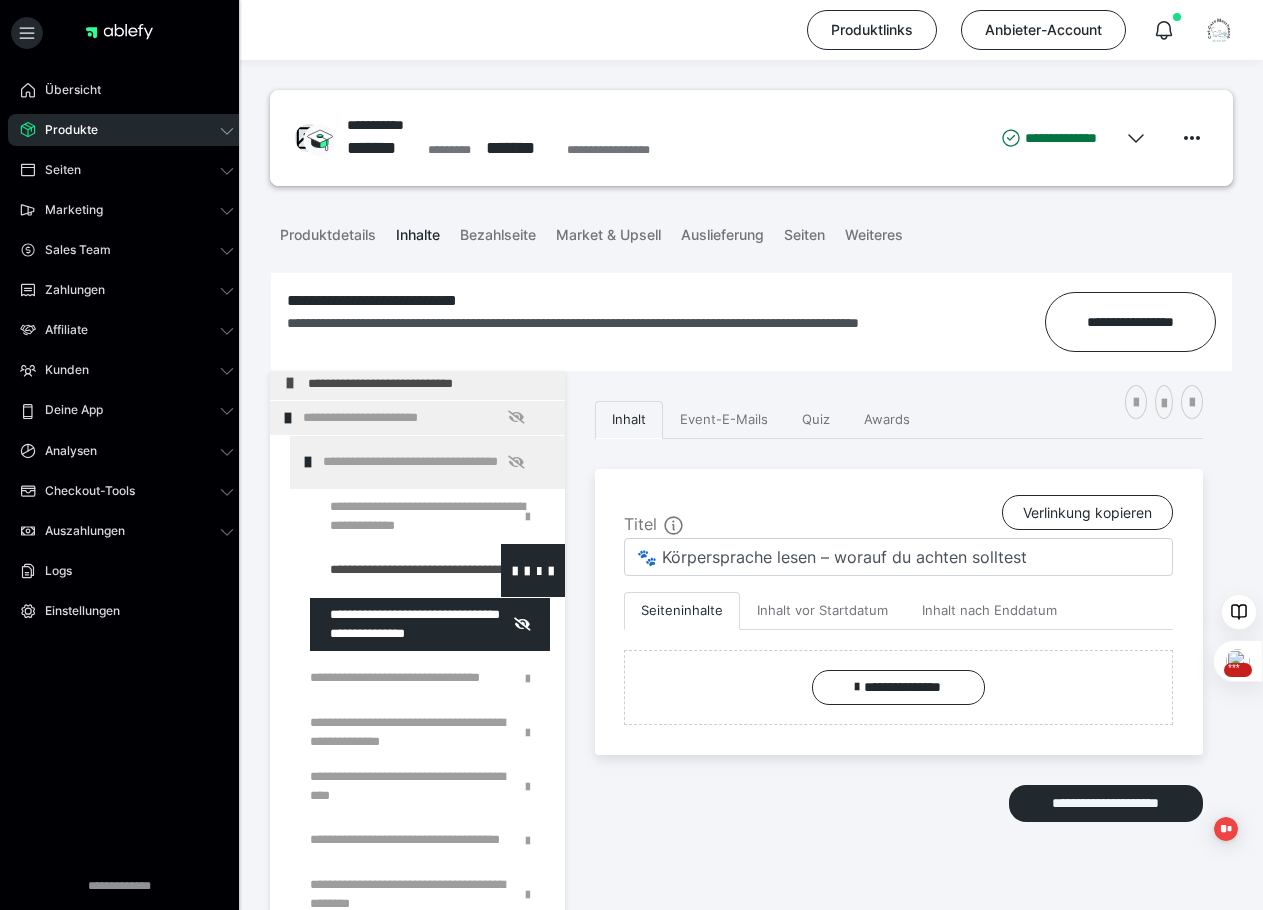 scroll, scrollTop: 31, scrollLeft: 0, axis: vertical 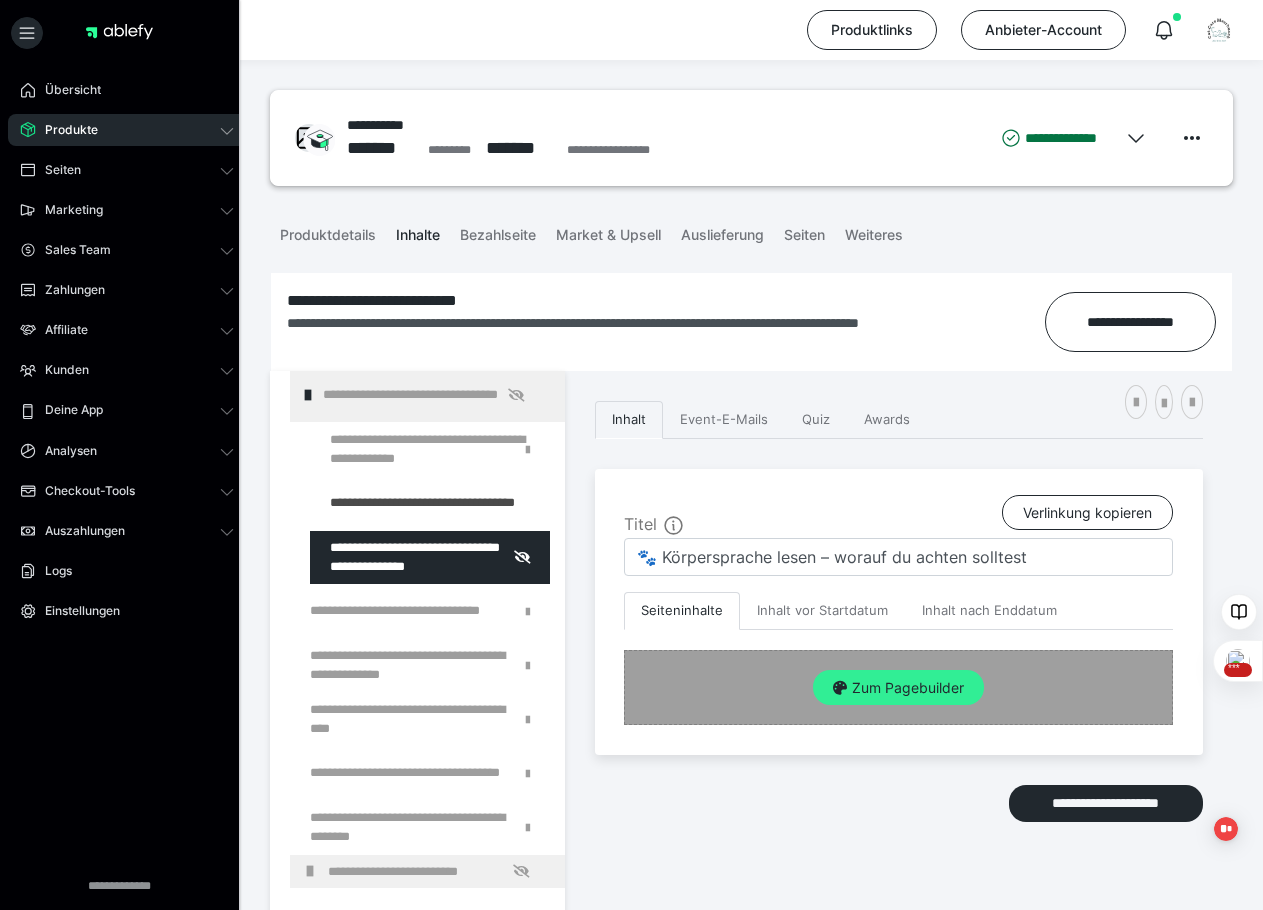 click on "Zum Pagebuilder" at bounding box center [898, 688] 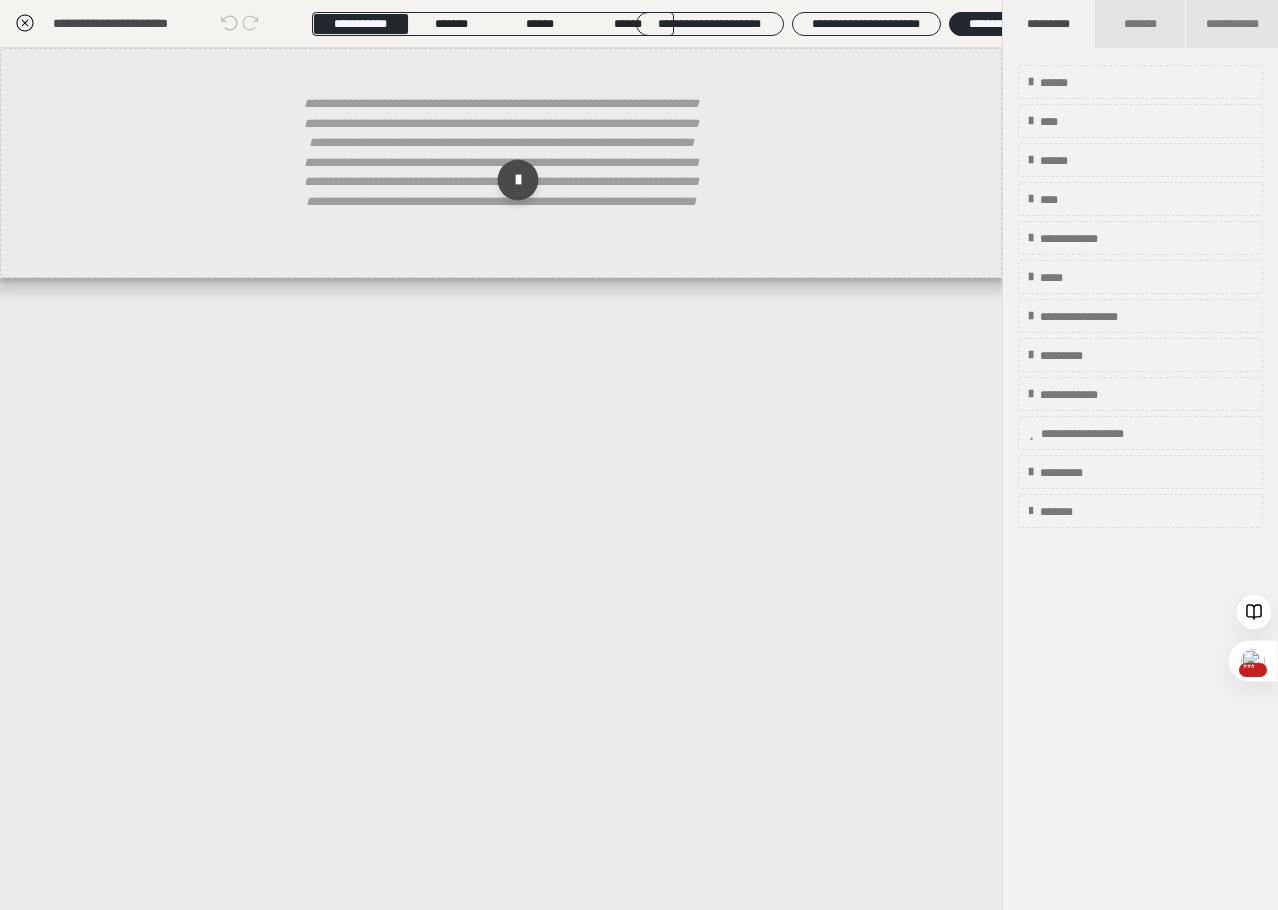 click at bounding box center (518, 180) 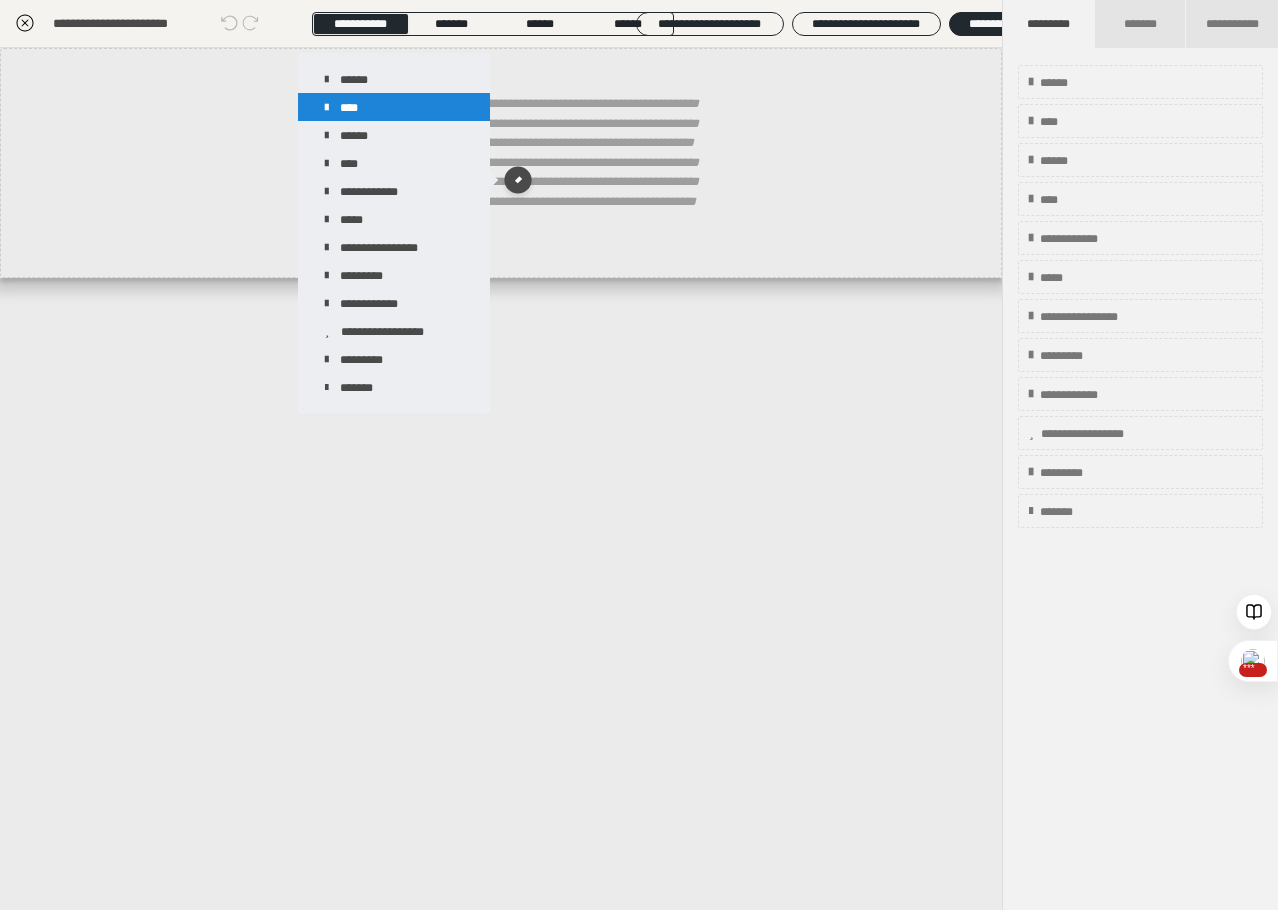 click on "****" at bounding box center [394, 107] 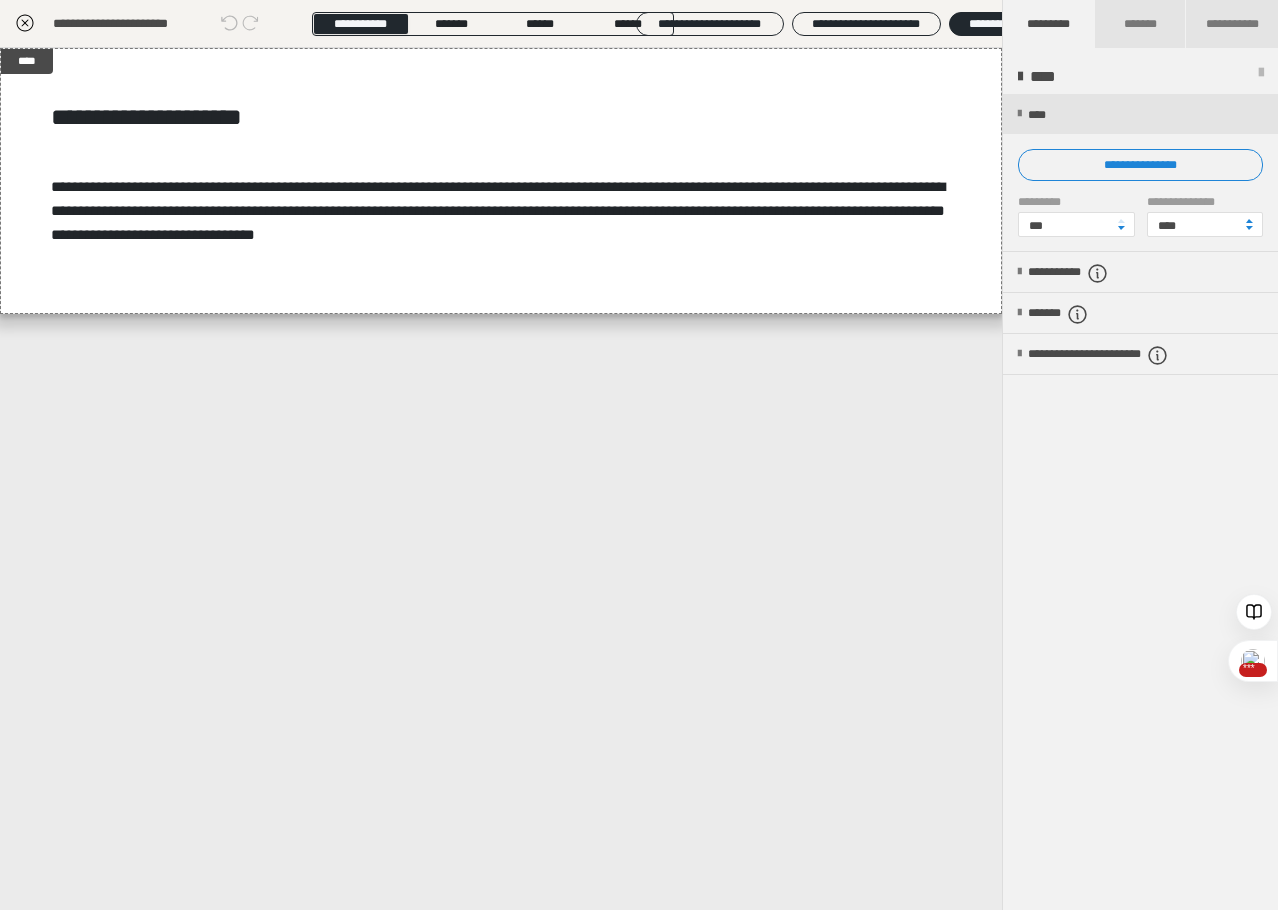 click 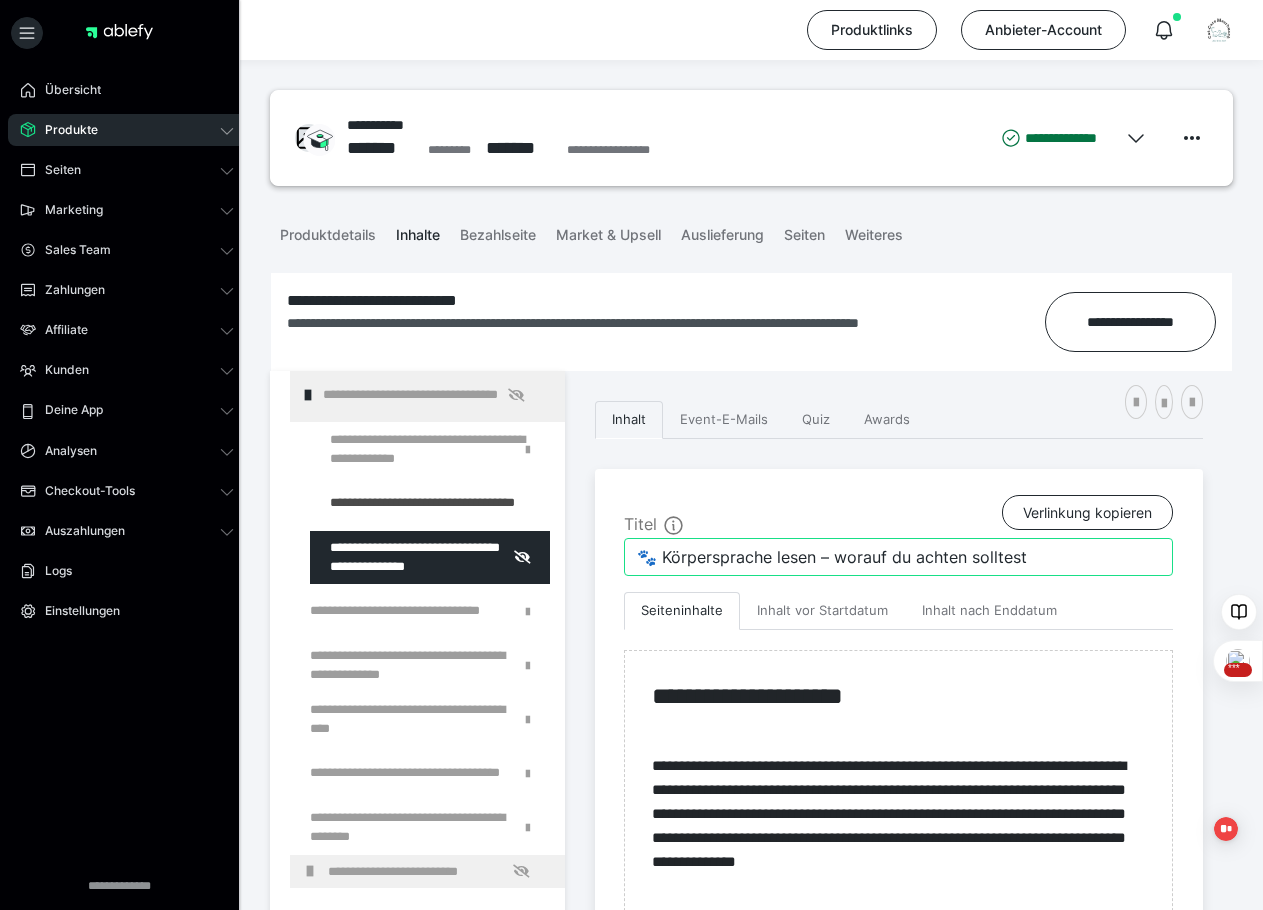 drag, startPoint x: 1057, startPoint y: 558, endPoint x: 560, endPoint y: 556, distance: 497.00403 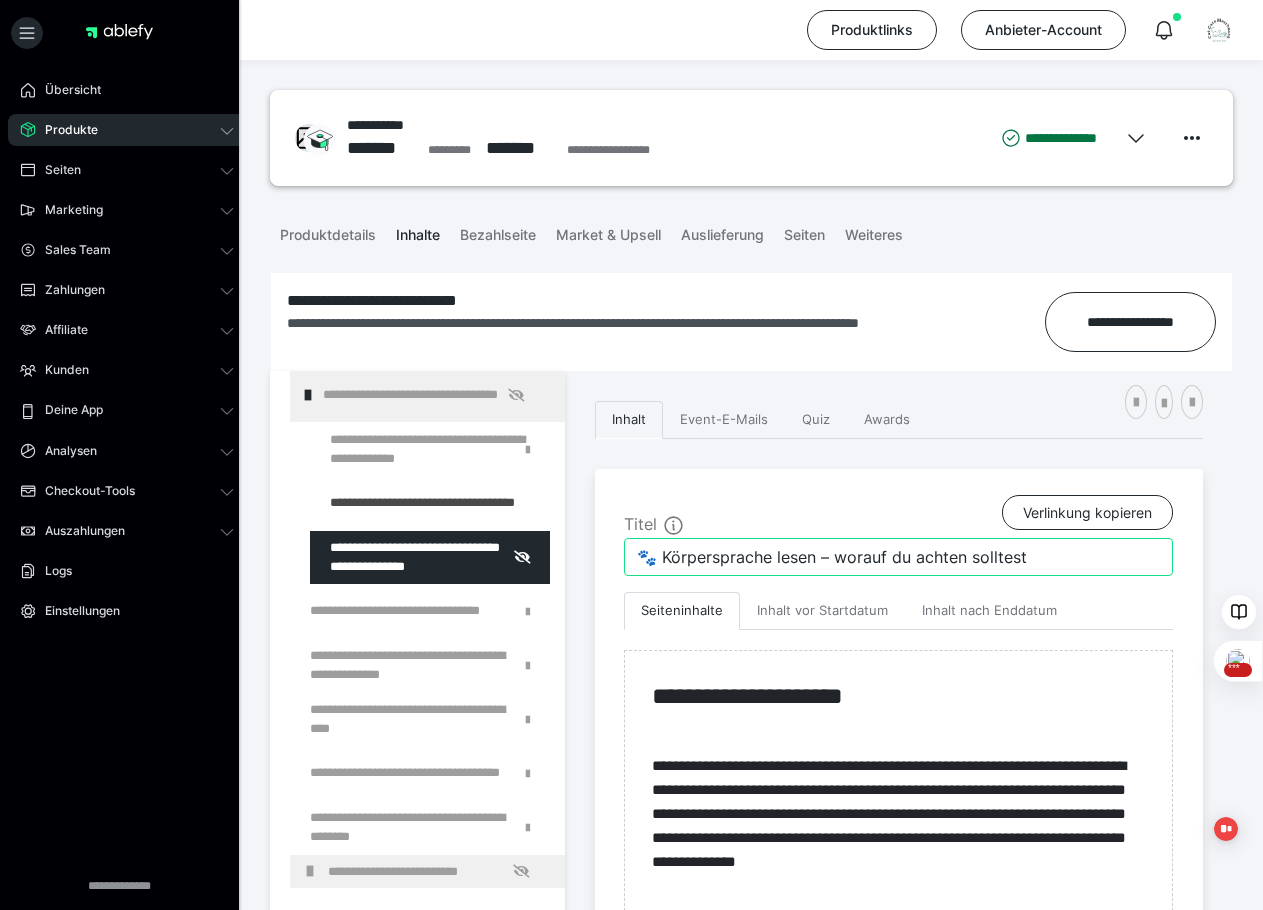 click on "**********" at bounding box center [751, 796] 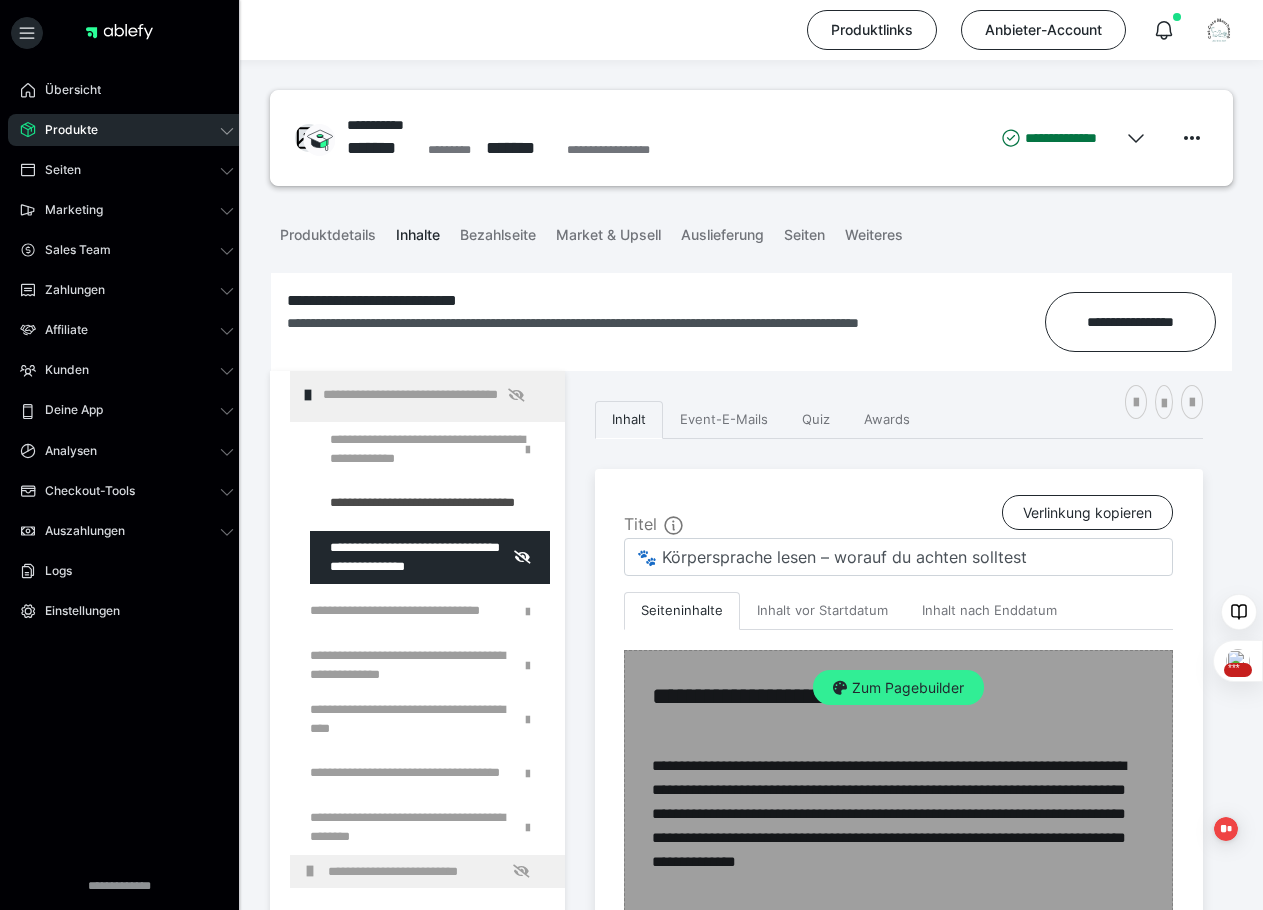 click on "Zum Pagebuilder" at bounding box center (898, 688) 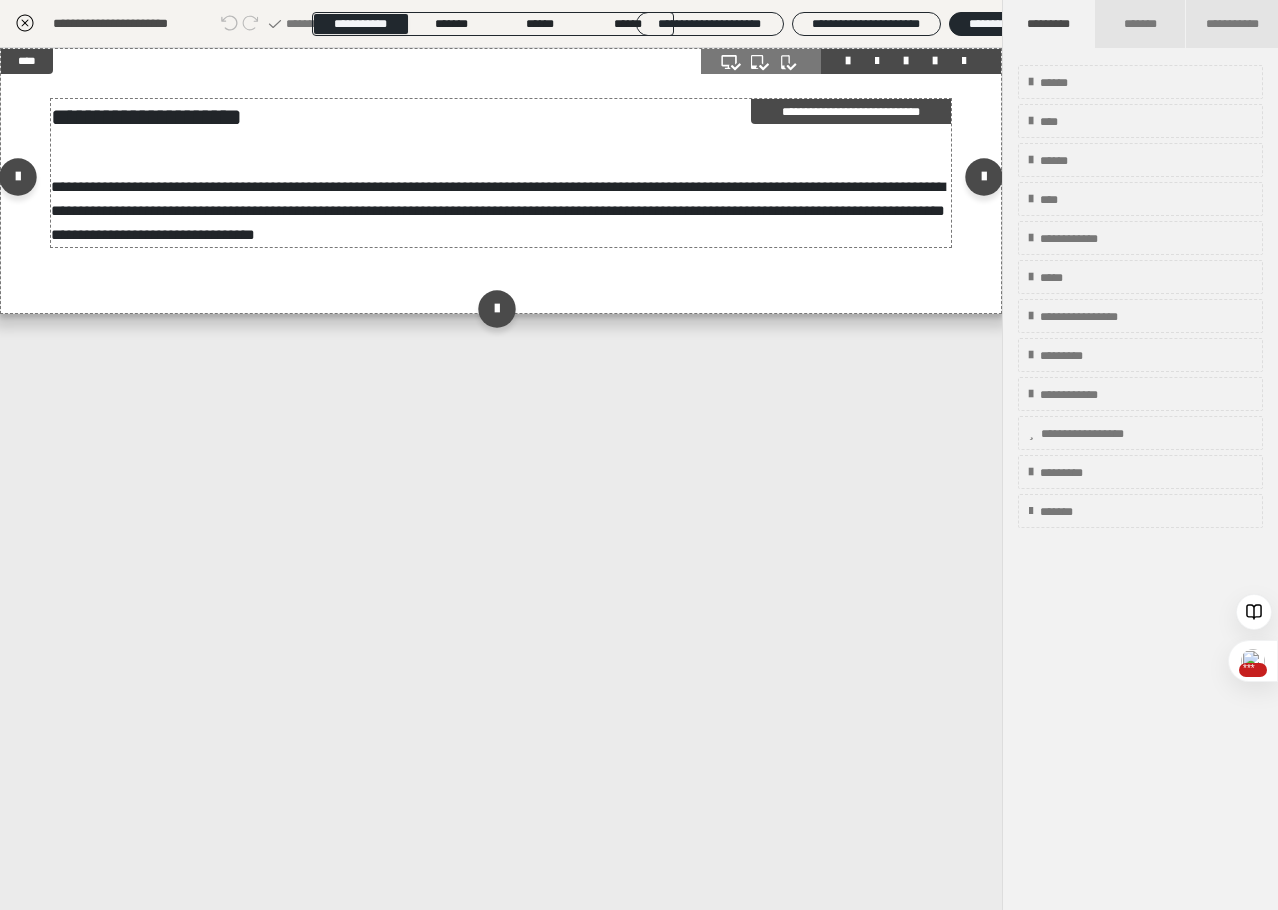 click on "**********" at bounding box center (501, 173) 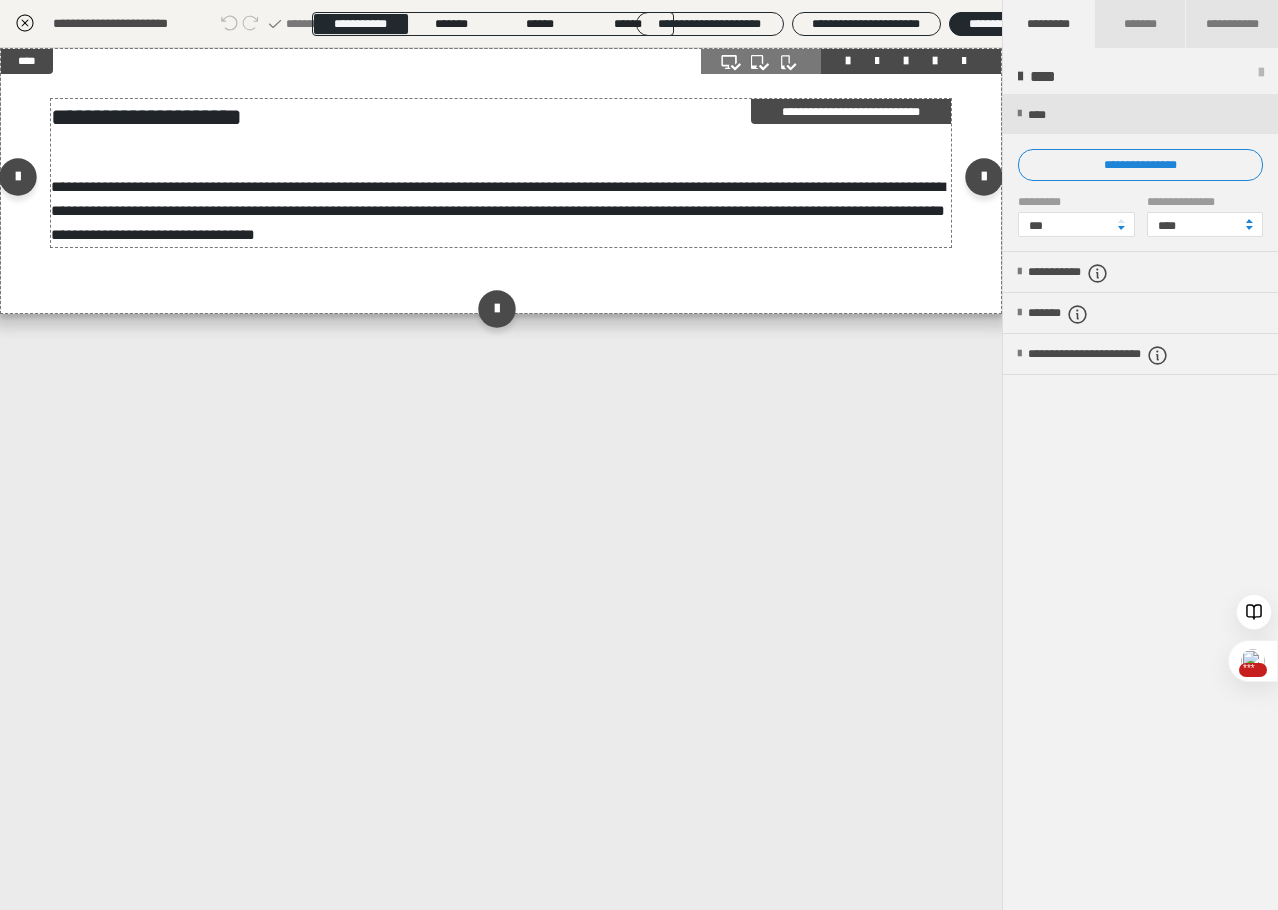 click on "**********" at bounding box center (501, 173) 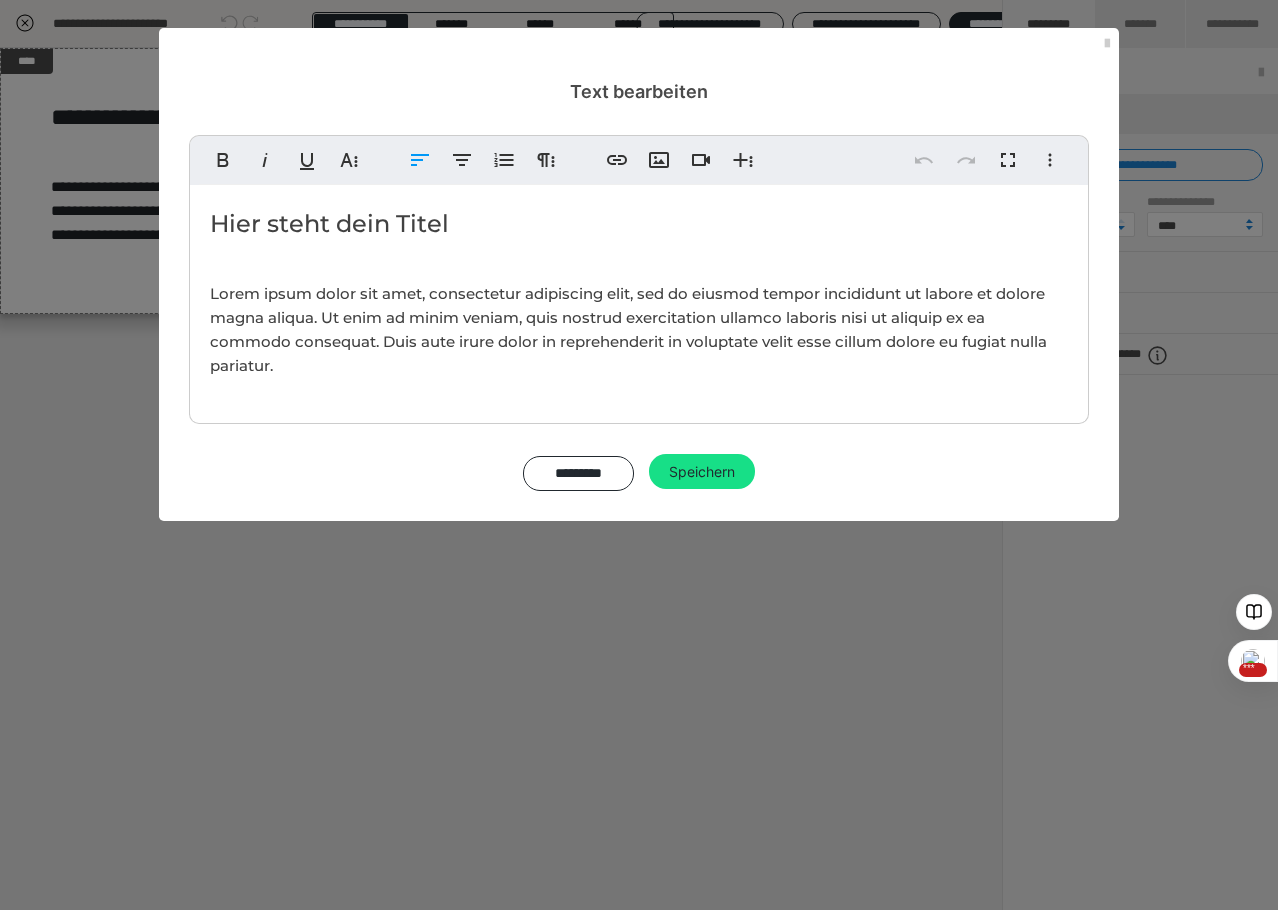 drag, startPoint x: 212, startPoint y: 227, endPoint x: 659, endPoint y: 287, distance: 451.00888 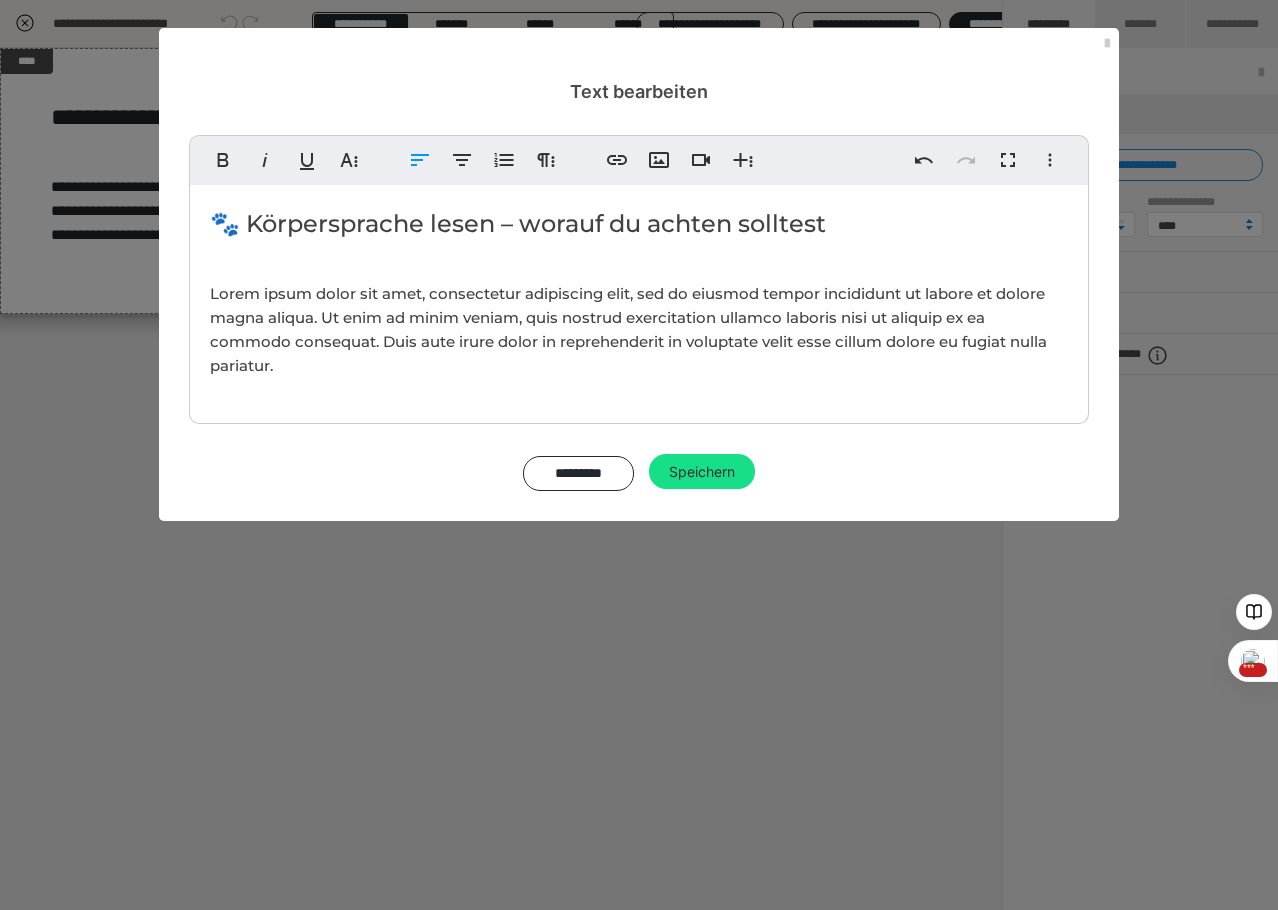 scroll, scrollTop: 0, scrollLeft: 4, axis: horizontal 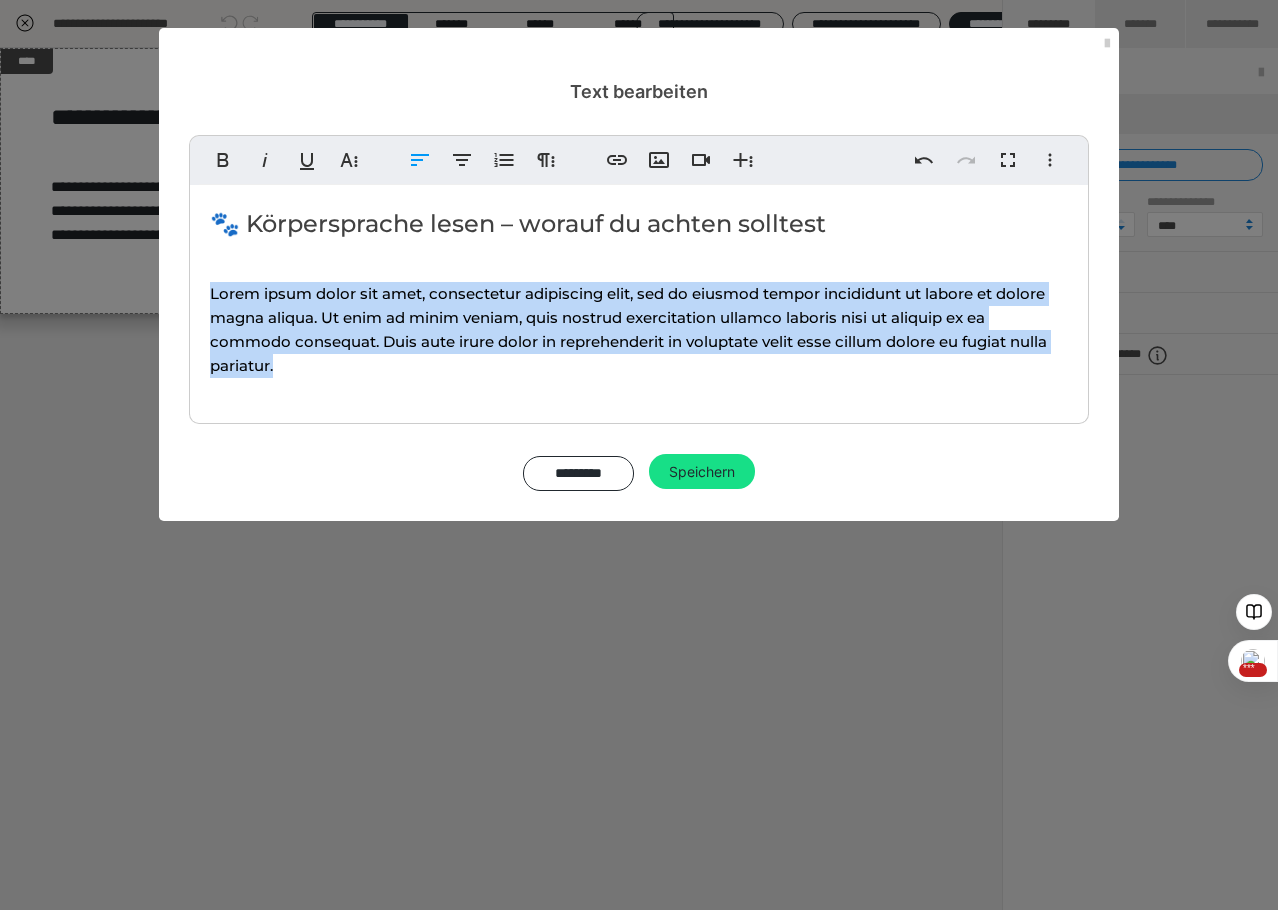 drag, startPoint x: 210, startPoint y: 289, endPoint x: 376, endPoint y: 412, distance: 206.60349 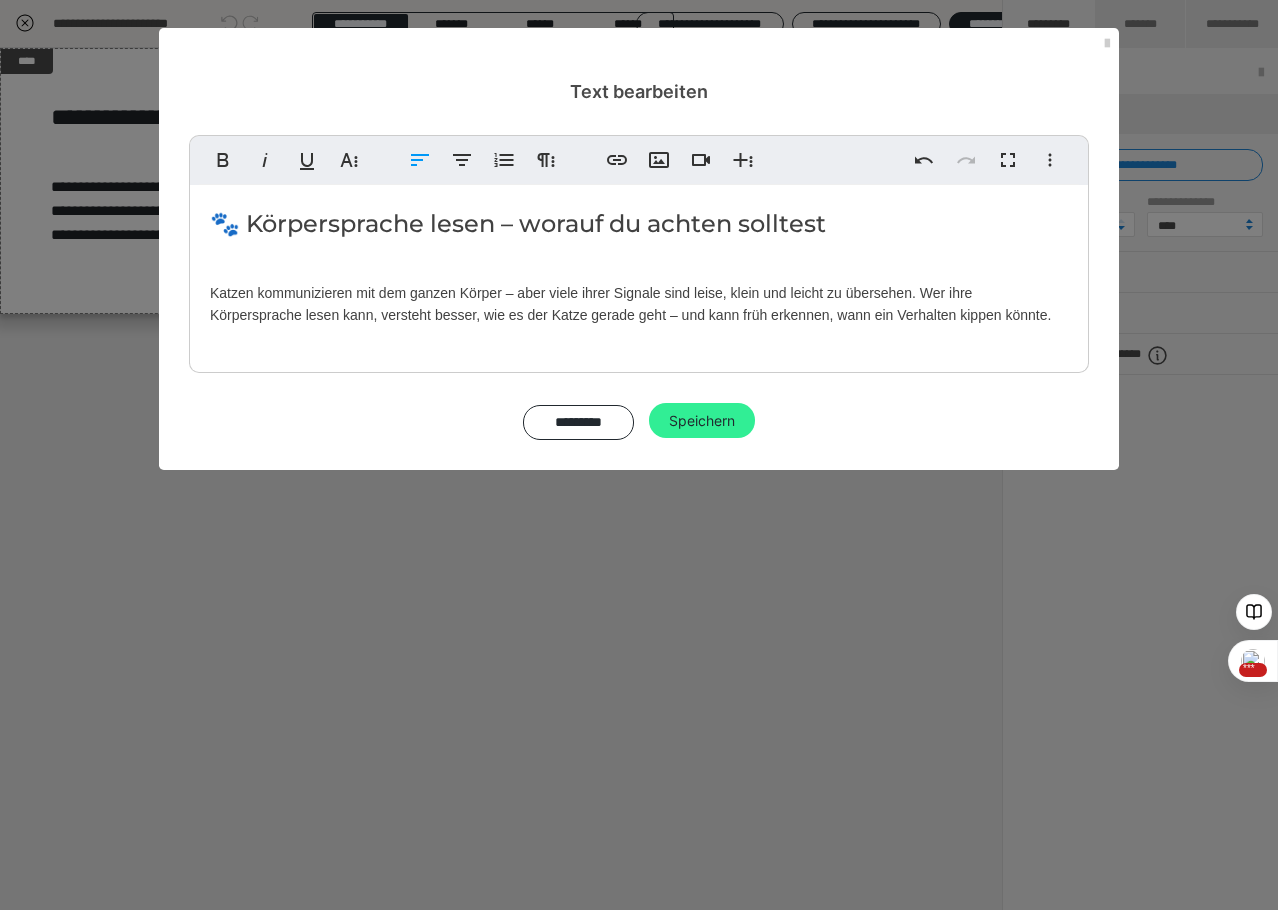 click on "Speichern" at bounding box center [702, 421] 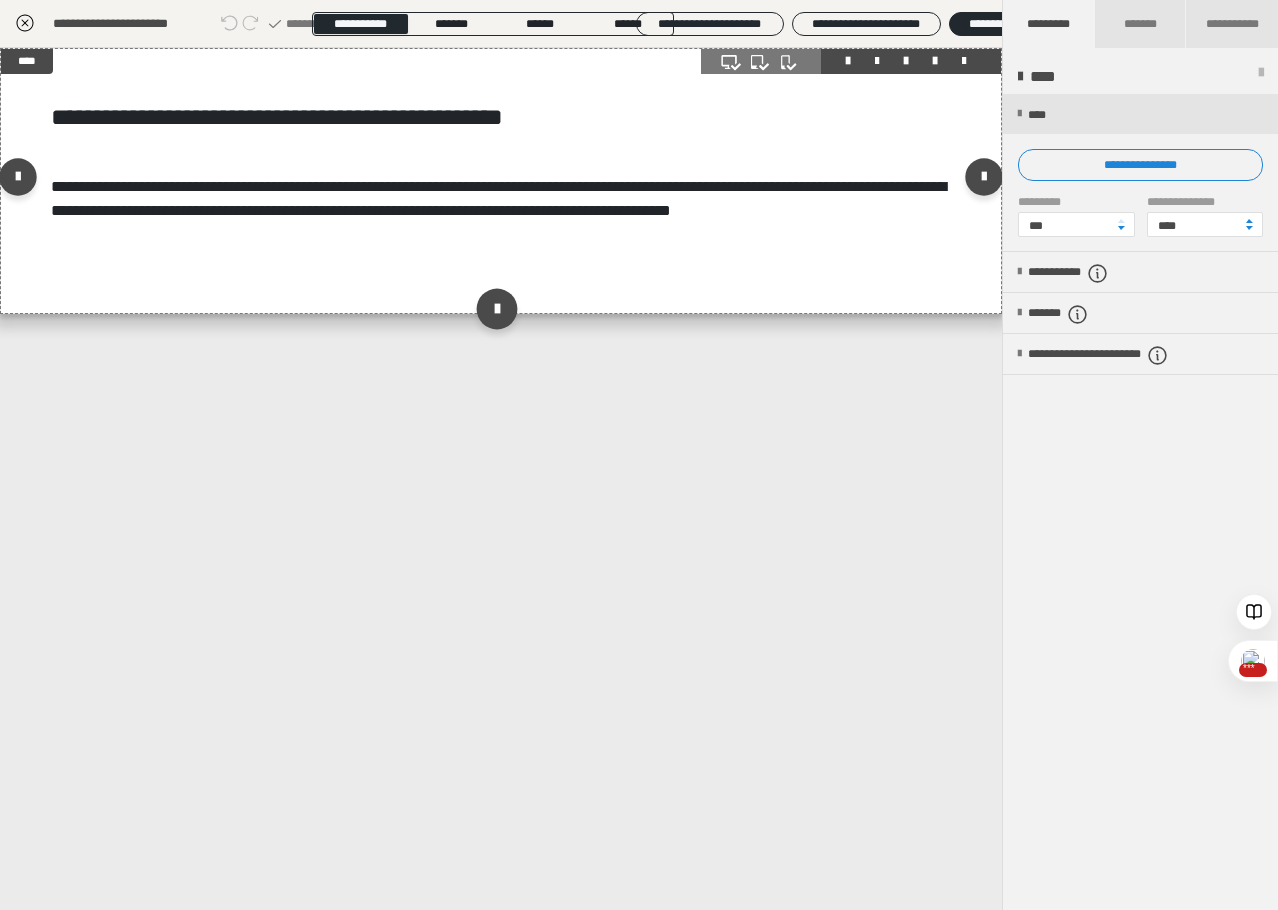 click at bounding box center [496, 308] 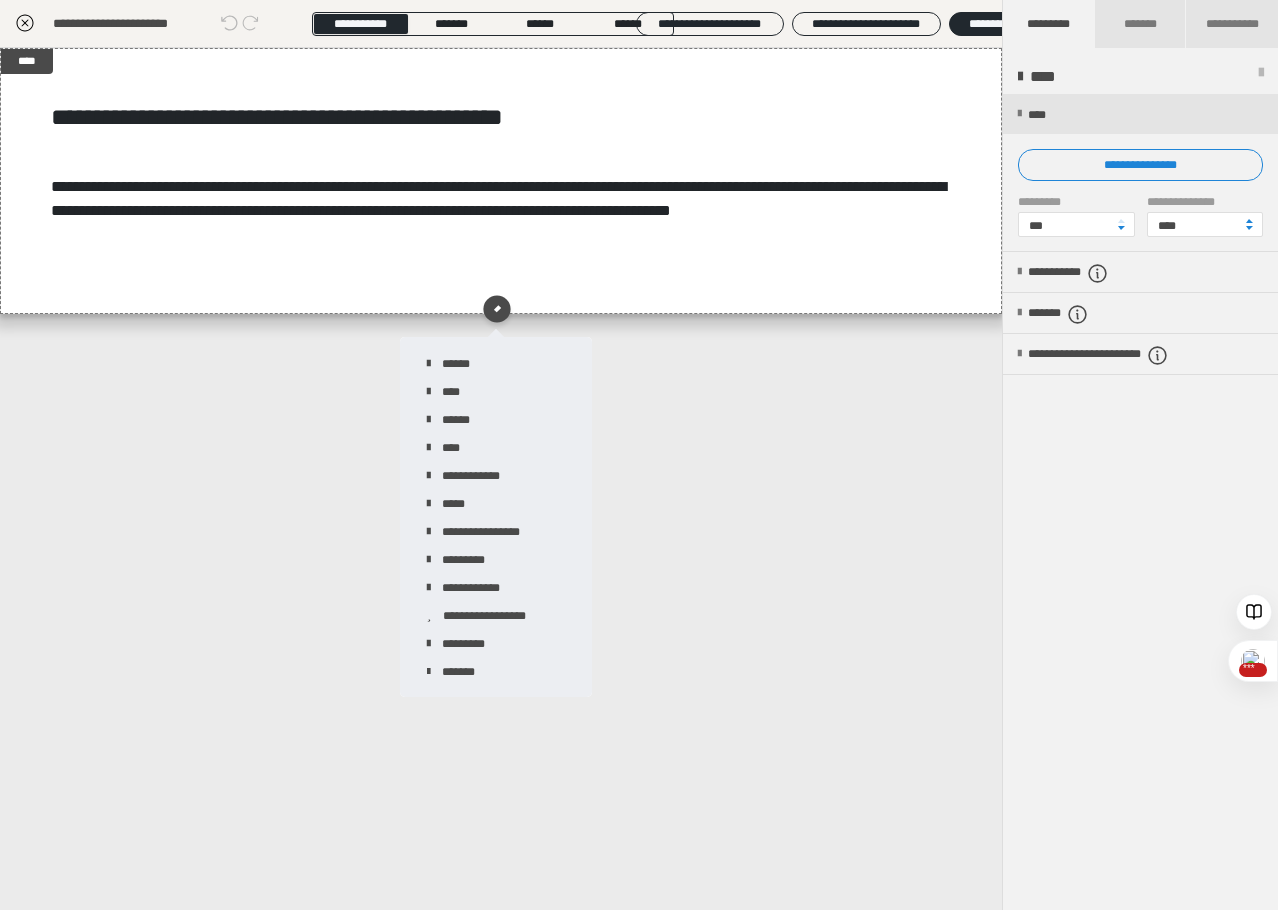 click on "**********" at bounding box center [501, 479] 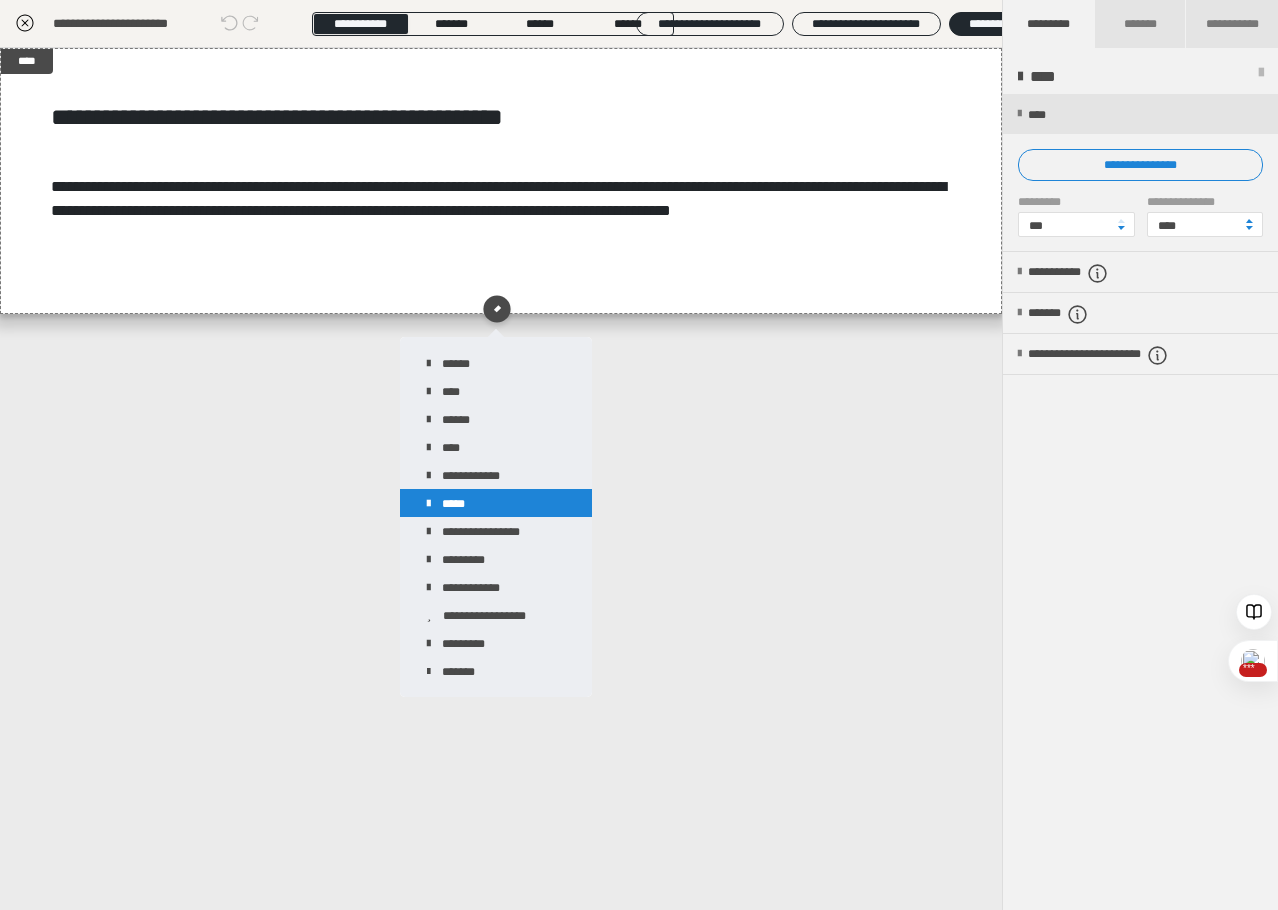 click on "*****" at bounding box center (496, 503) 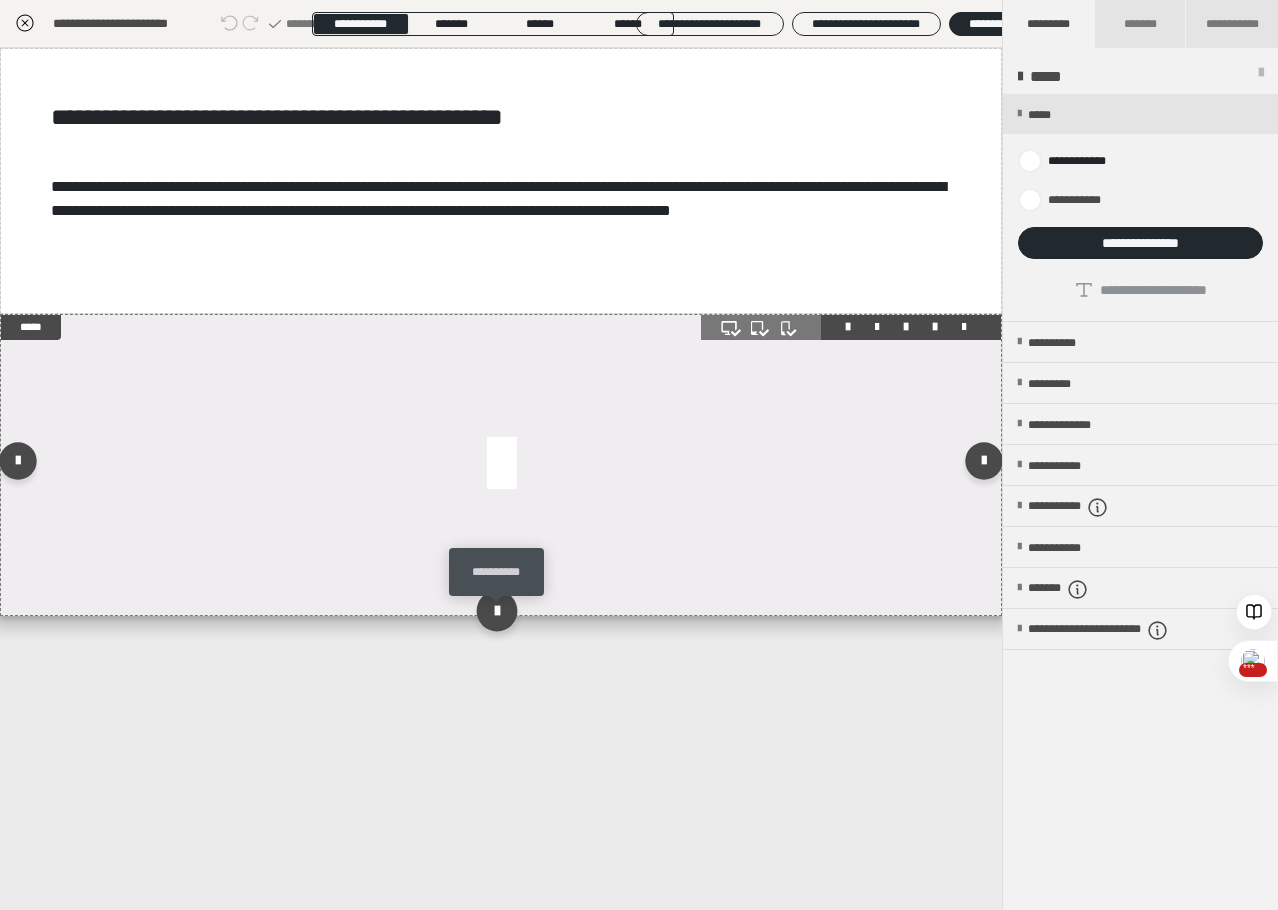click at bounding box center [496, 610] 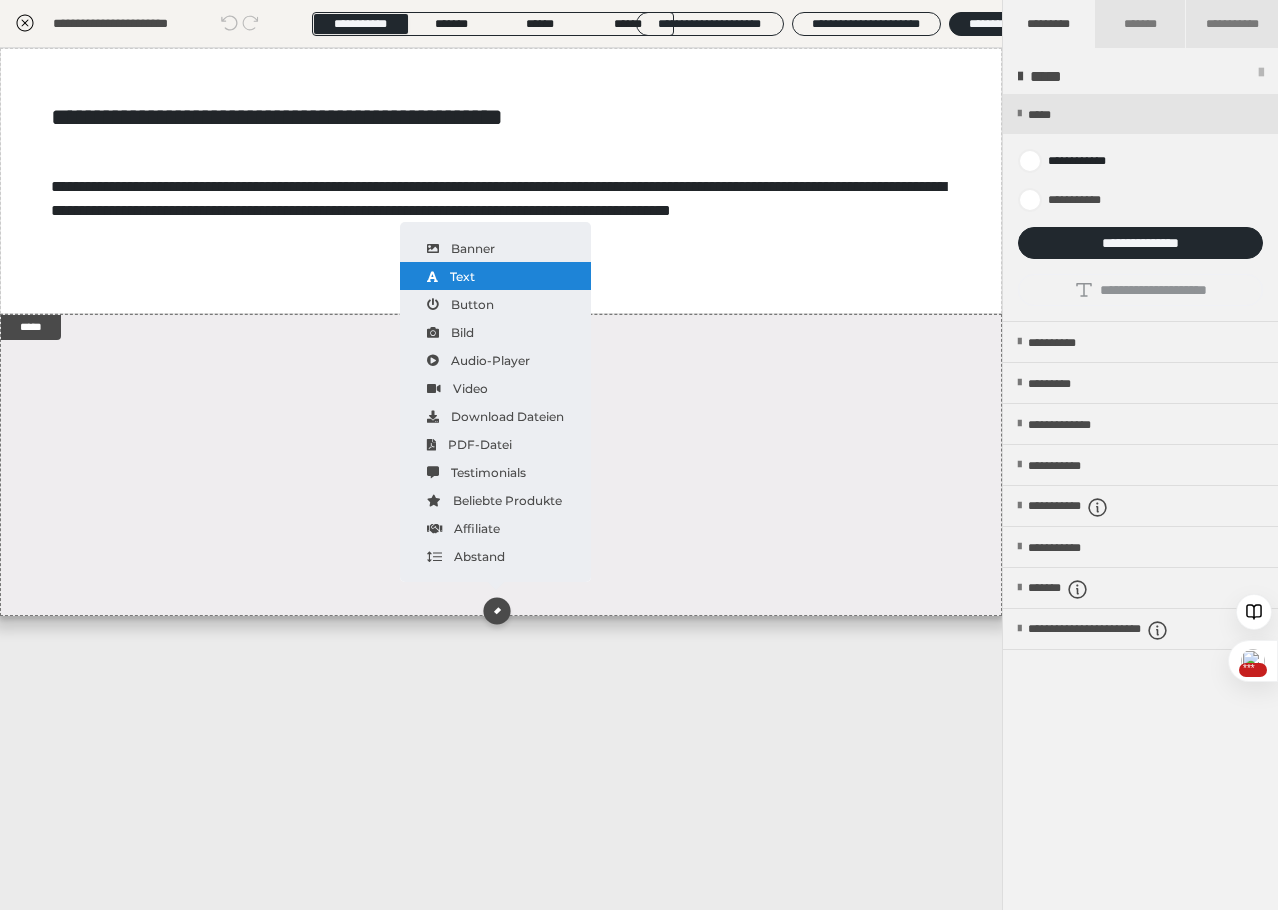 click on "Text" at bounding box center (495, 276) 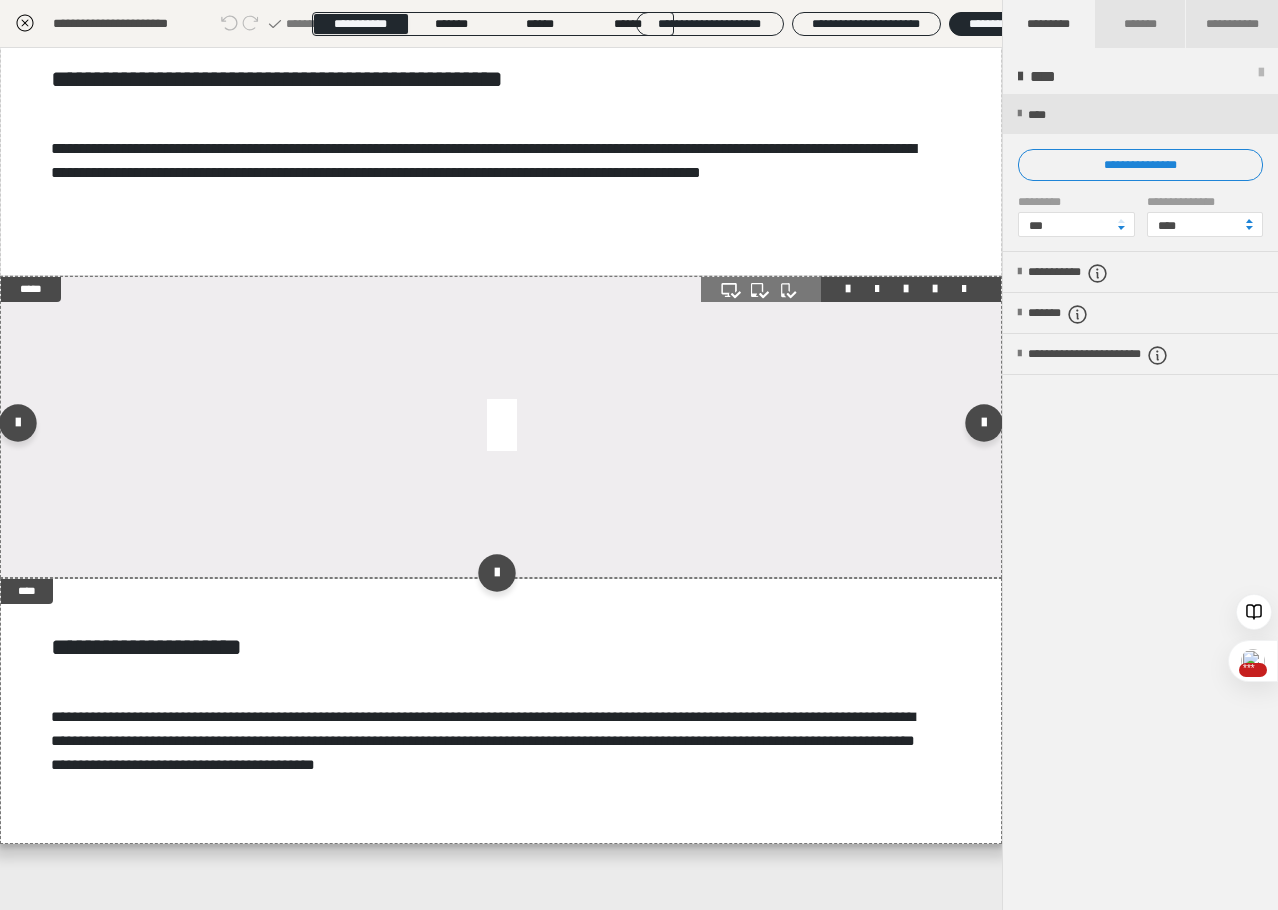 scroll, scrollTop: 54, scrollLeft: 0, axis: vertical 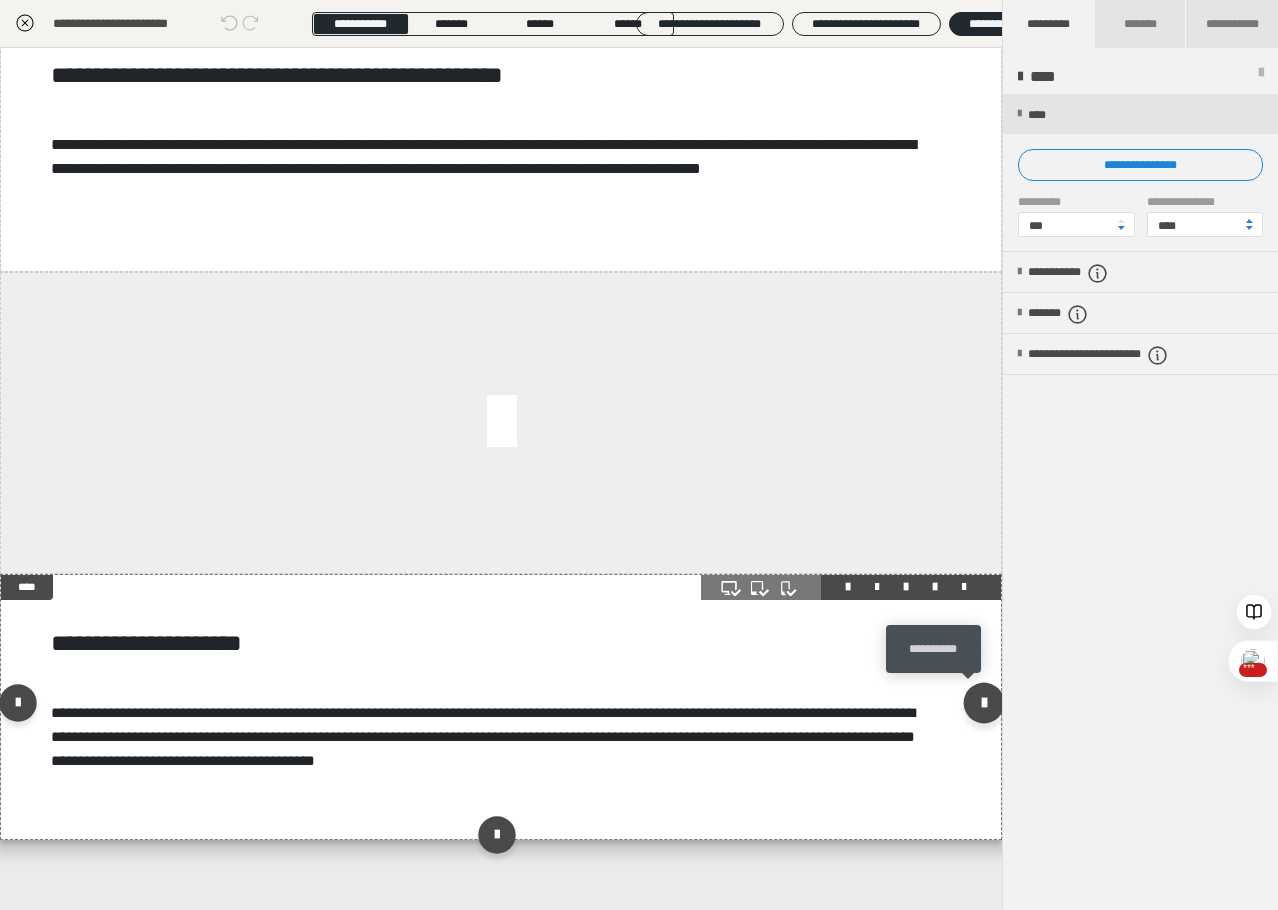 click at bounding box center (984, 702) 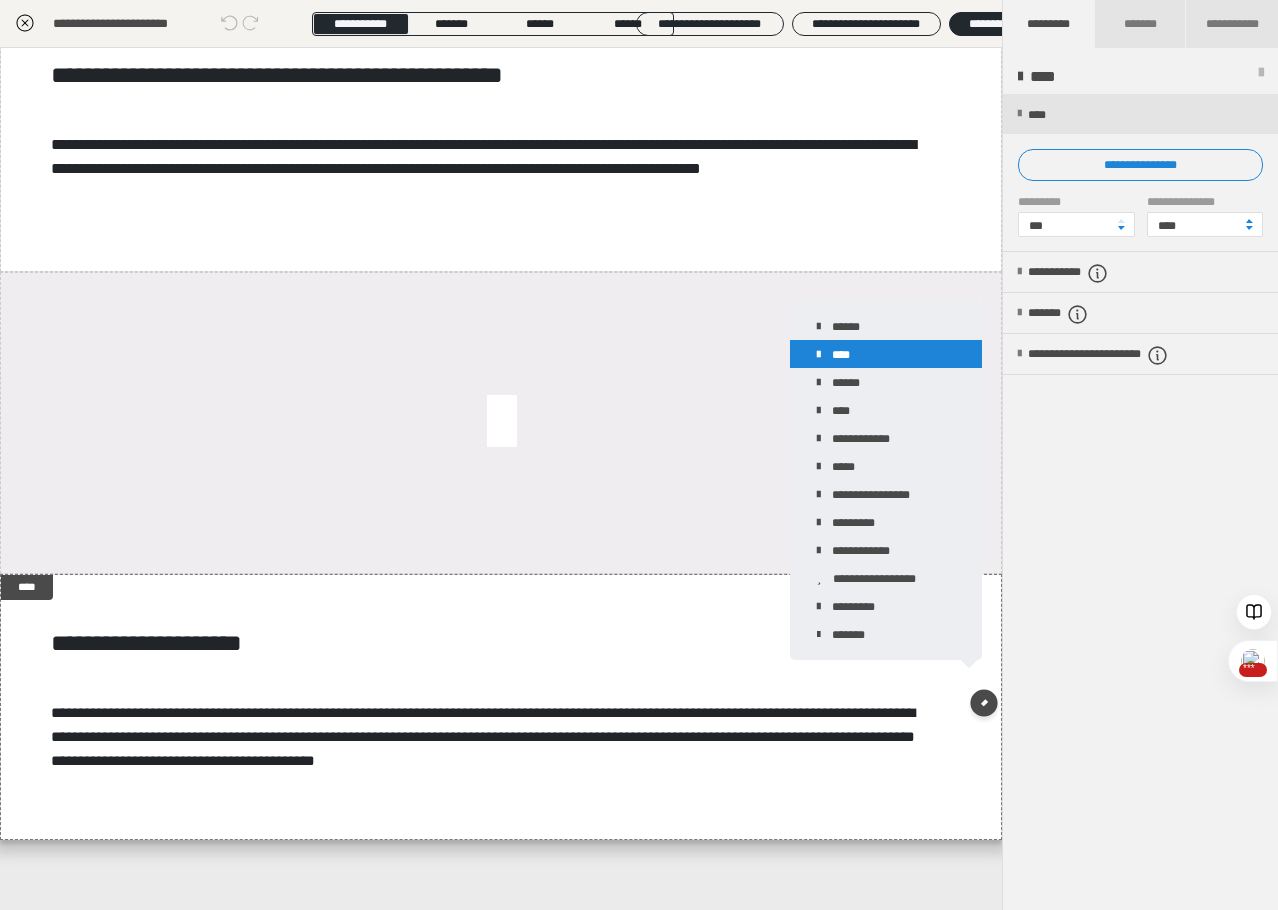 click on "****" at bounding box center (886, 354) 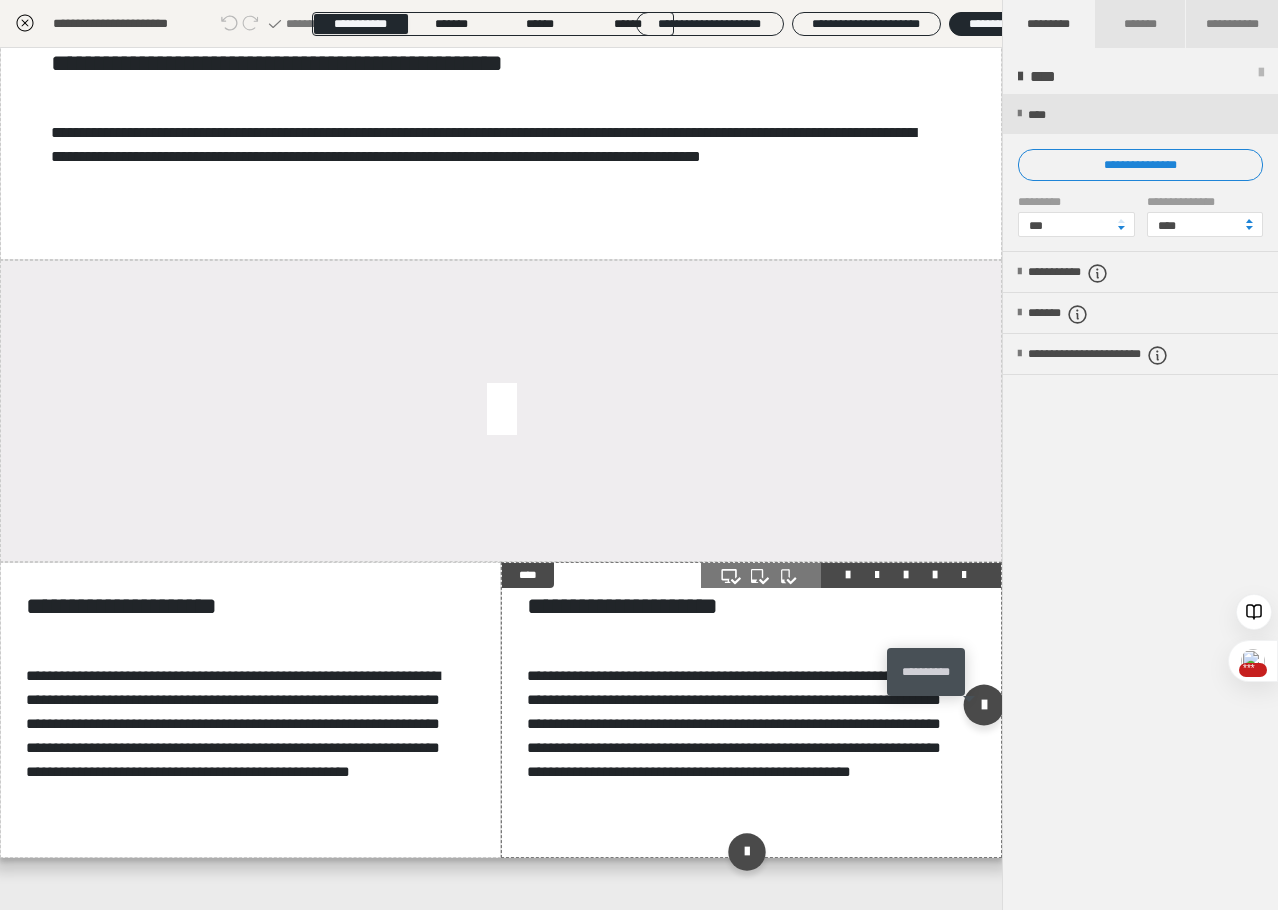 click at bounding box center [984, 705] 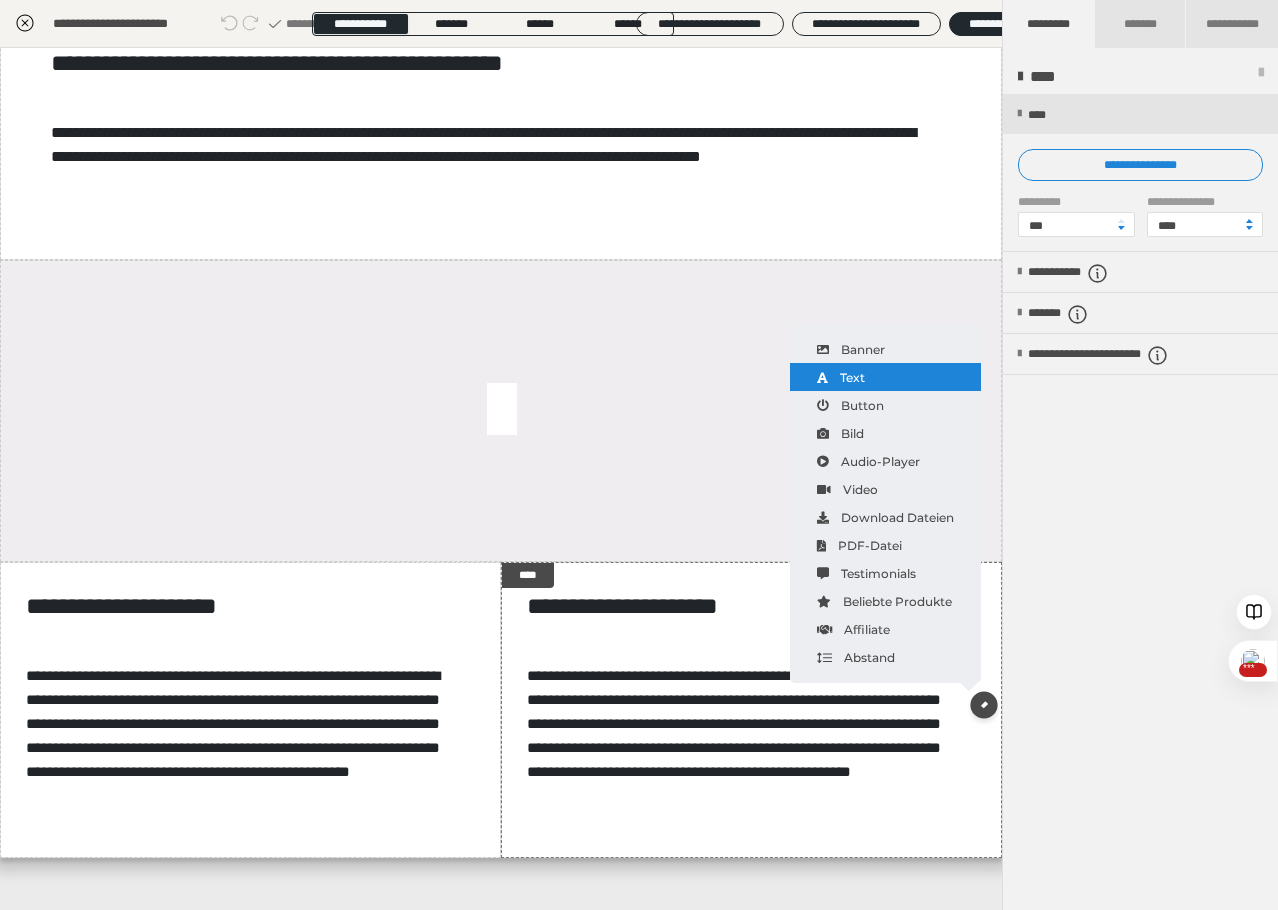 click on "Text" at bounding box center [885, 377] 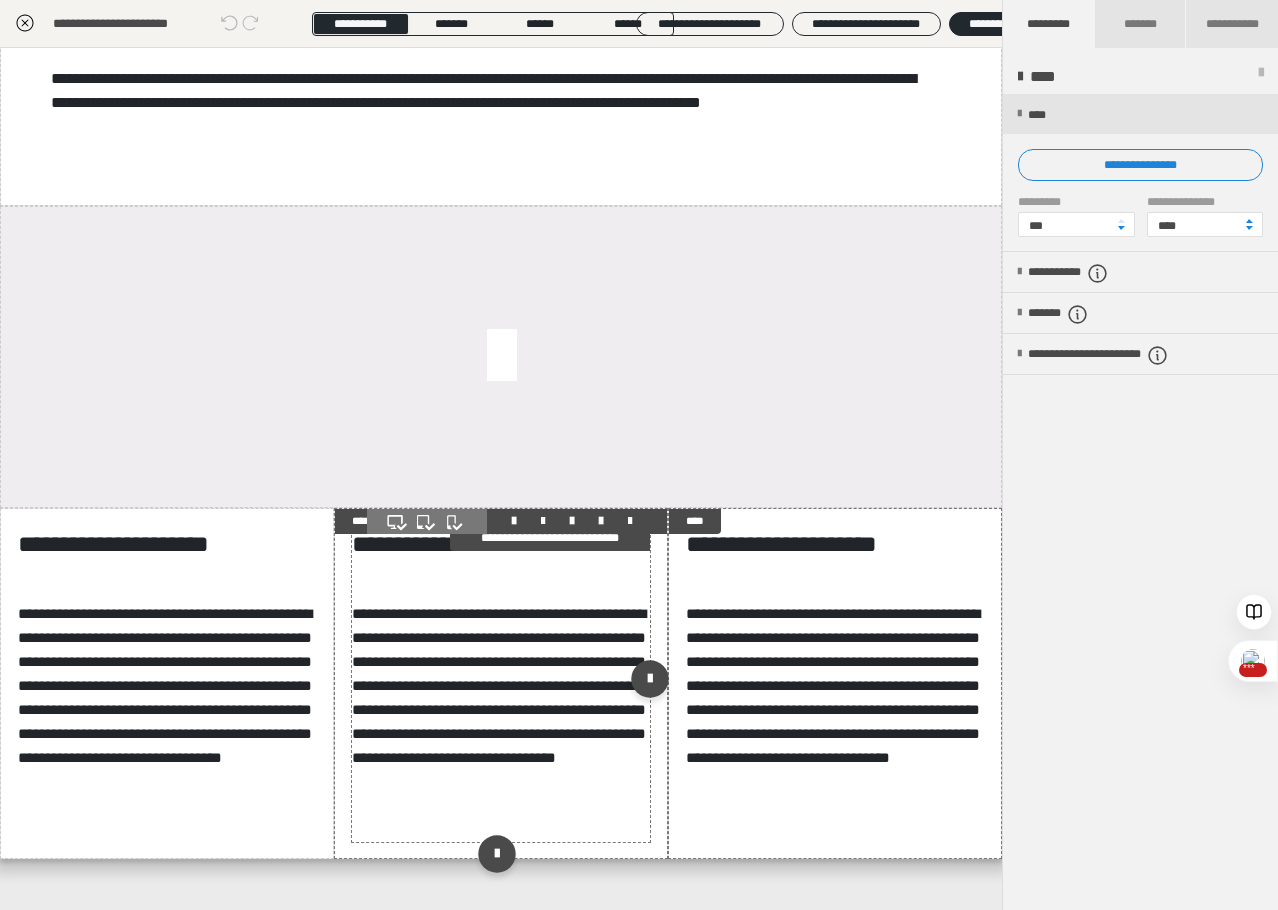 scroll, scrollTop: 156, scrollLeft: 0, axis: vertical 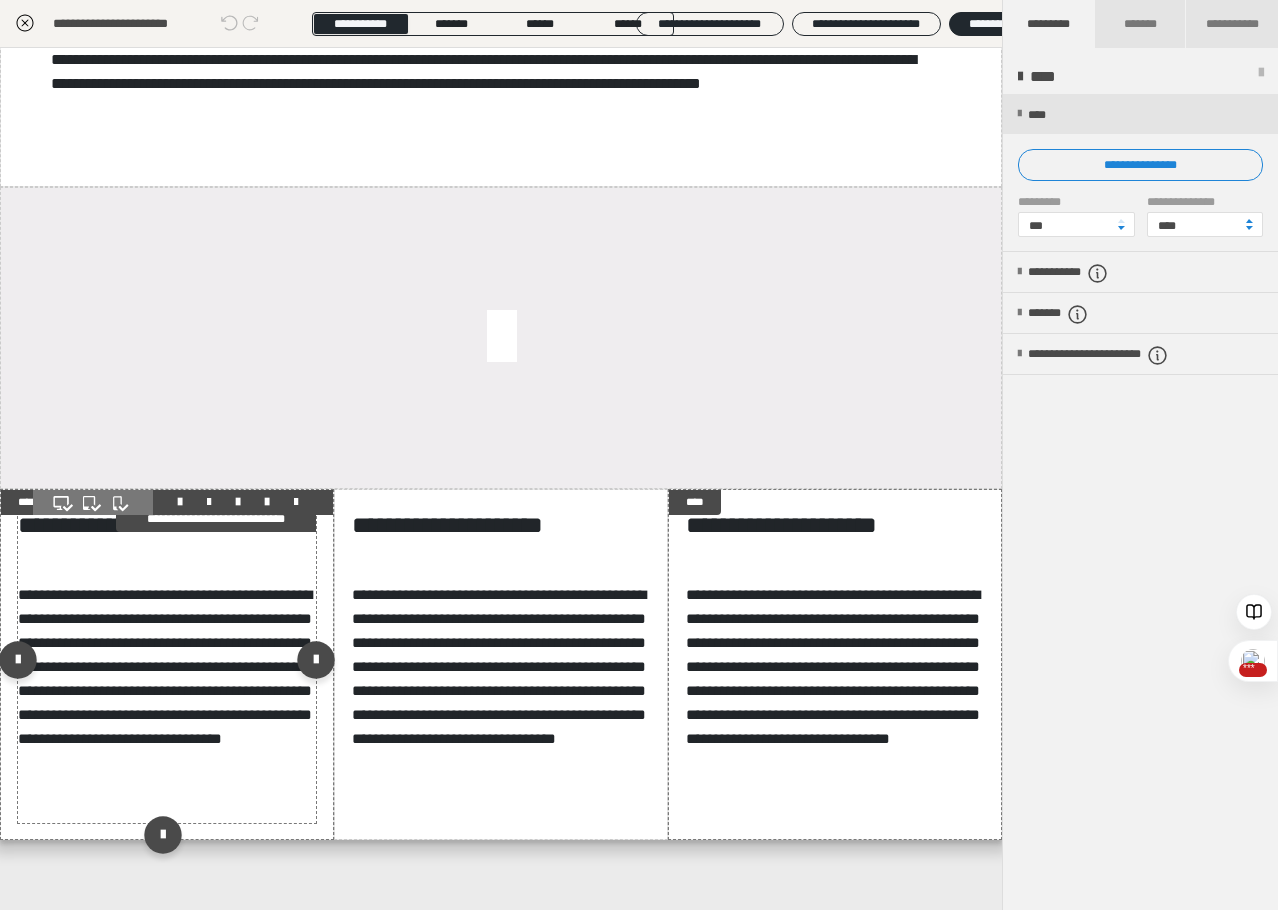 click on "**********" at bounding box center [165, 667] 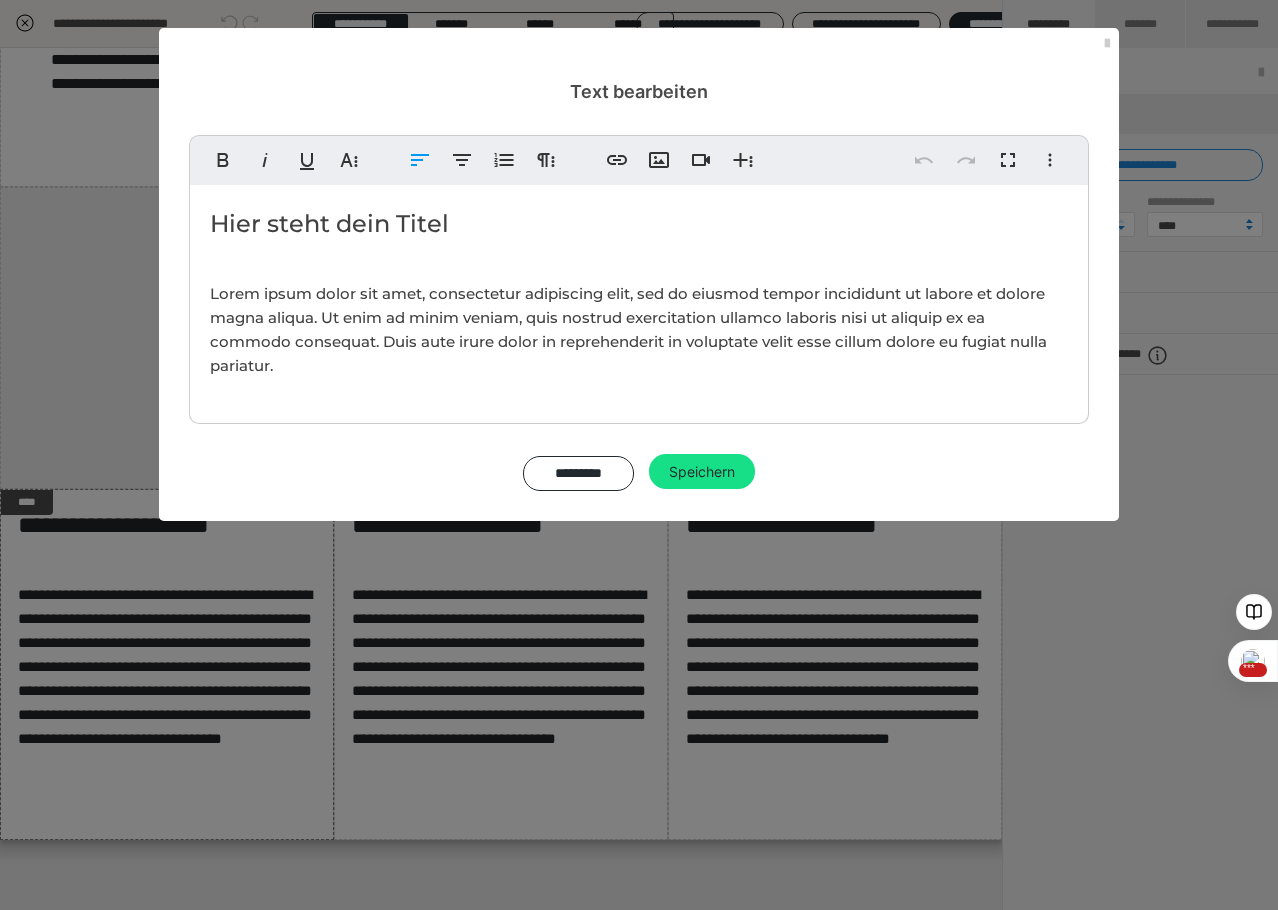 drag, startPoint x: 216, startPoint y: 227, endPoint x: 573, endPoint y: 467, distance: 430.17322 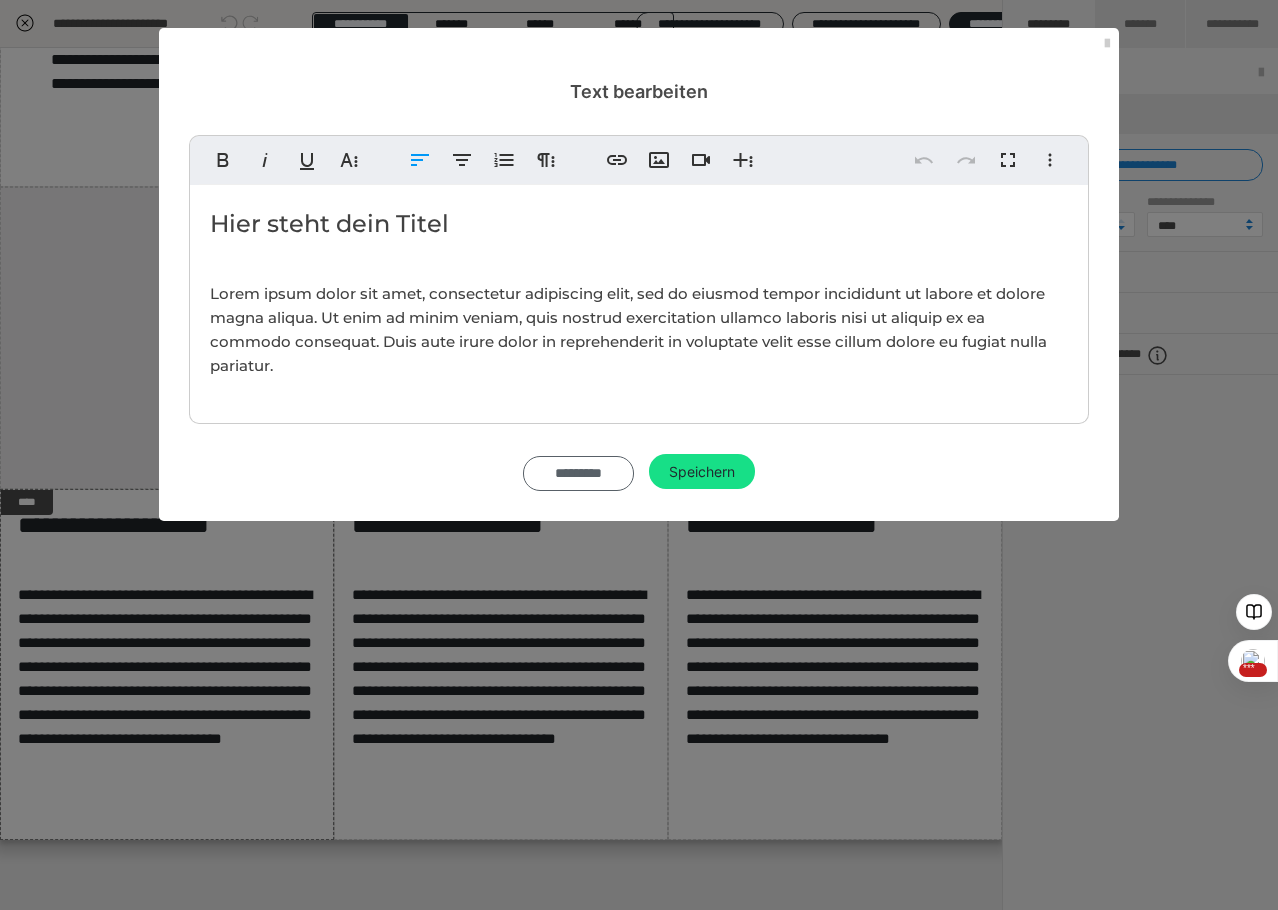 click on "Hier steht dein Titel Lorem ipsum dolor sit amet, consectetur adipiscing elit, sed do eiusmod tempor incididunt ut labore et dolore magna aliqua. Ut enim ad minim veniam, quis nostrud exercitation ullamco laboris nisi ut aliquip ex ea commodo consequat. Duis aute irure dolor in reprehenderit in voluptate velit esse cillum dolore eu fugiat nulla pariatur." at bounding box center (639, 299) 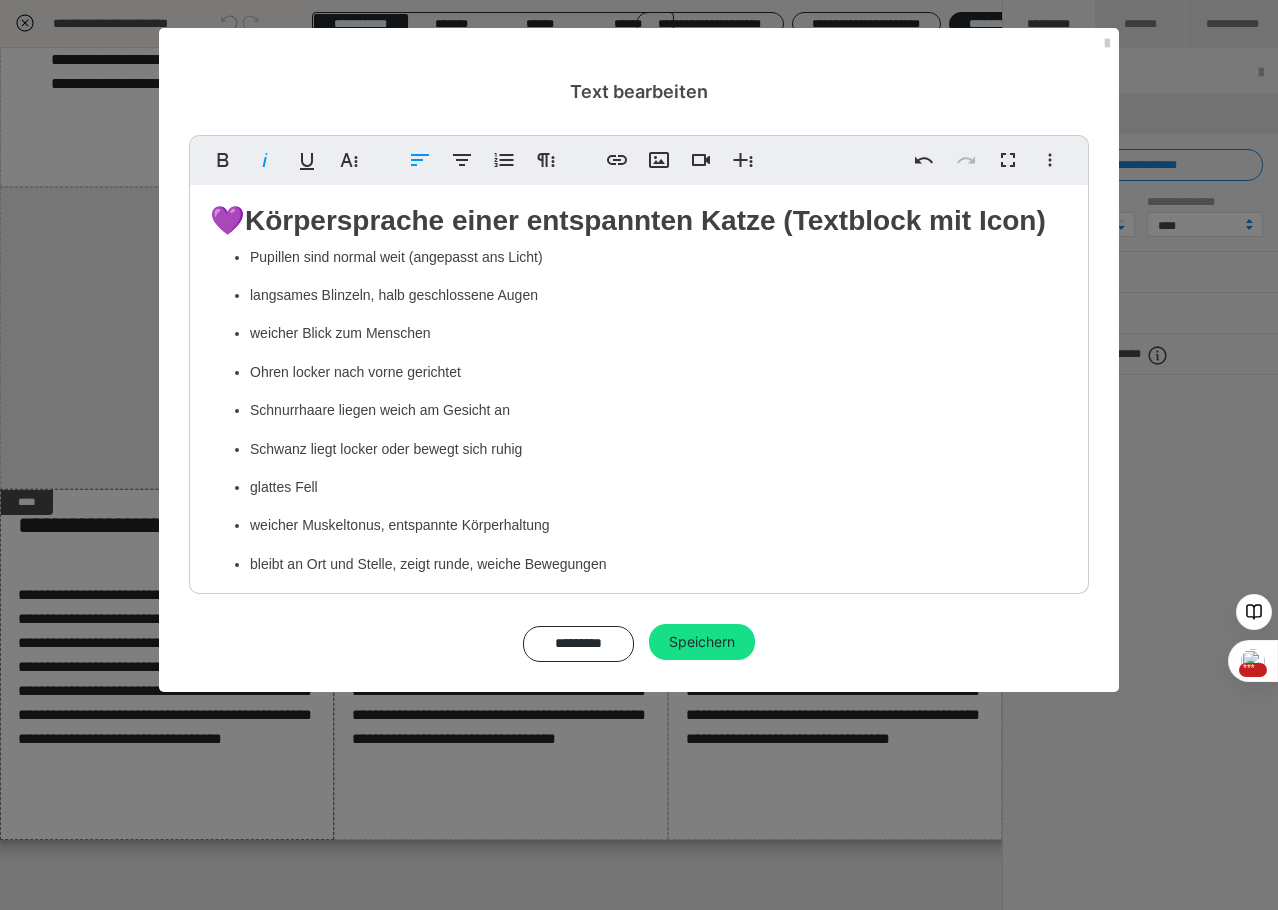 scroll, scrollTop: 0, scrollLeft: 0, axis: both 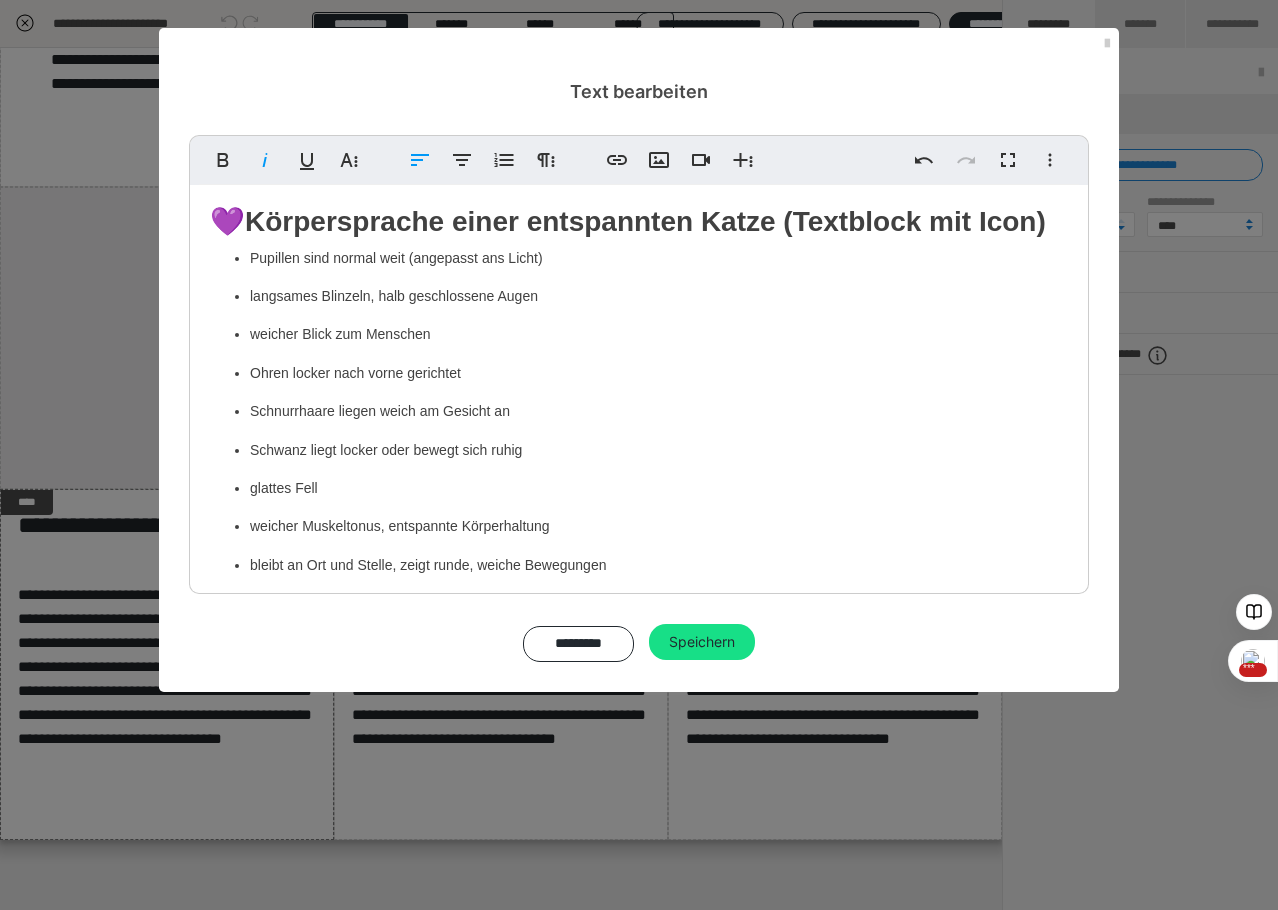 click on "Körpersprache einer entspannten Katze (Textblock mit Icon)" at bounding box center (645, 221) 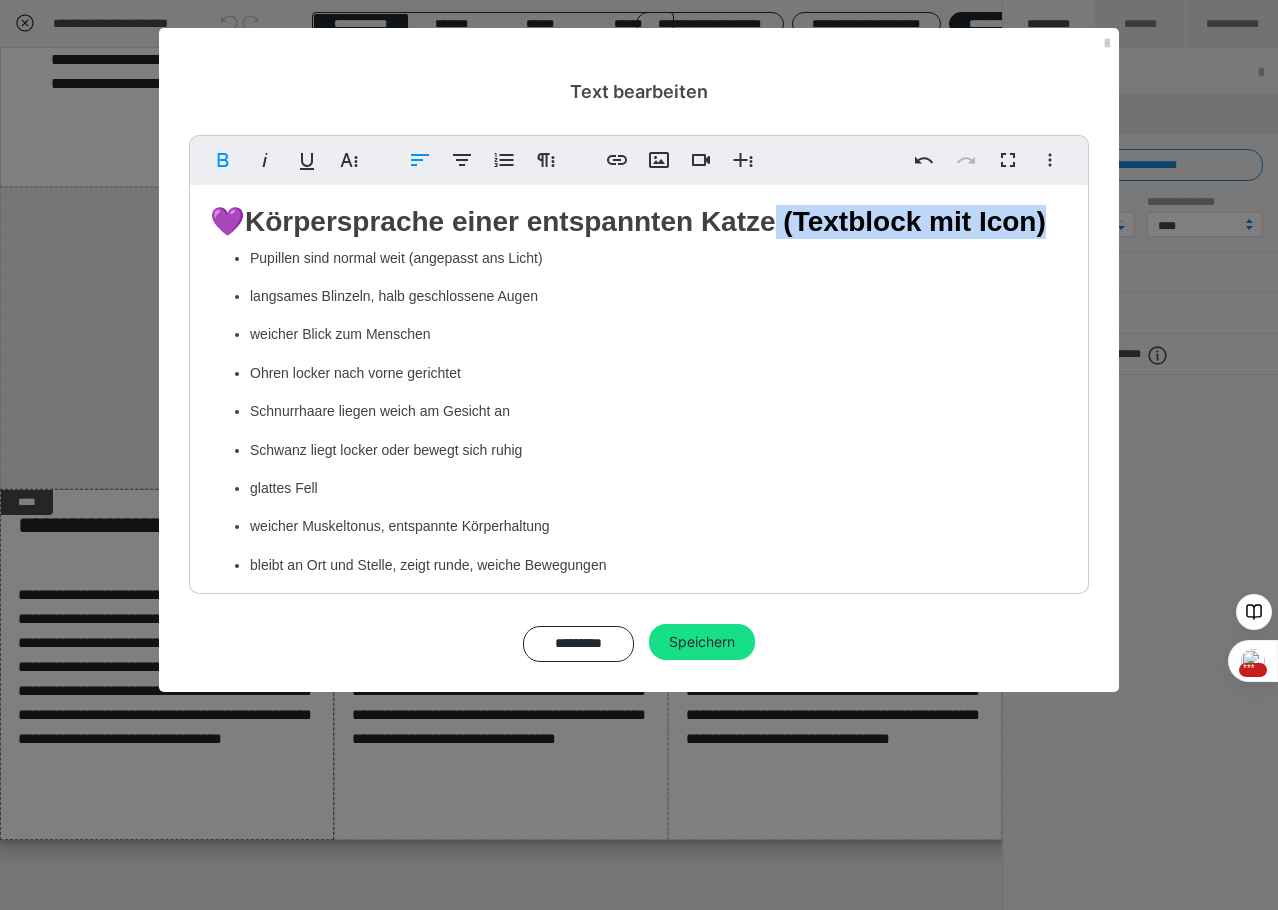 drag, startPoint x: 804, startPoint y: 234, endPoint x: 813, endPoint y: 251, distance: 19.235384 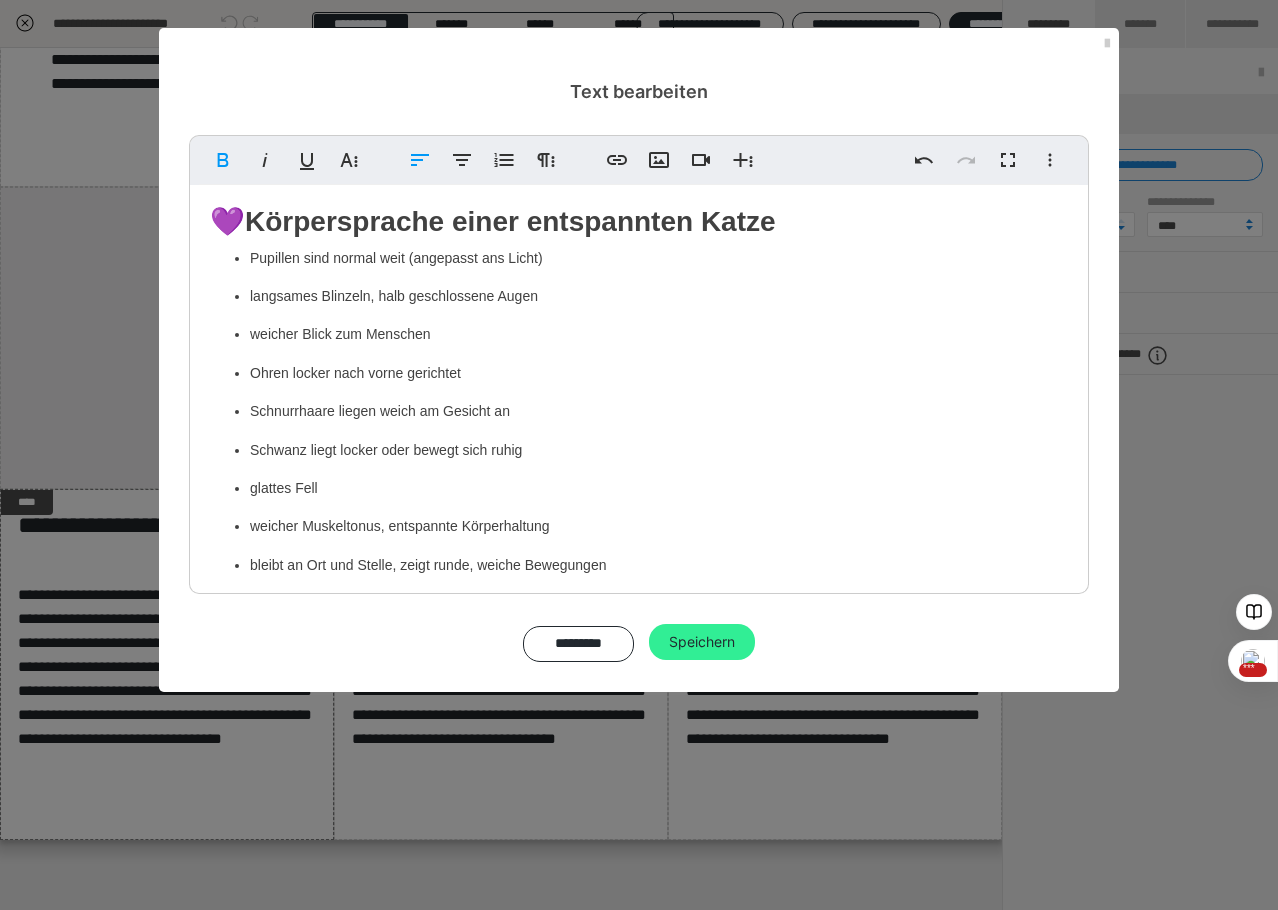 click on "Speichern" at bounding box center [702, 642] 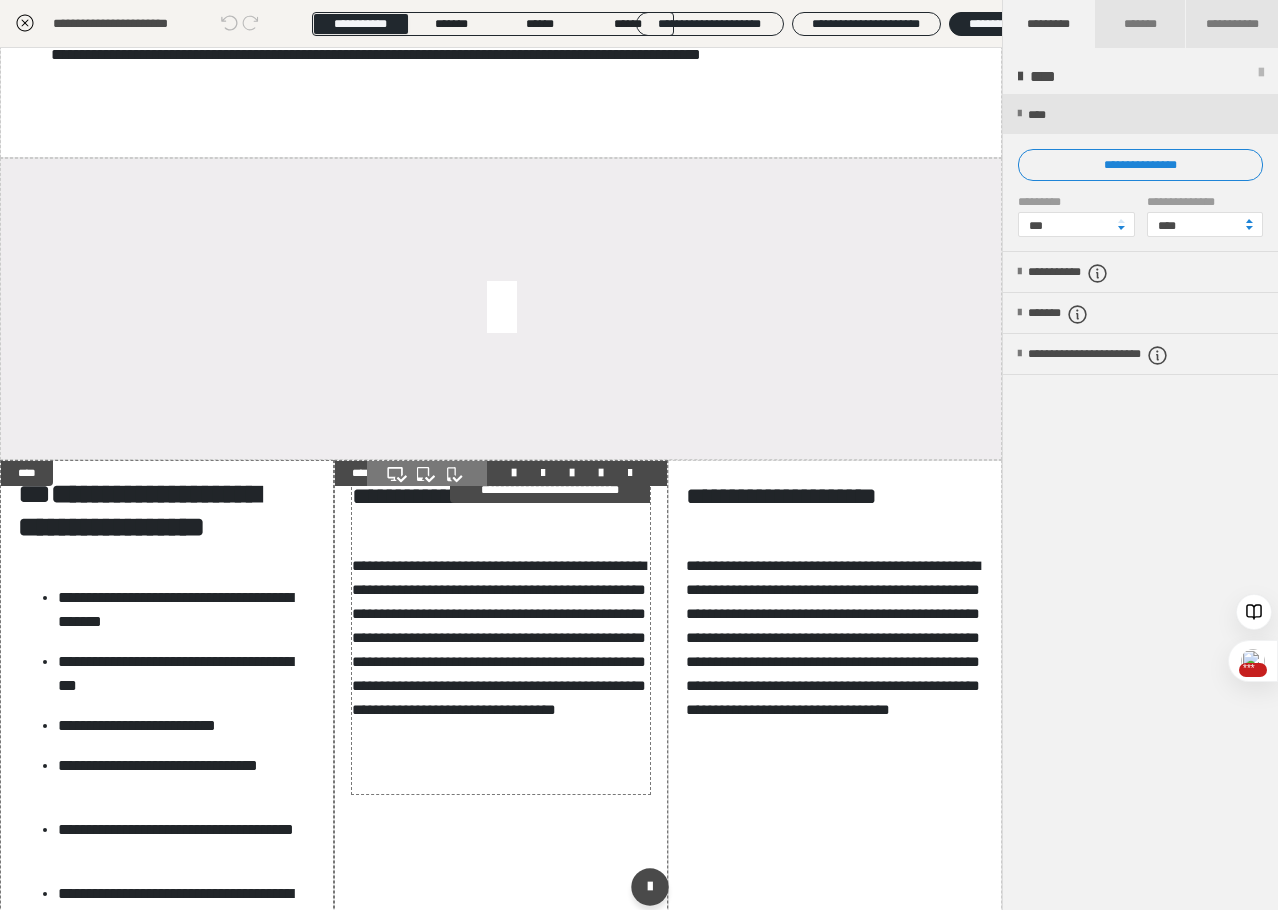 click on "**********" at bounding box center [499, 638] 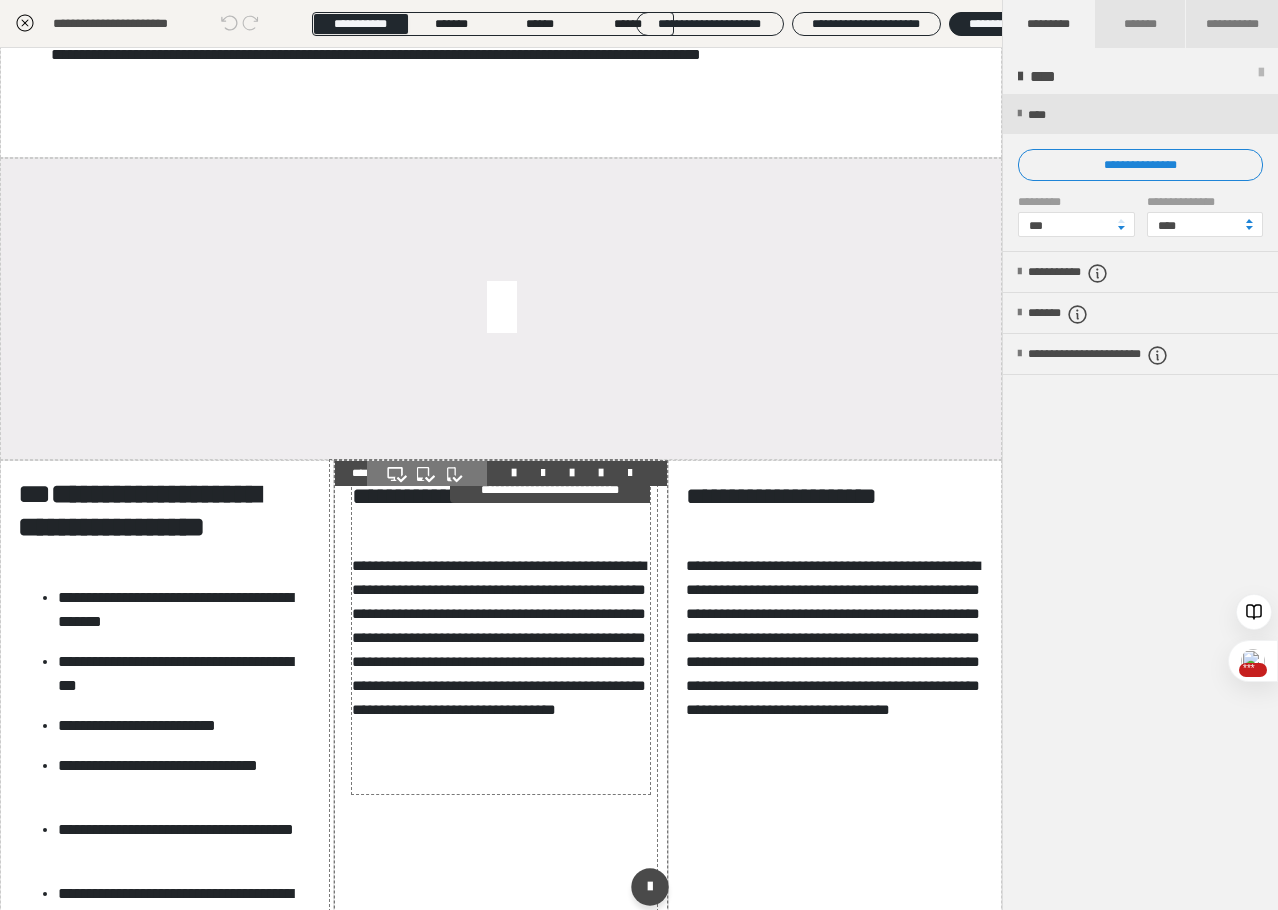 click on "**********" at bounding box center (499, 638) 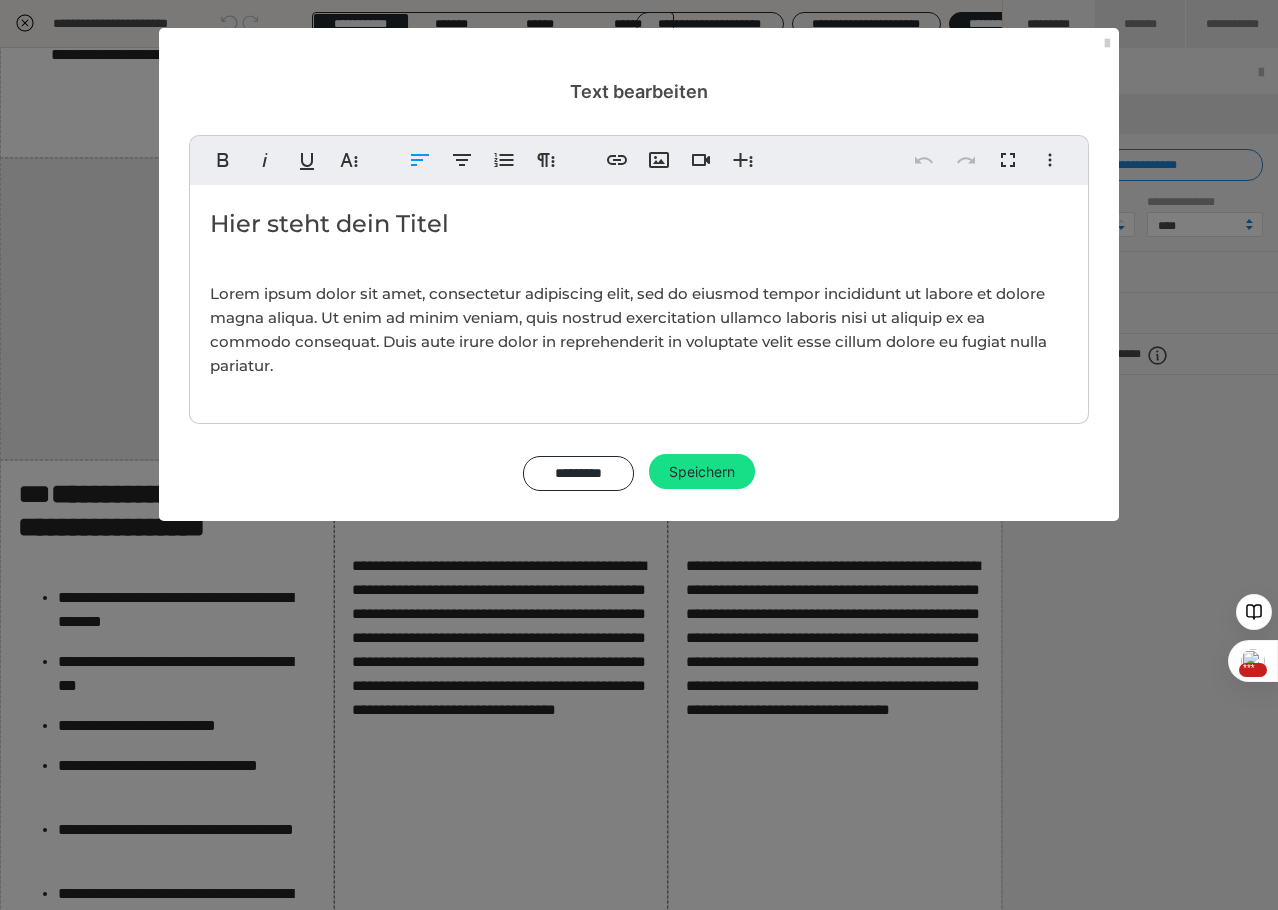 drag, startPoint x: 210, startPoint y: 219, endPoint x: 555, endPoint y: 317, distance: 358.64886 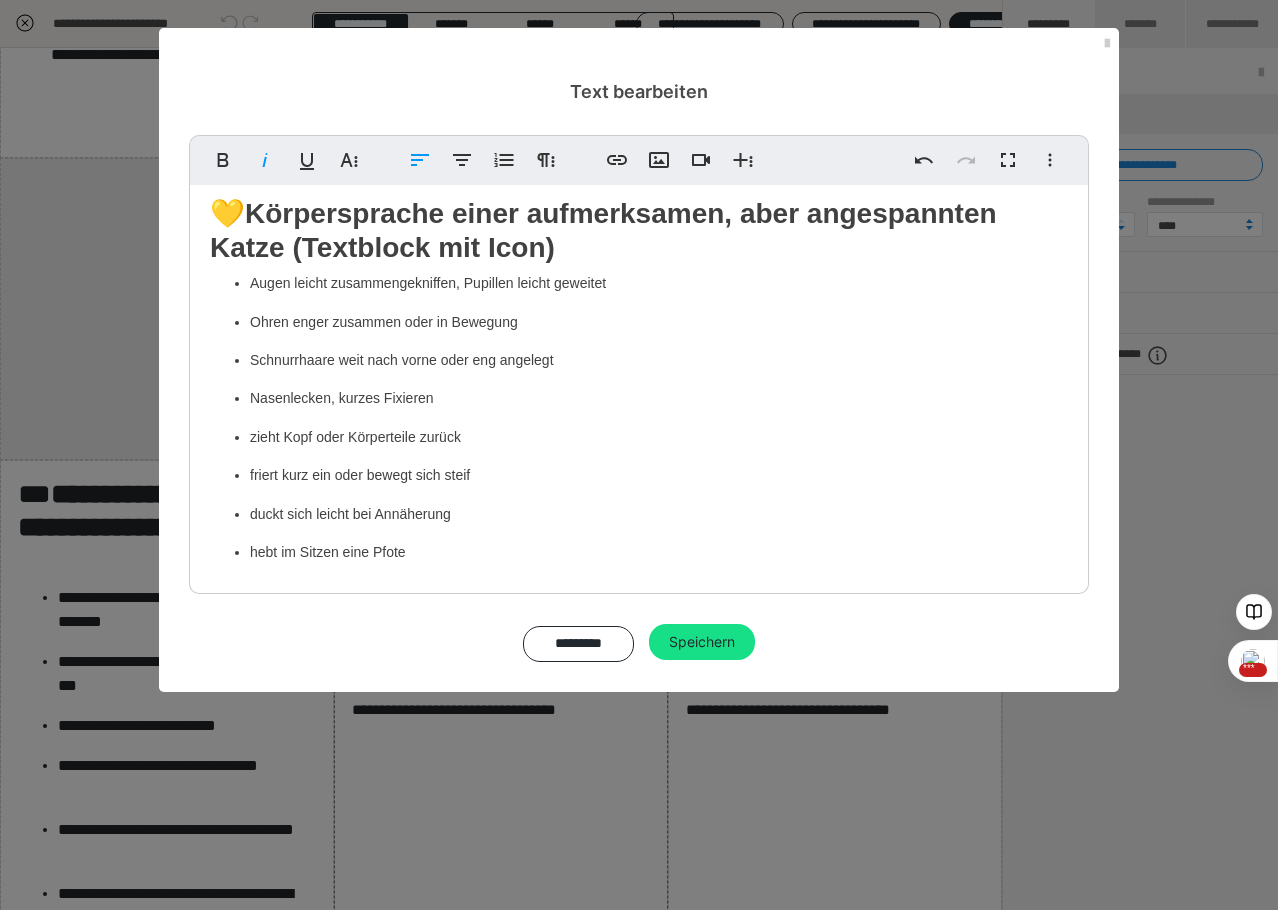 scroll, scrollTop: 0, scrollLeft: 0, axis: both 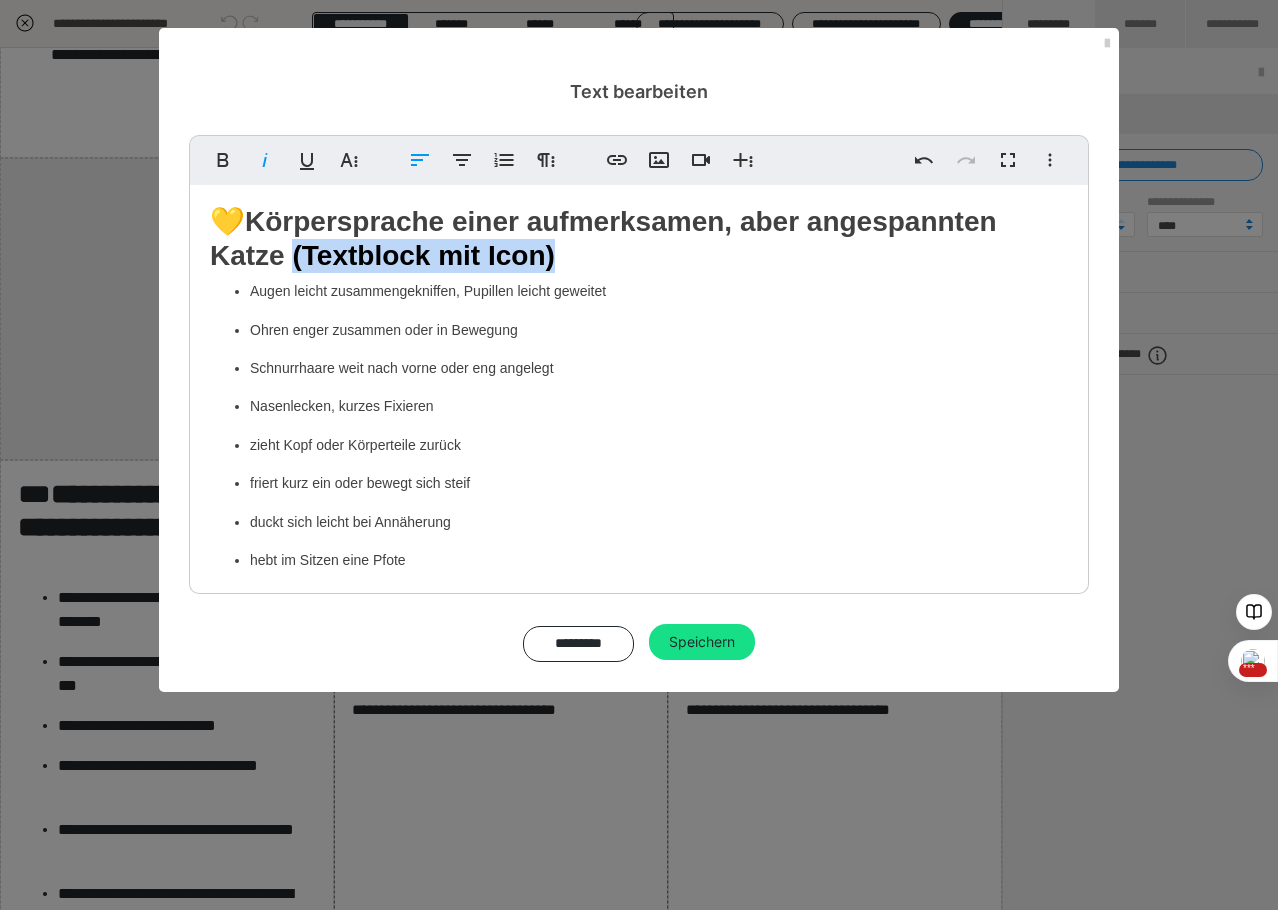 drag, startPoint x: 292, startPoint y: 255, endPoint x: 569, endPoint y: 261, distance: 277.06497 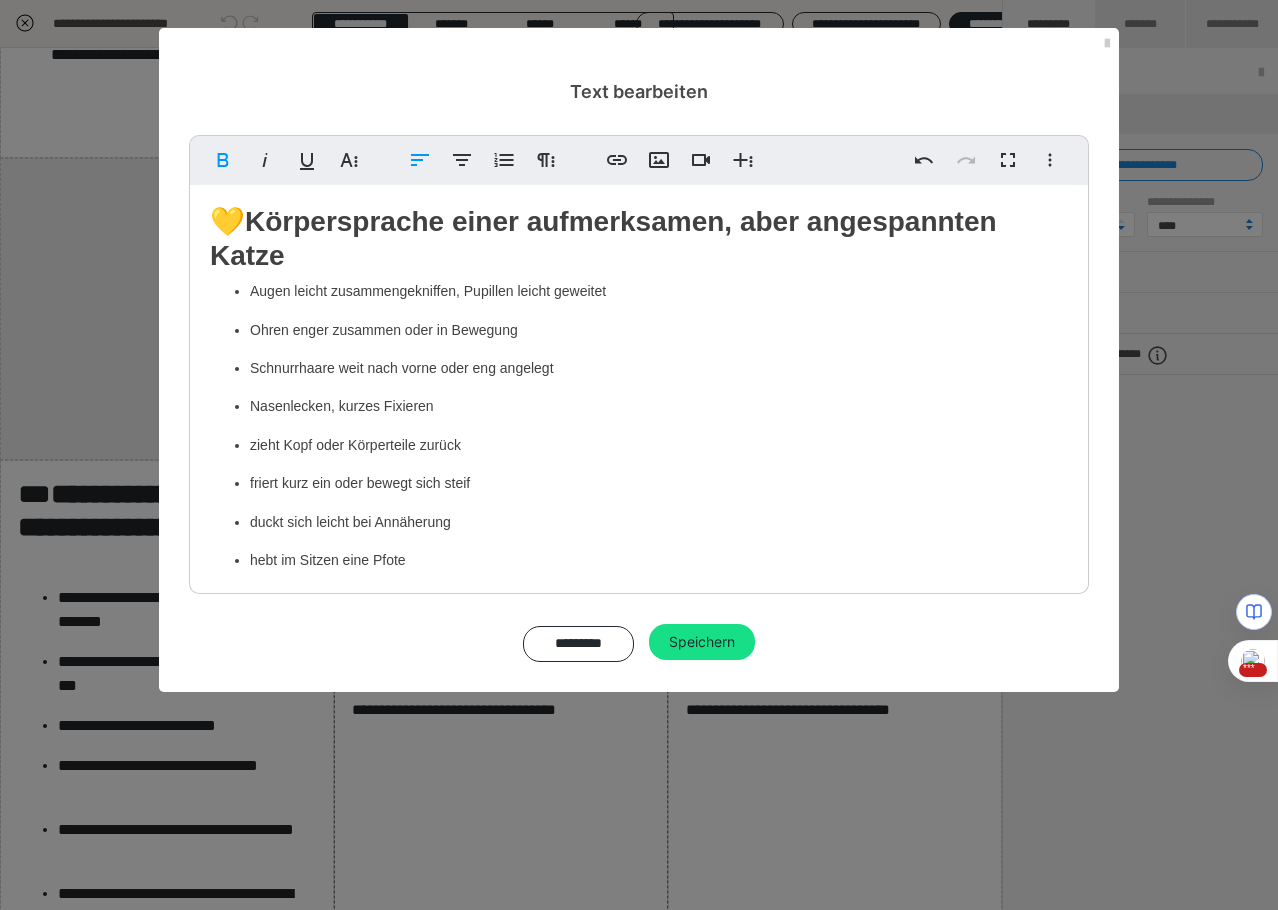 drag, startPoint x: 710, startPoint y: 654, endPoint x: 1245, endPoint y: 615, distance: 536.4196 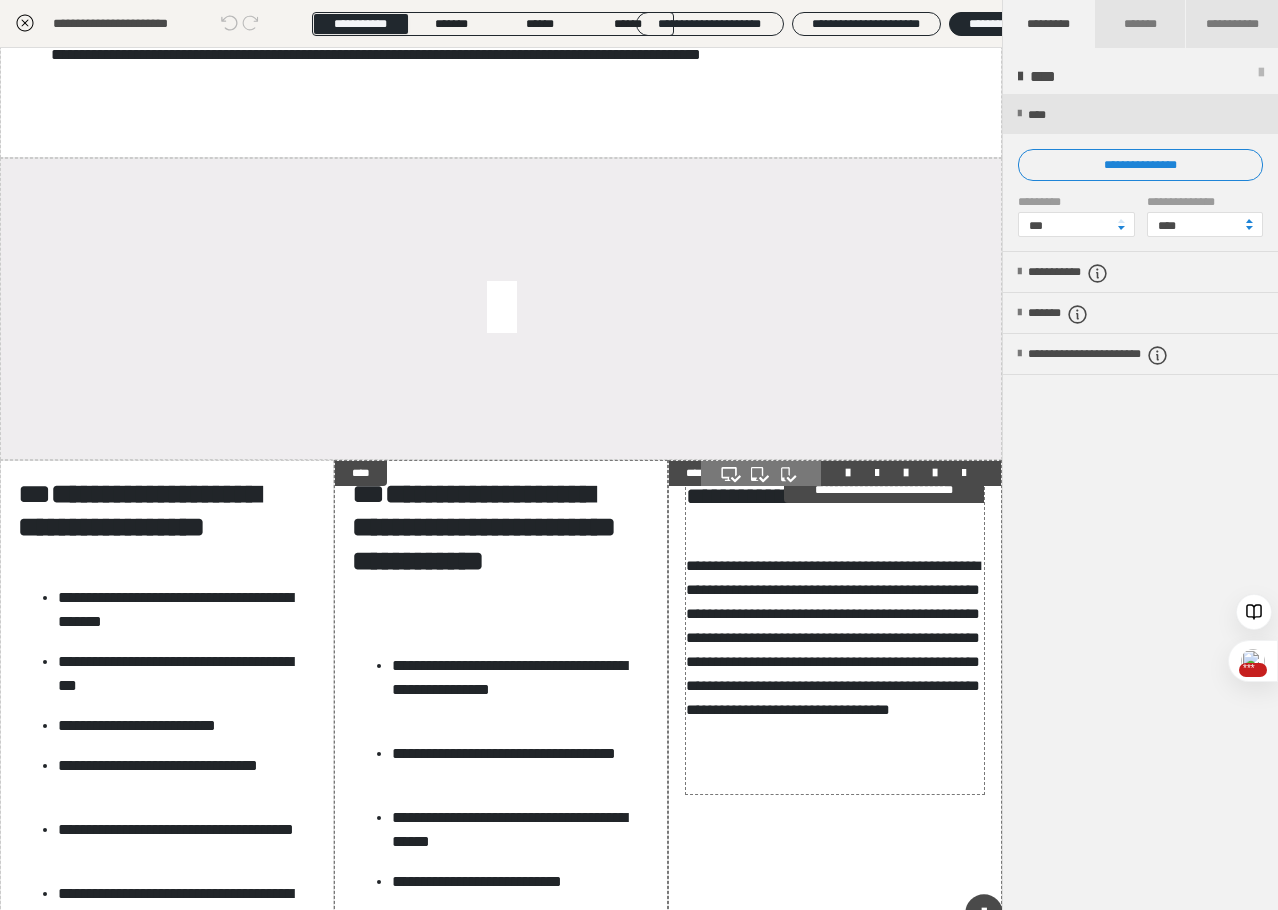 click on "**********" at bounding box center (833, 638) 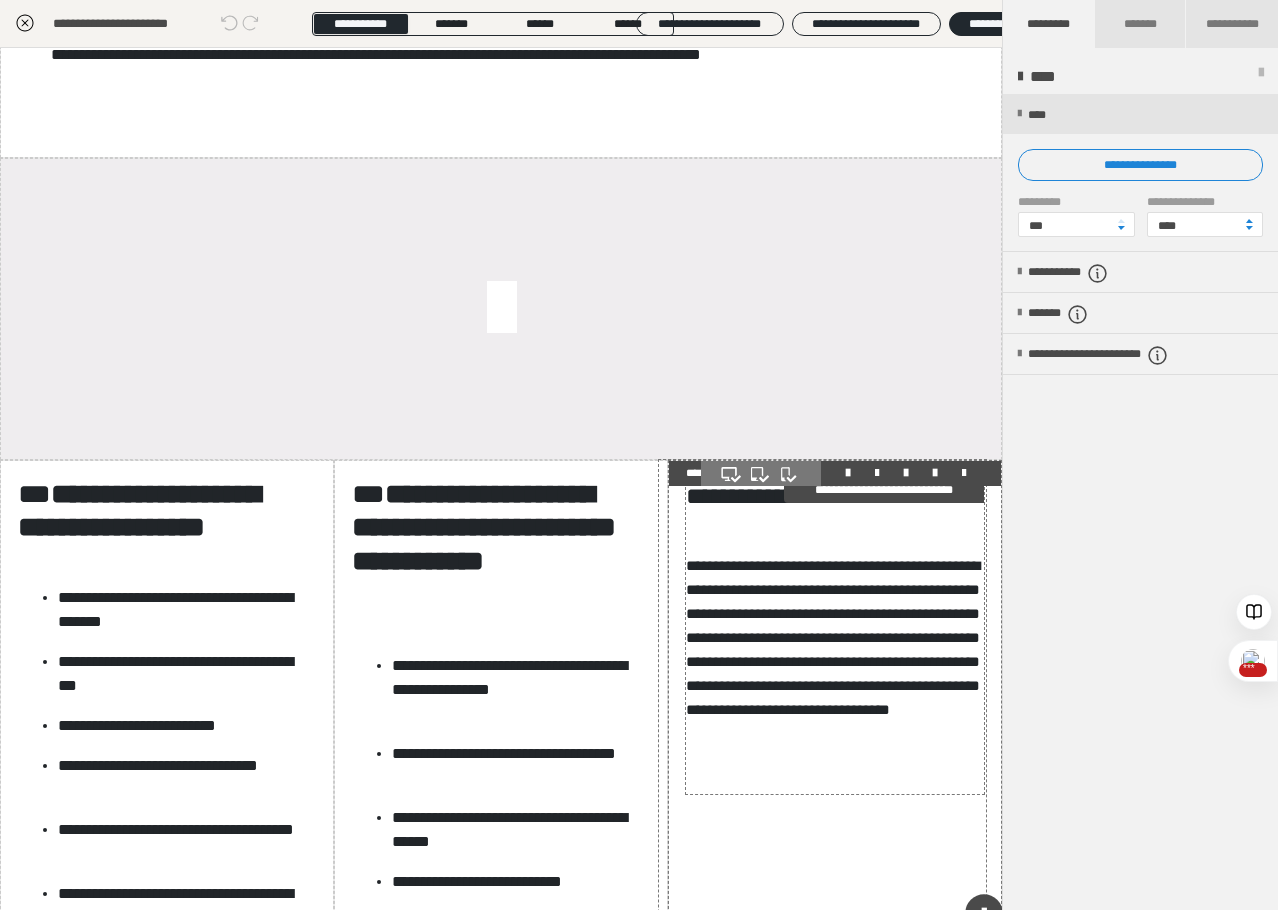 click on "**********" at bounding box center (833, 638) 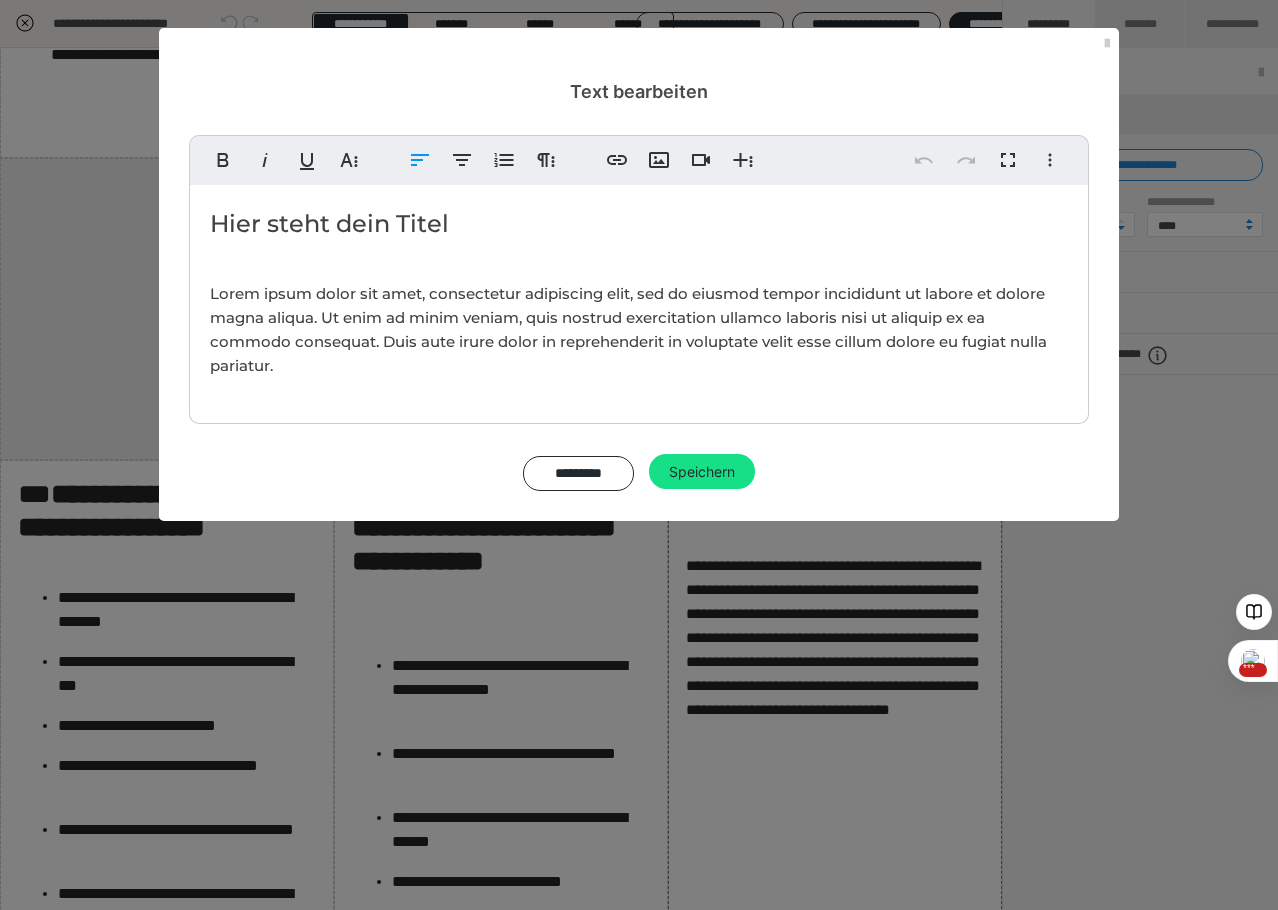 drag, startPoint x: 213, startPoint y: 222, endPoint x: 656, endPoint y: 429, distance: 488.97647 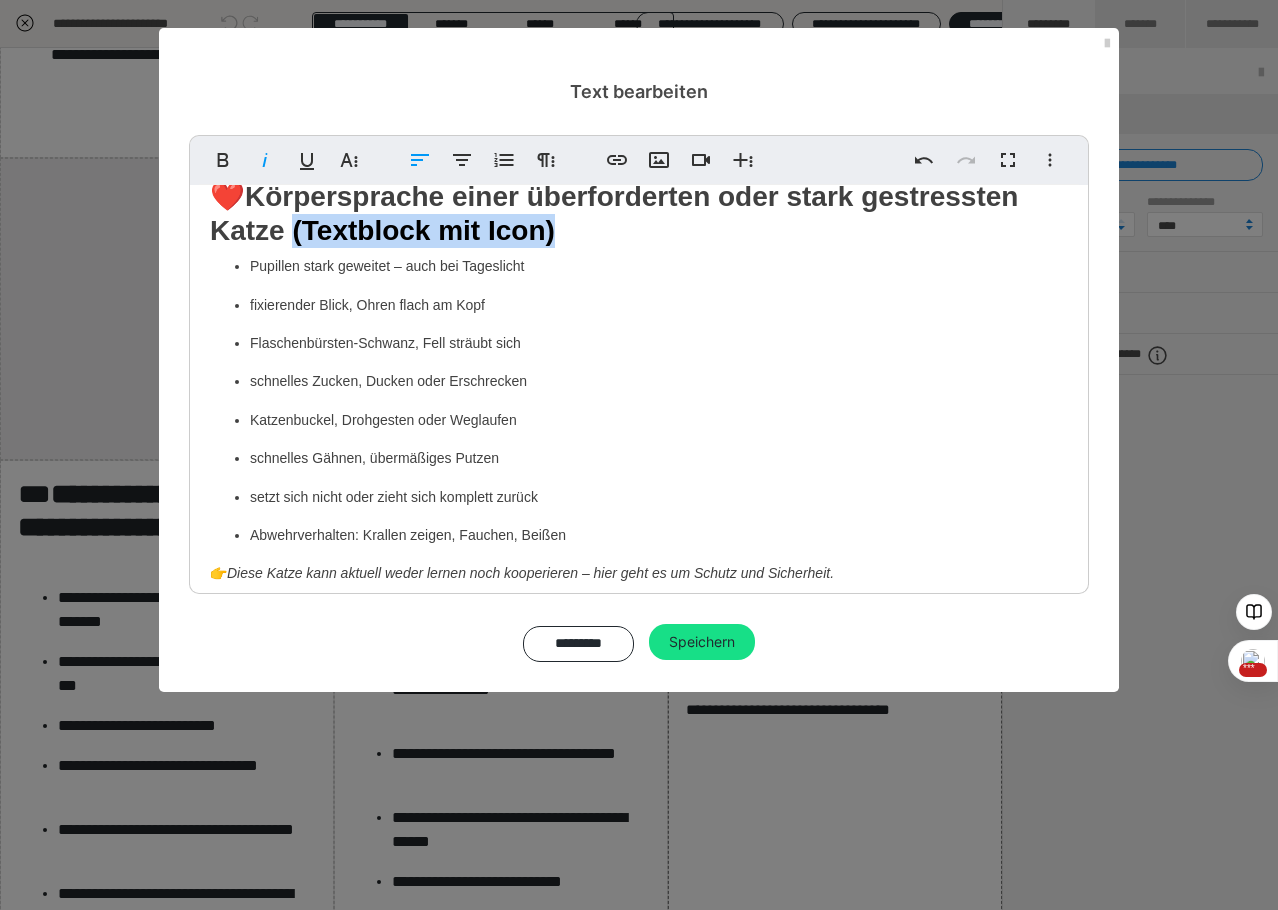 drag, startPoint x: 290, startPoint y: 229, endPoint x: 571, endPoint y: 246, distance: 281.51376 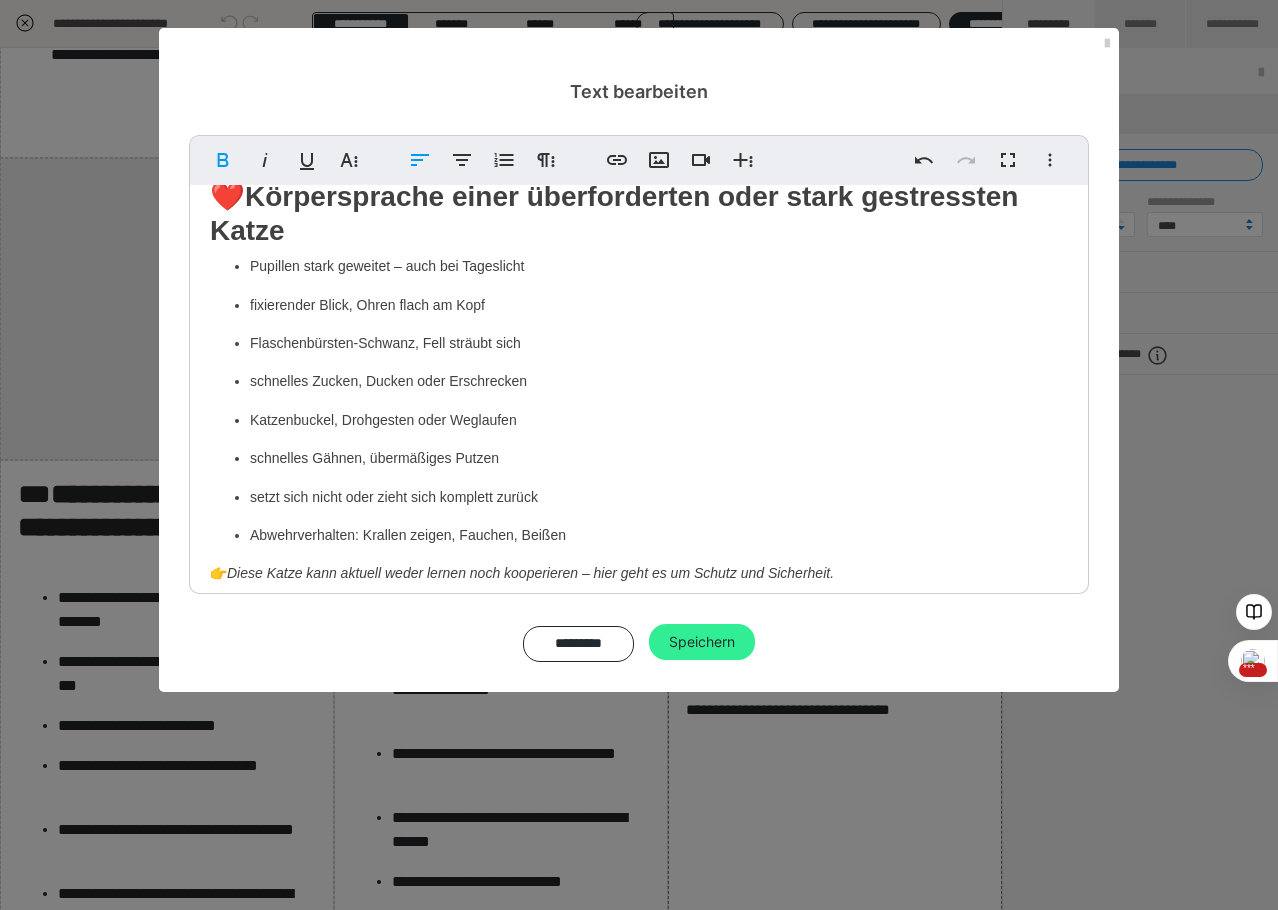 click on "Speichern" at bounding box center (702, 642) 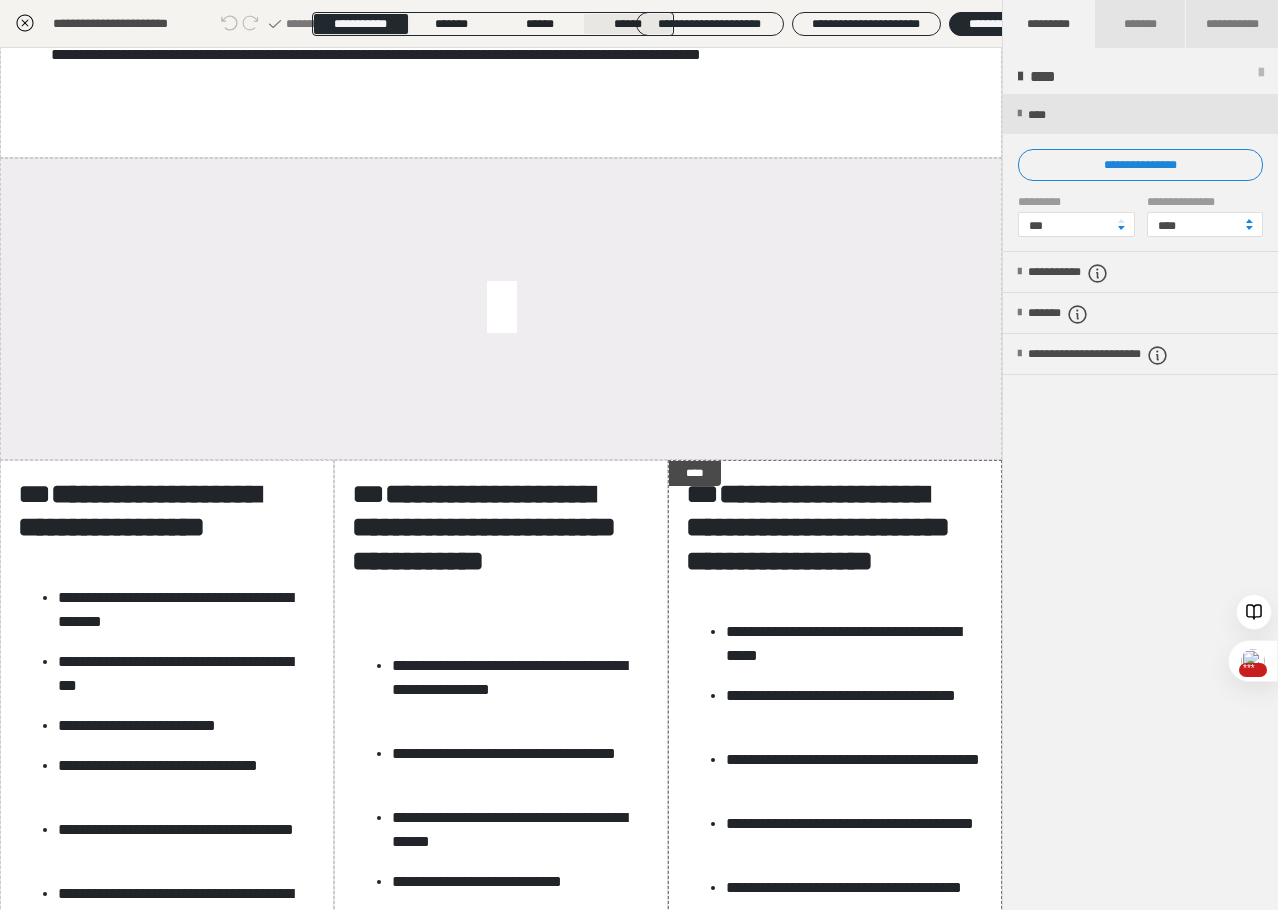 click on "******" at bounding box center [628, 24] 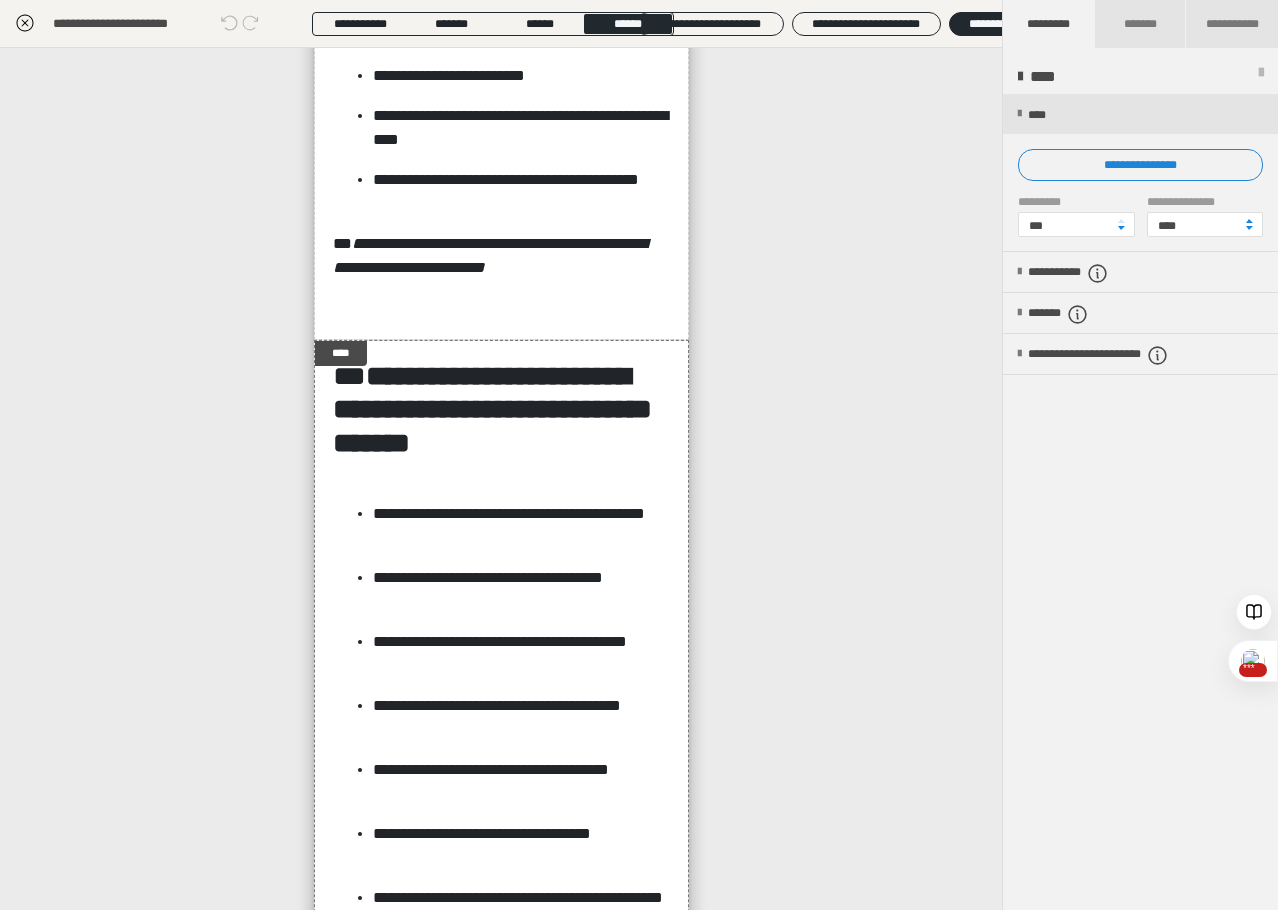 scroll, scrollTop: 2237, scrollLeft: 0, axis: vertical 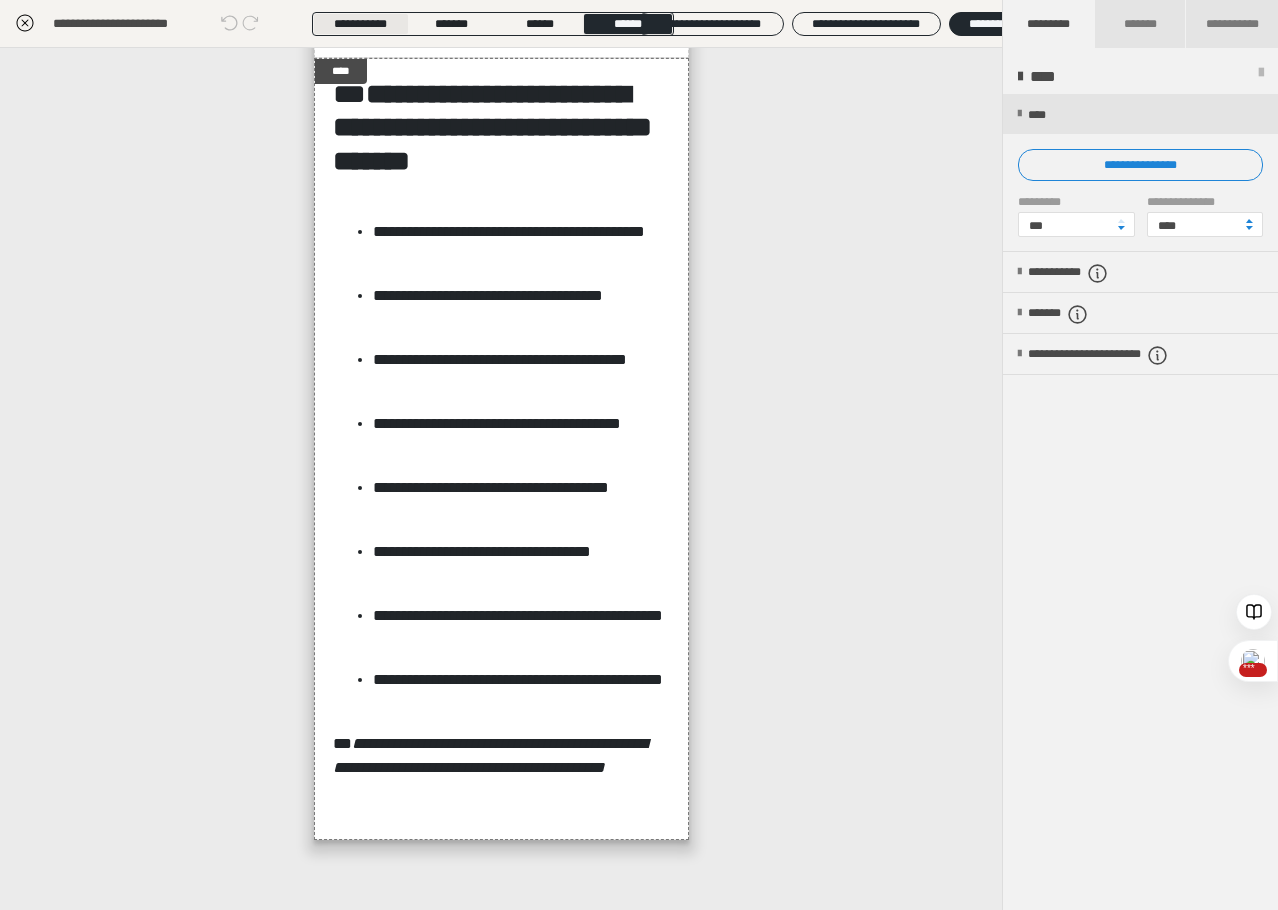 click on "**********" at bounding box center [360, 24] 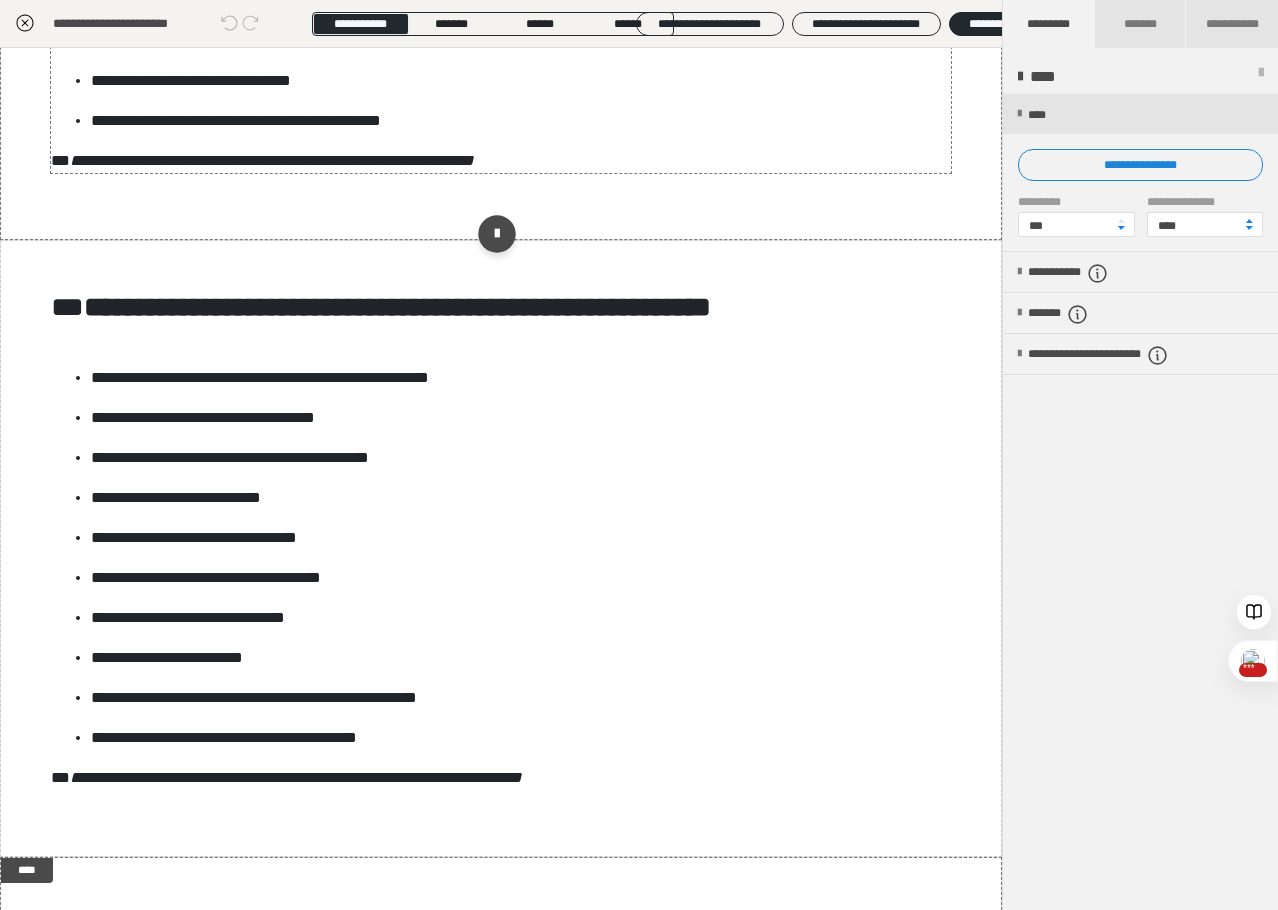 scroll, scrollTop: 1563, scrollLeft: 0, axis: vertical 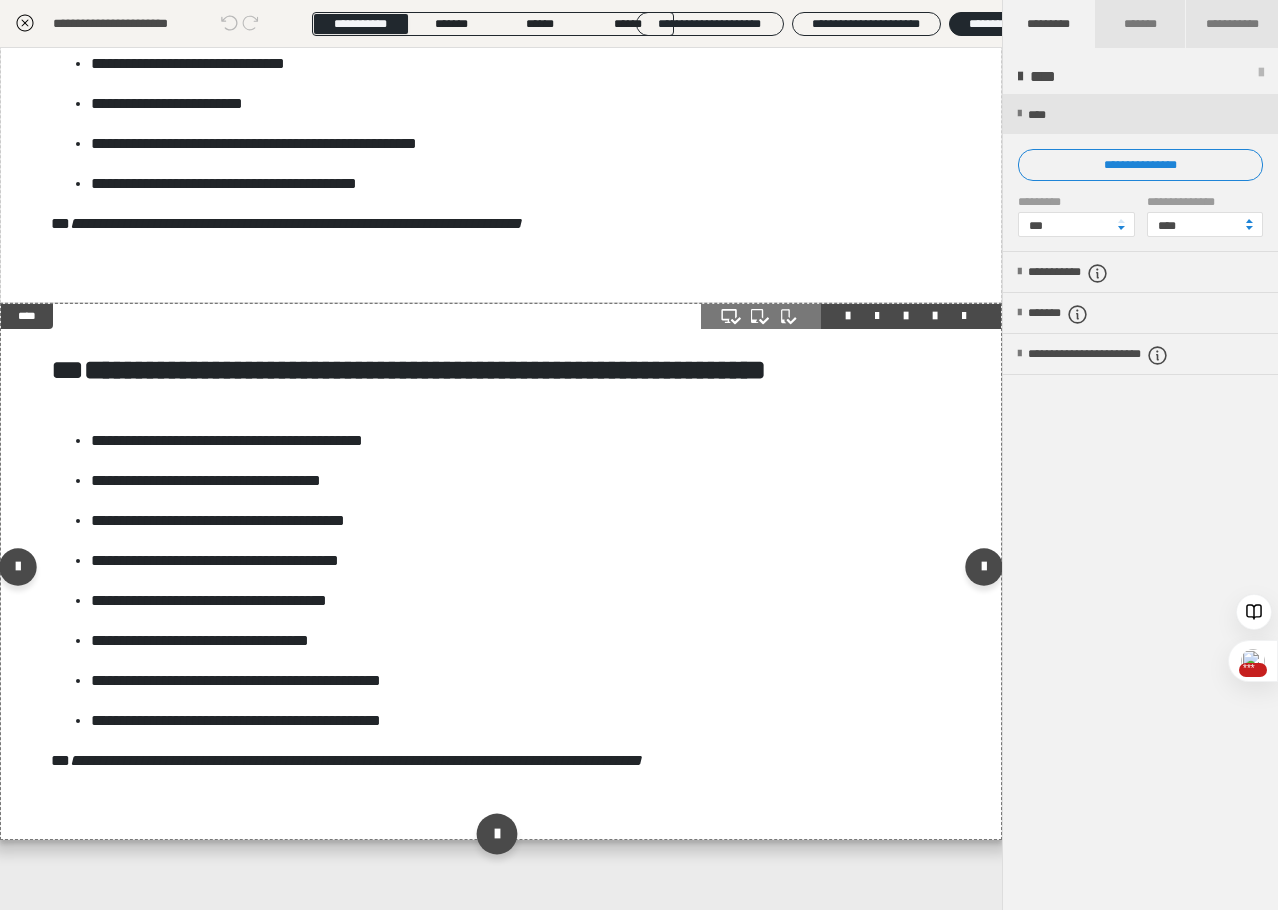 click at bounding box center (496, 834) 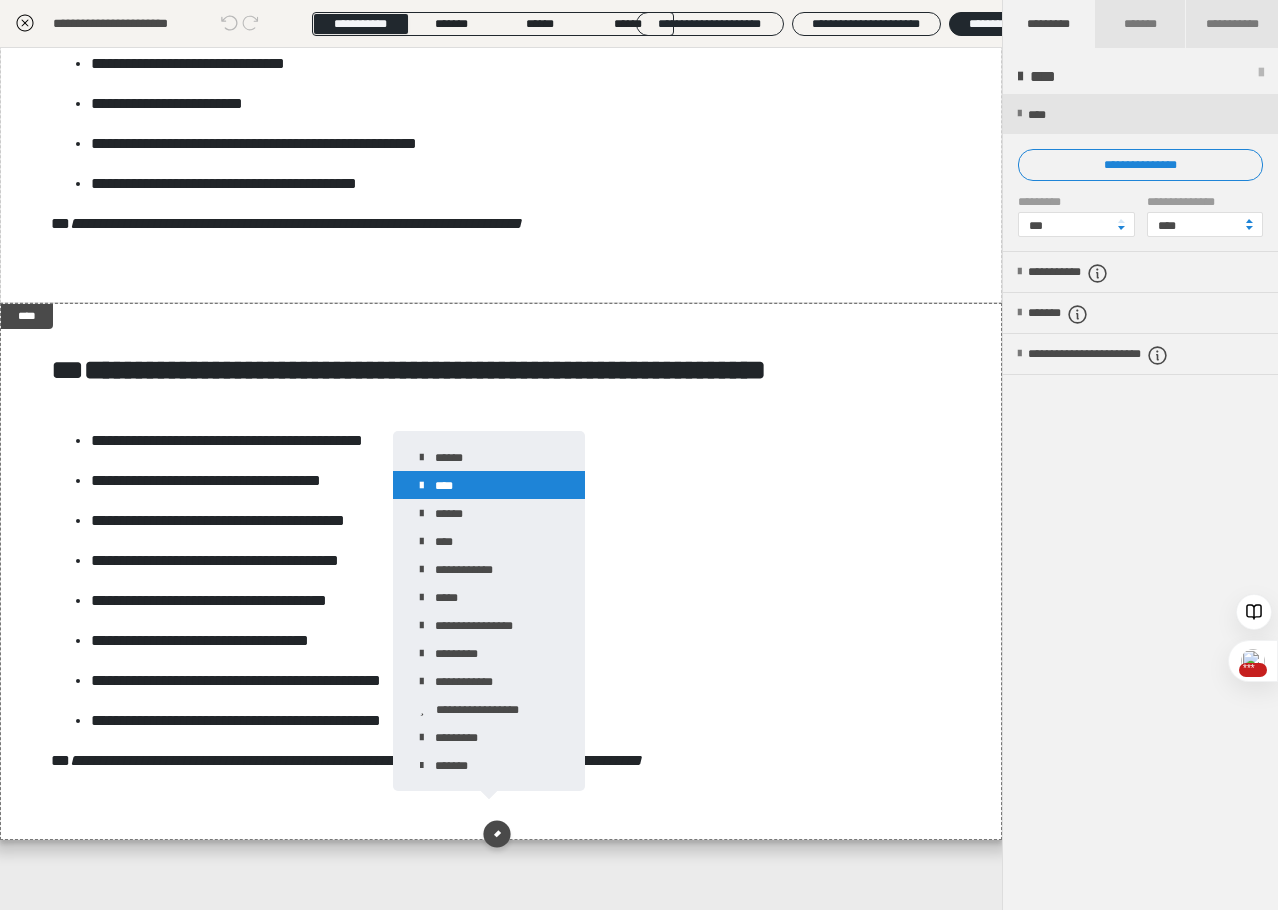 click on "****" at bounding box center [489, 485] 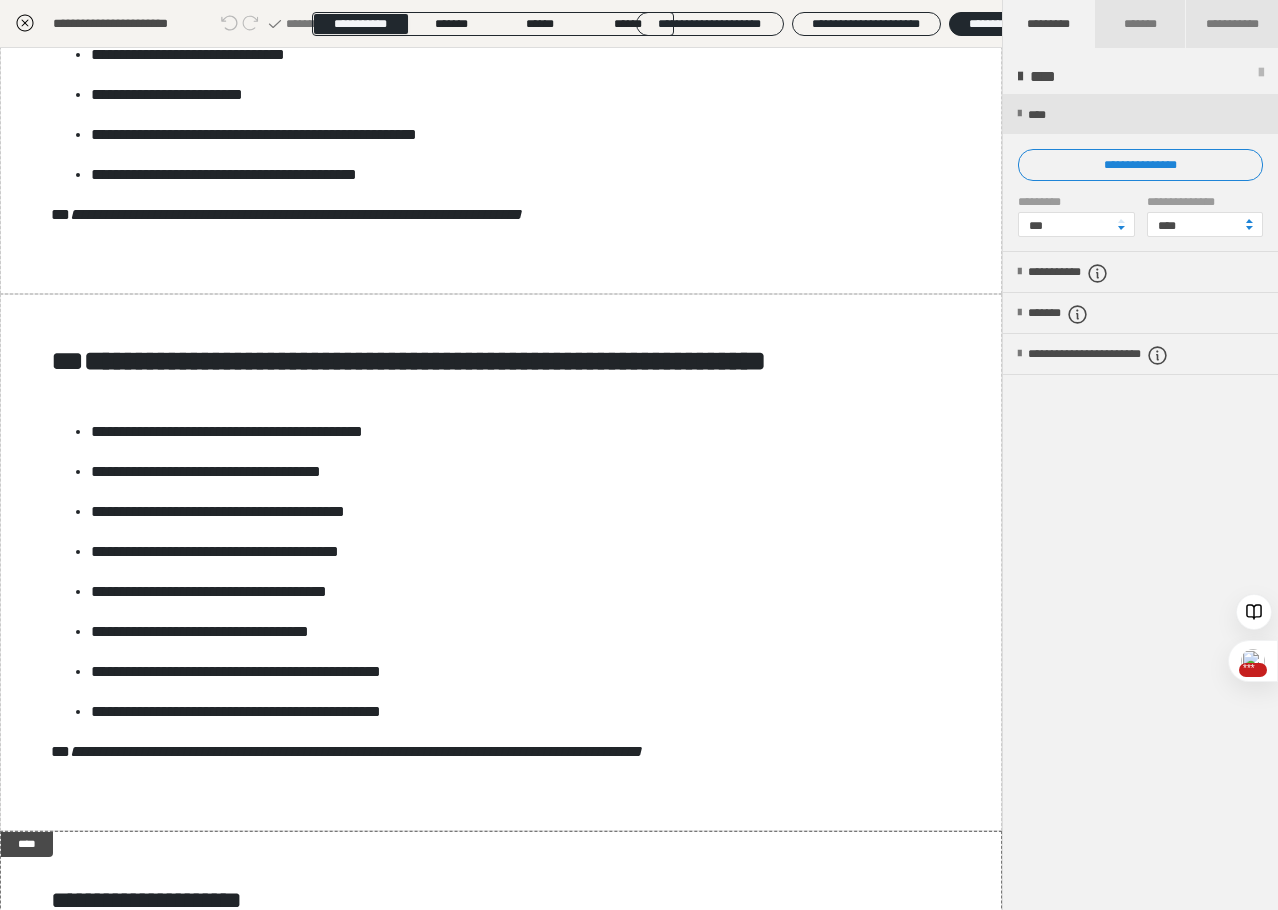 scroll, scrollTop: 1827, scrollLeft: 0, axis: vertical 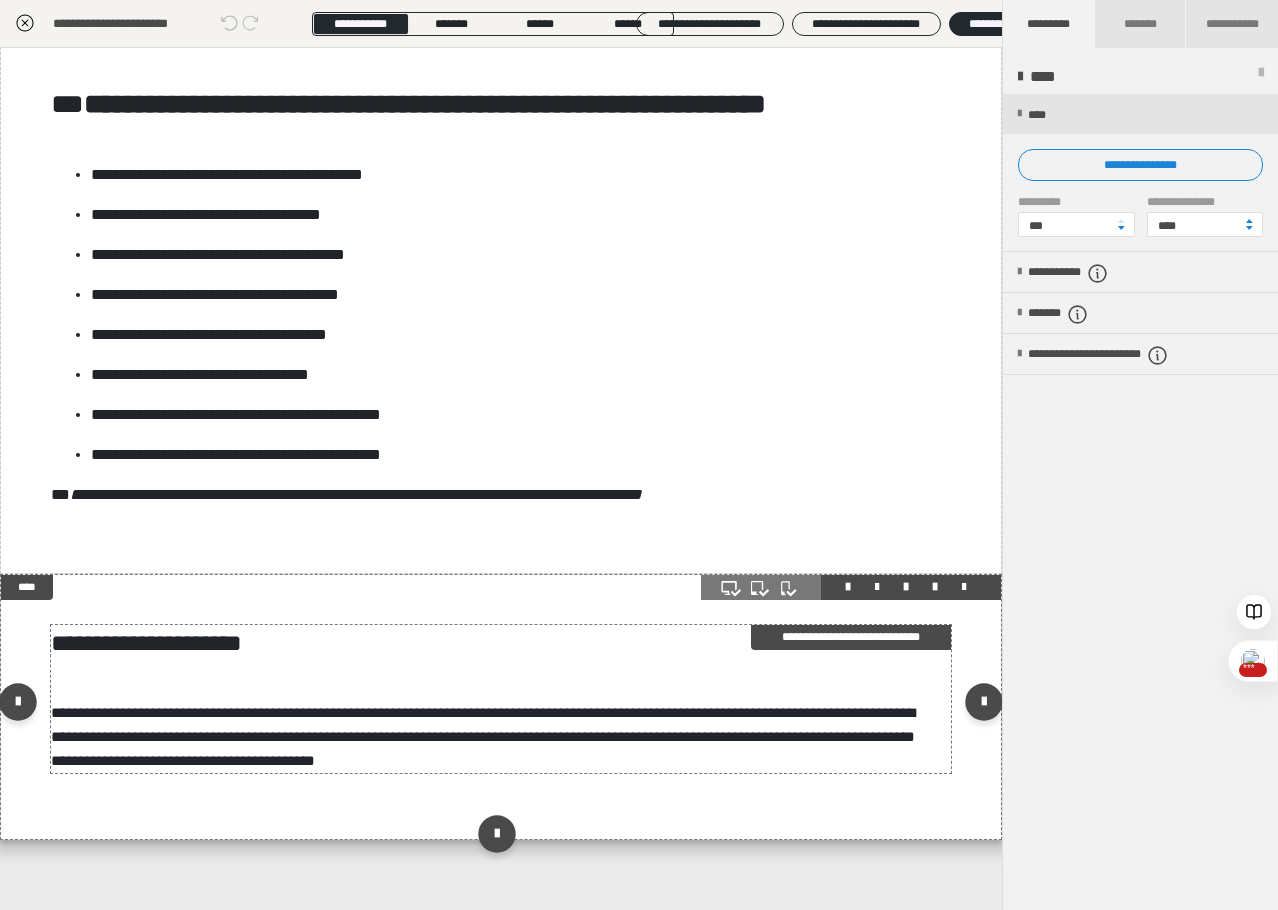 click on "**********" at bounding box center [494, 699] 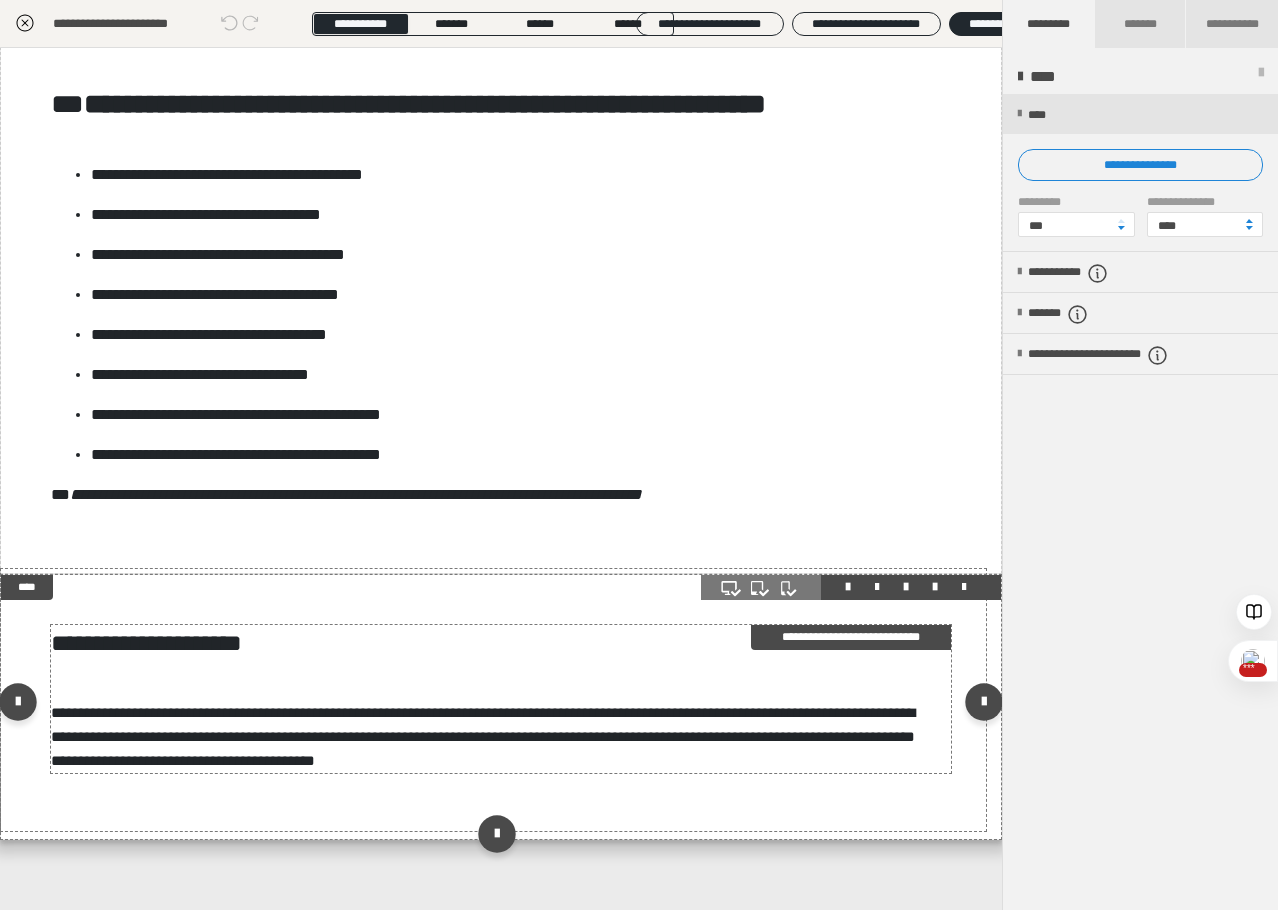 click on "**********" at bounding box center [494, 699] 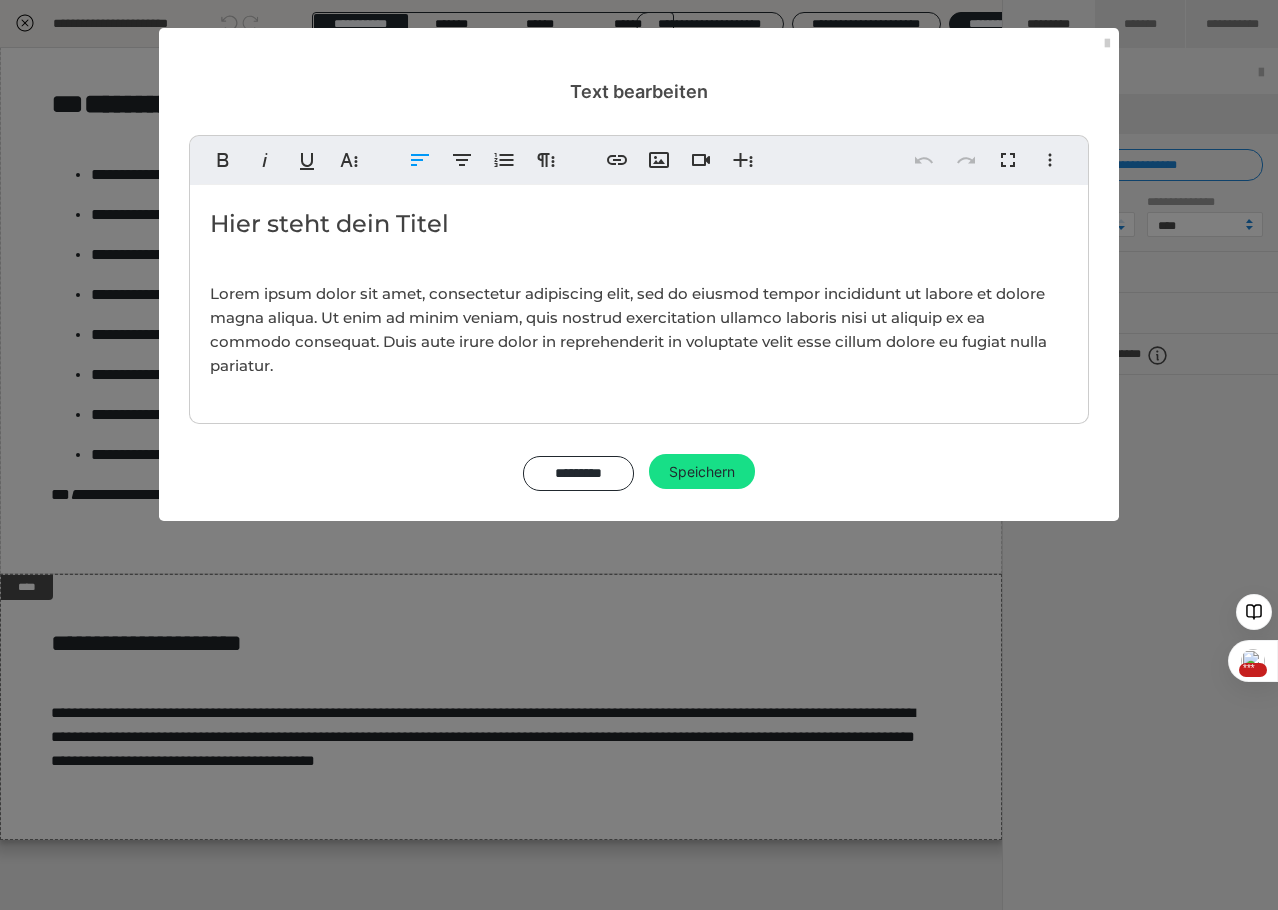 drag, startPoint x: 213, startPoint y: 220, endPoint x: 595, endPoint y: 364, distance: 408.2401 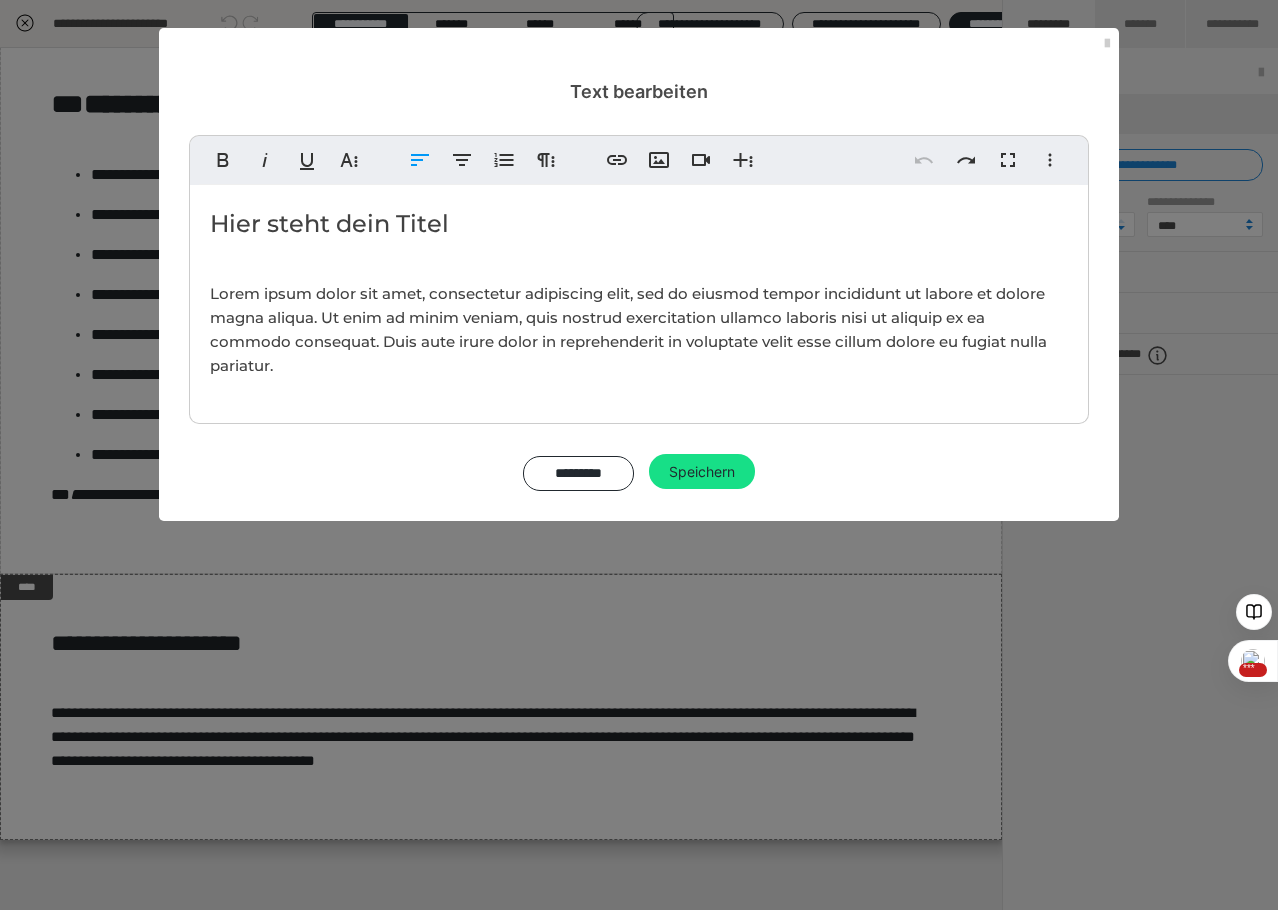 scroll, scrollTop: 0, scrollLeft: 0, axis: both 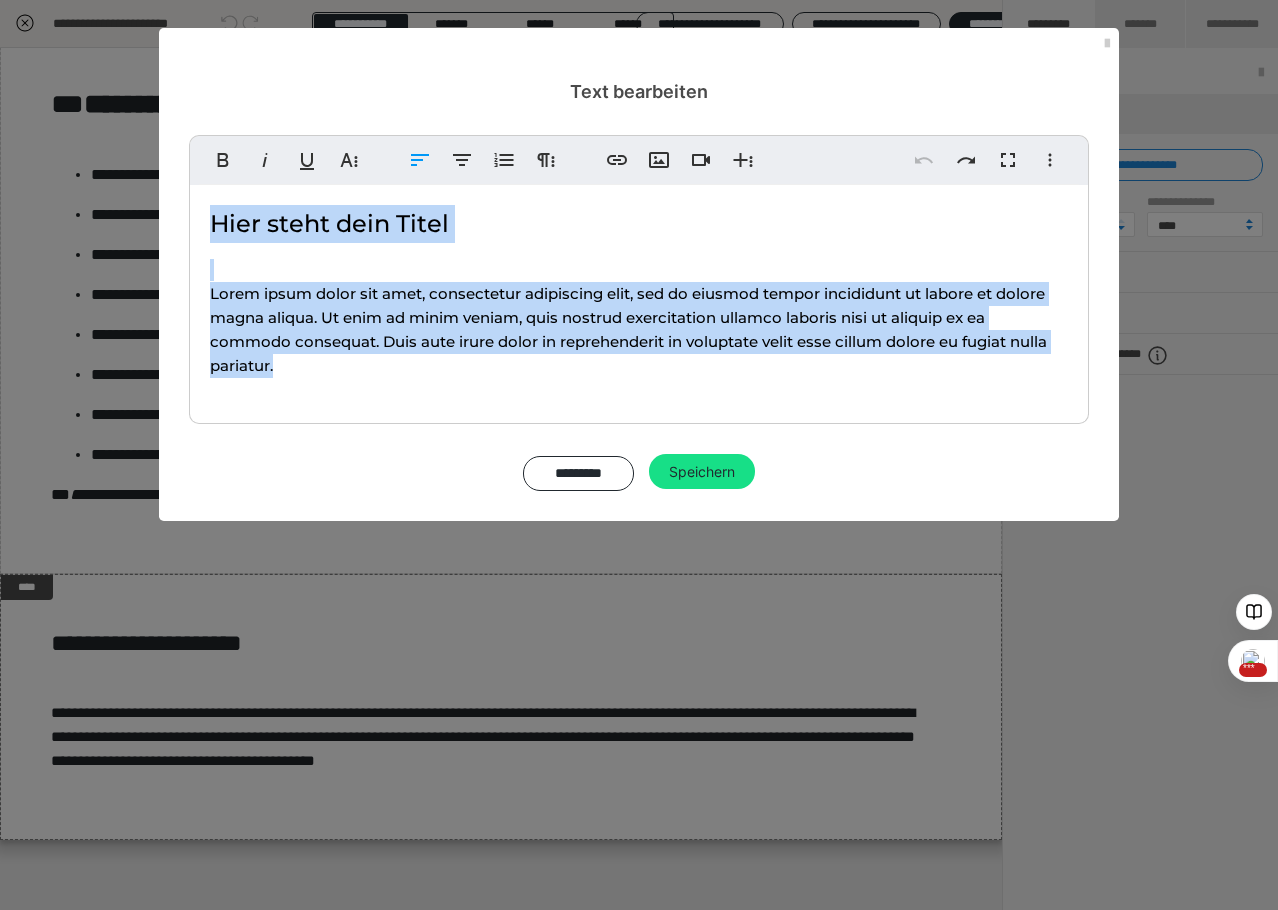 drag, startPoint x: 270, startPoint y: 298, endPoint x: 349, endPoint y: 410, distance: 137.05838 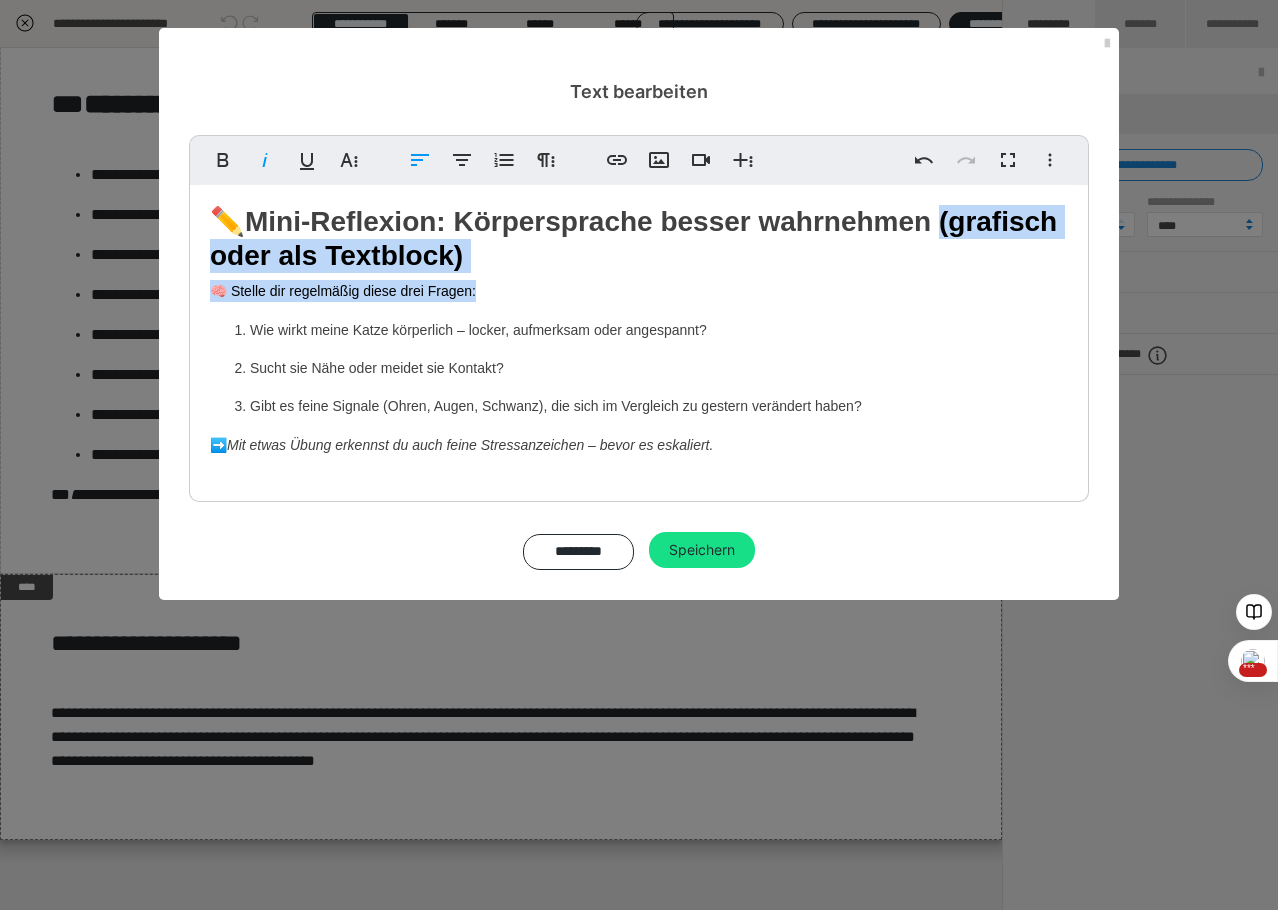 drag, startPoint x: 203, startPoint y: 257, endPoint x: 719, endPoint y: 279, distance: 516.46875 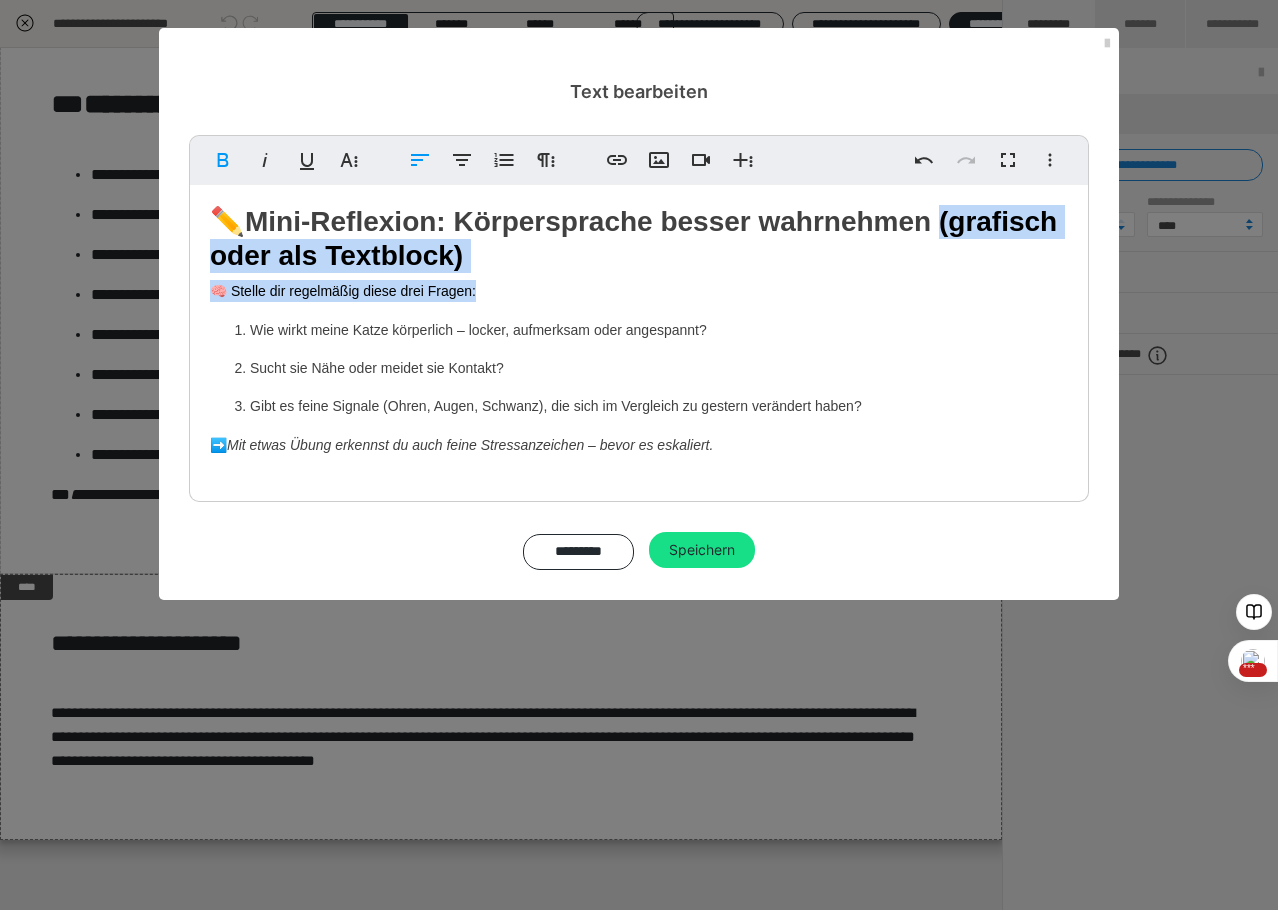 click on "✏️  Mini-Reflexion: Körpersprache besser wahrnehmen (grafisch oder als Textblock) 🧠 Stelle dir regelmäßig diese drei Fragen: Wie wirkt meine Katze körperlich – locker, aufmerksam oder angespannt? Sucht sie Nähe oder meidet sie Kontakt? Gibt es feine Signale (Ohren, Augen, Schwanz), die sich im Vergleich zu gestern verändert haben? ➡️  Mit etwas Übung erkennst du auch feine Stressanzeichen – bevor es eskaliert." at bounding box center [639, 338] 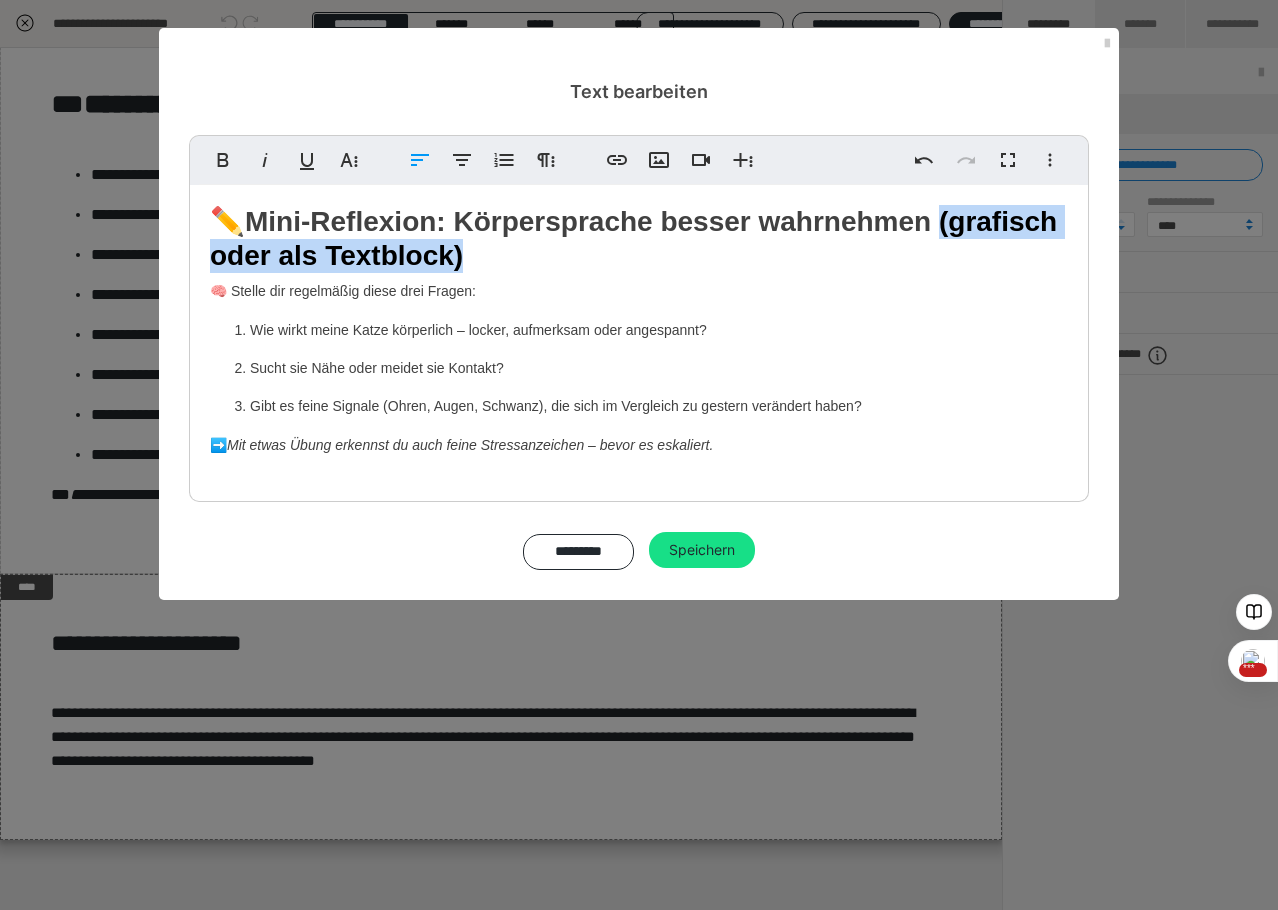 click on "✏️  Mini-Reflexion: Körpersprache besser wahrnehmen (grafisch oder als Textblock) 🧠 Stelle dir regelmäßig diese drei Fragen: Wie wirkt meine Katze körperlich – locker, aufmerksam oder angespannt? Sucht sie Nähe oder meidet sie Kontakt? Gibt es feine Signale (Ohren, Augen, Schwanz), die sich im Vergleich zu gestern verändert haben? ➡️  Mit etwas Übung erkennst du auch feine Stressanzeichen – bevor es eskaliert." at bounding box center (639, 338) 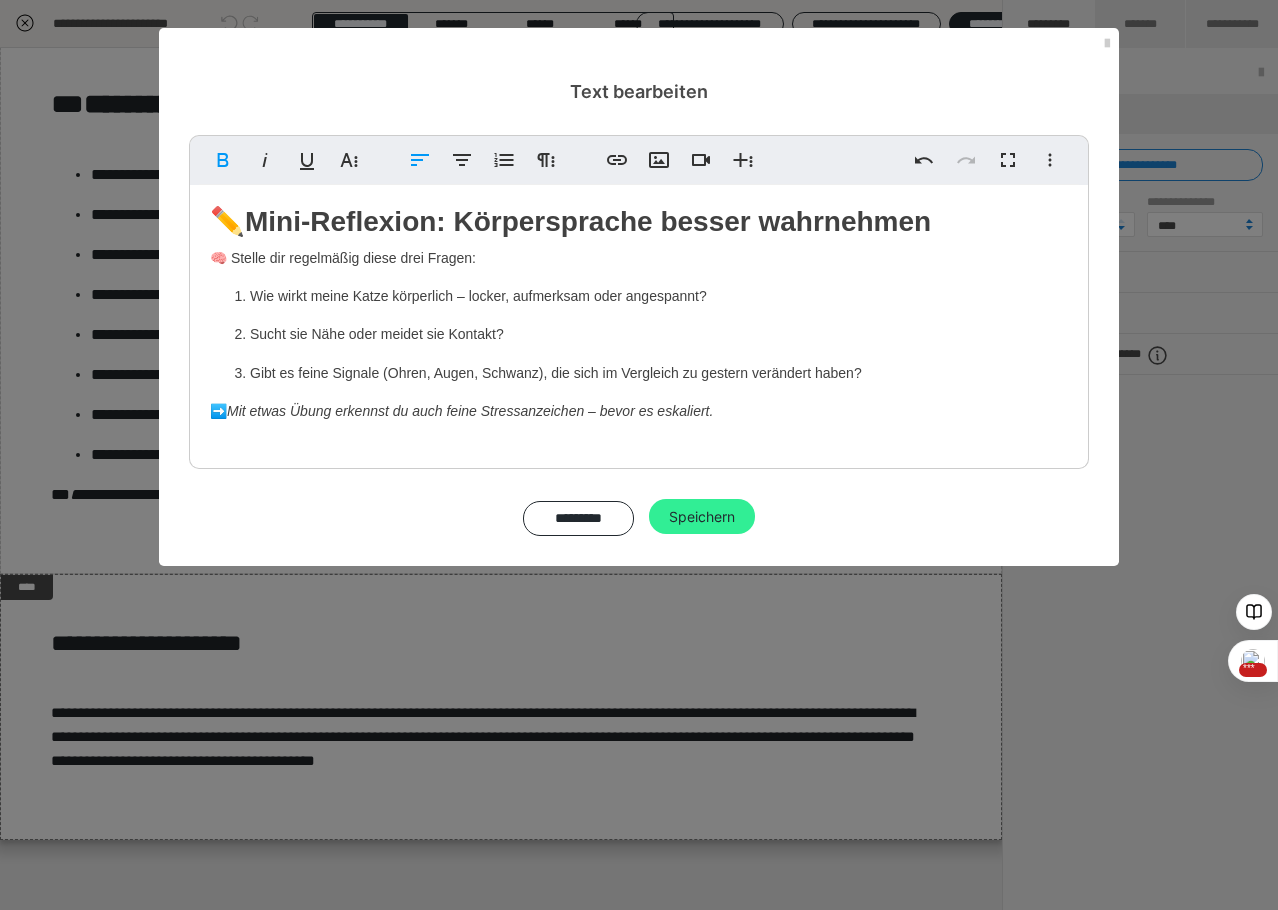 click on "Speichern" at bounding box center [702, 517] 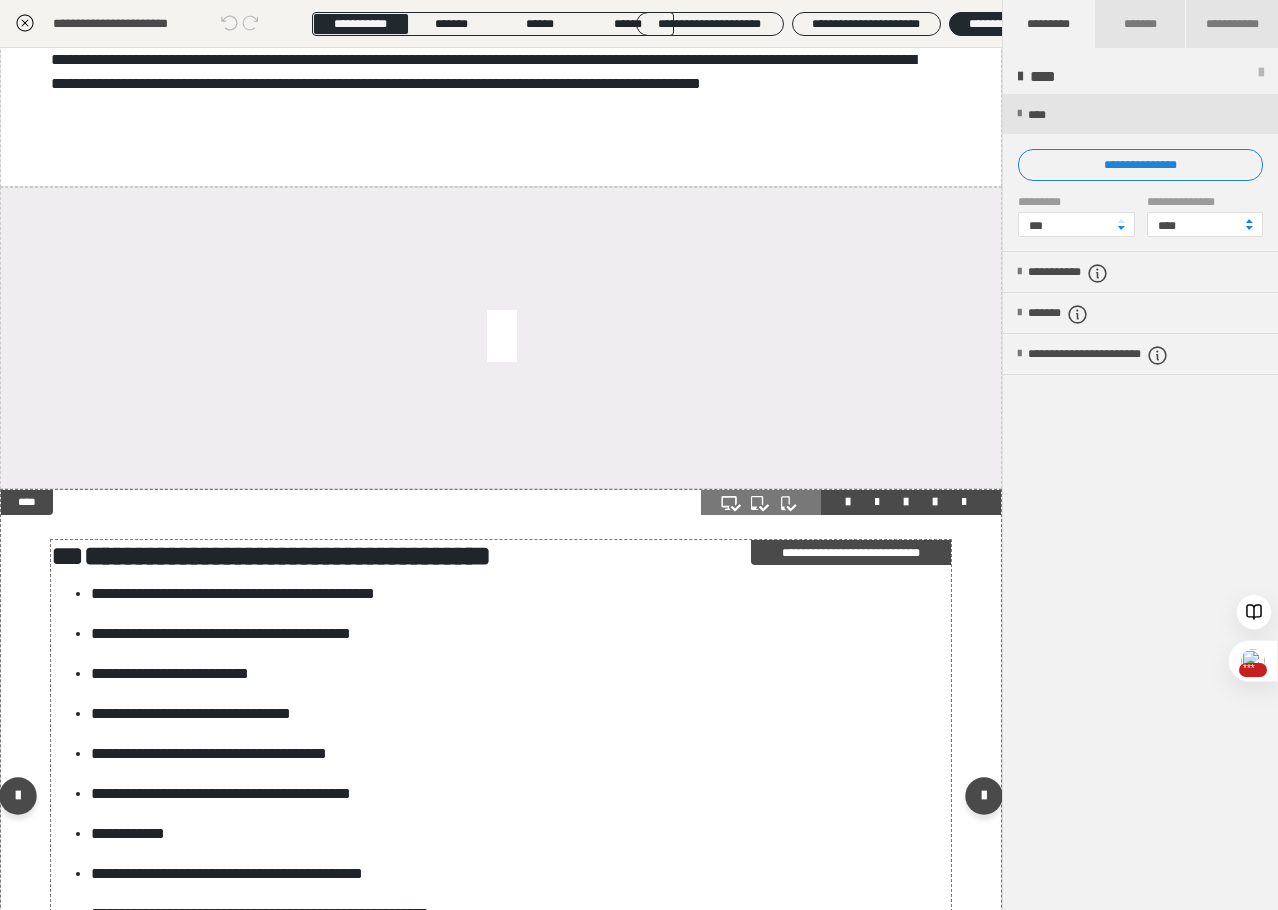 scroll, scrollTop: 527, scrollLeft: 0, axis: vertical 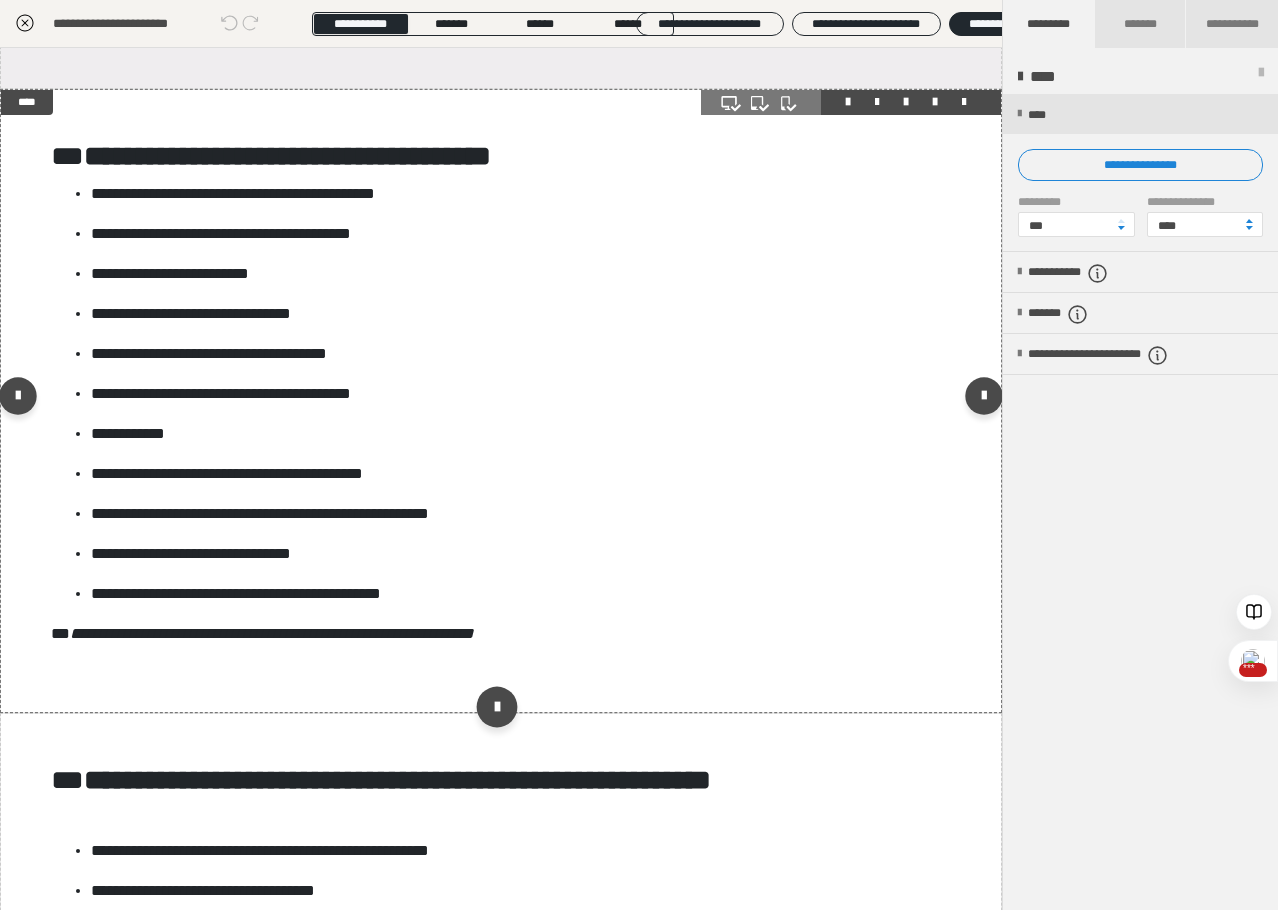click at bounding box center [496, 707] 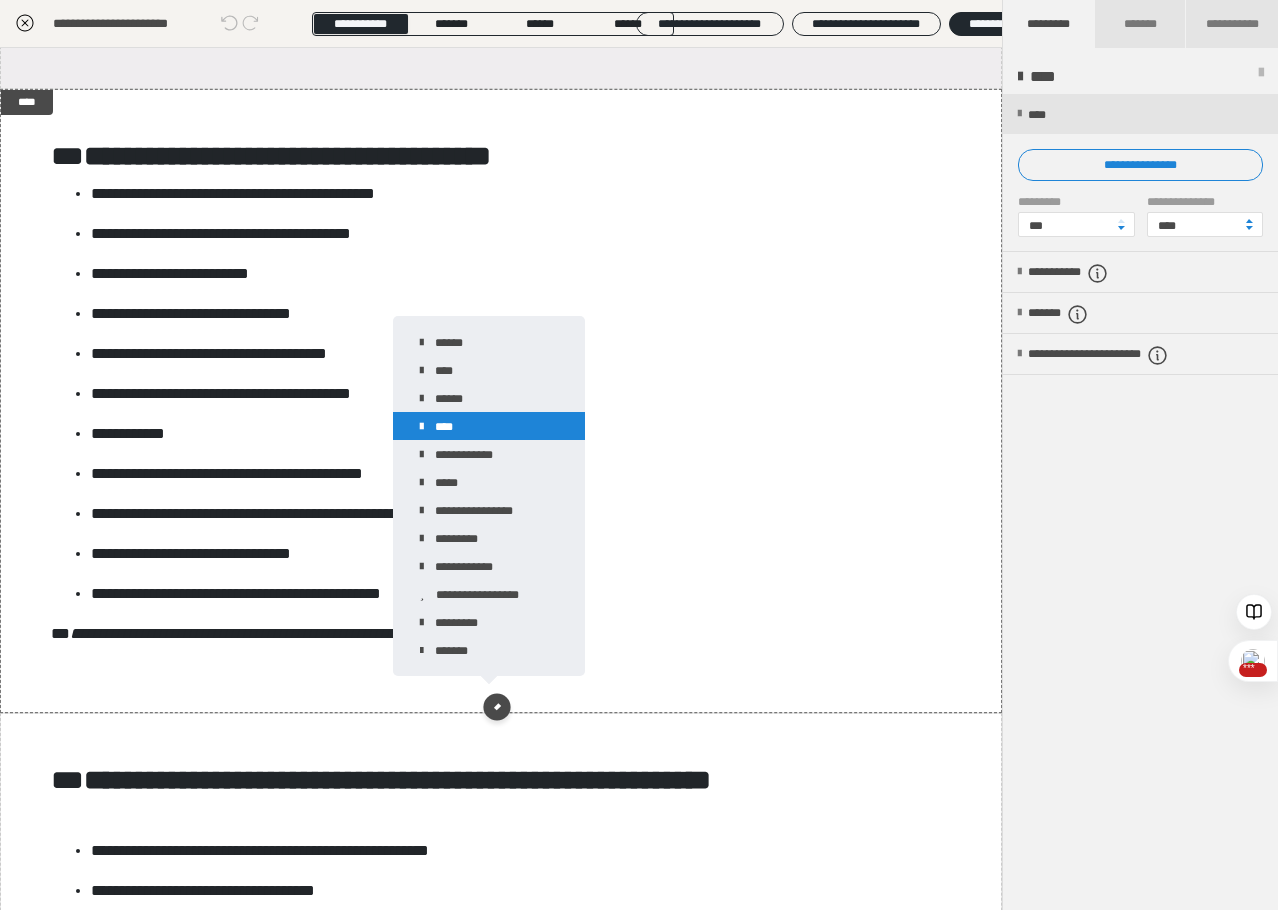 click on "****" at bounding box center (489, 426) 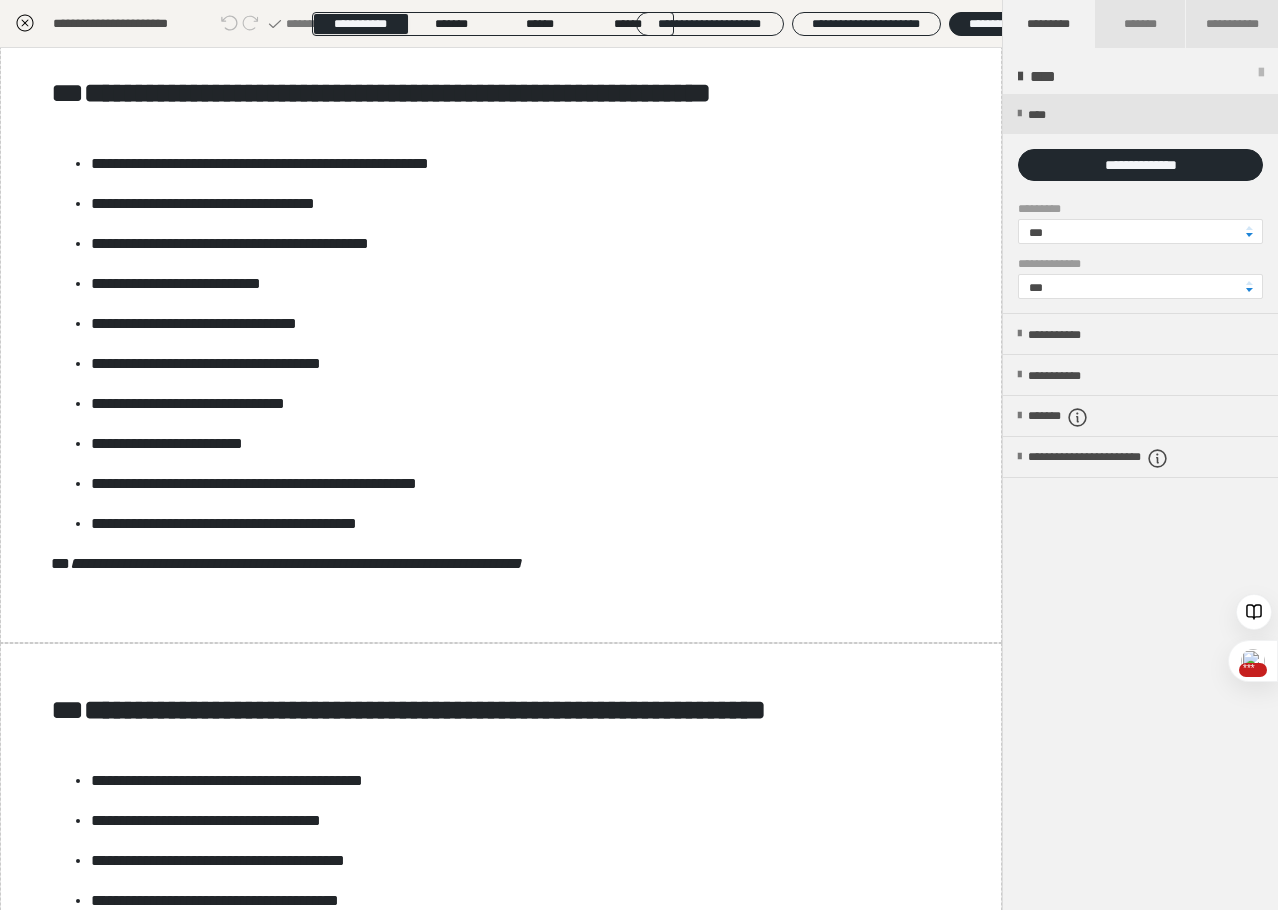 scroll, scrollTop: 1527, scrollLeft: 0, axis: vertical 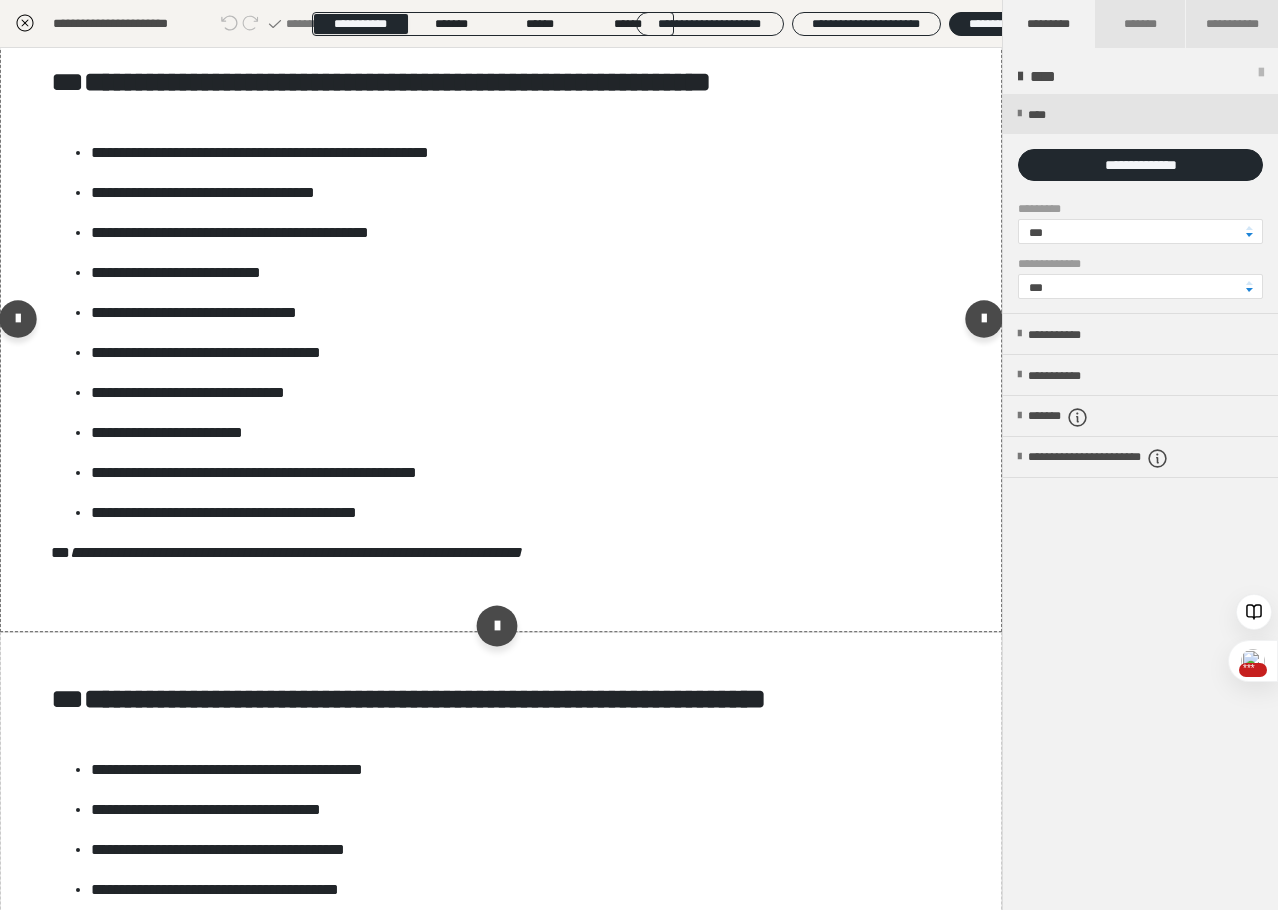 click at bounding box center (496, 626) 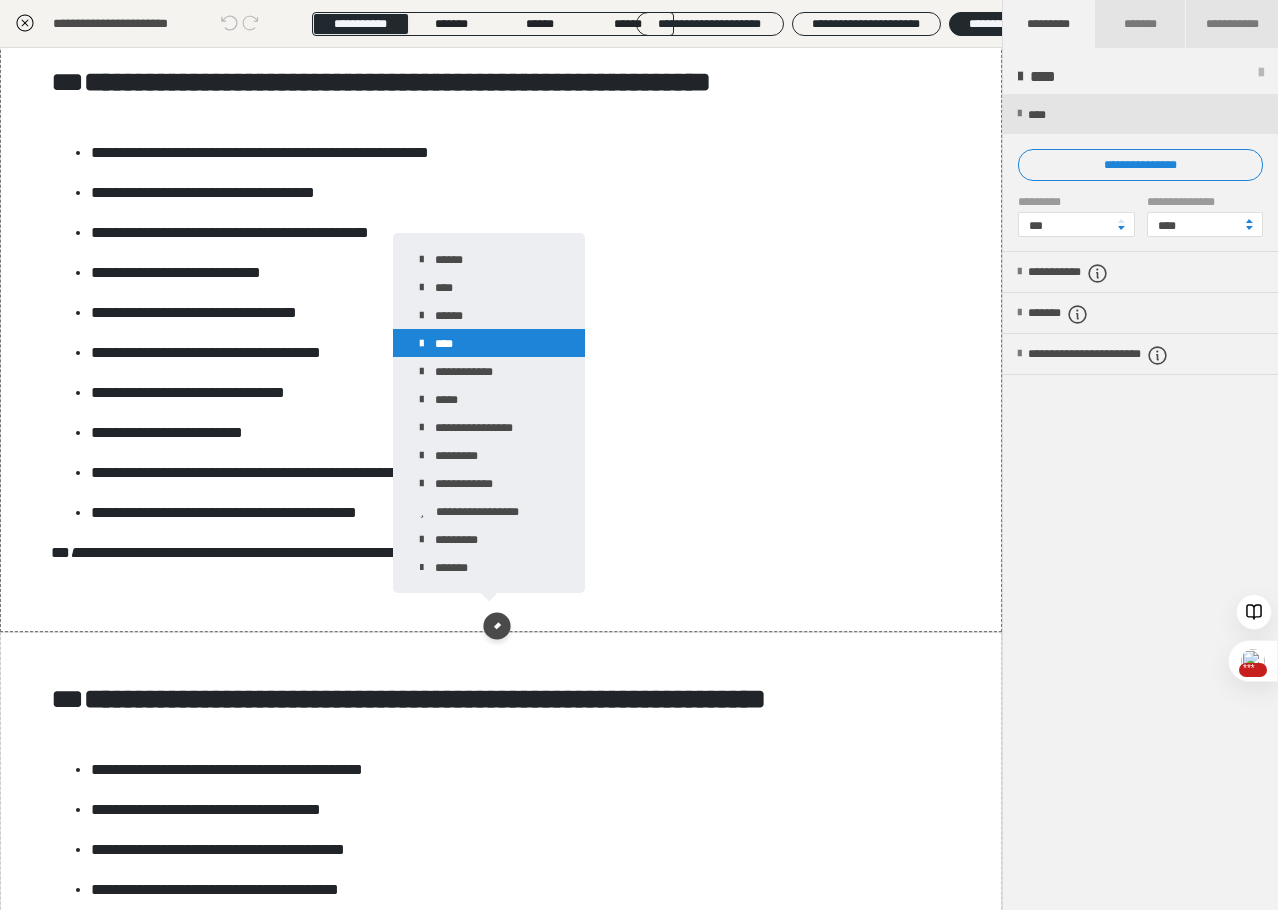 click on "****" at bounding box center [489, 343] 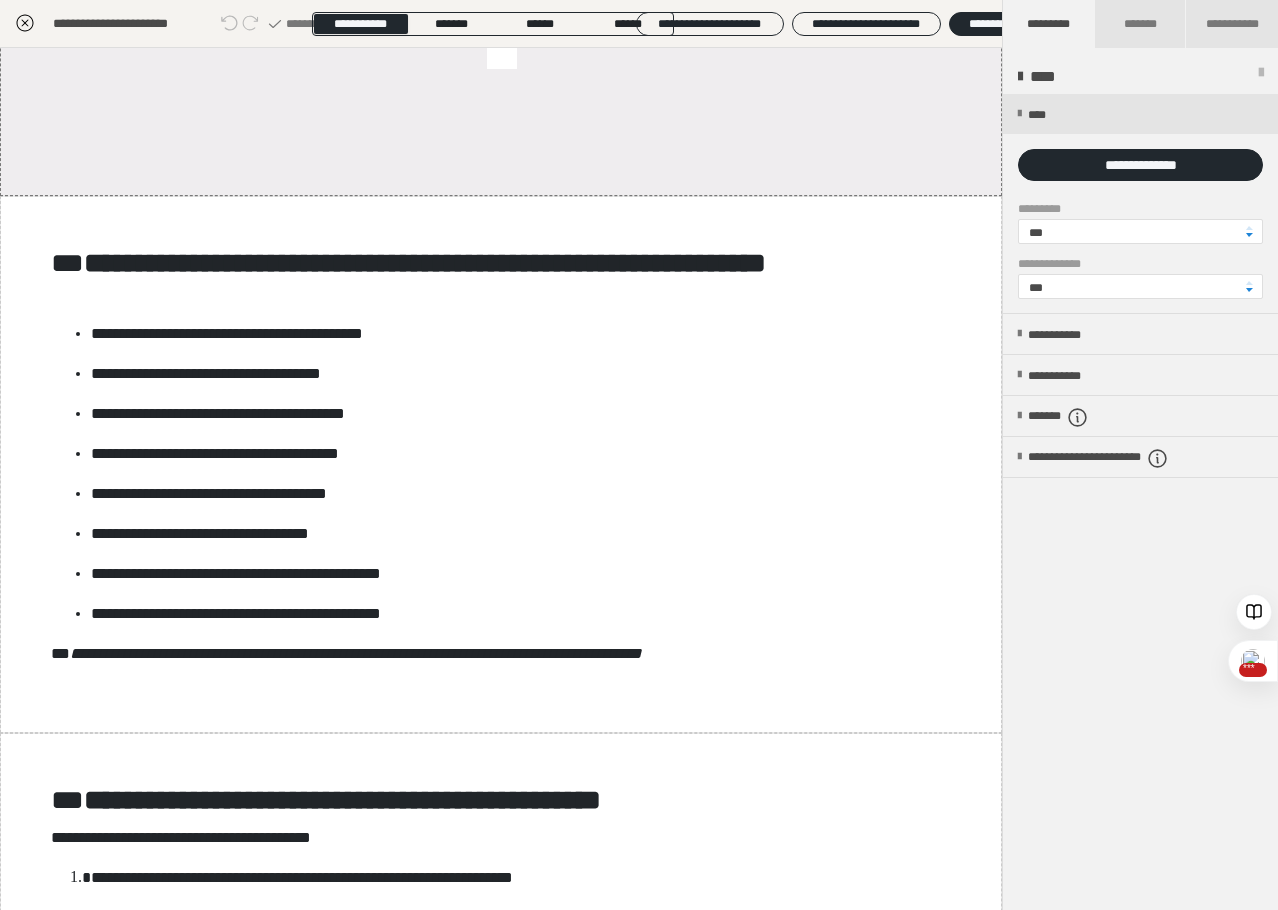 scroll, scrollTop: 2509, scrollLeft: 0, axis: vertical 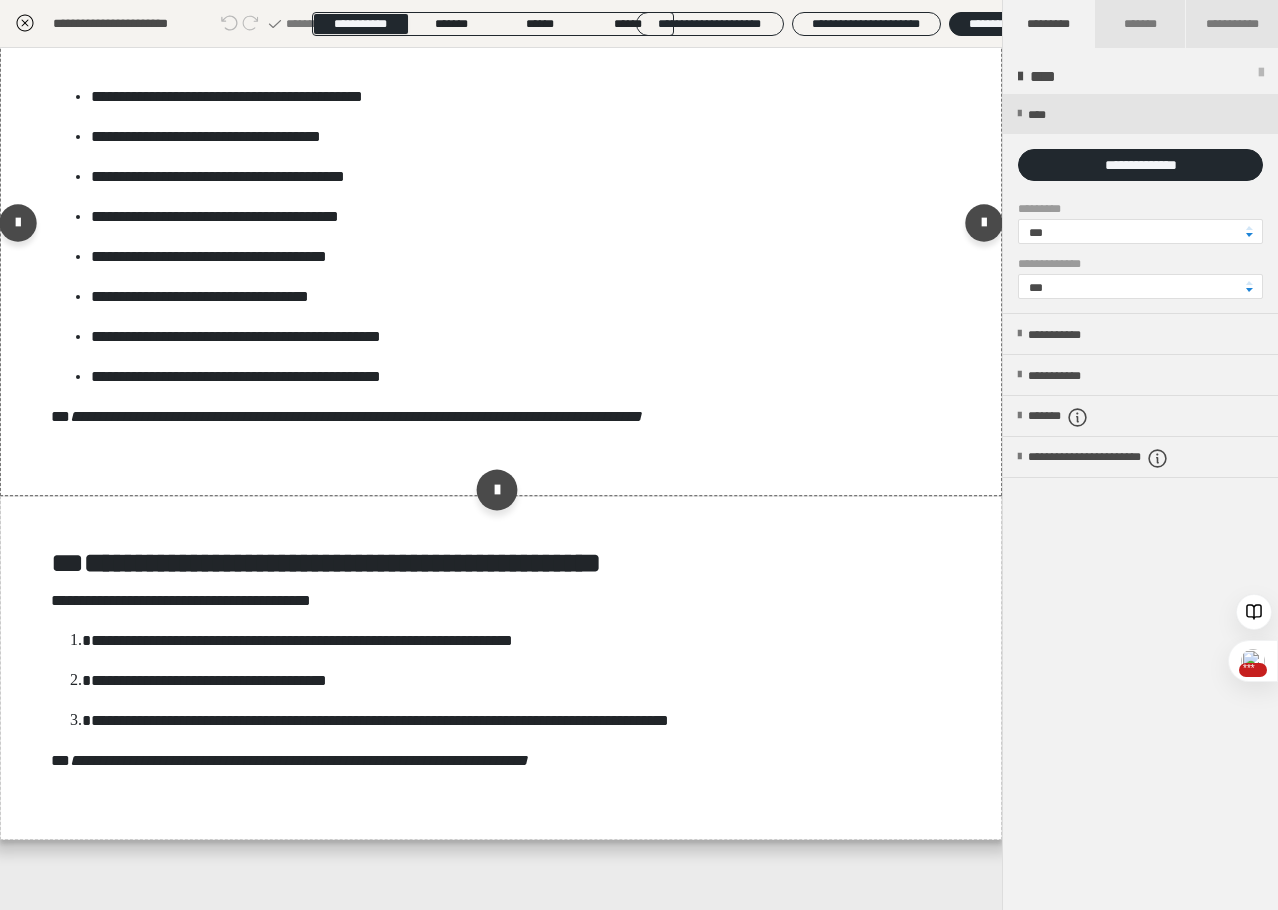 click at bounding box center (496, 490) 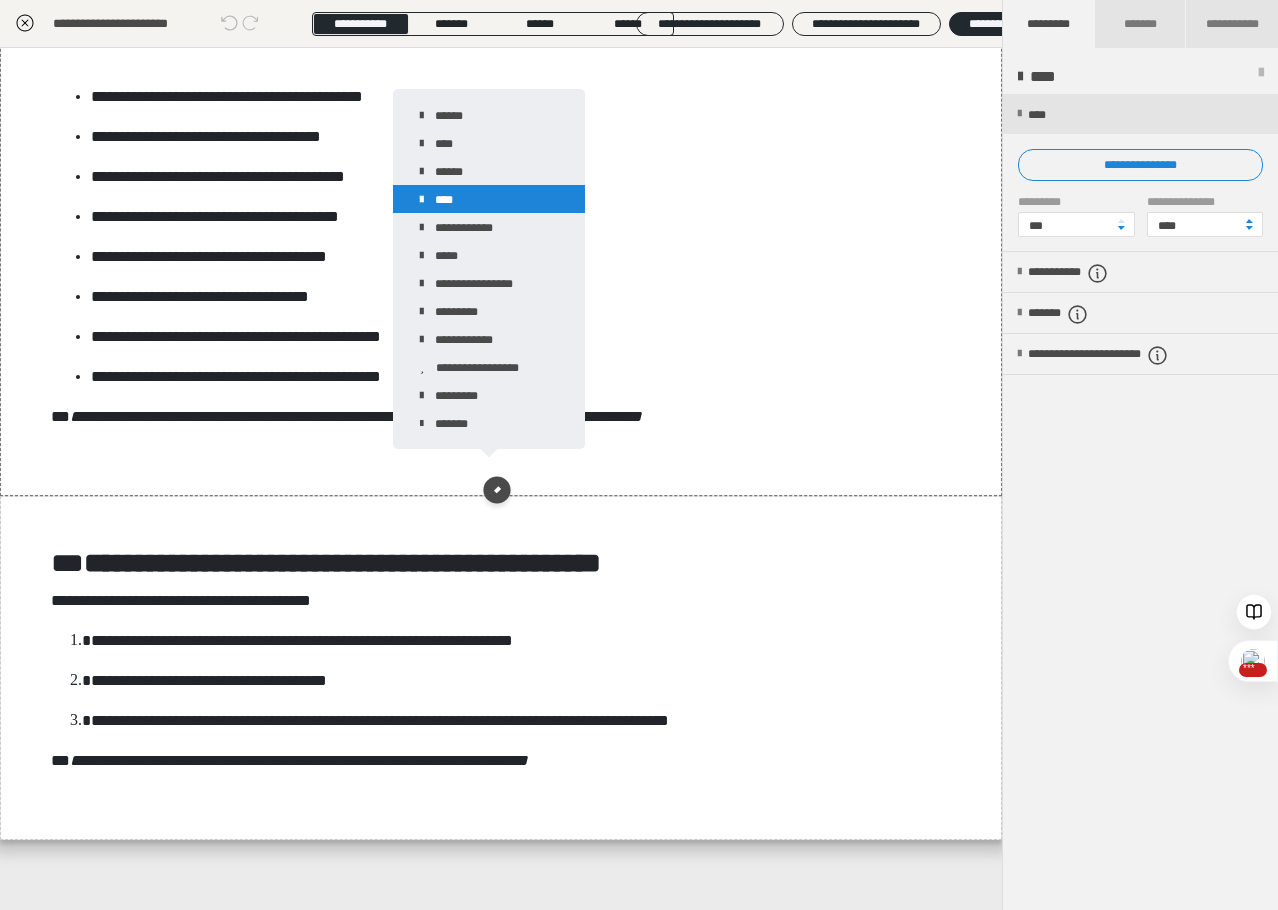 click on "****" at bounding box center [489, 199] 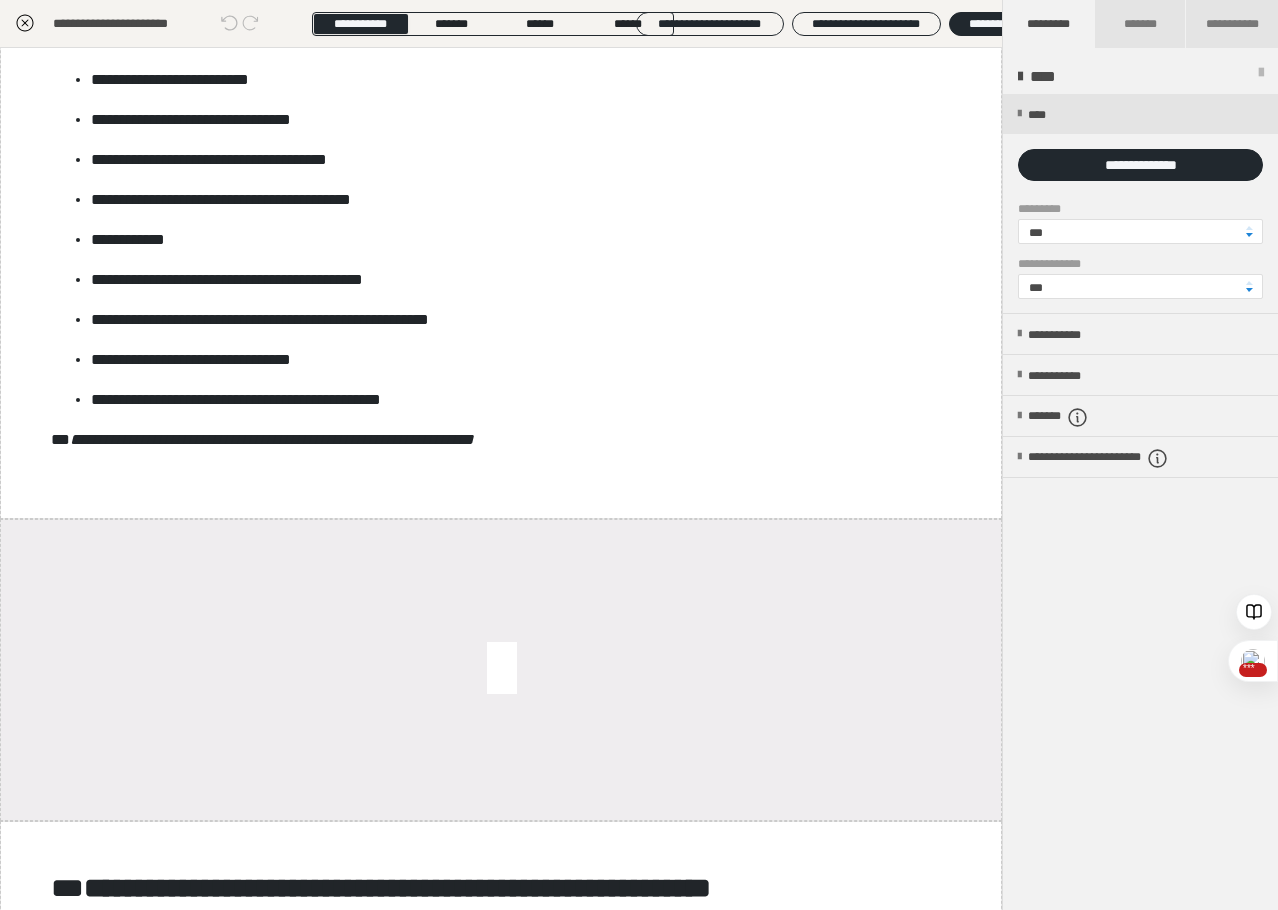 scroll, scrollTop: 909, scrollLeft: 0, axis: vertical 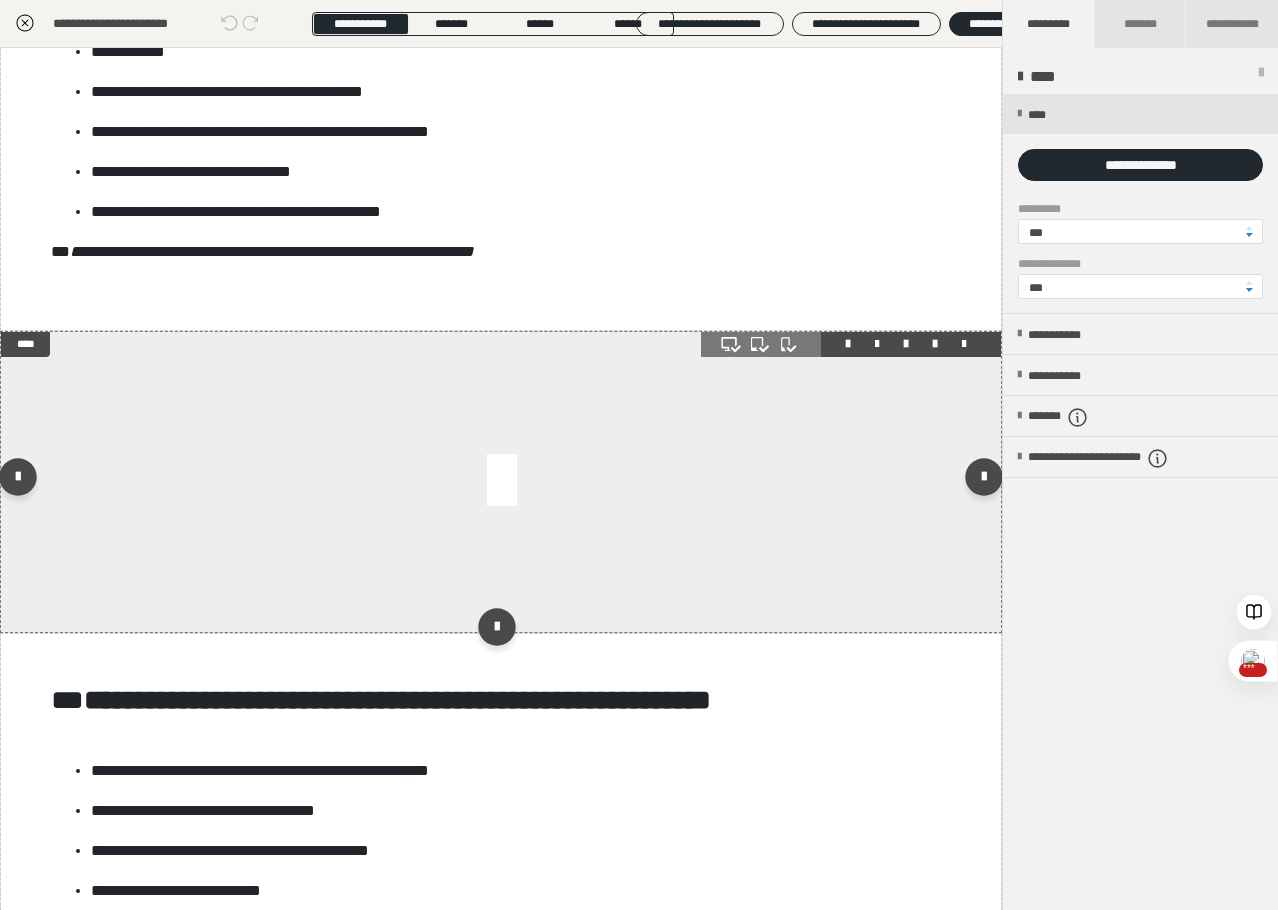 click at bounding box center [501, 482] 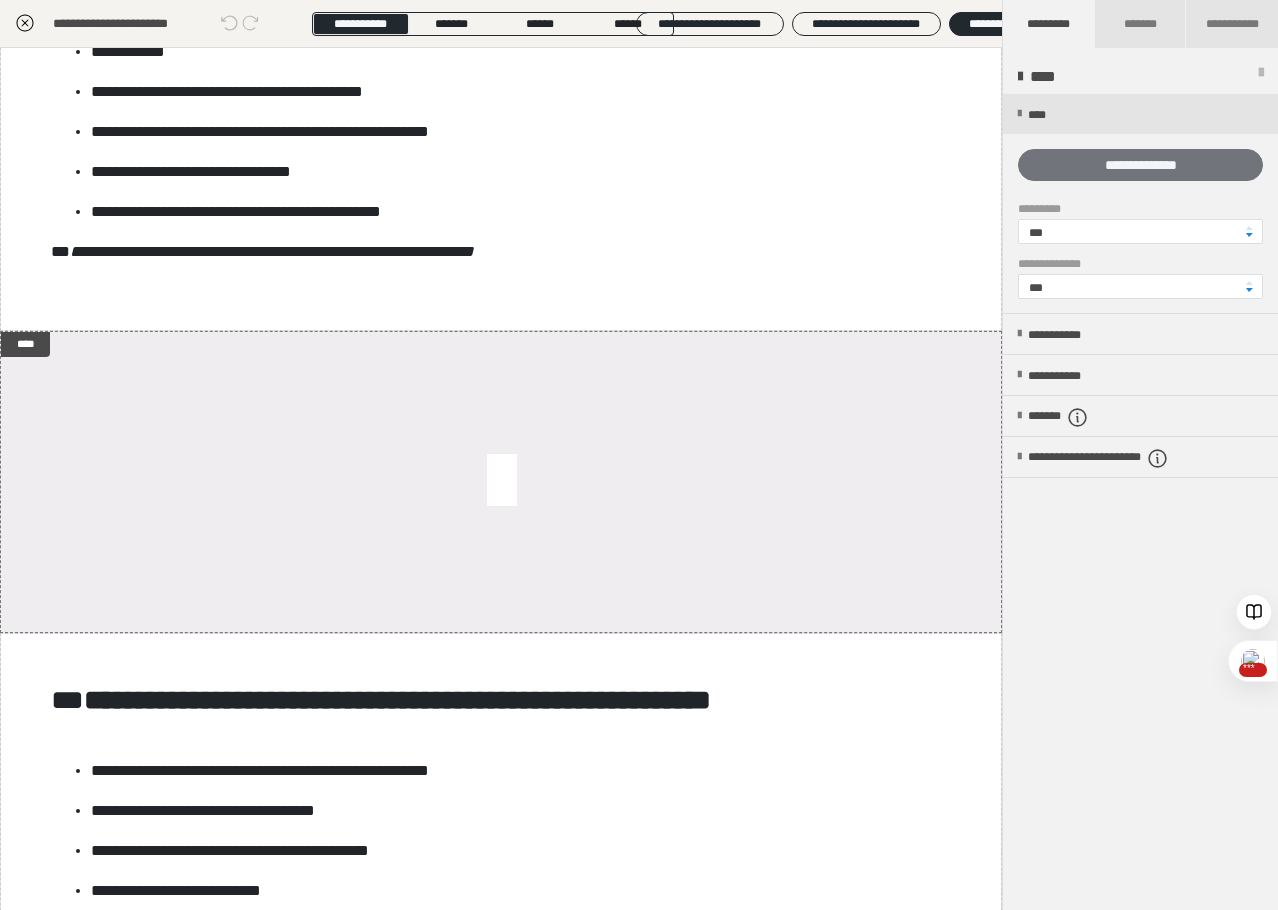 click on "**********" at bounding box center (1140, 165) 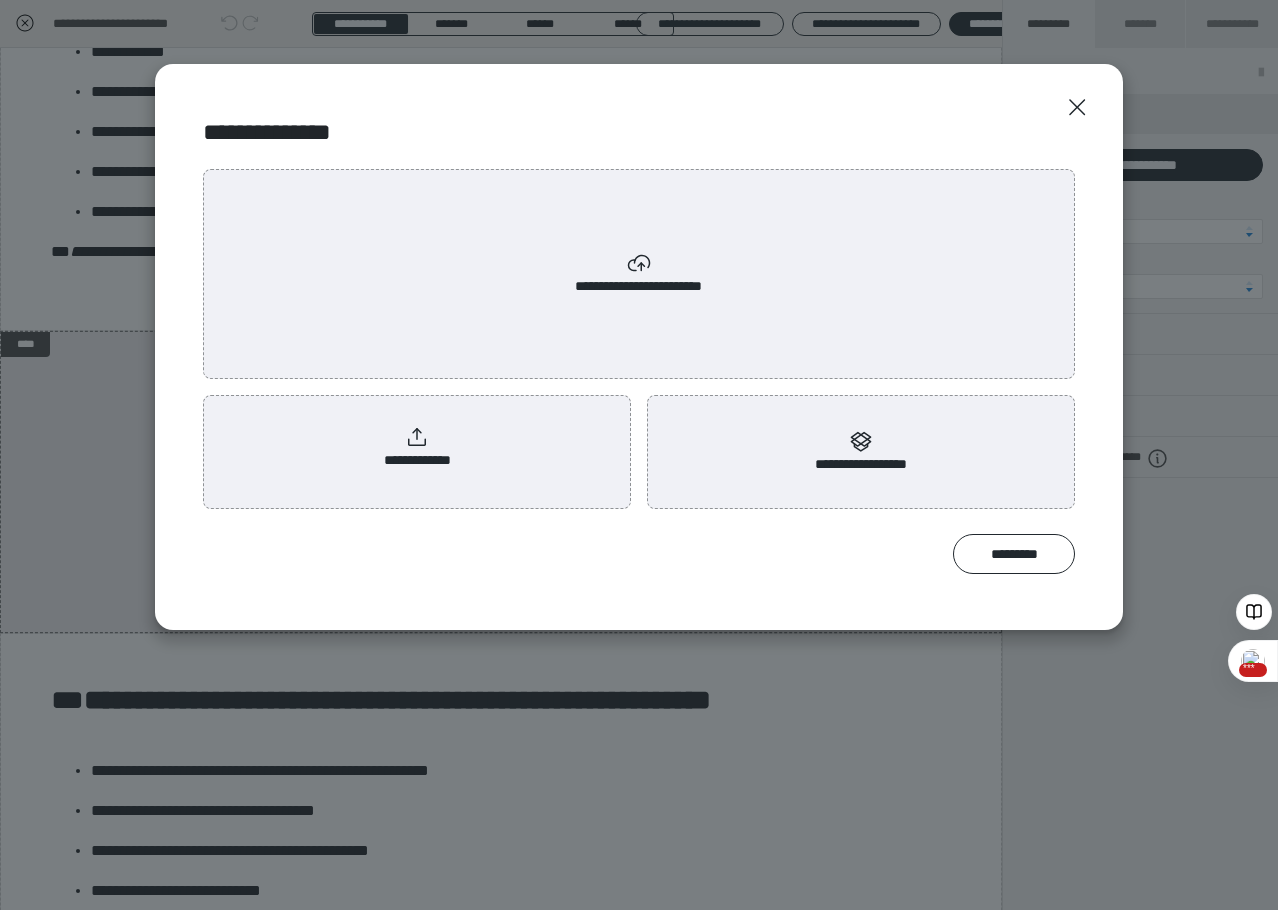 click on "**********" at bounding box center (417, 448) 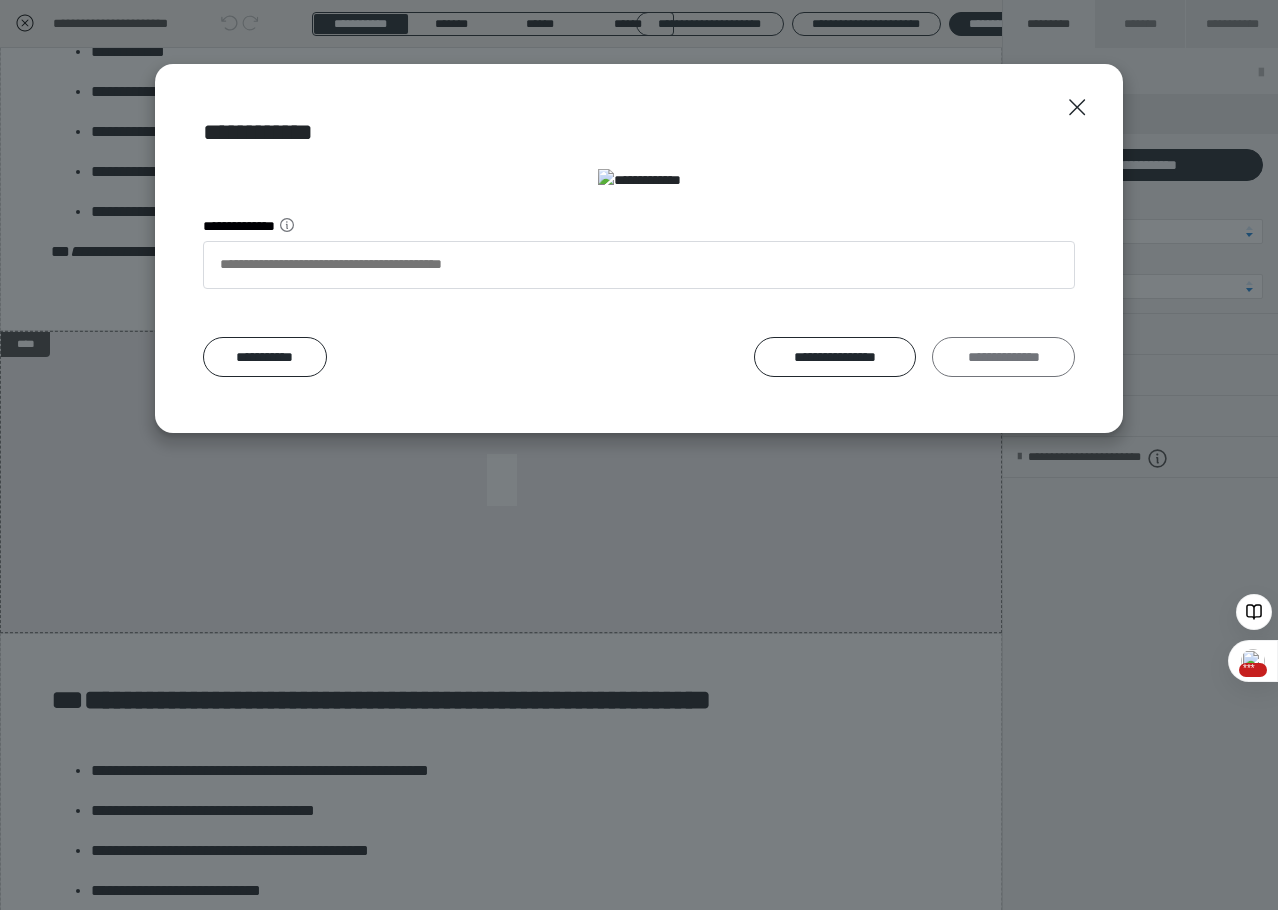click on "**********" at bounding box center (1003, 357) 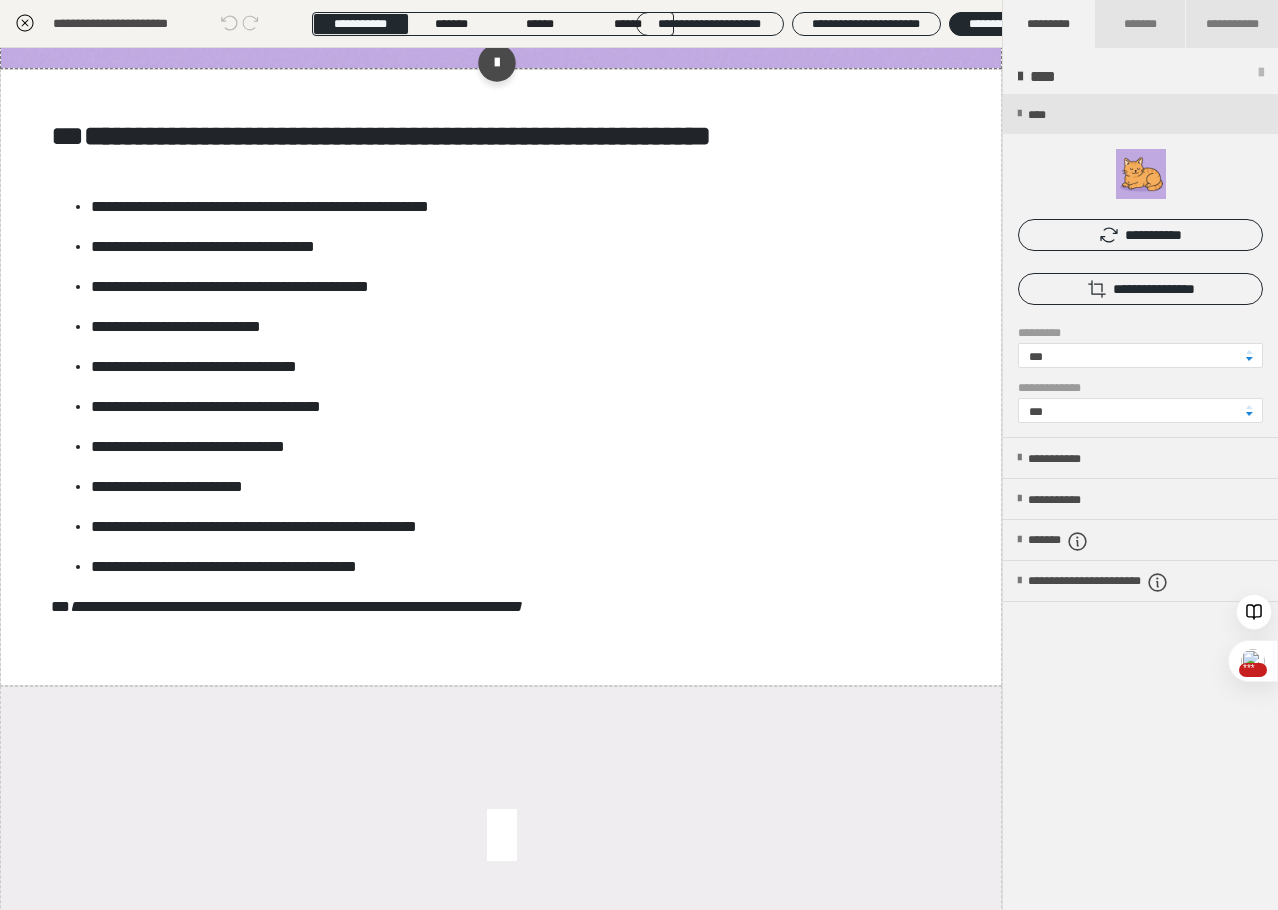 scroll, scrollTop: 2409, scrollLeft: 0, axis: vertical 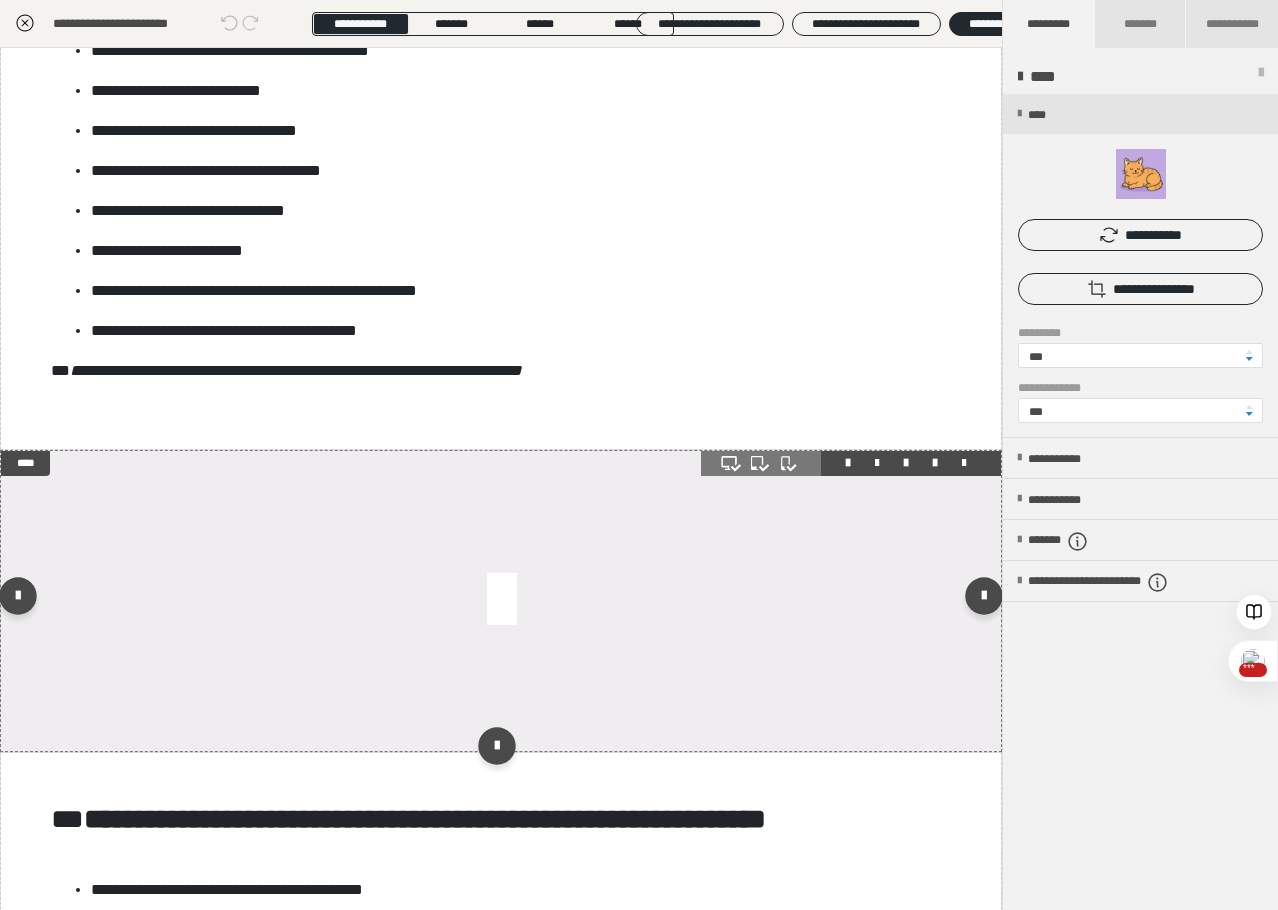 click at bounding box center (501, 601) 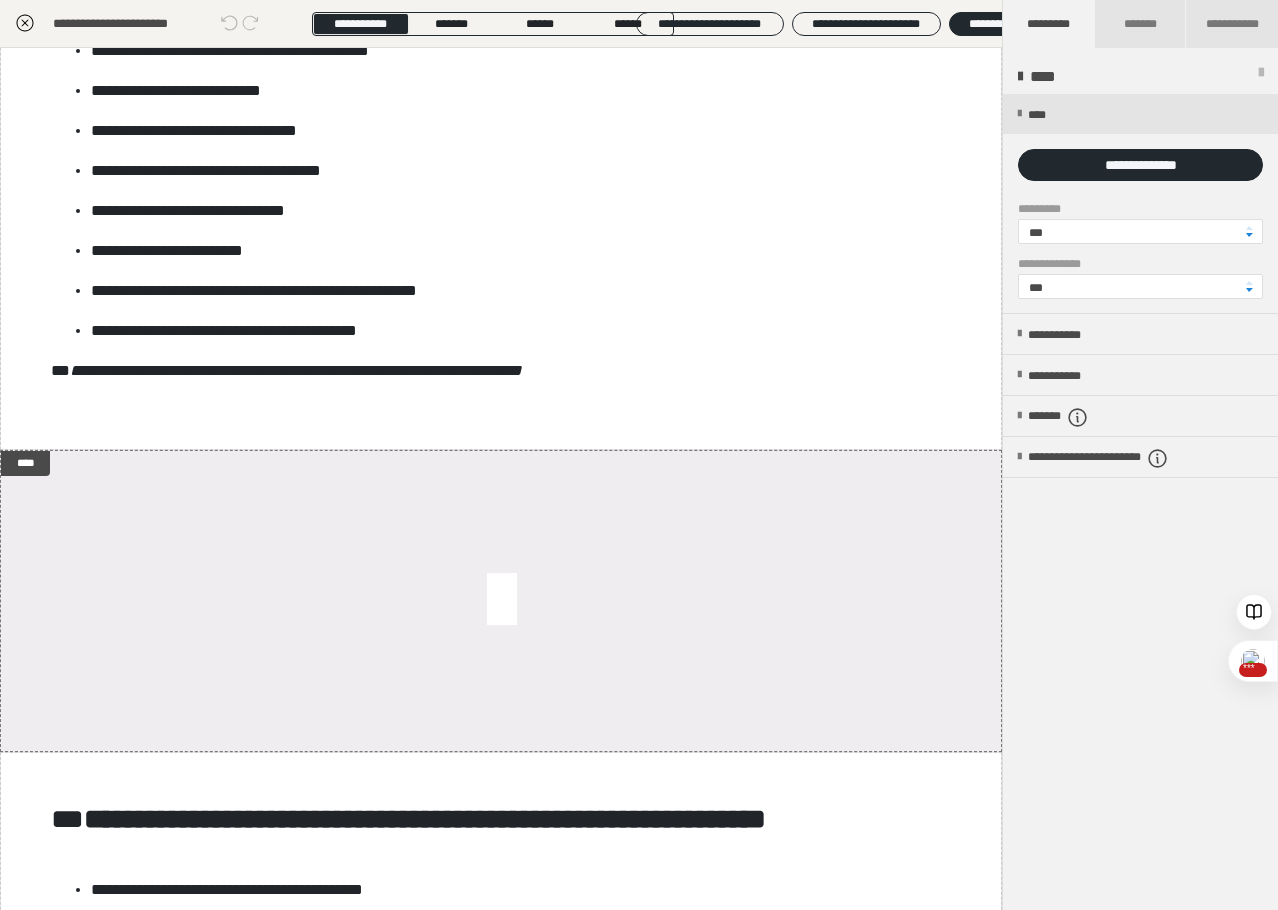 click at bounding box center [1140, 203] 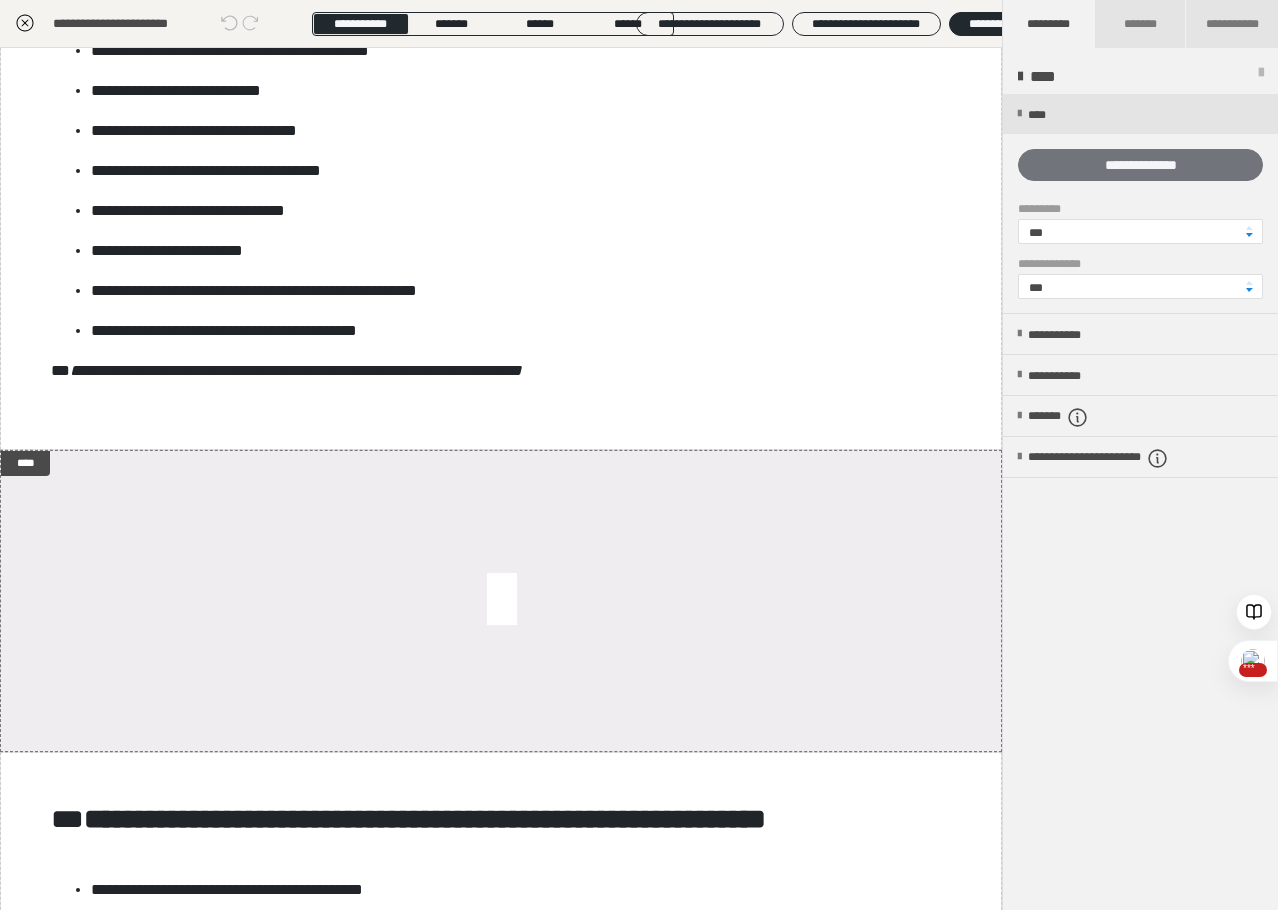 click on "**********" at bounding box center [1140, 165] 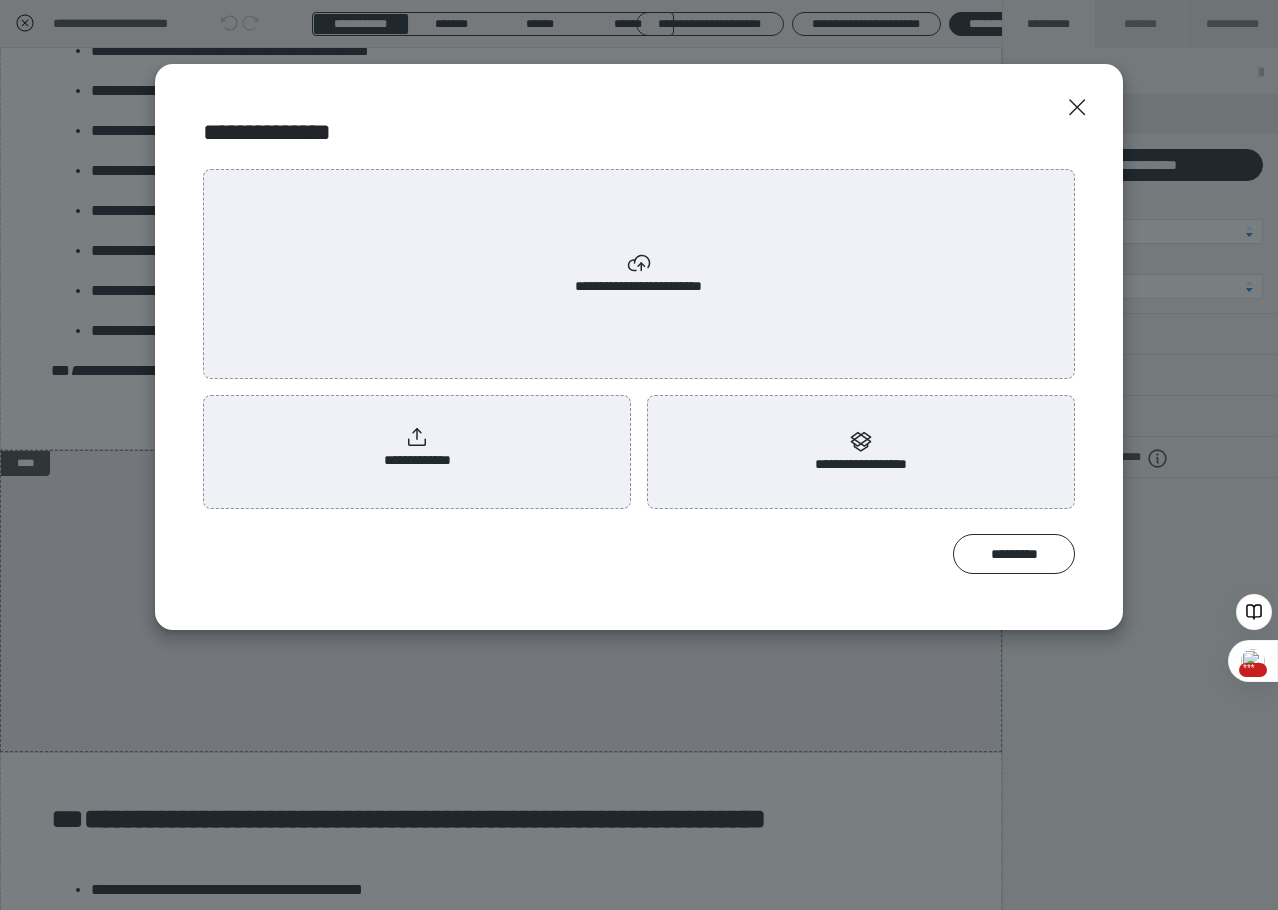click on "**********" at bounding box center (417, 448) 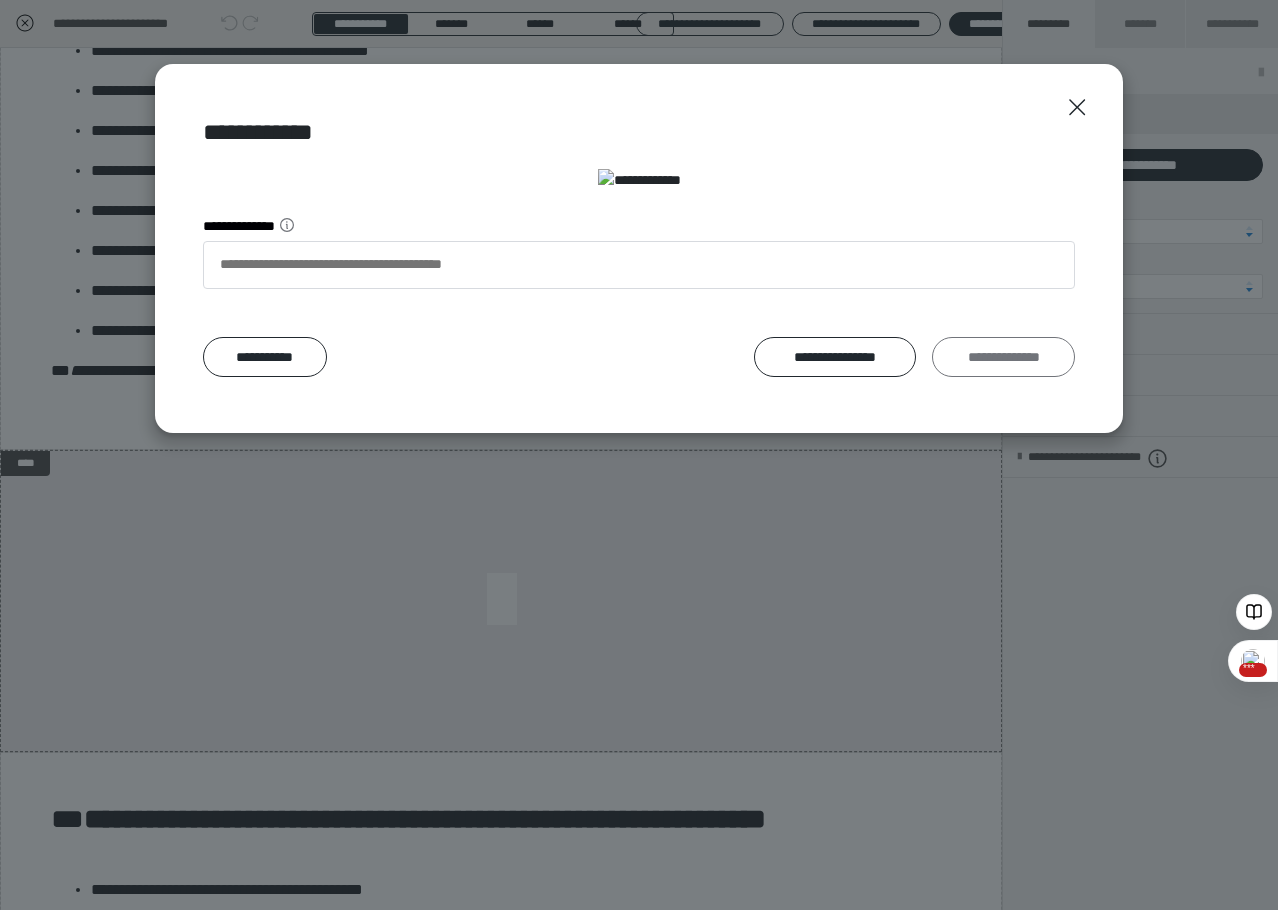 click on "**********" at bounding box center (1003, 357) 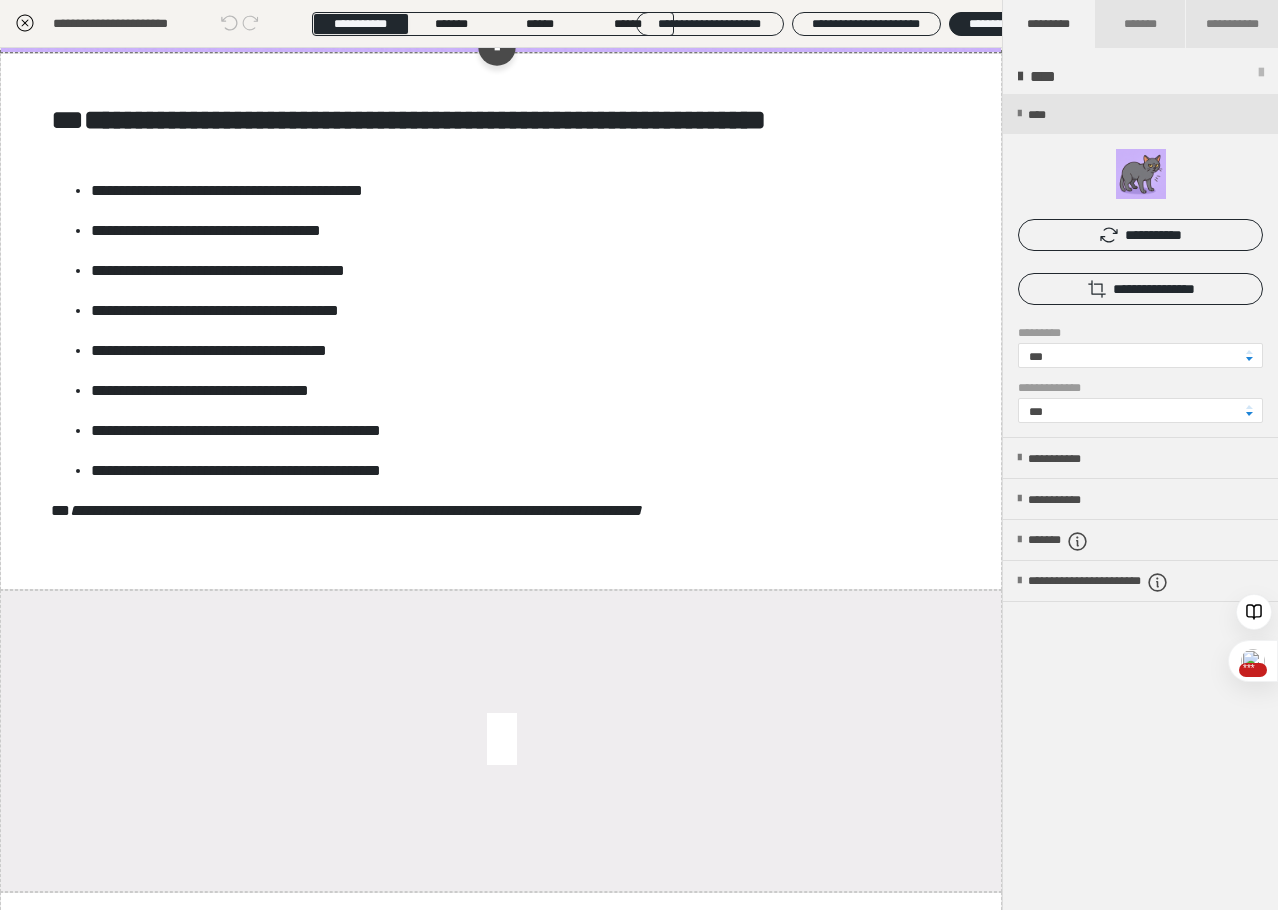 scroll, scrollTop: 3809, scrollLeft: 0, axis: vertical 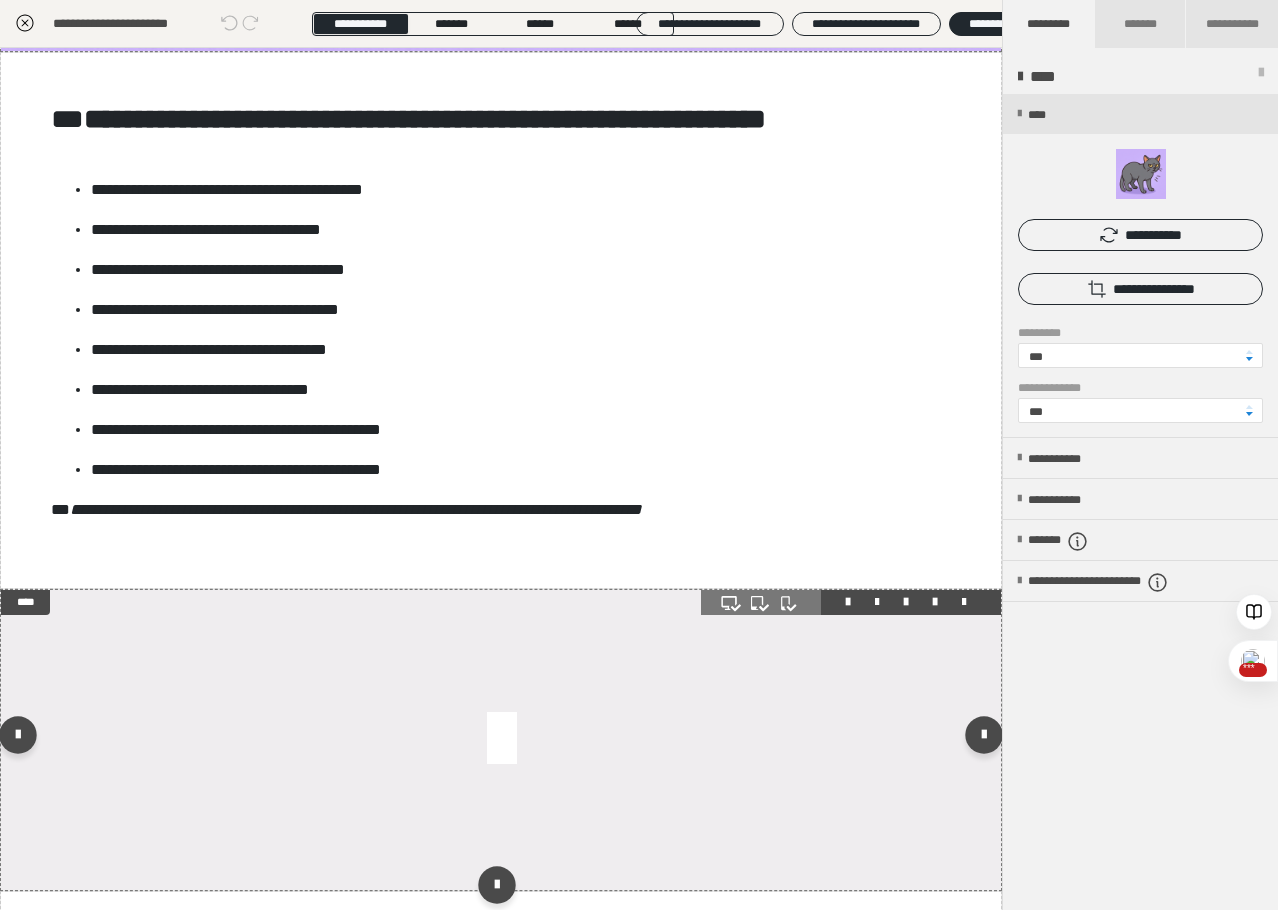 click at bounding box center (501, 740) 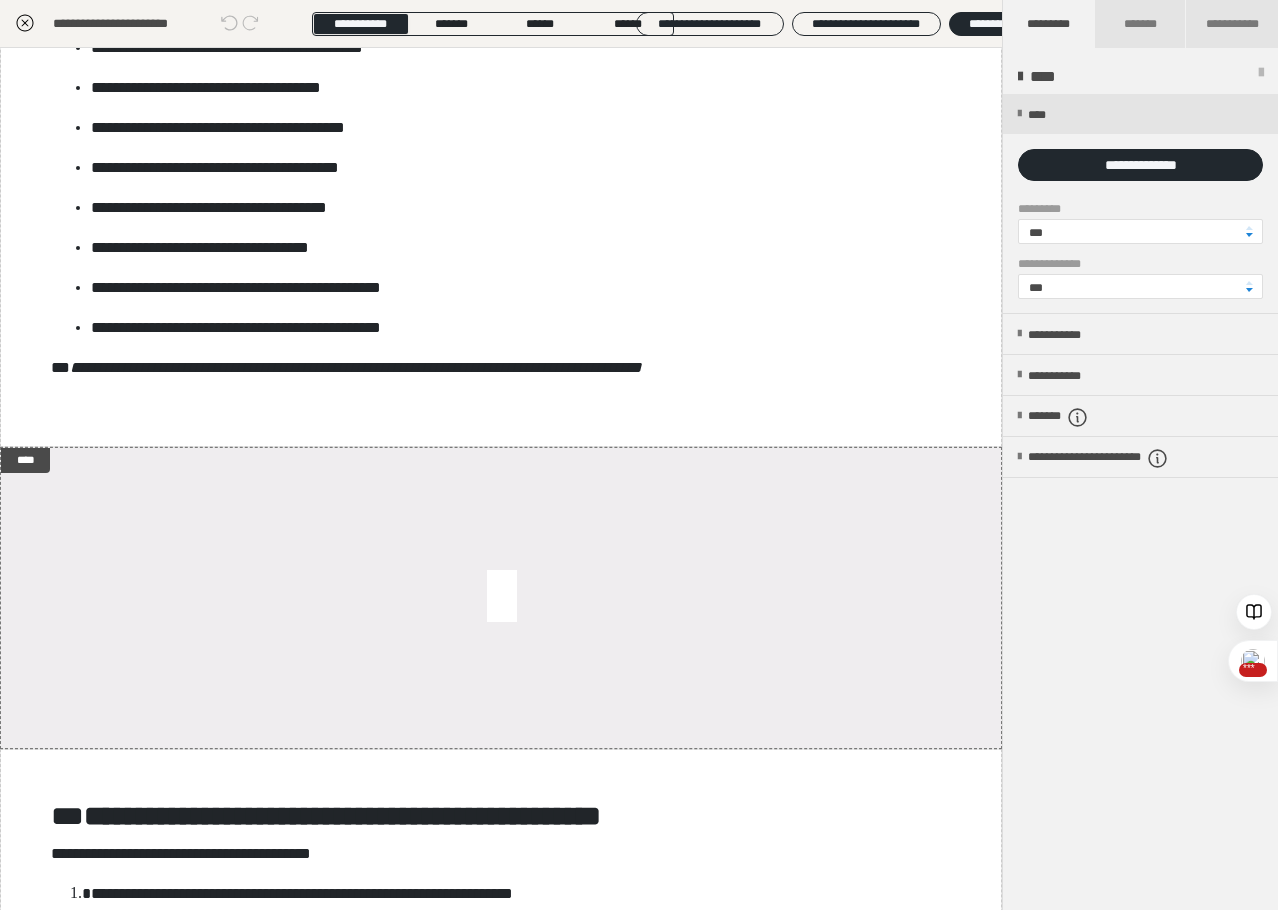 scroll, scrollTop: 3981, scrollLeft: 0, axis: vertical 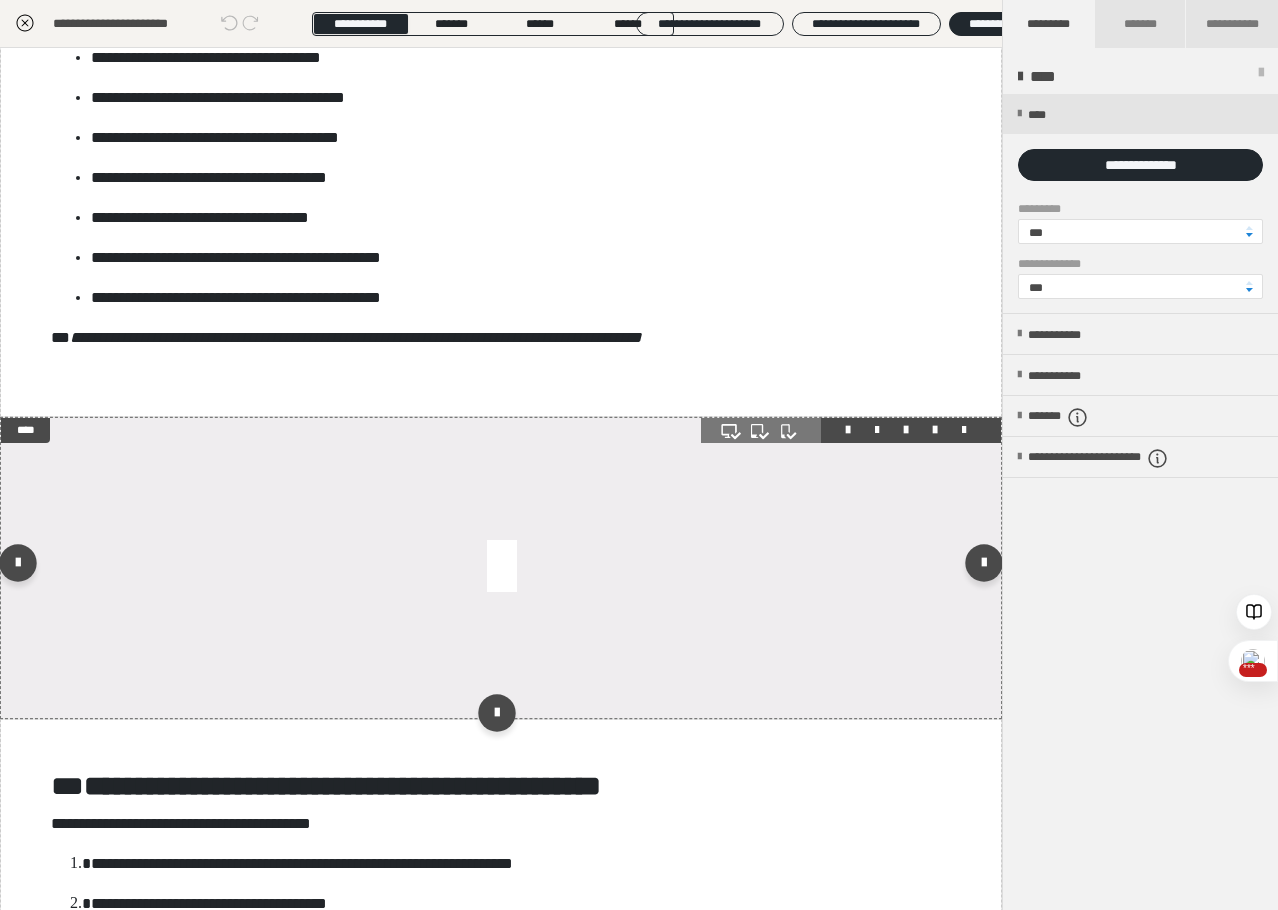 click at bounding box center (501, 568) 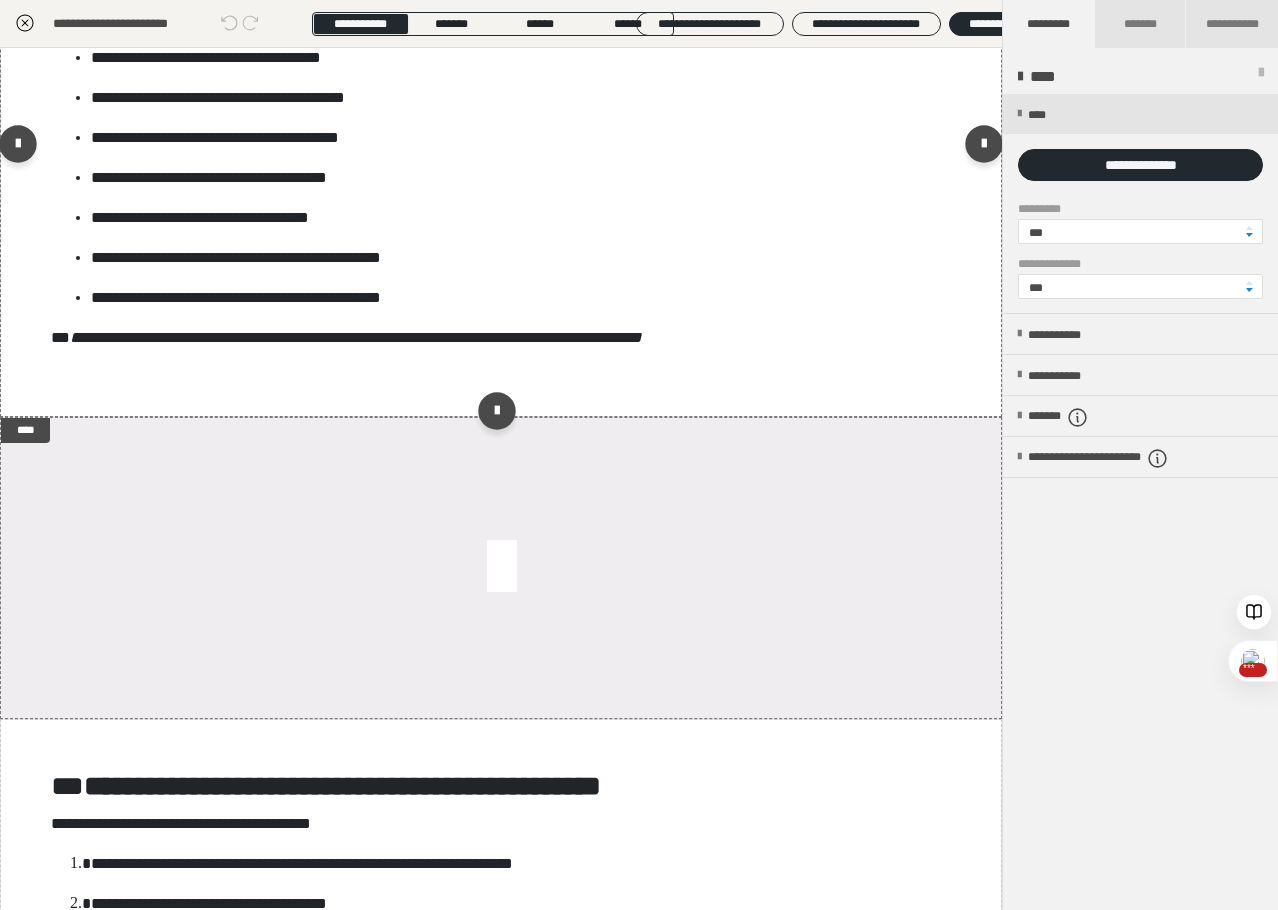 drag, startPoint x: 684, startPoint y: 503, endPoint x: 828, endPoint y: 363, distance: 200.83824 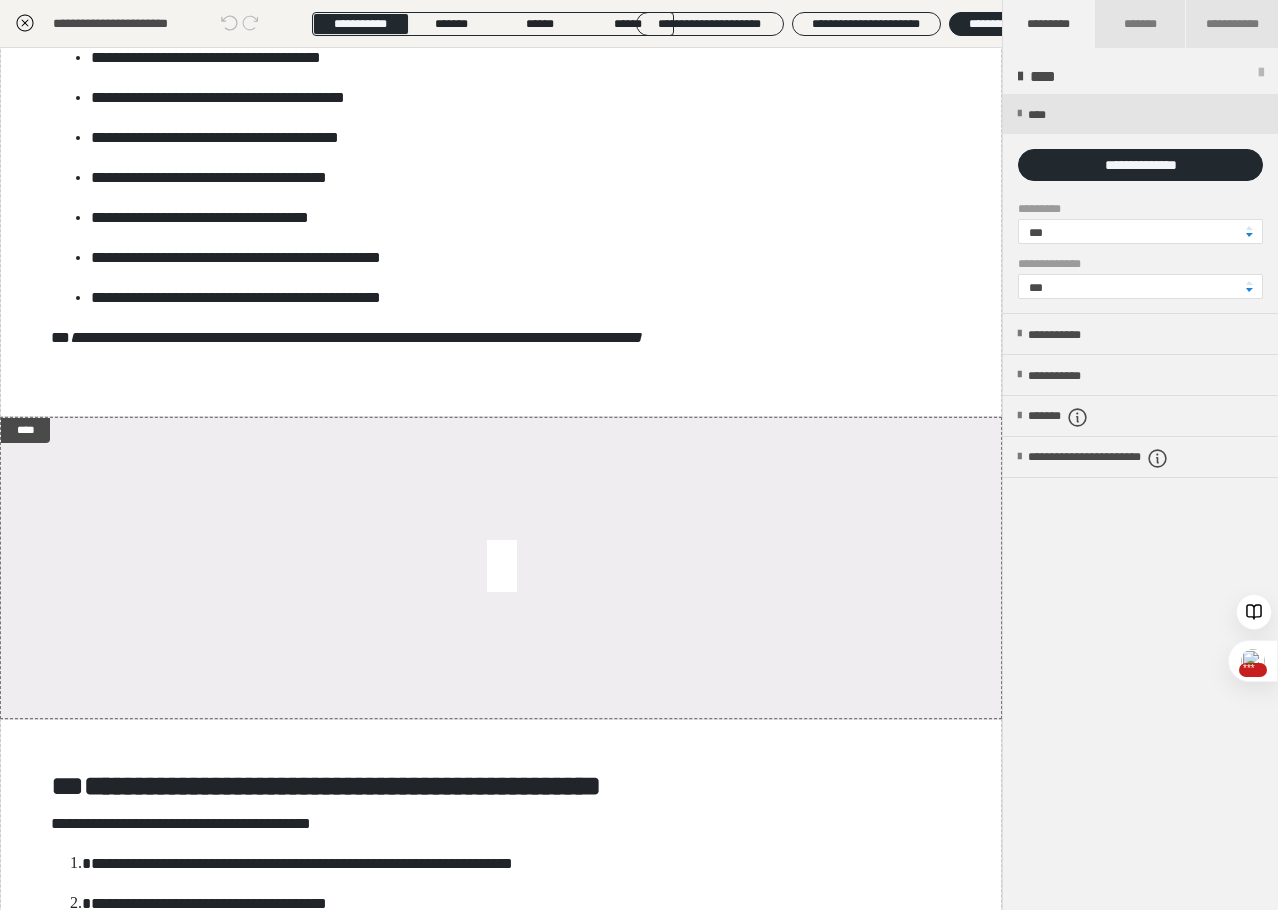 click at bounding box center [1140, 203] 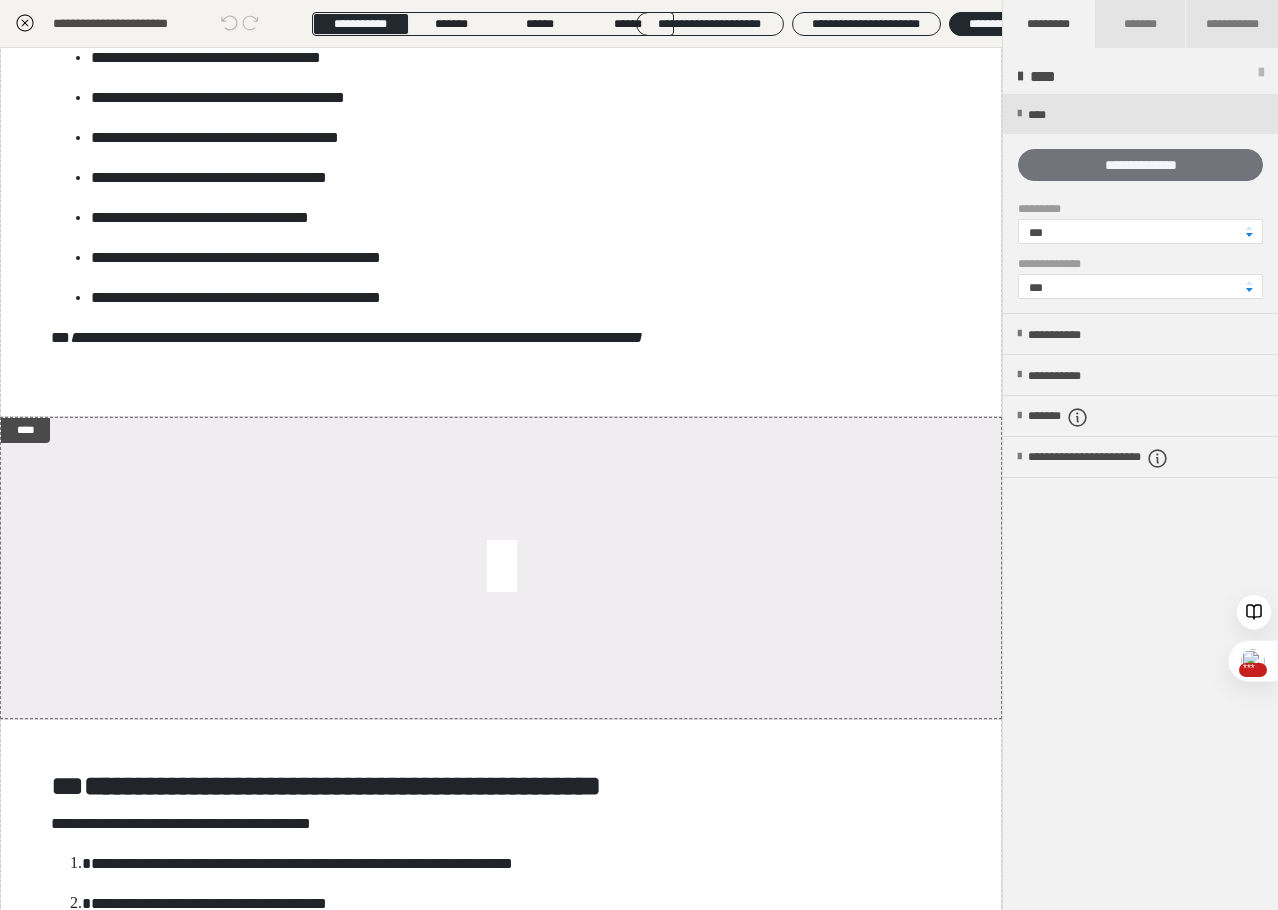 click on "**********" at bounding box center (1140, 165) 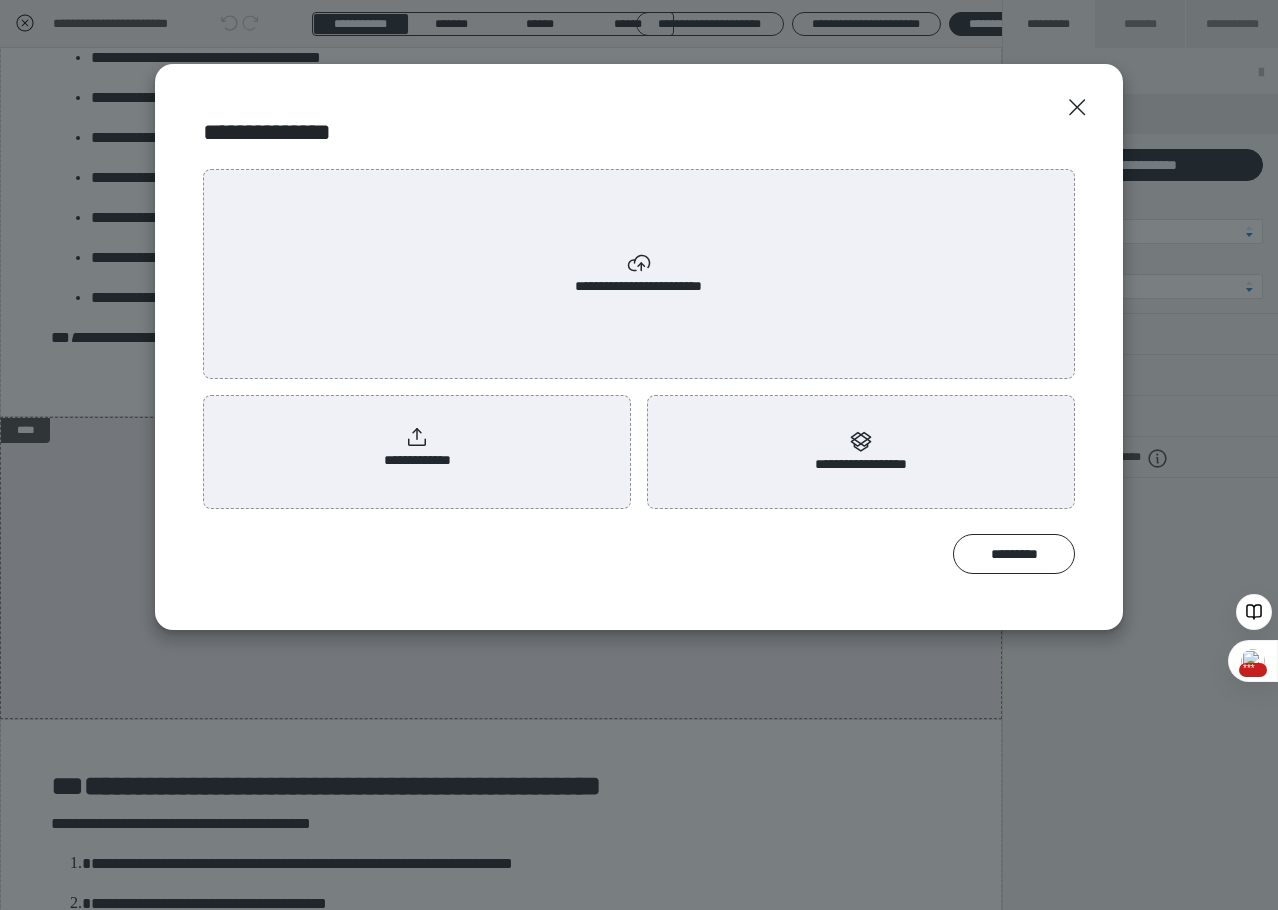 click on "**********" at bounding box center (417, 448) 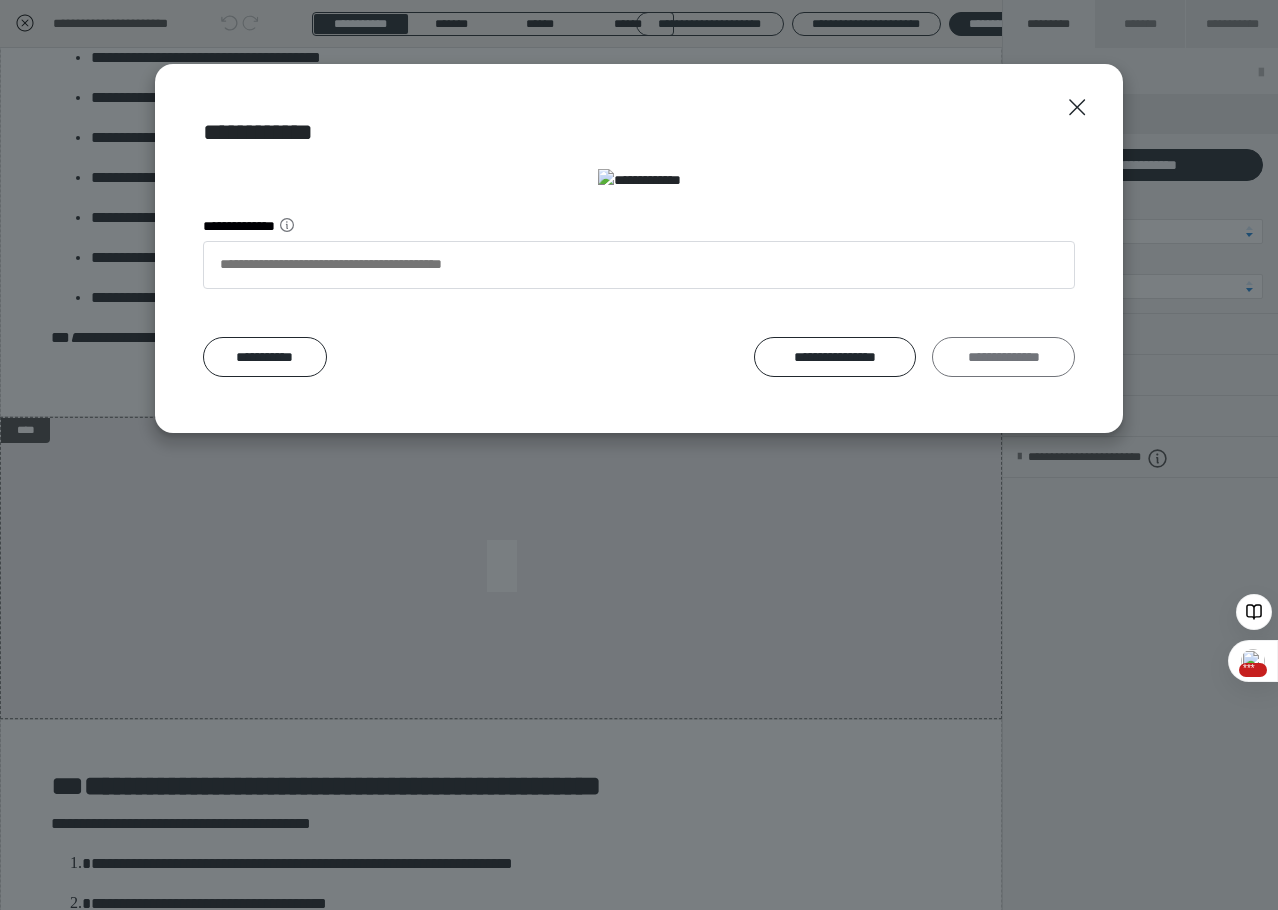 click on "**********" at bounding box center [1003, 357] 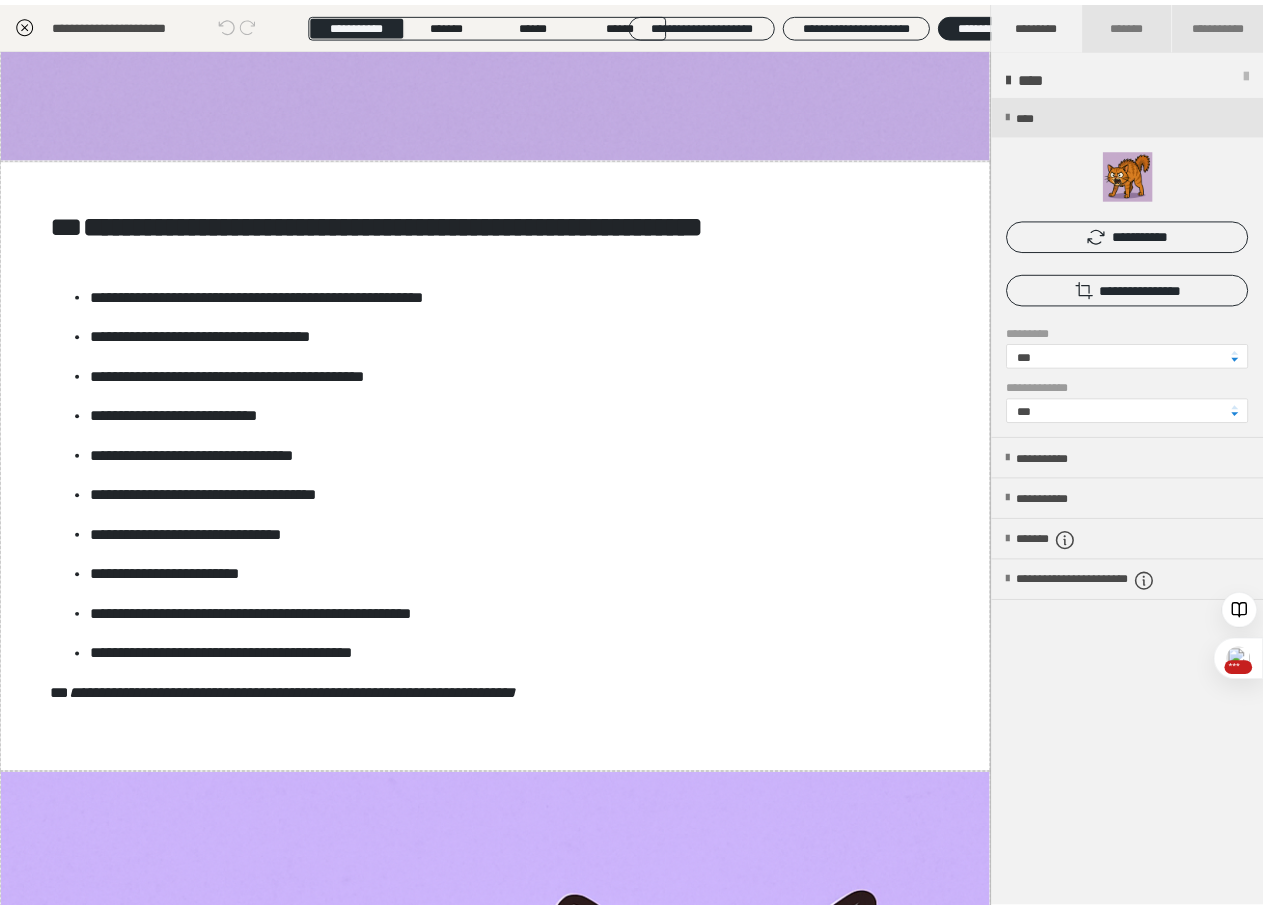 scroll, scrollTop: 2066, scrollLeft: 0, axis: vertical 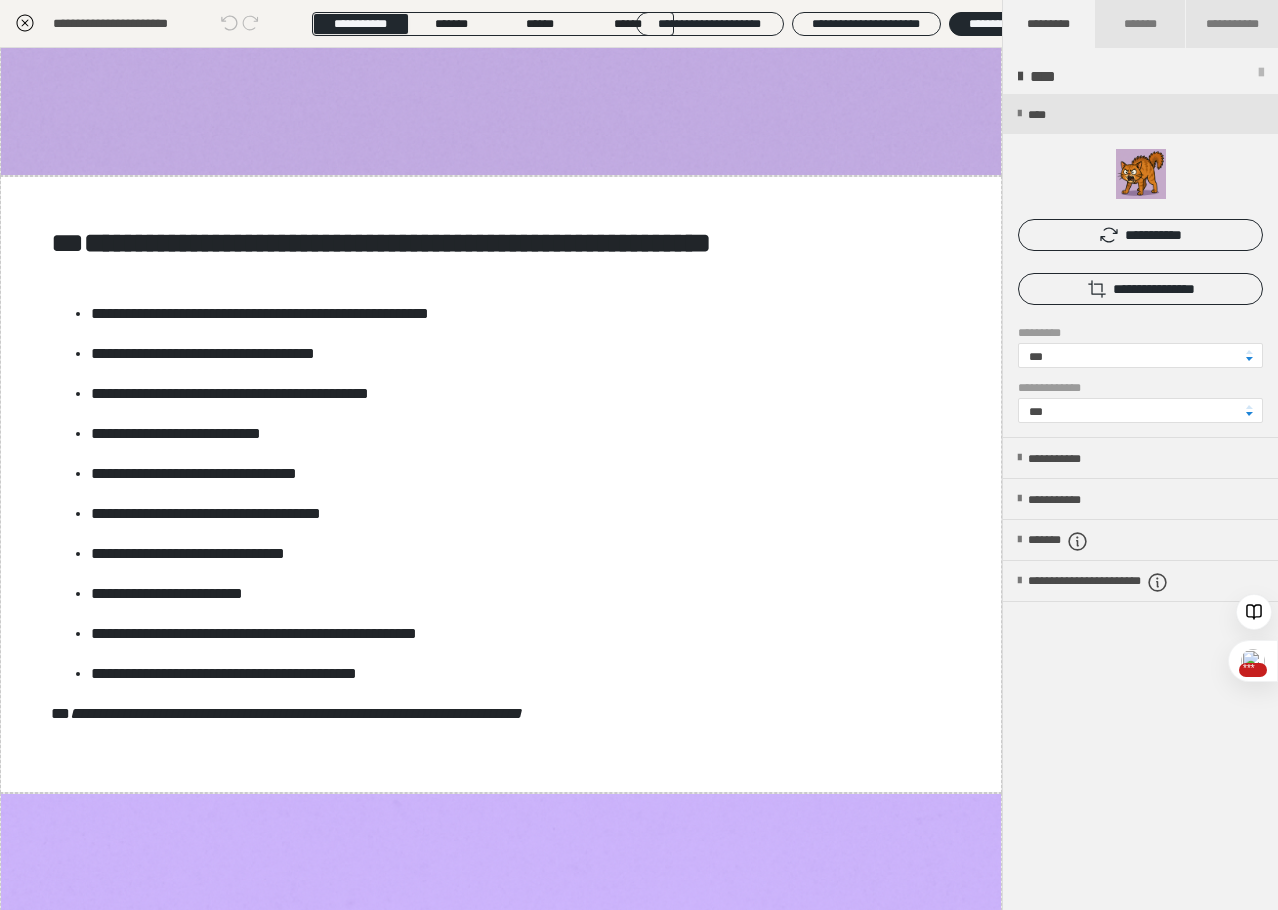 click 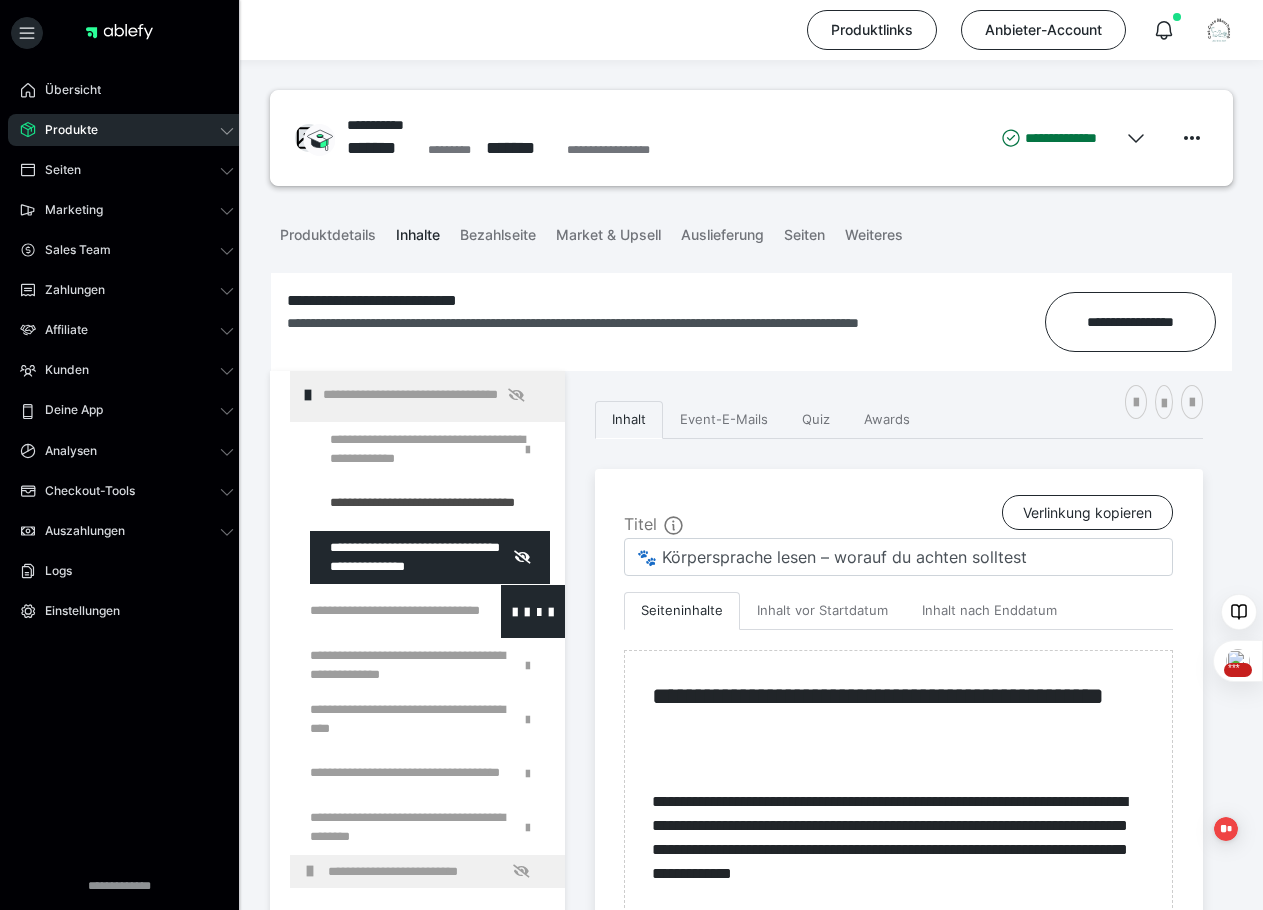 click at bounding box center (375, 611) 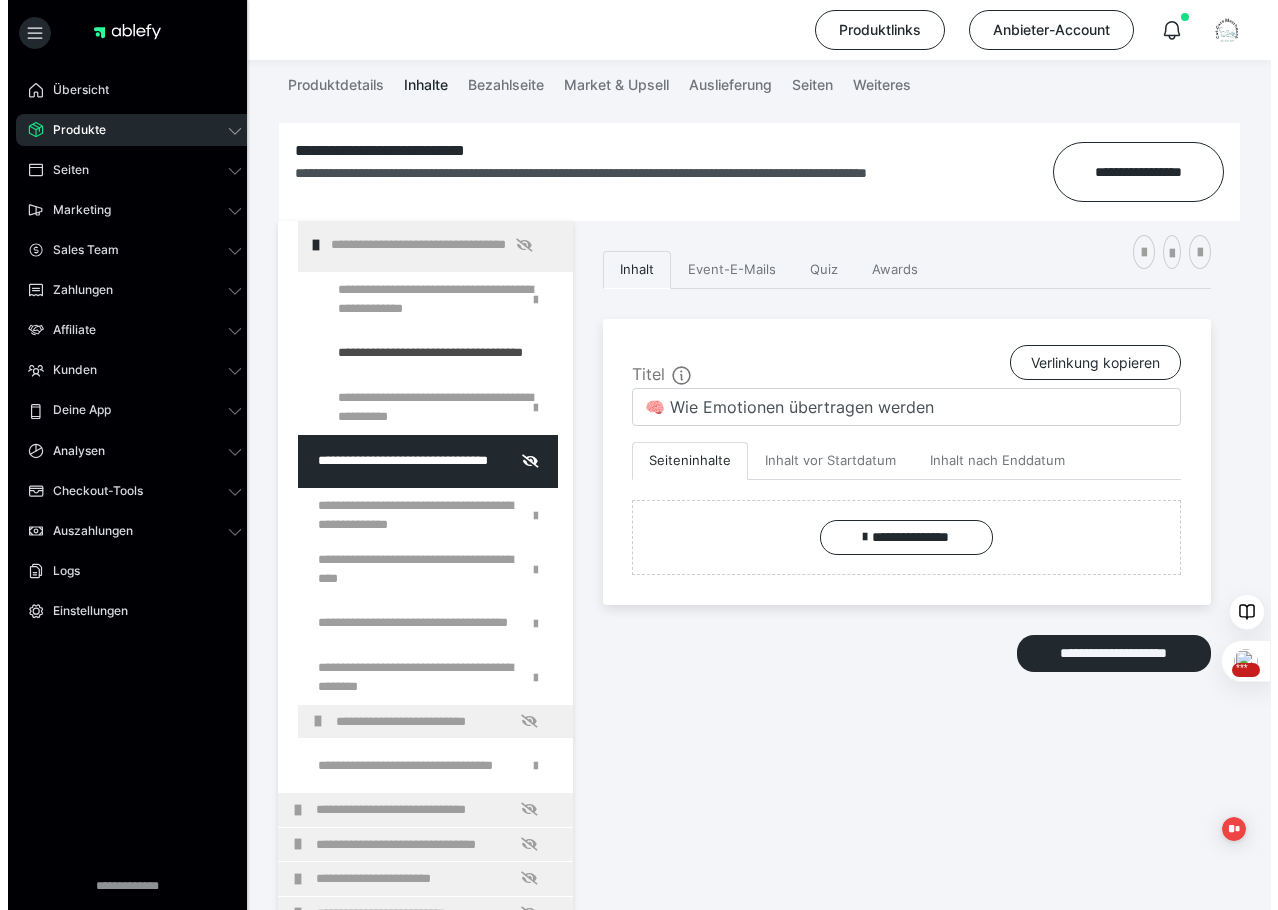 scroll, scrollTop: 200, scrollLeft: 0, axis: vertical 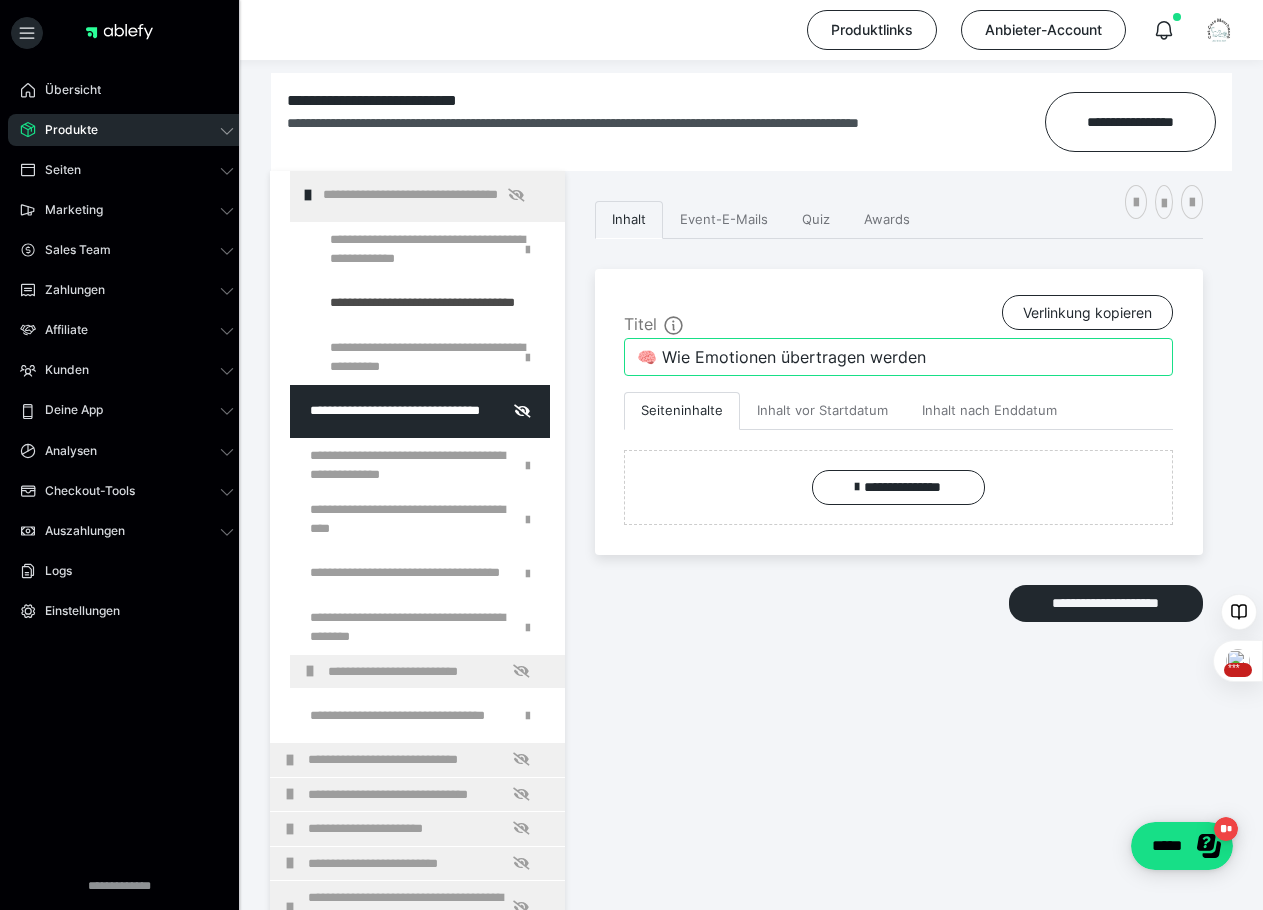 drag, startPoint x: 983, startPoint y: 352, endPoint x: 619, endPoint y: 353, distance: 364.00137 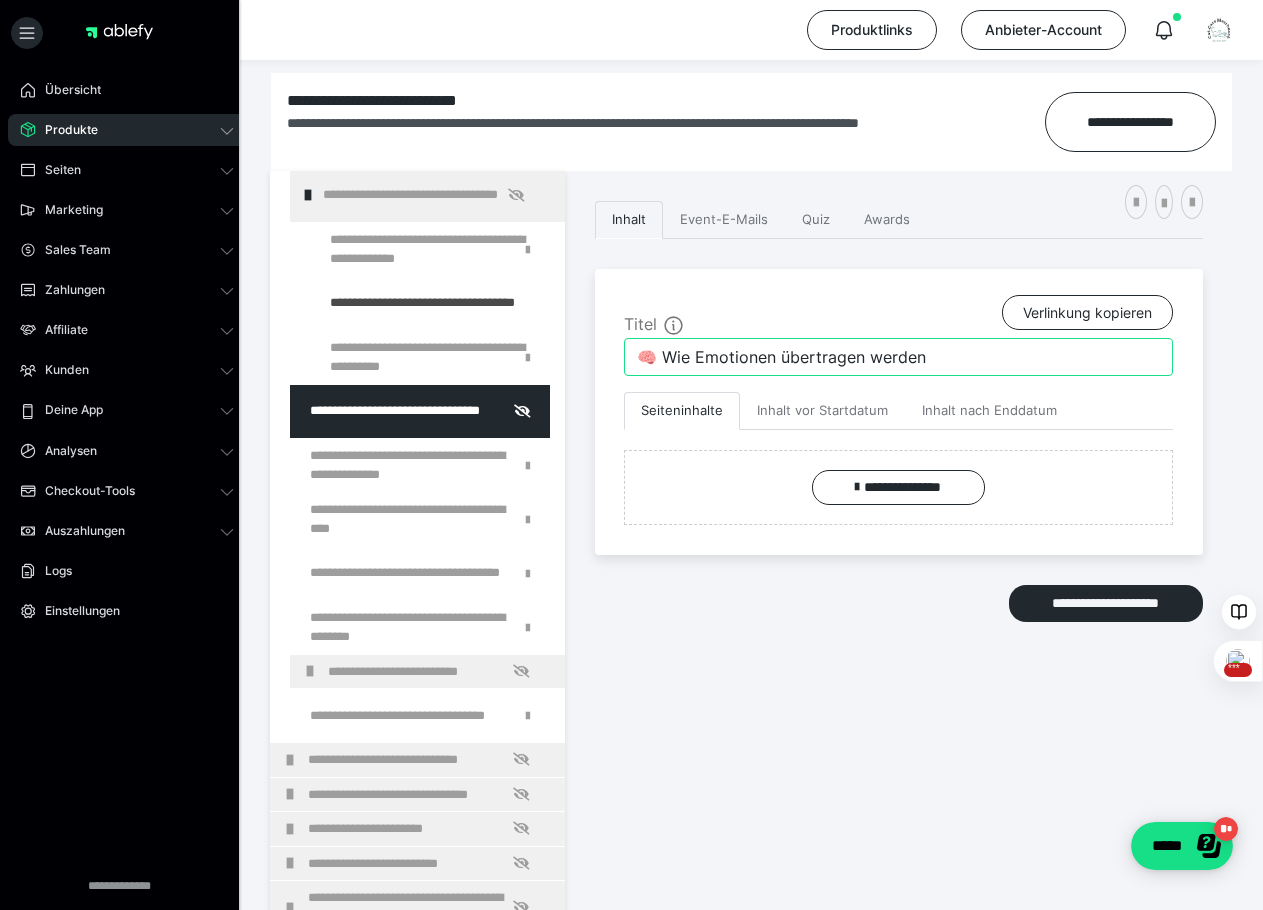 click on "**********" at bounding box center (899, 412) 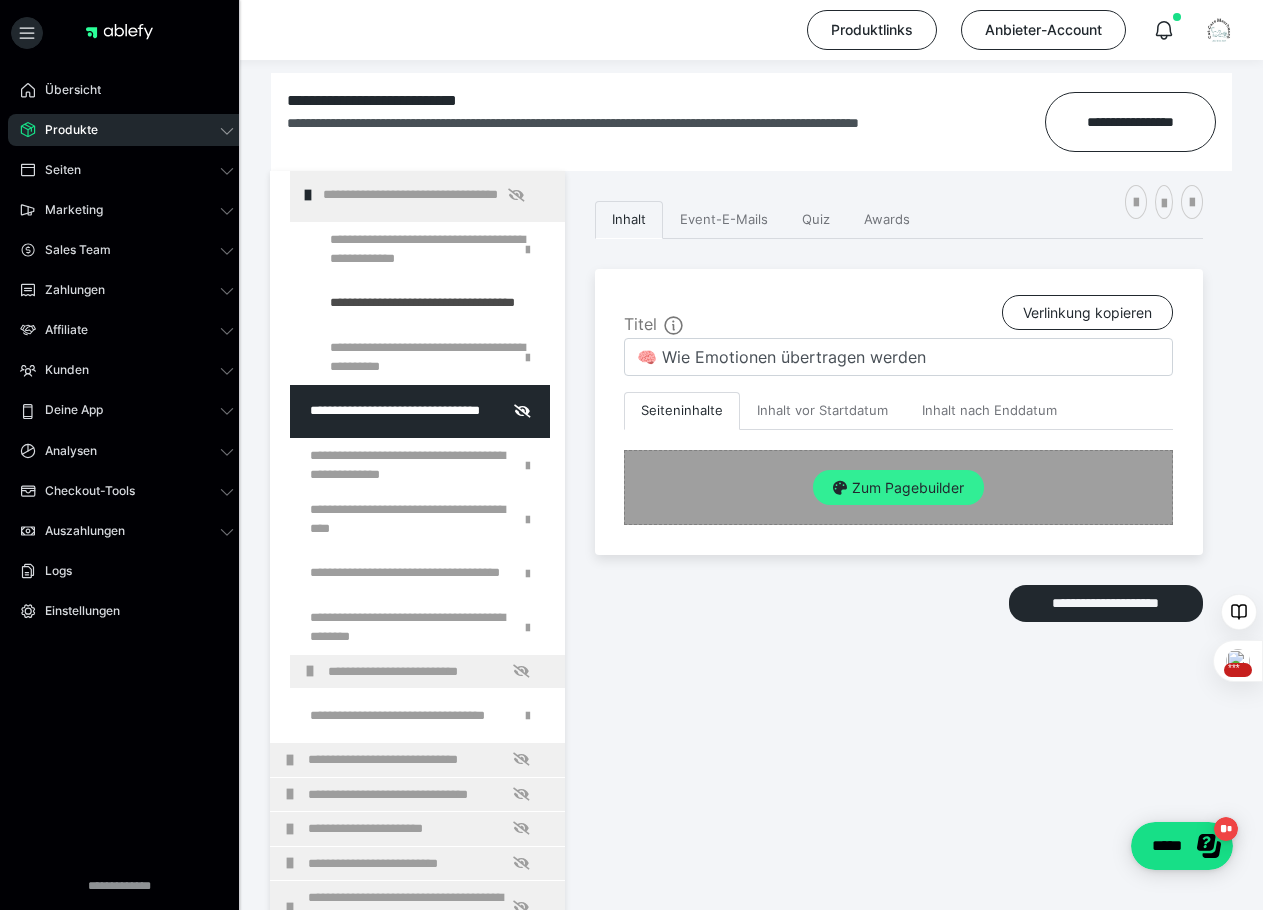 click on "Zum Pagebuilder" at bounding box center (898, 488) 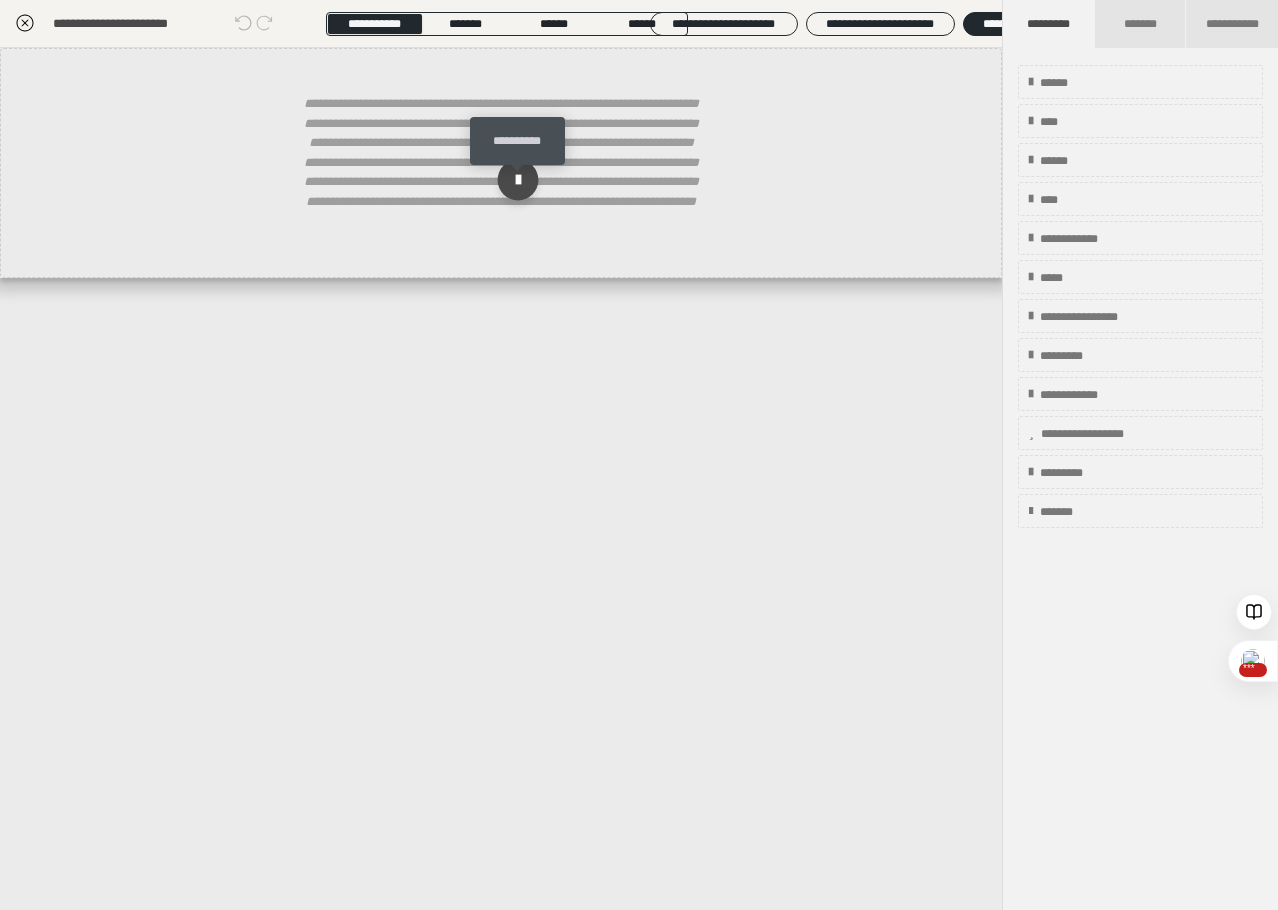 click at bounding box center [518, 180] 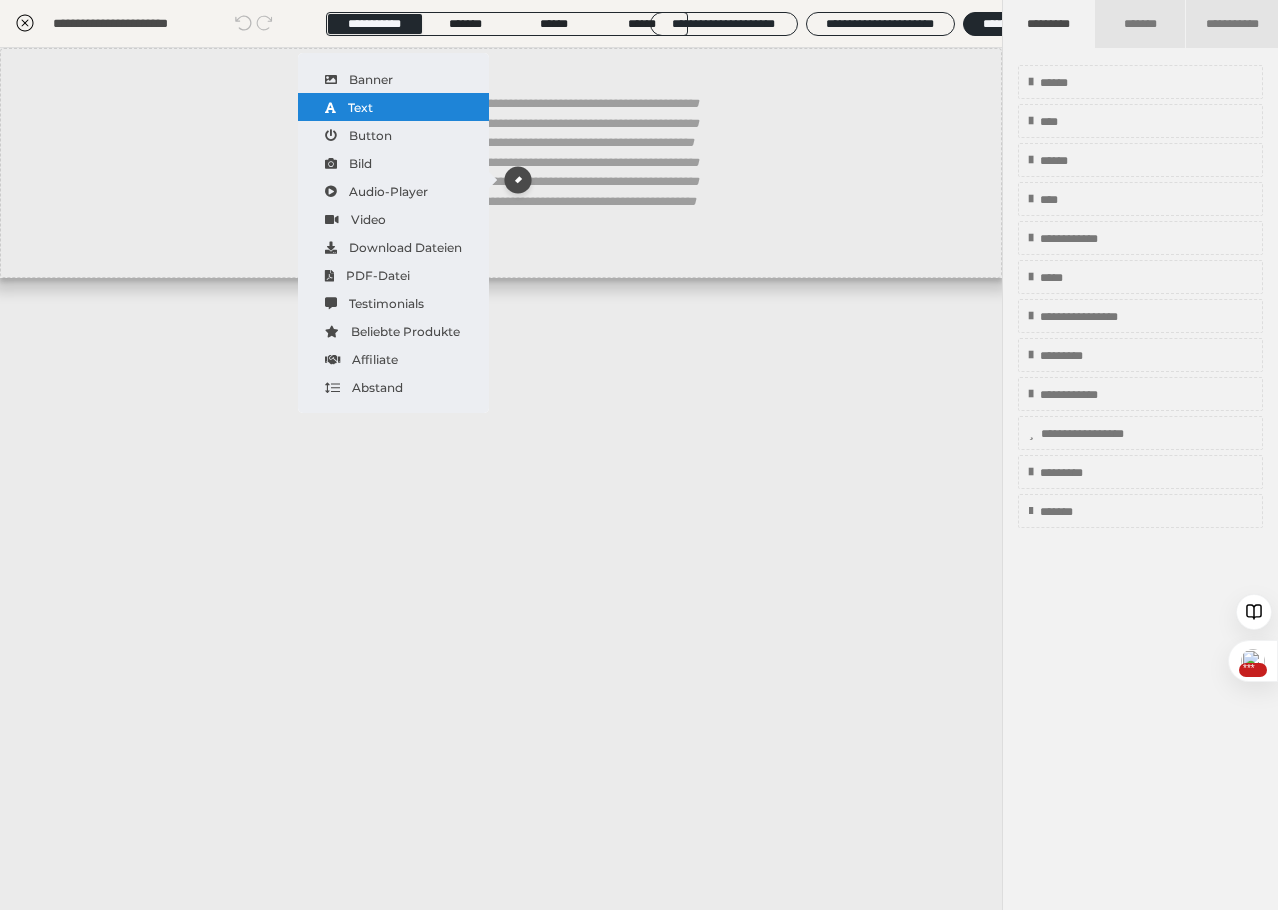 click on "Text" at bounding box center [393, 107] 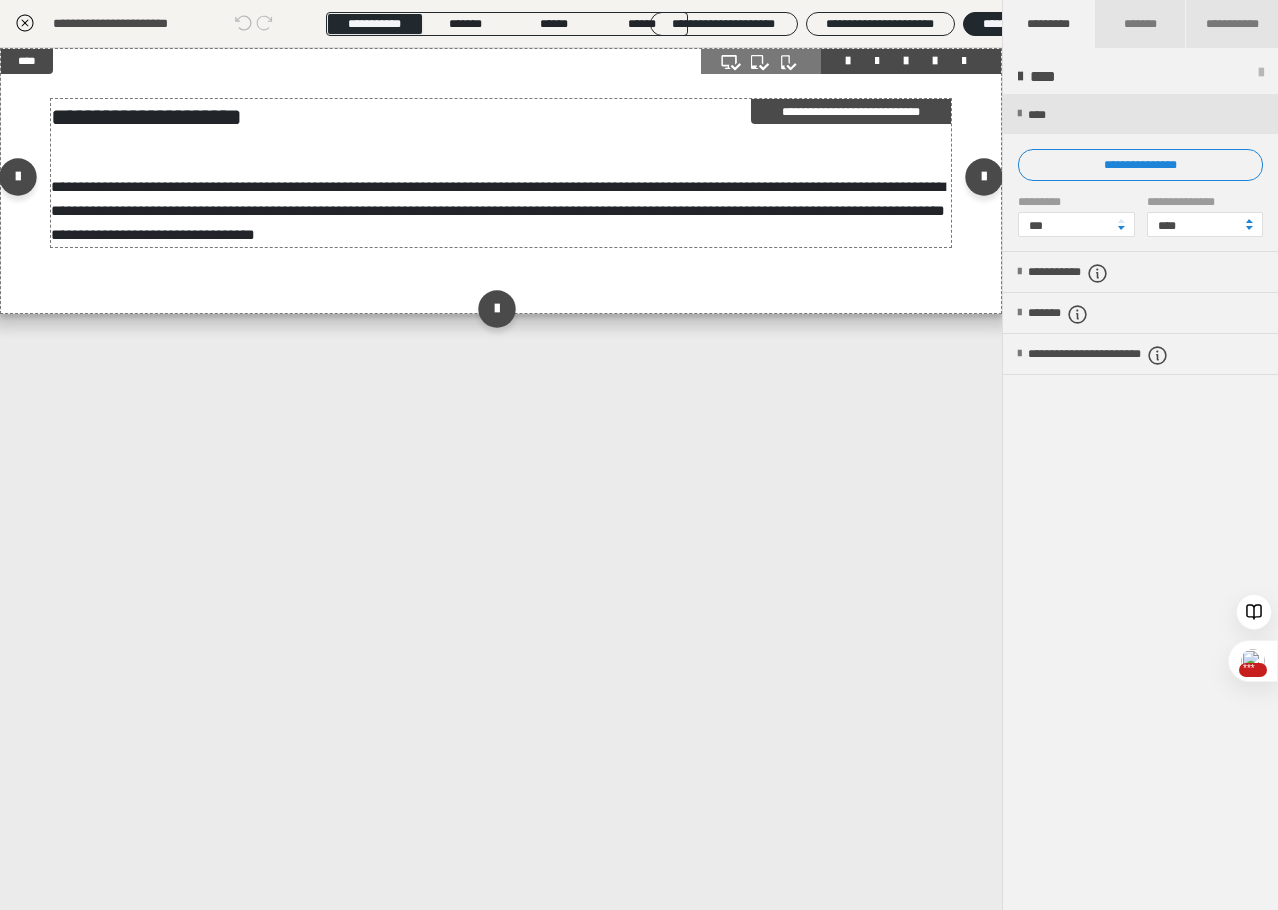 click on "**********" at bounding box center (498, 210) 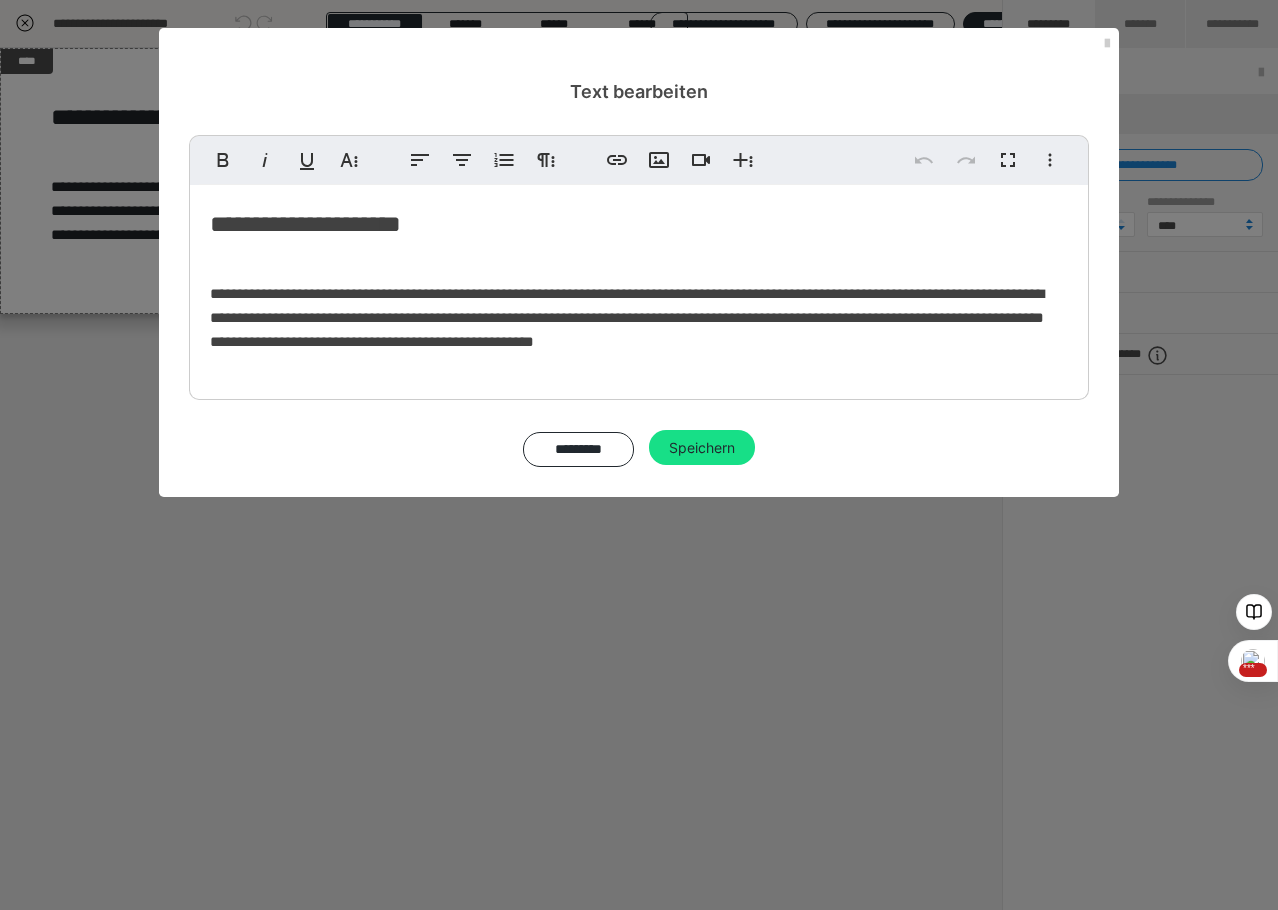click on "**********" at bounding box center [639, 224] 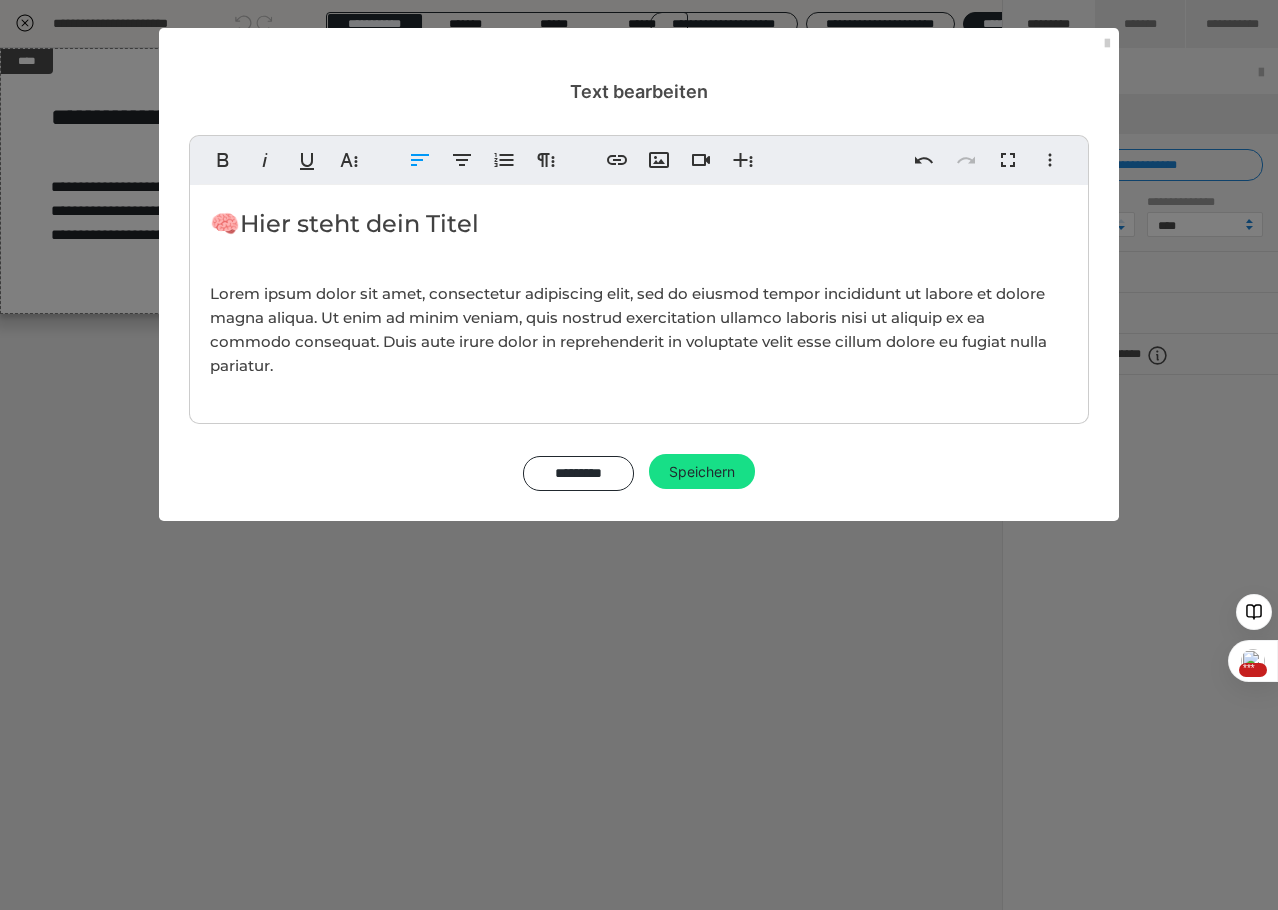 click on "🧠Hier steht dein Titel" at bounding box center [639, 224] 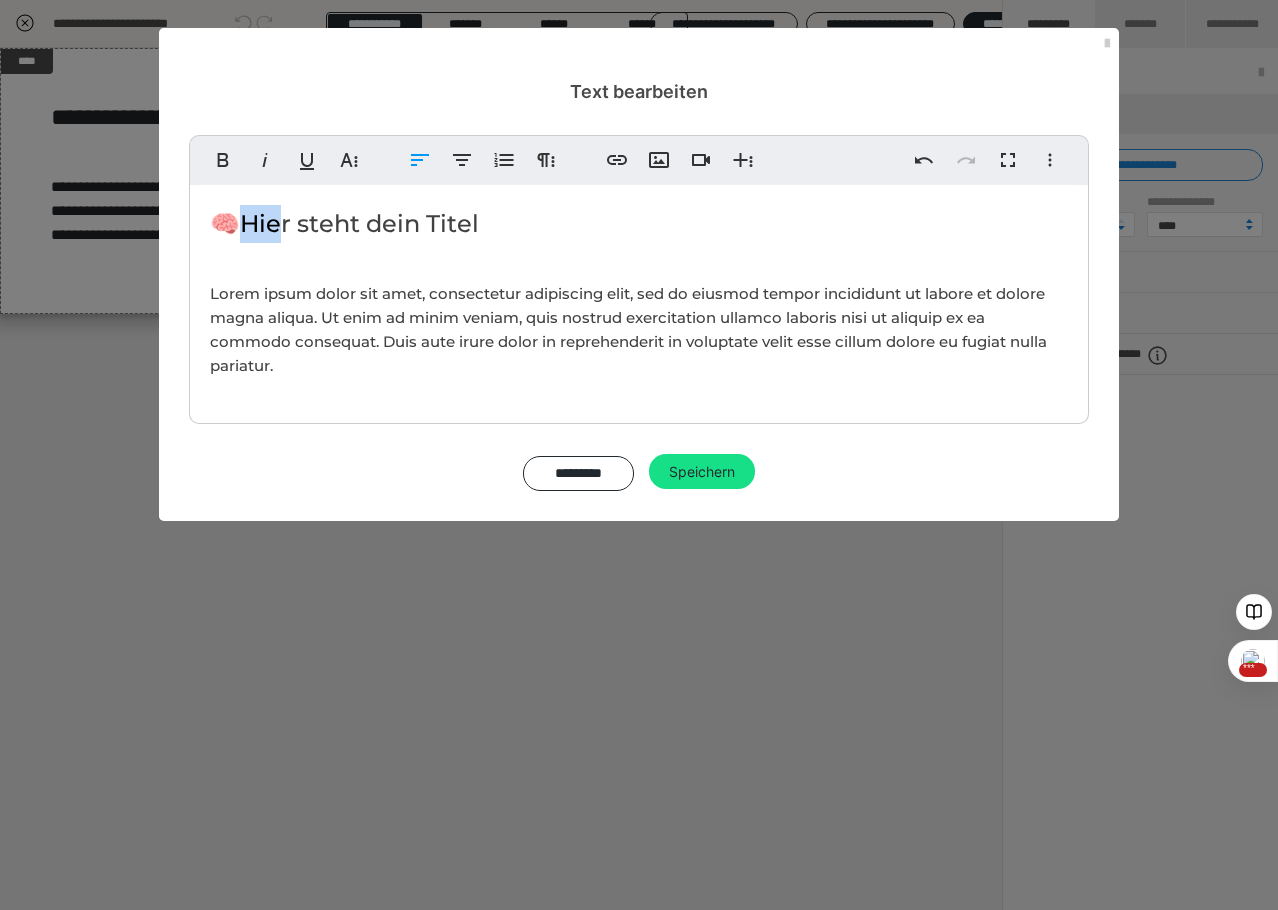 click on "🧠Hier steht dein Titel" at bounding box center (639, 224) 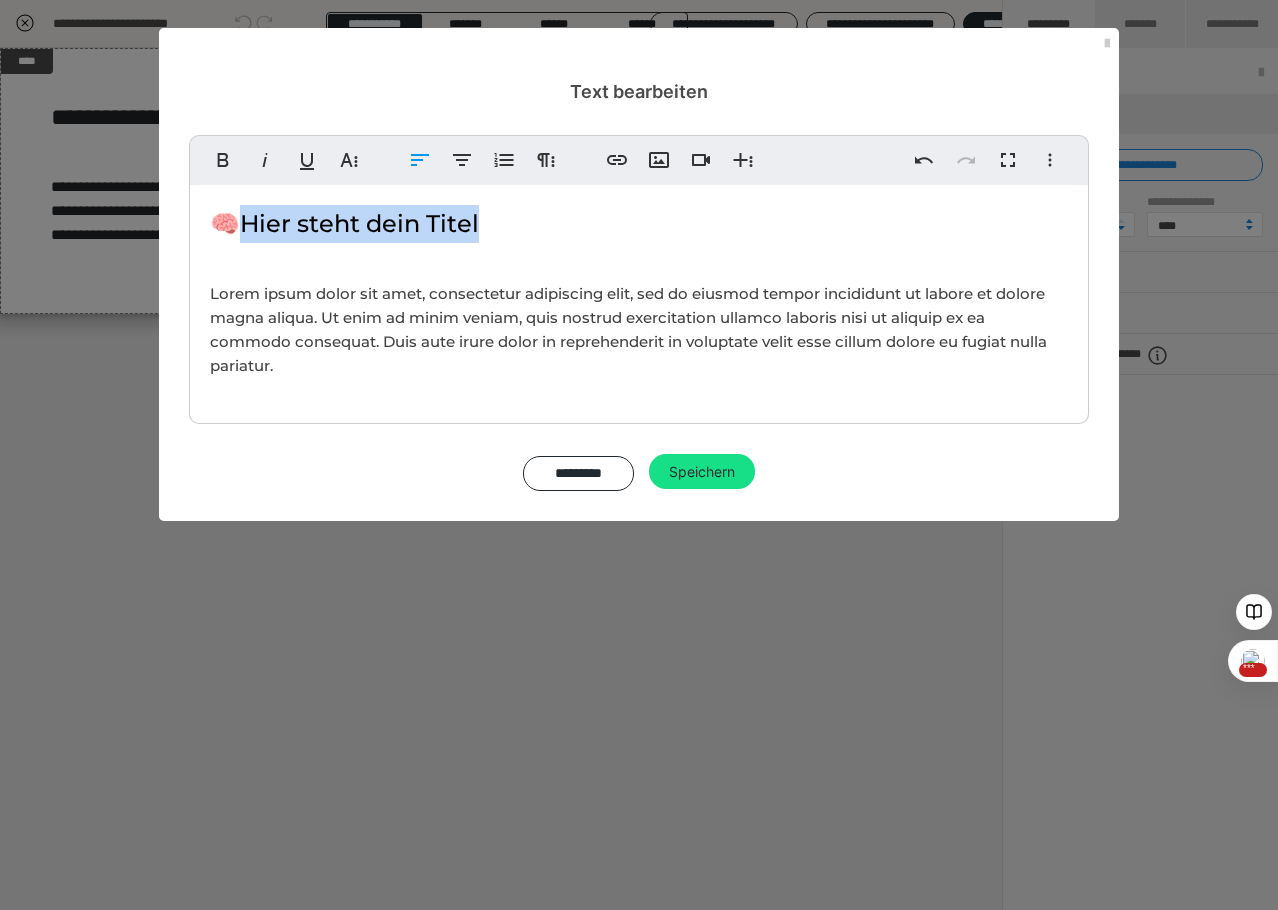 drag, startPoint x: 248, startPoint y: 228, endPoint x: 514, endPoint y: 231, distance: 266.0169 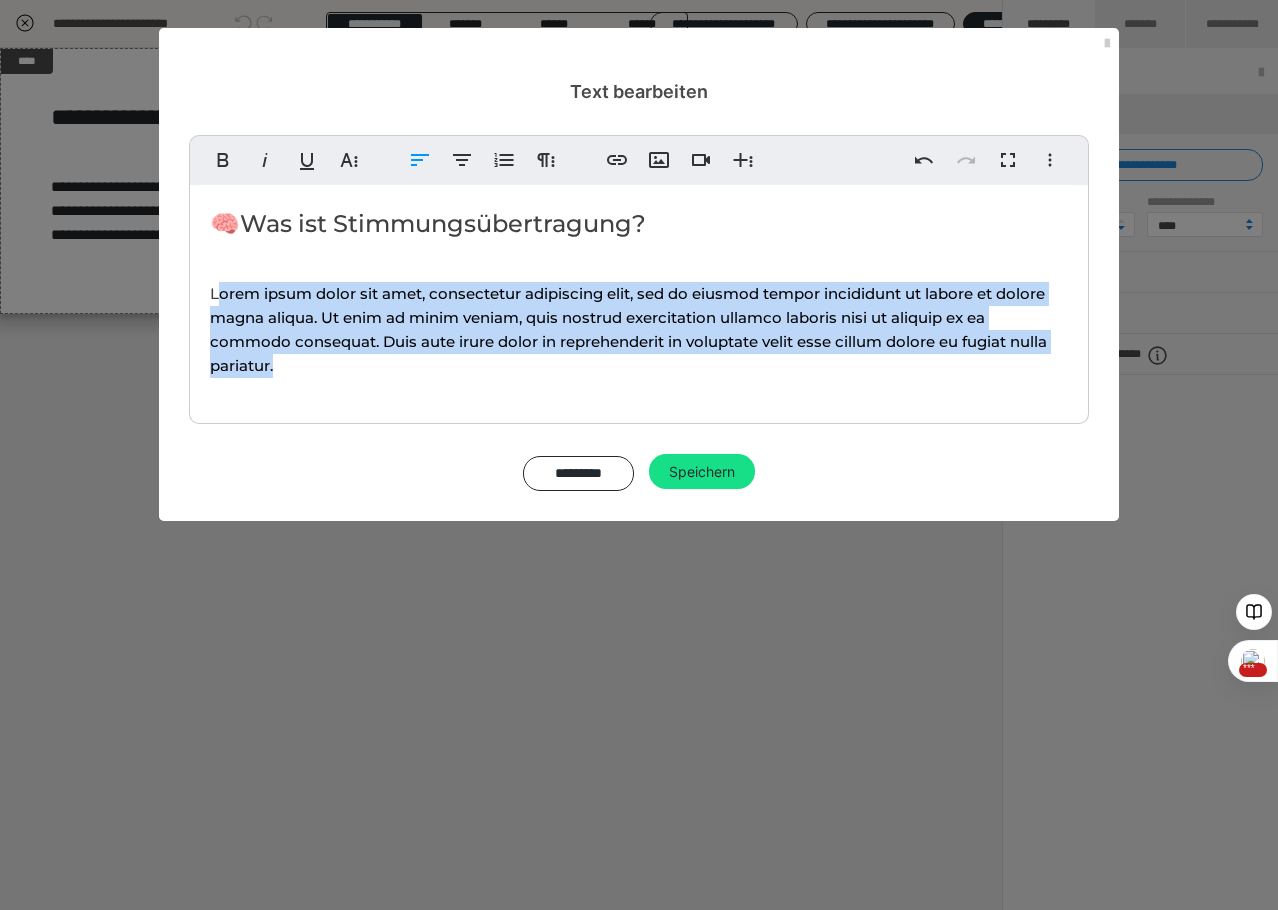 drag, startPoint x: 230, startPoint y: 315, endPoint x: 319, endPoint y: 403, distance: 125.1599 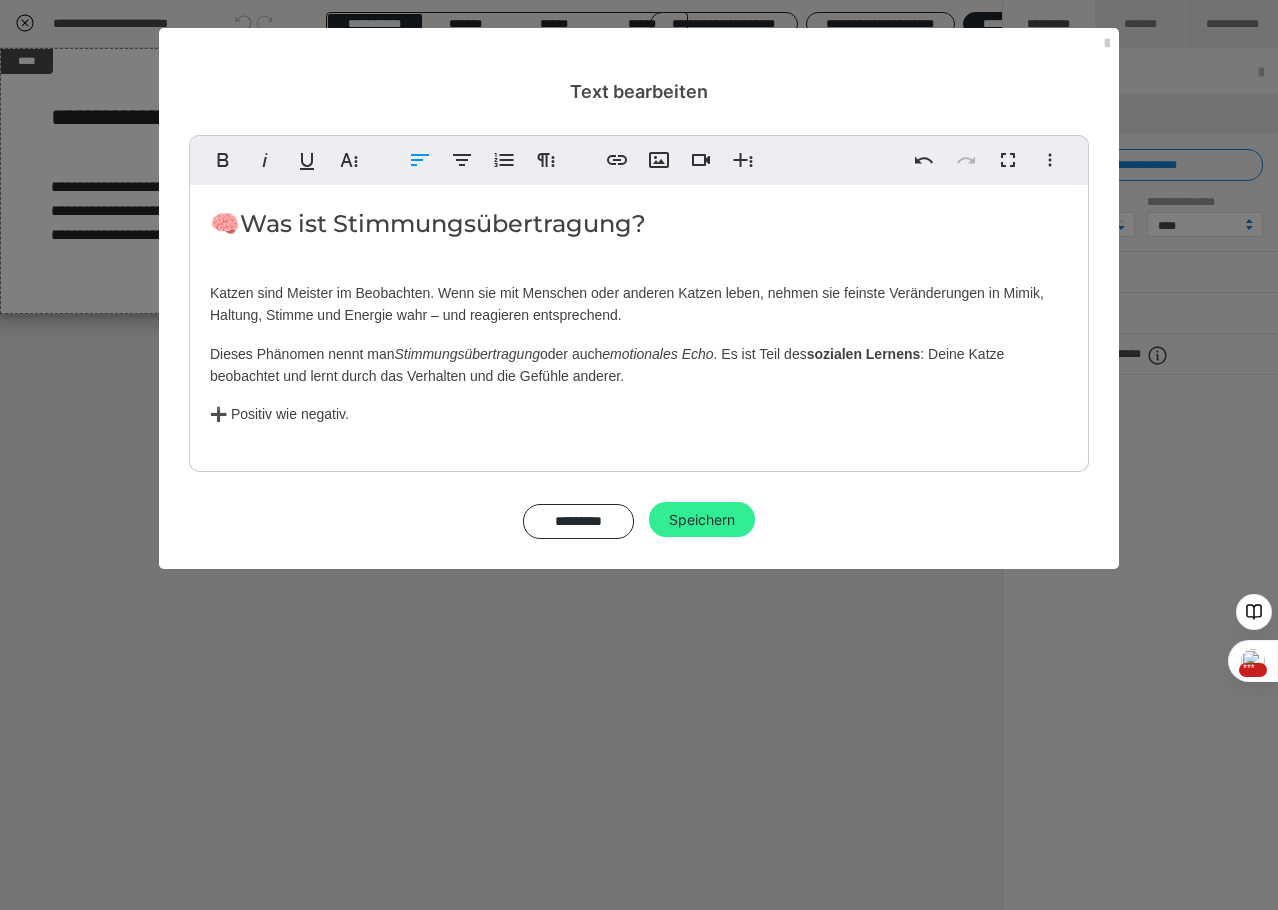 click on "Speichern" at bounding box center [702, 520] 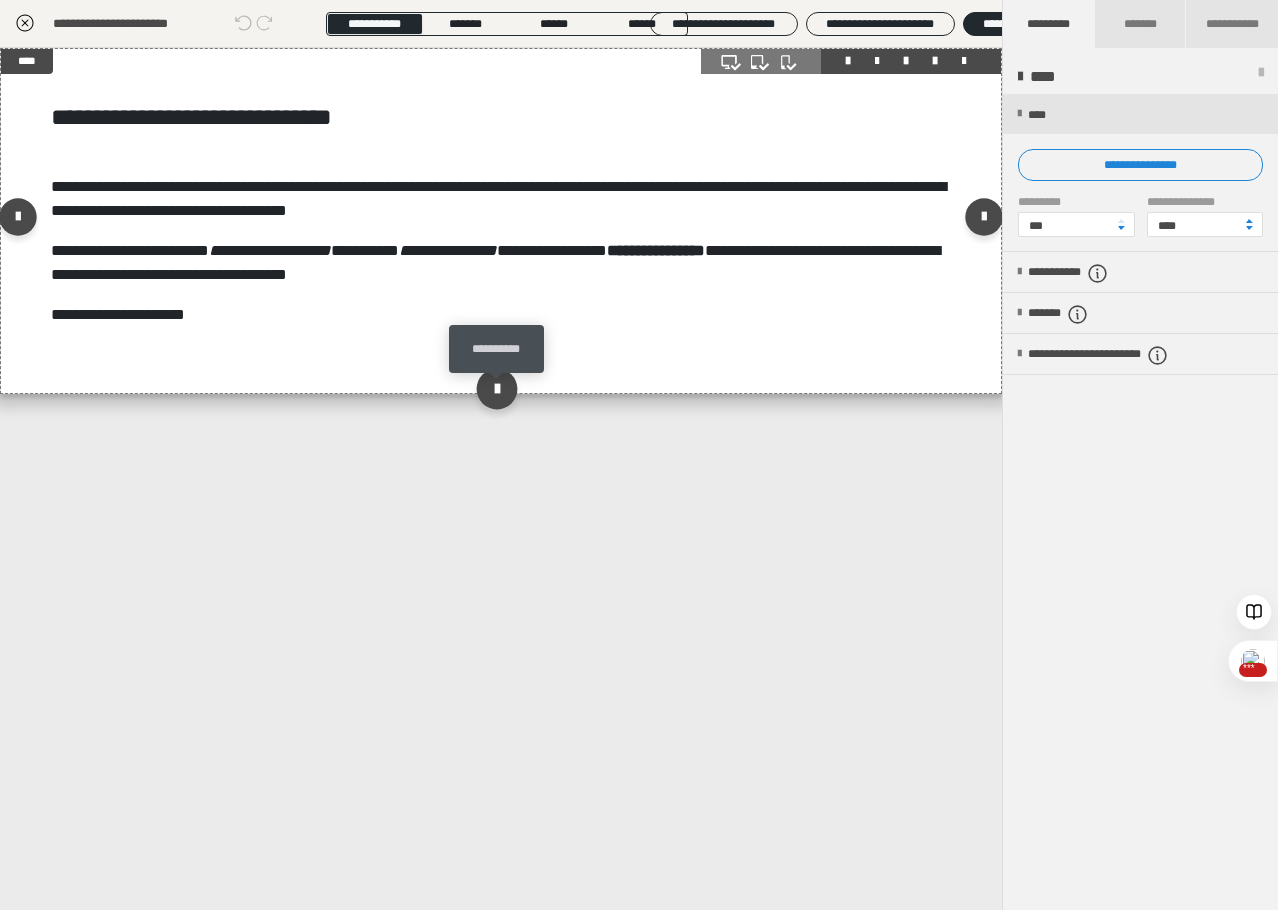 click at bounding box center (496, 388) 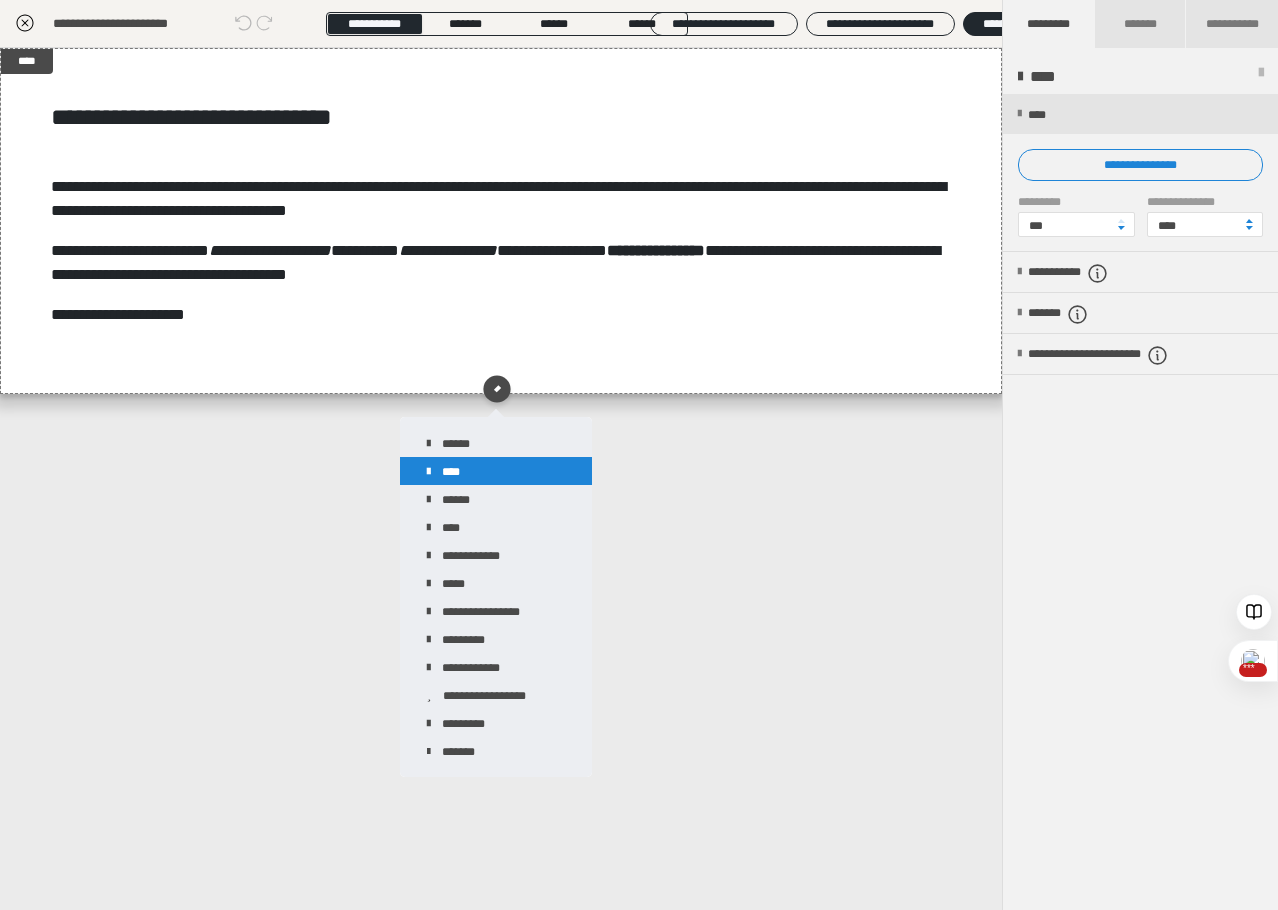 click on "****" at bounding box center (496, 471) 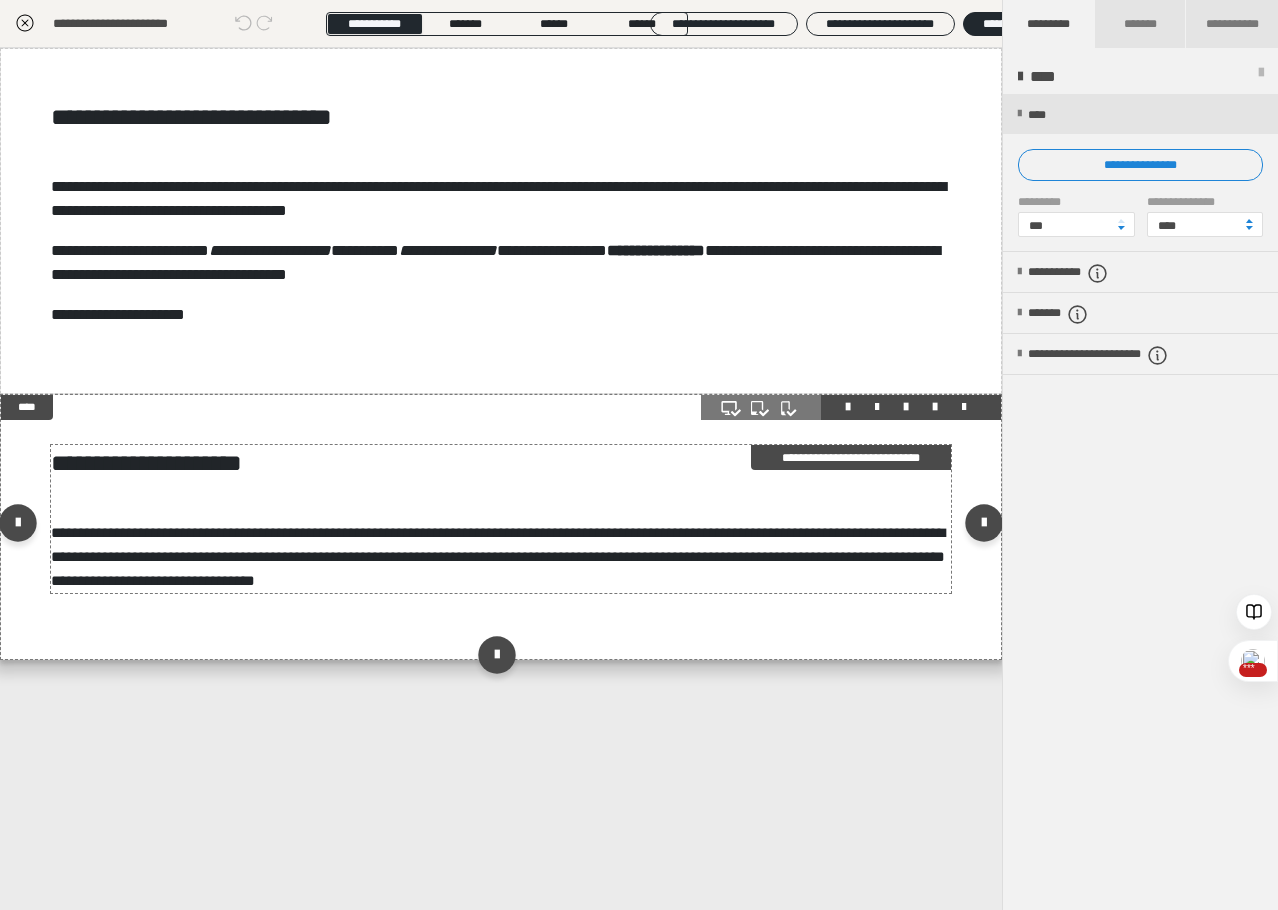 click on "**********" at bounding box center (501, 519) 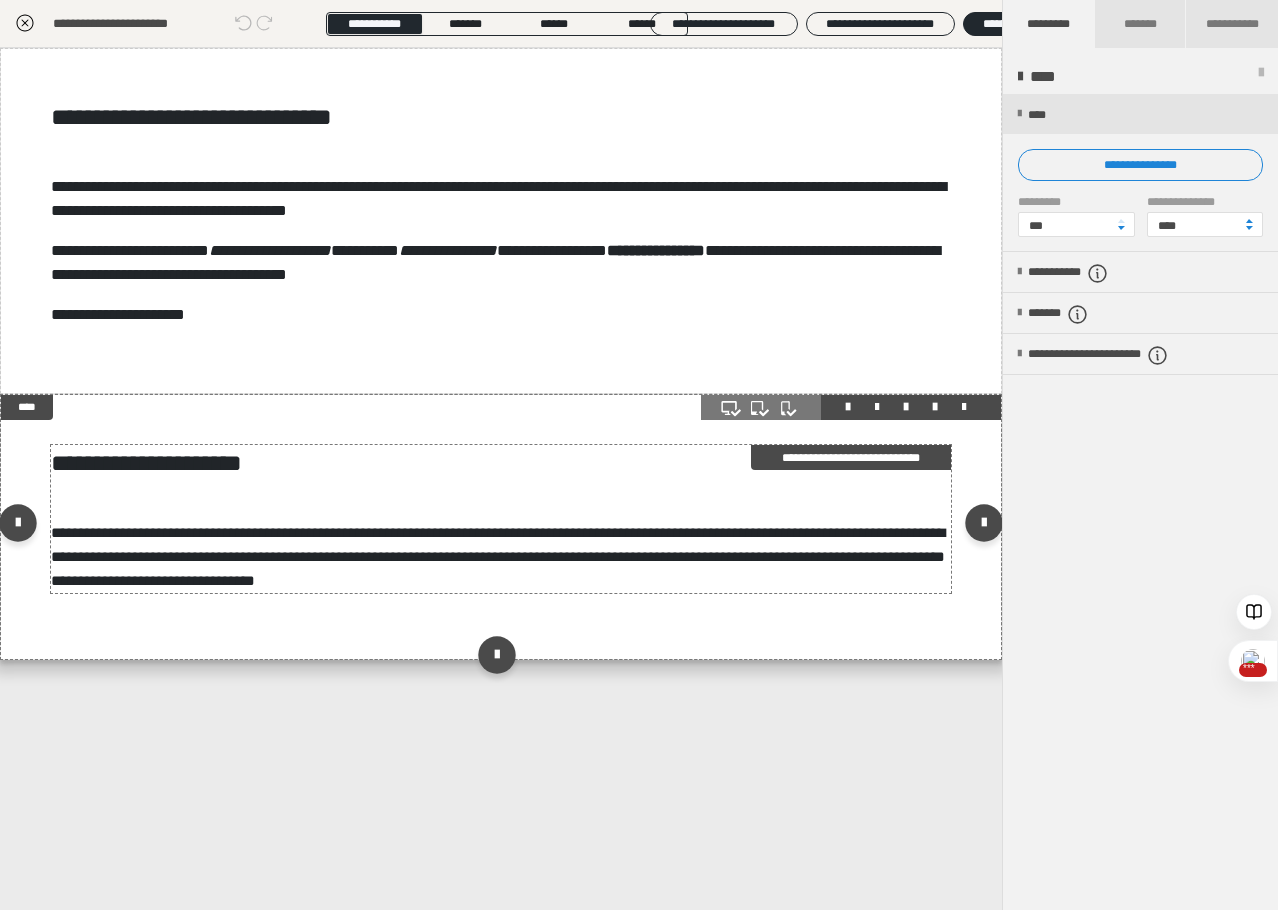click on "**********" at bounding box center (501, 519) 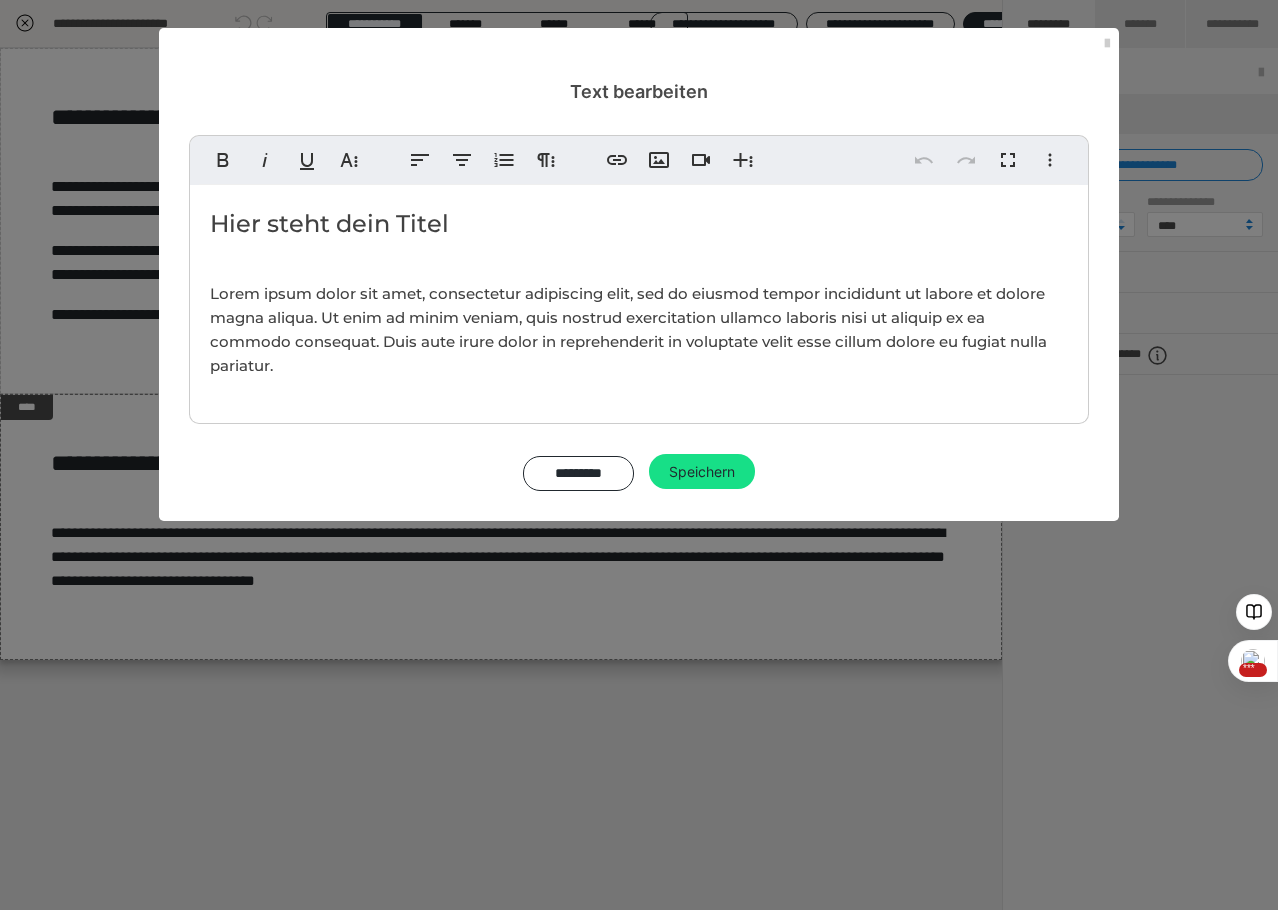 drag, startPoint x: 209, startPoint y: 224, endPoint x: 659, endPoint y: 266, distance: 451.95575 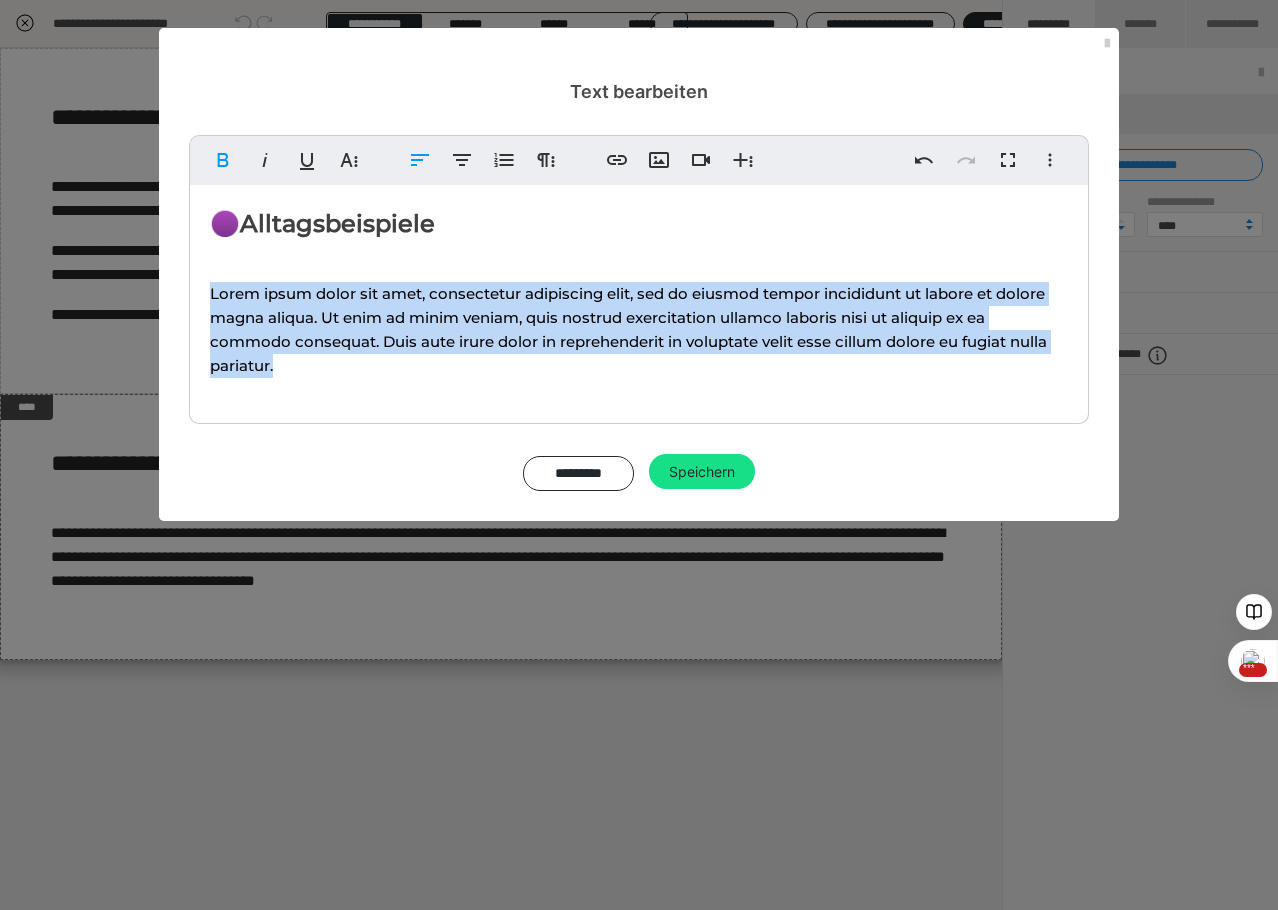 drag, startPoint x: 206, startPoint y: 292, endPoint x: 374, endPoint y: 393, distance: 196.02296 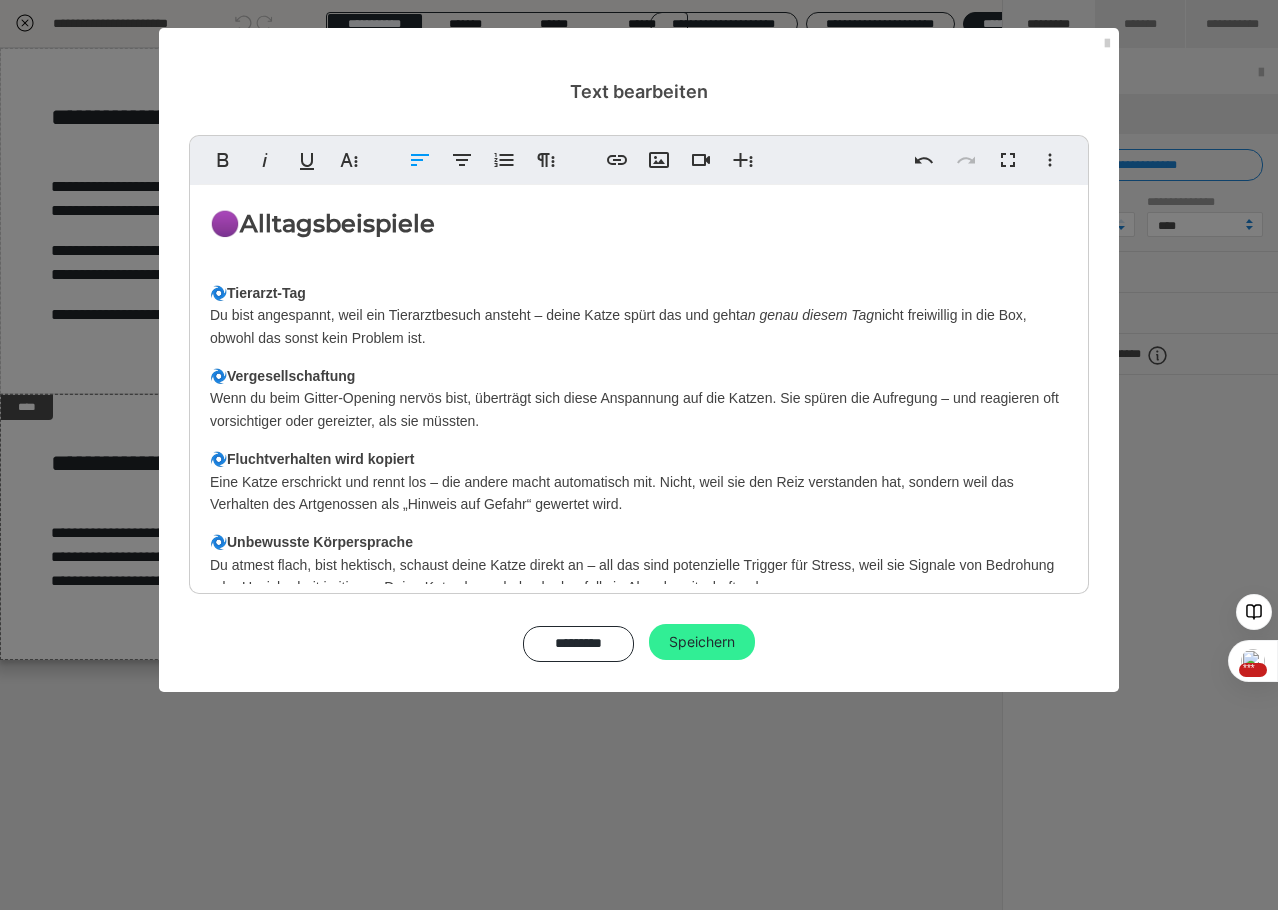 click on "Speichern" at bounding box center [702, 642] 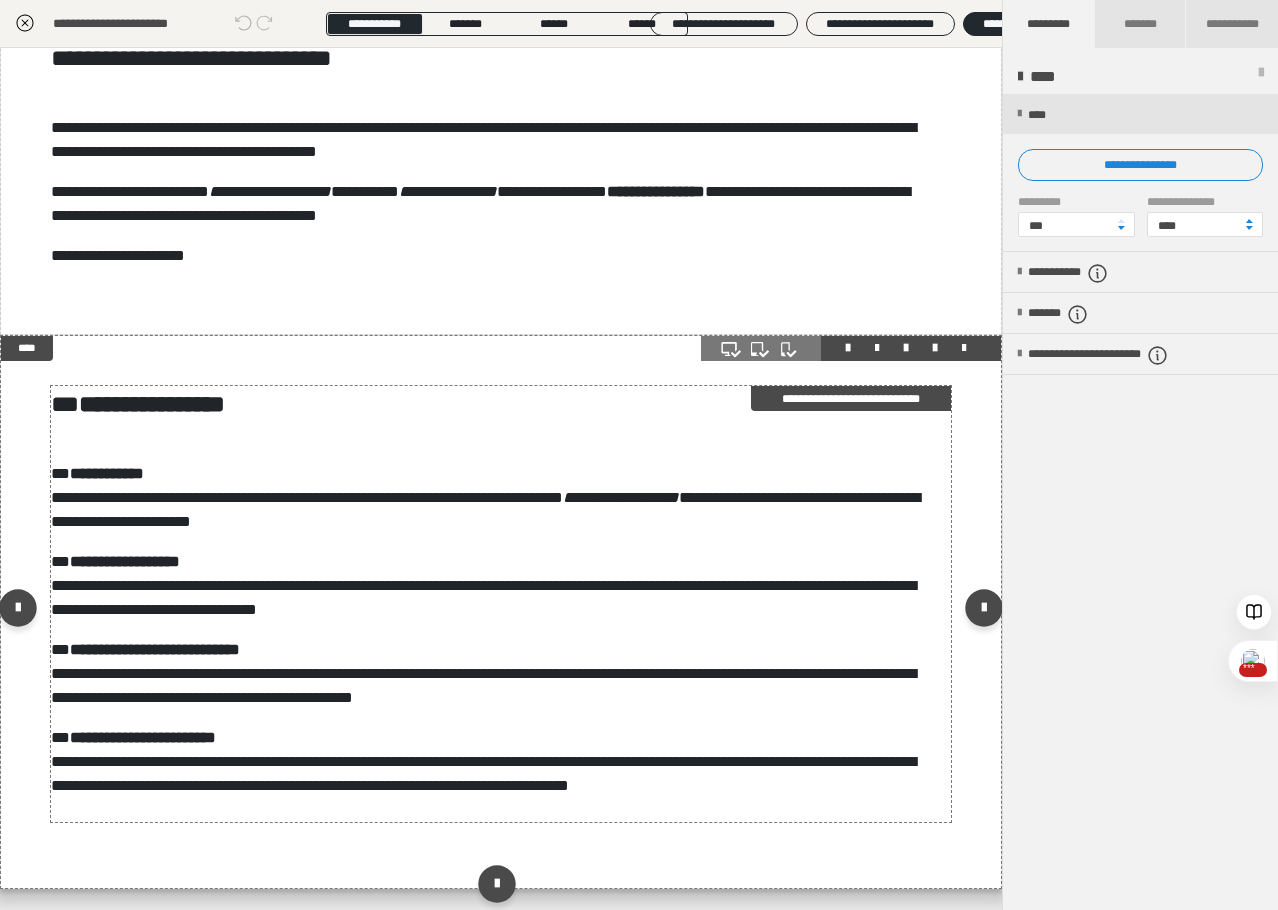 scroll, scrollTop: 120, scrollLeft: 0, axis: vertical 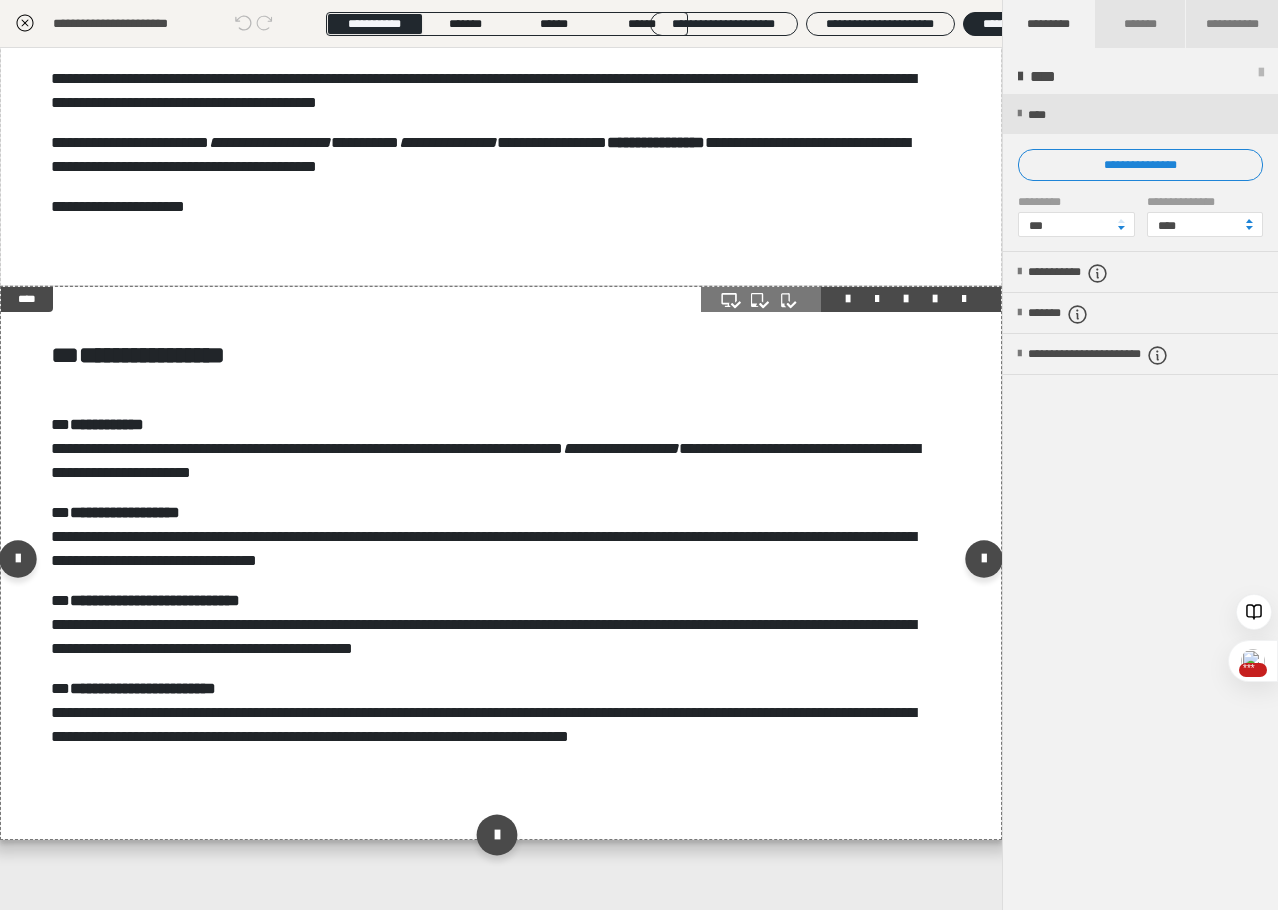 click at bounding box center [496, 834] 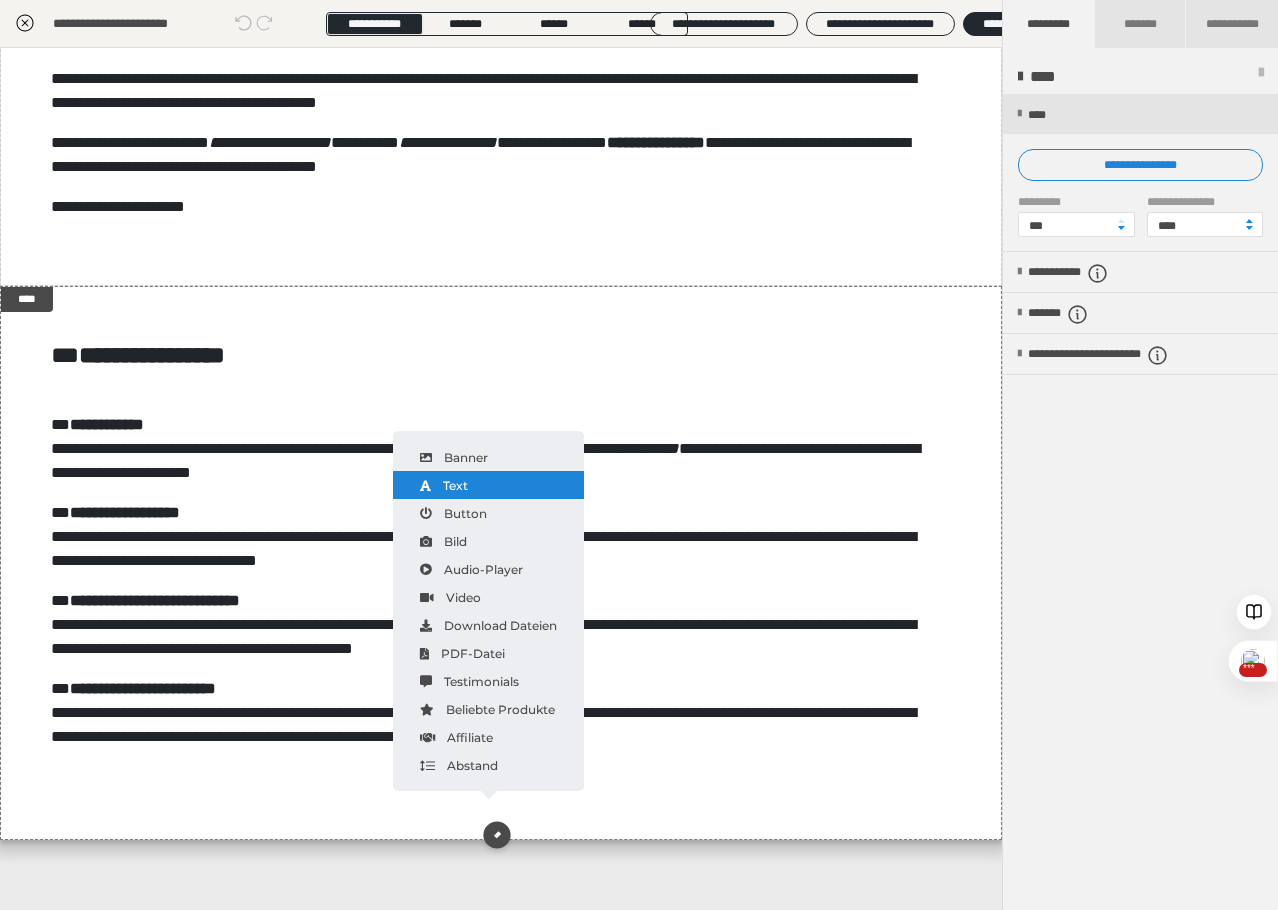 click on "Text" at bounding box center [488, 485] 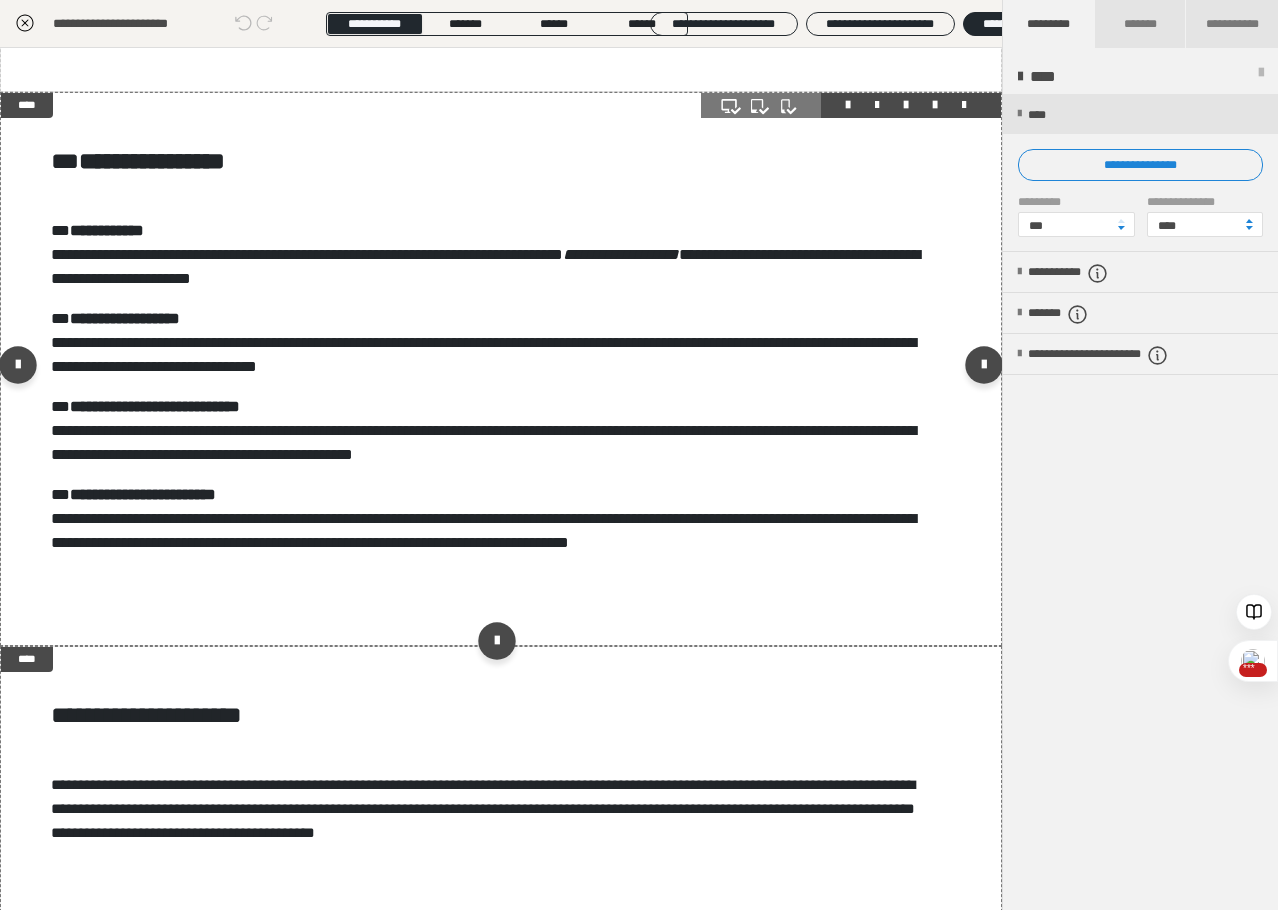 scroll, scrollTop: 385, scrollLeft: 0, axis: vertical 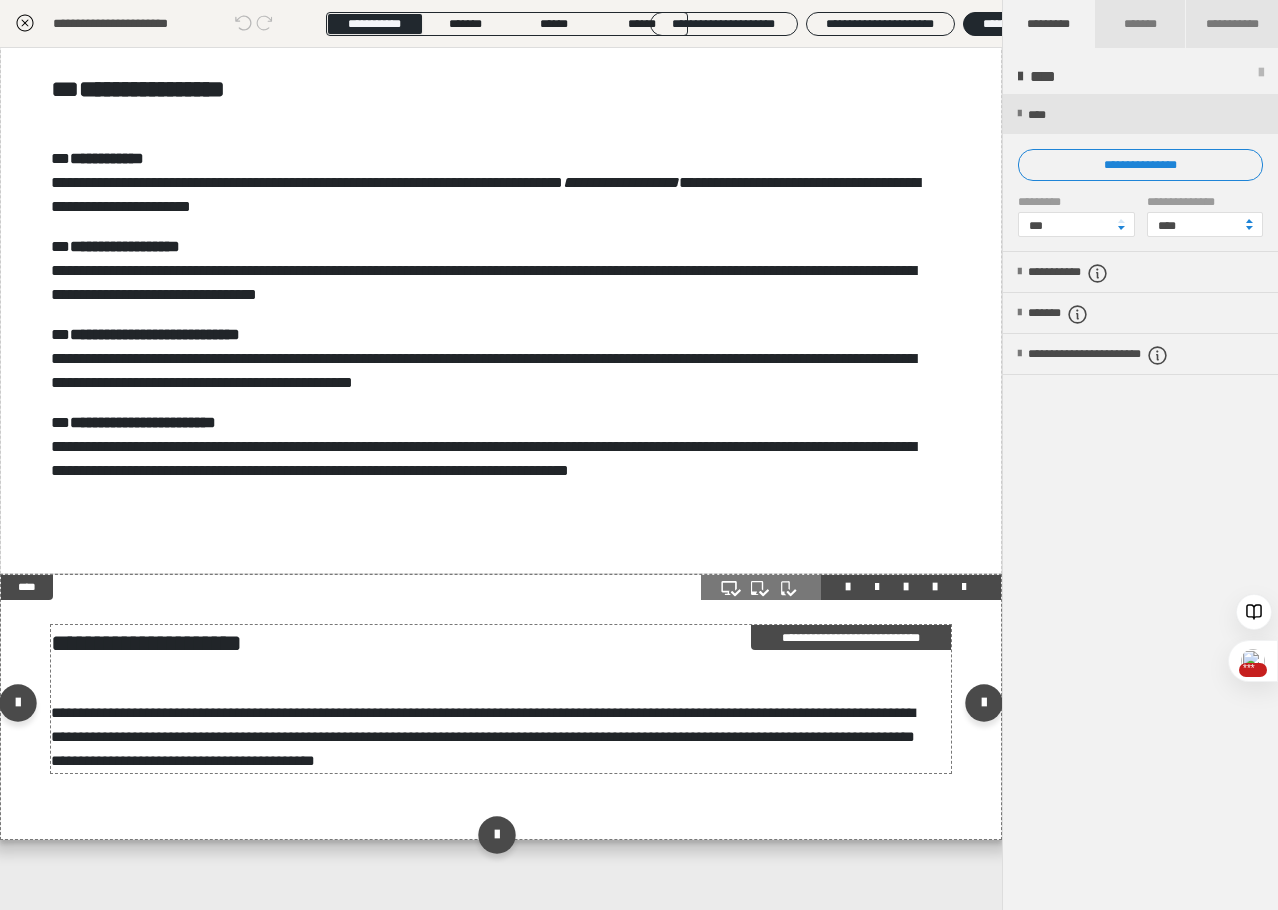 click on "**********" at bounding box center (494, 699) 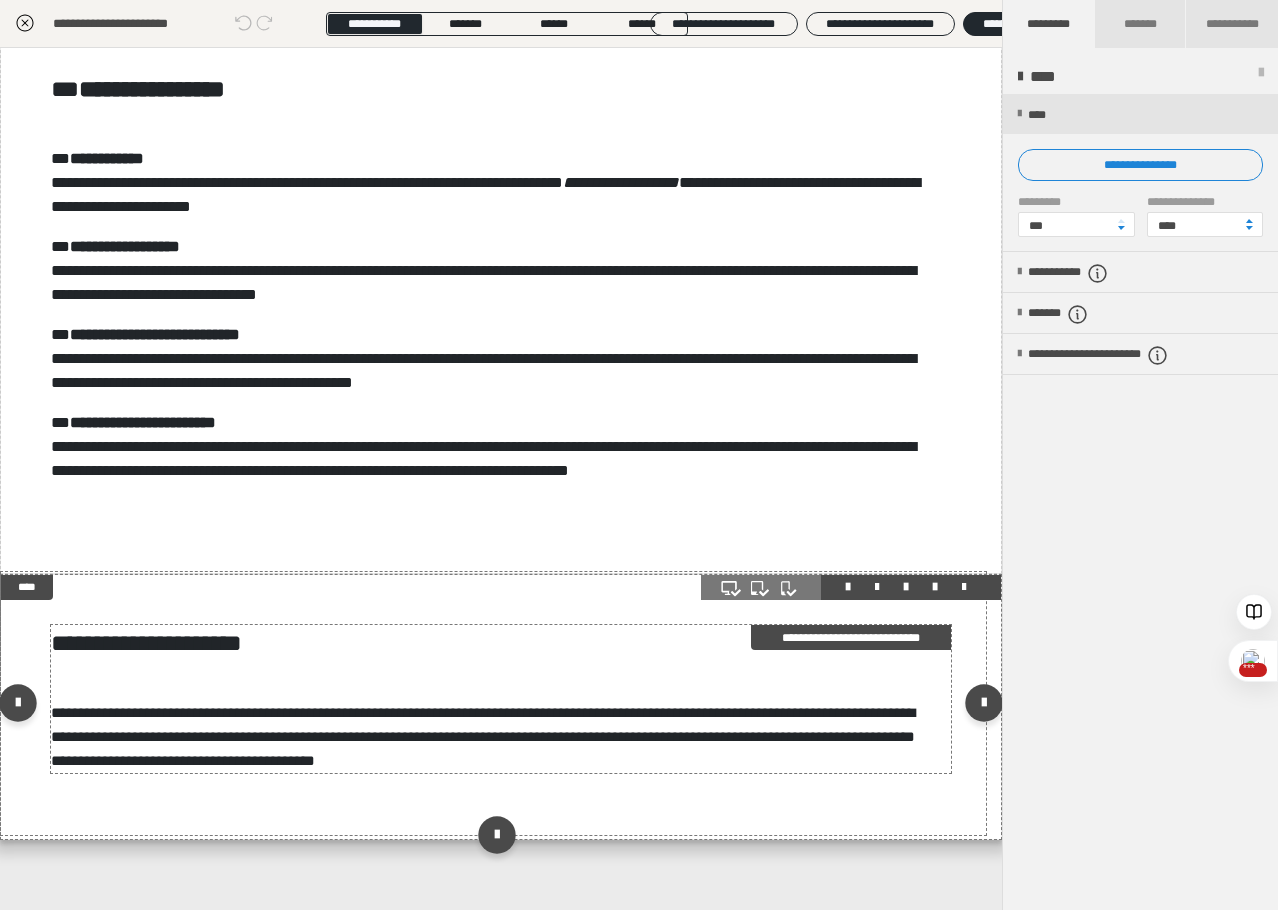 click on "**********" at bounding box center (494, 699) 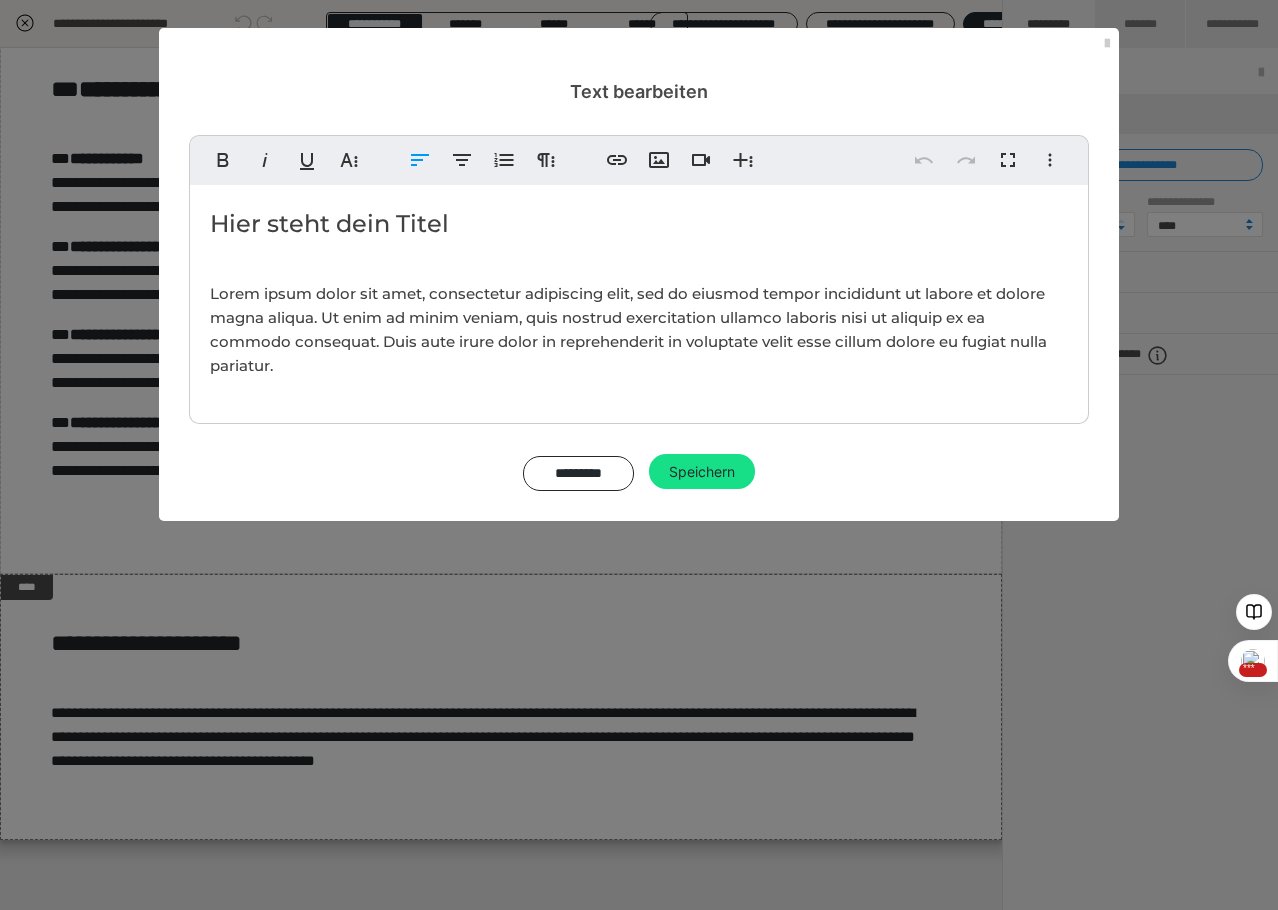drag, startPoint x: 218, startPoint y: 225, endPoint x: 372, endPoint y: 455, distance: 276.79596 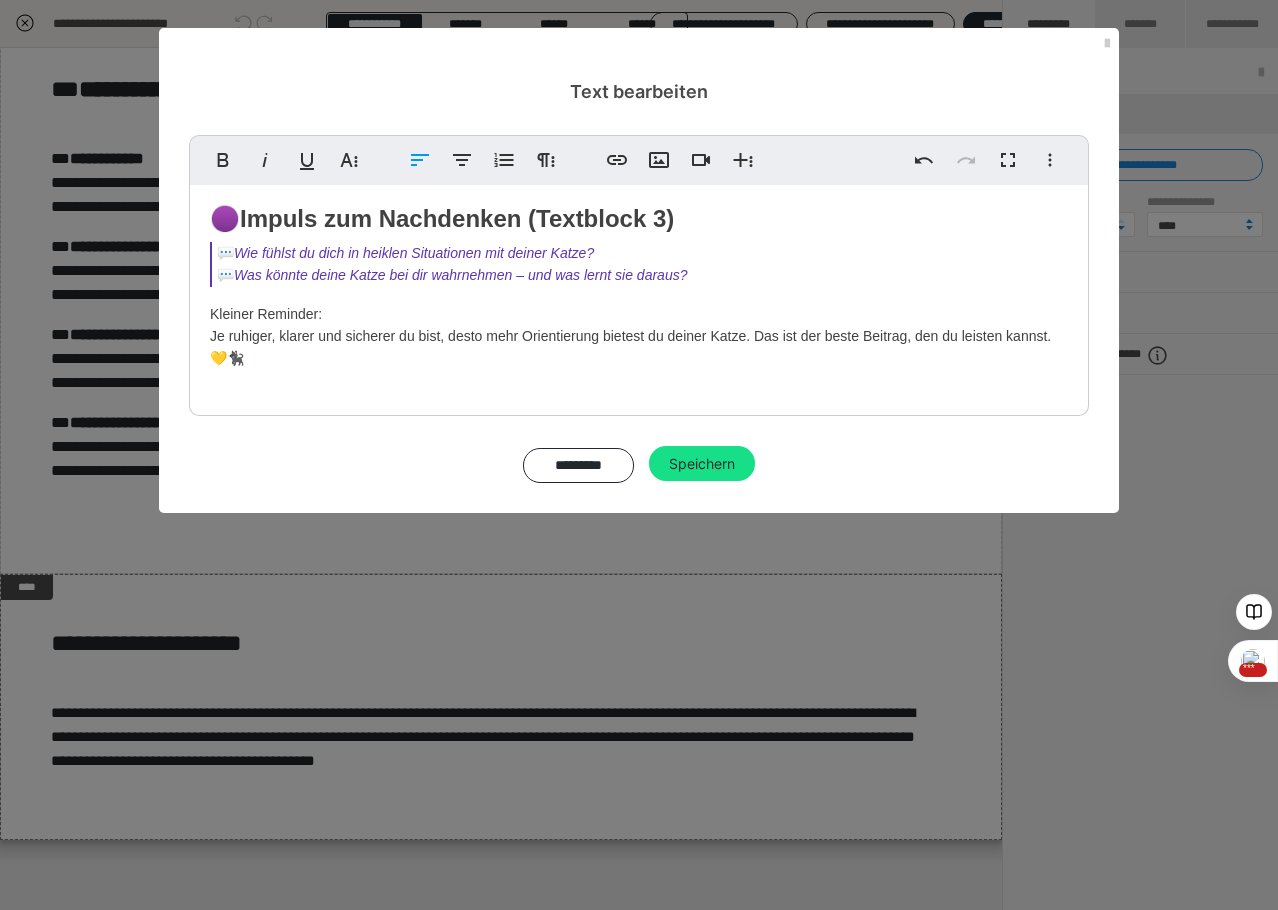 click on "Impuls zum Nachdenken (Textblock 3)" at bounding box center (457, 218) 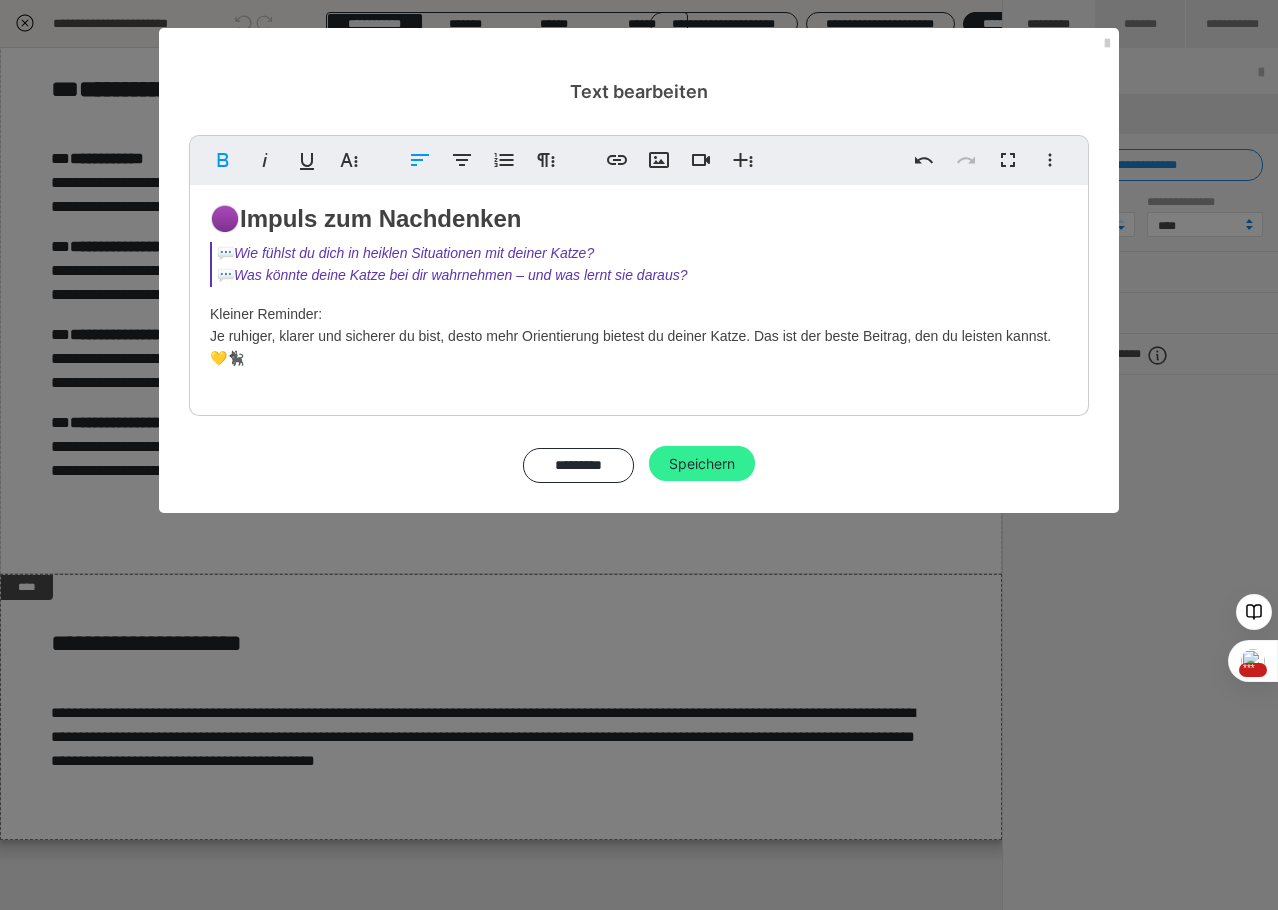 click on "Speichern" at bounding box center [702, 464] 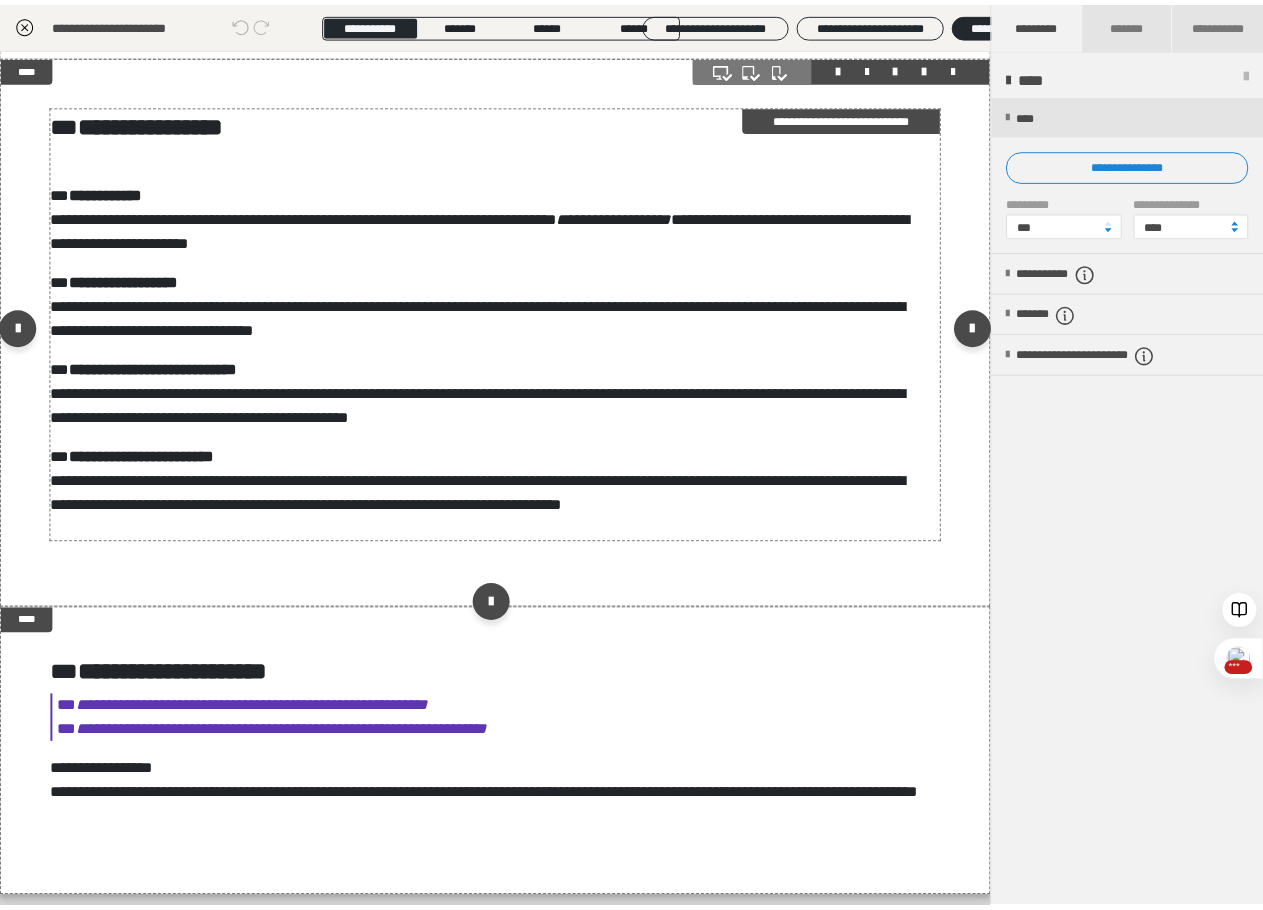 scroll, scrollTop: 400, scrollLeft: 0, axis: vertical 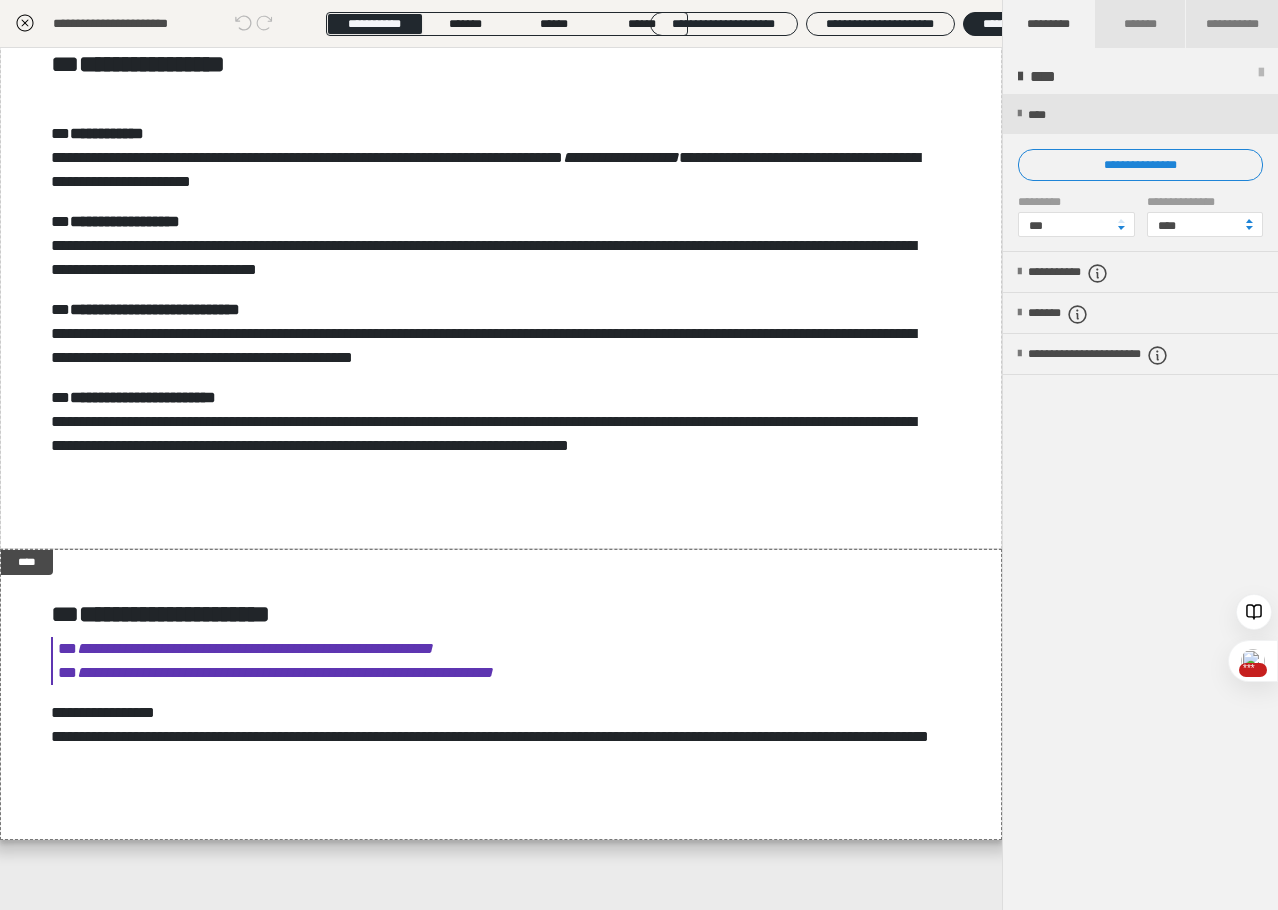 click 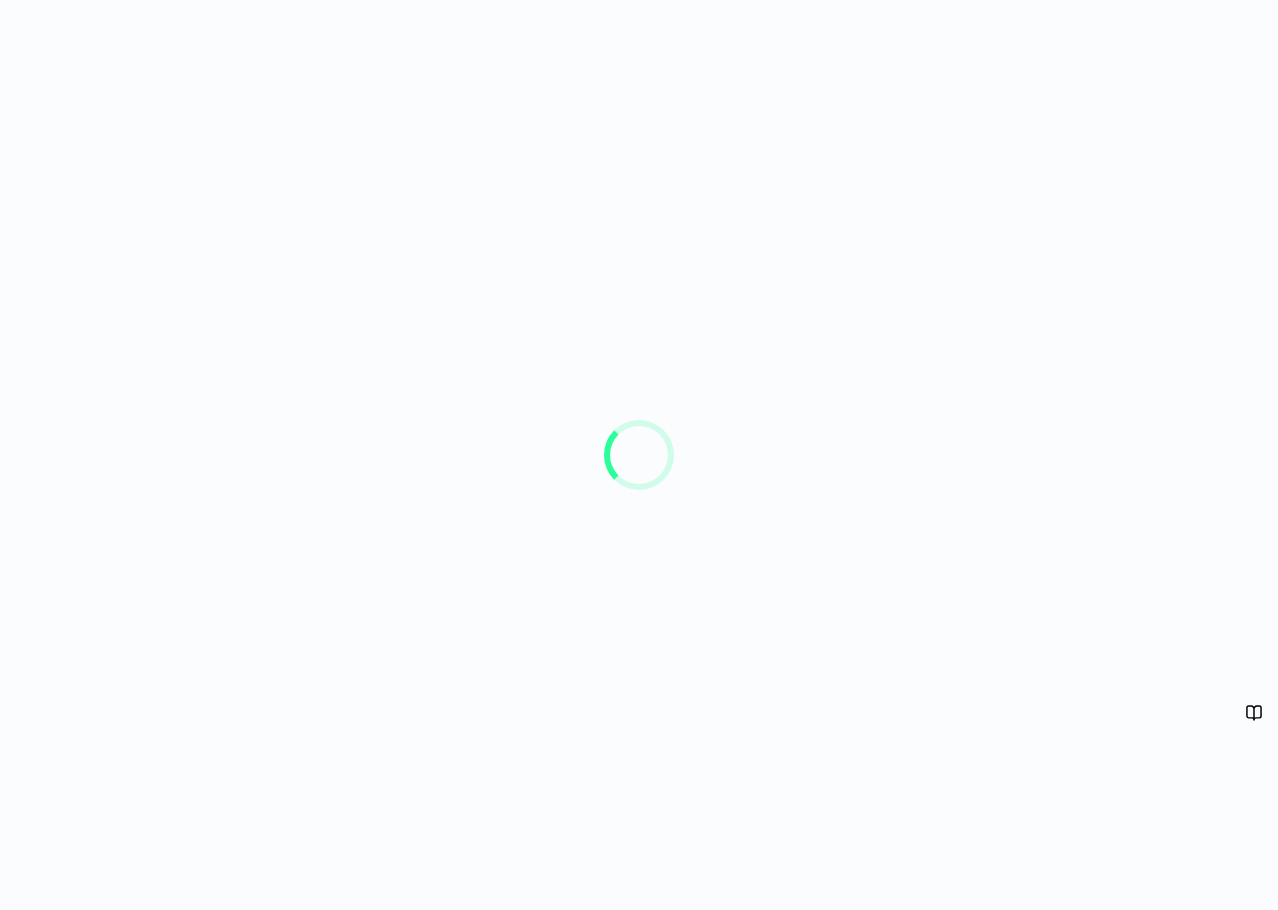 scroll, scrollTop: 0, scrollLeft: 0, axis: both 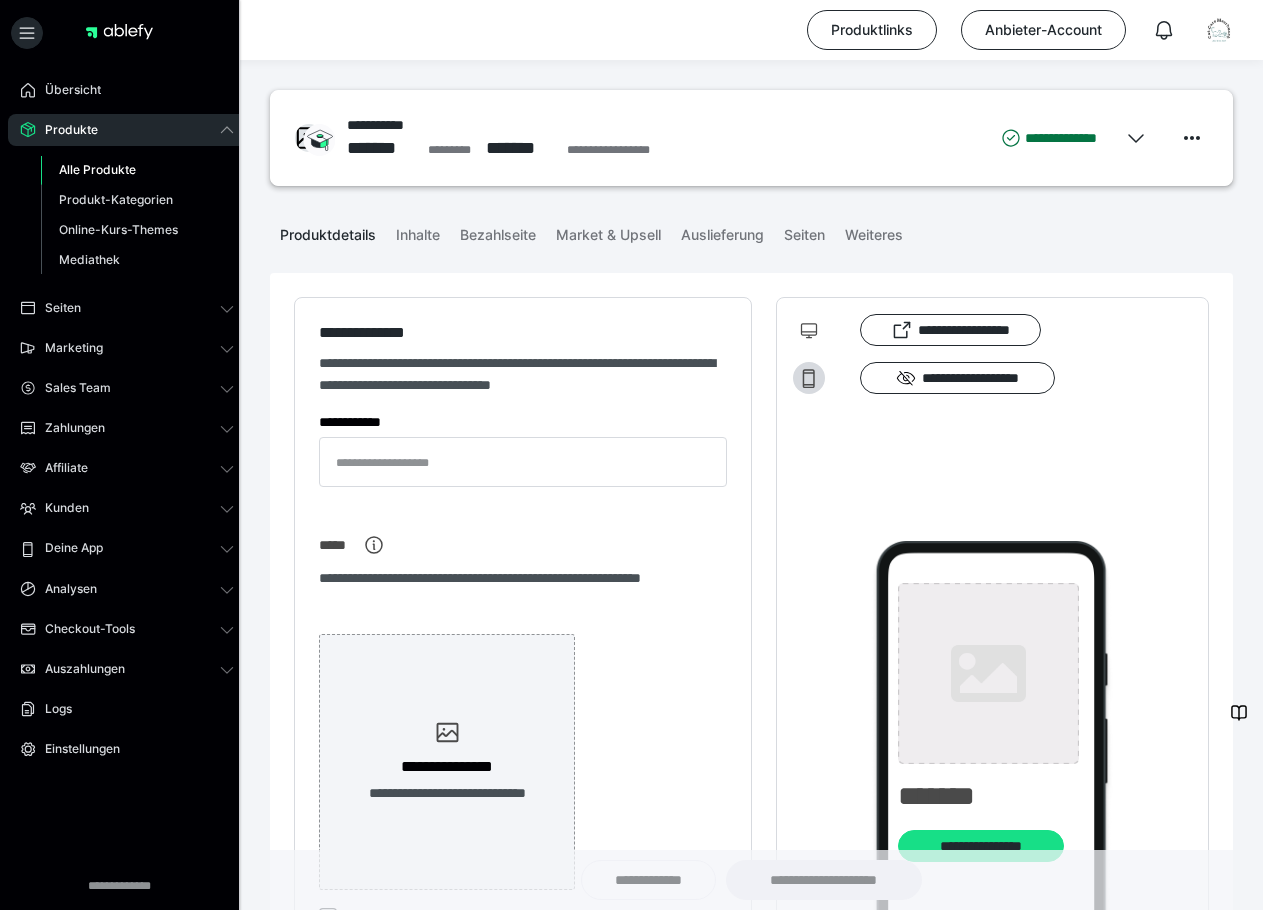 type on "**********" 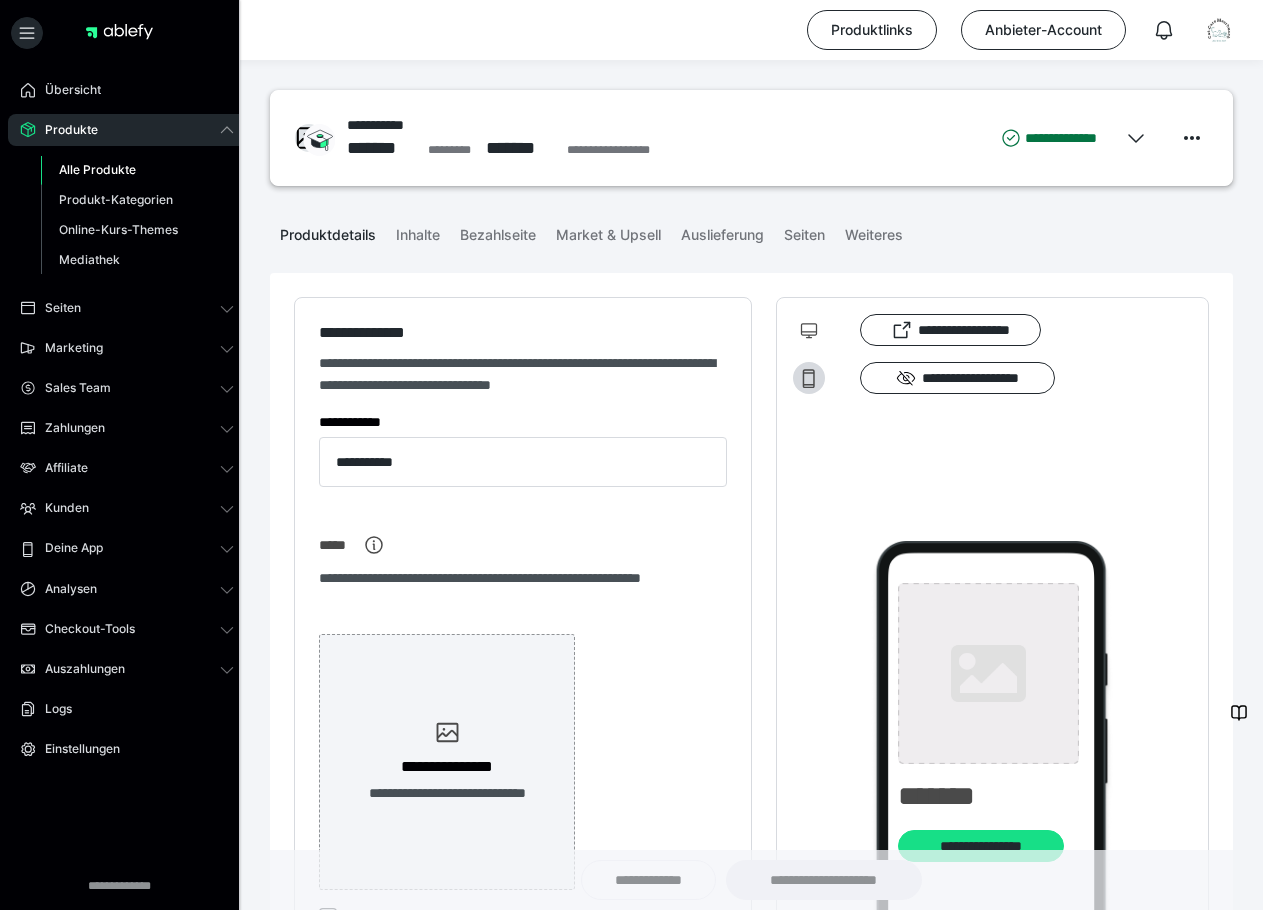 type on "**********" 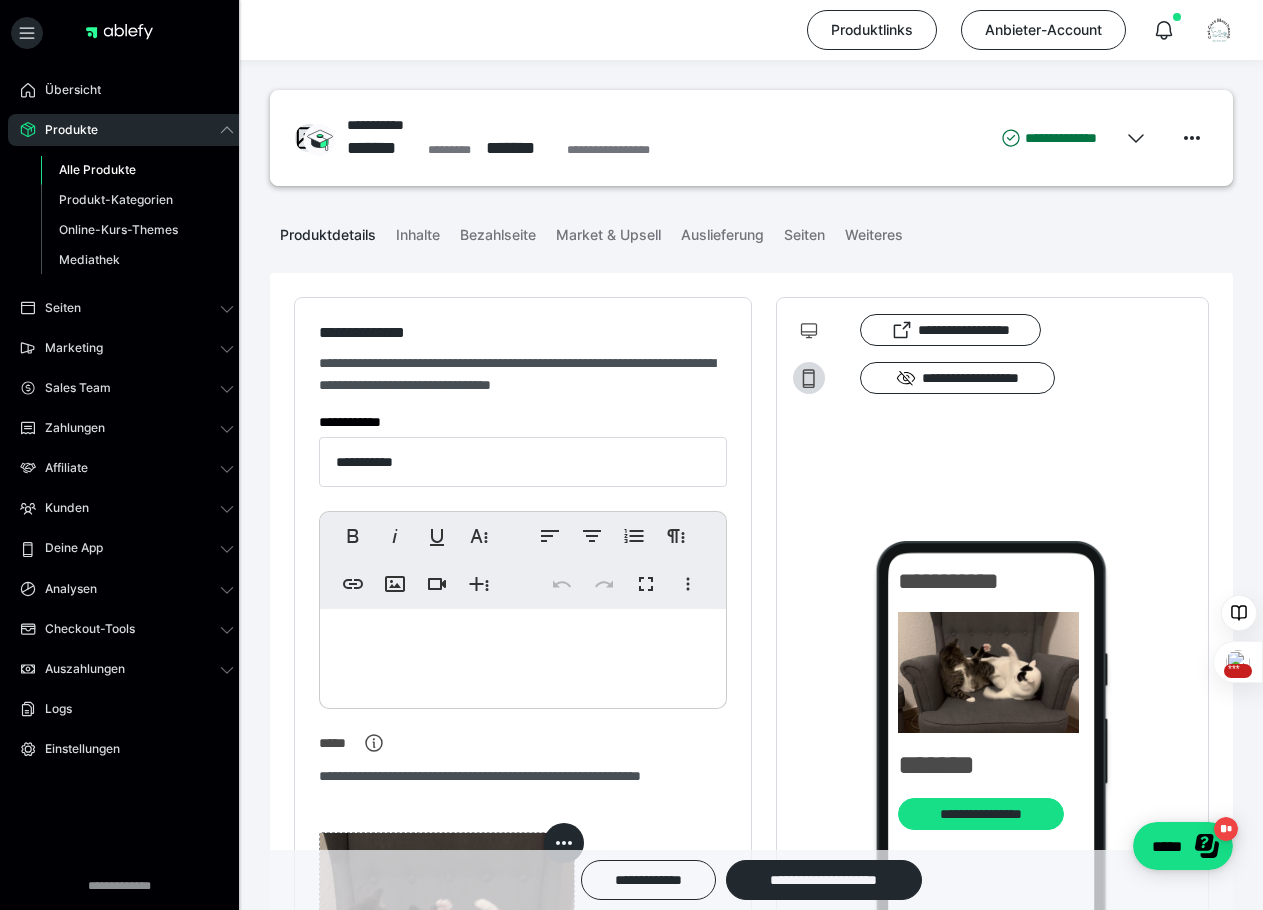 scroll, scrollTop: 0, scrollLeft: 0, axis: both 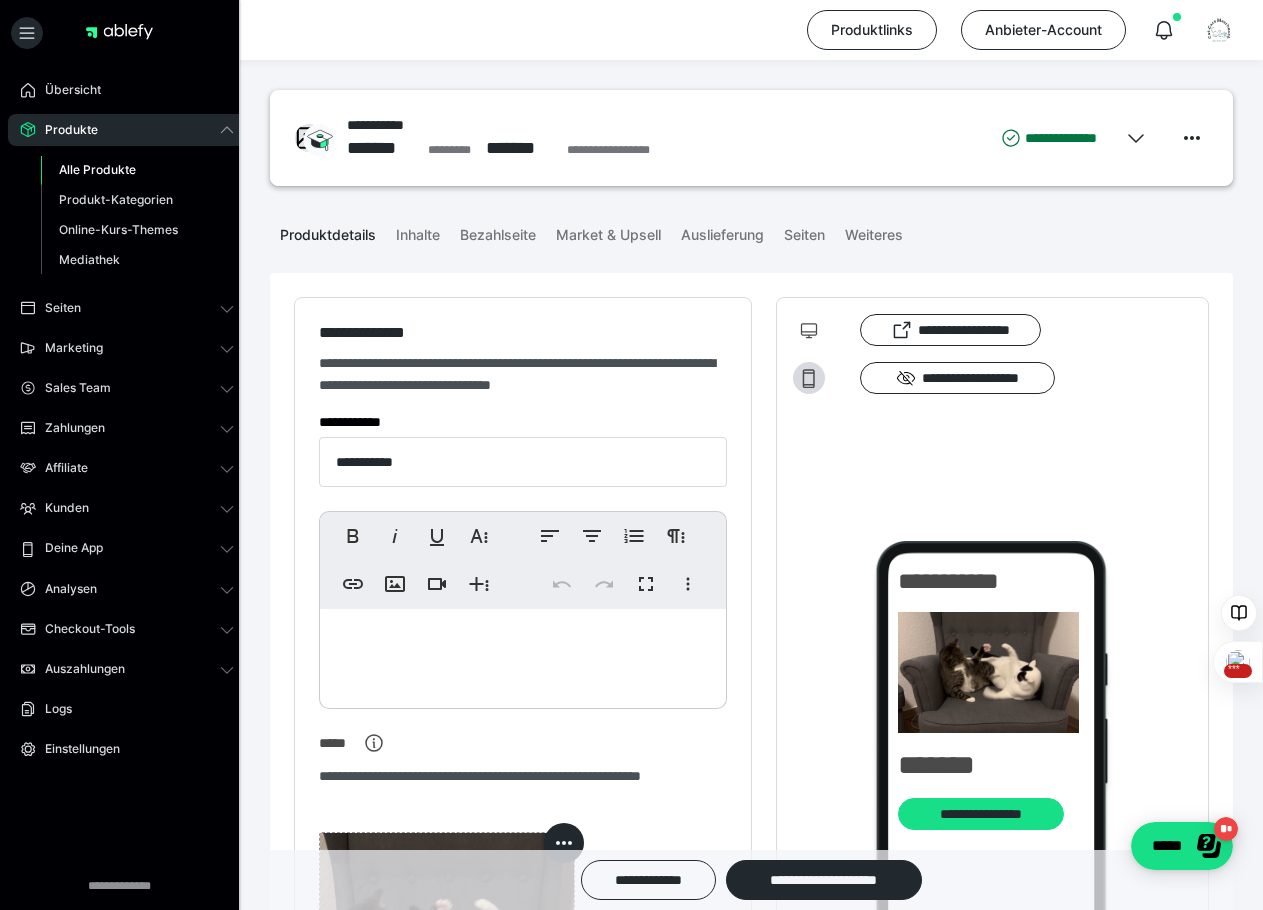 click on "Alle Produkte" at bounding box center (97, 169) 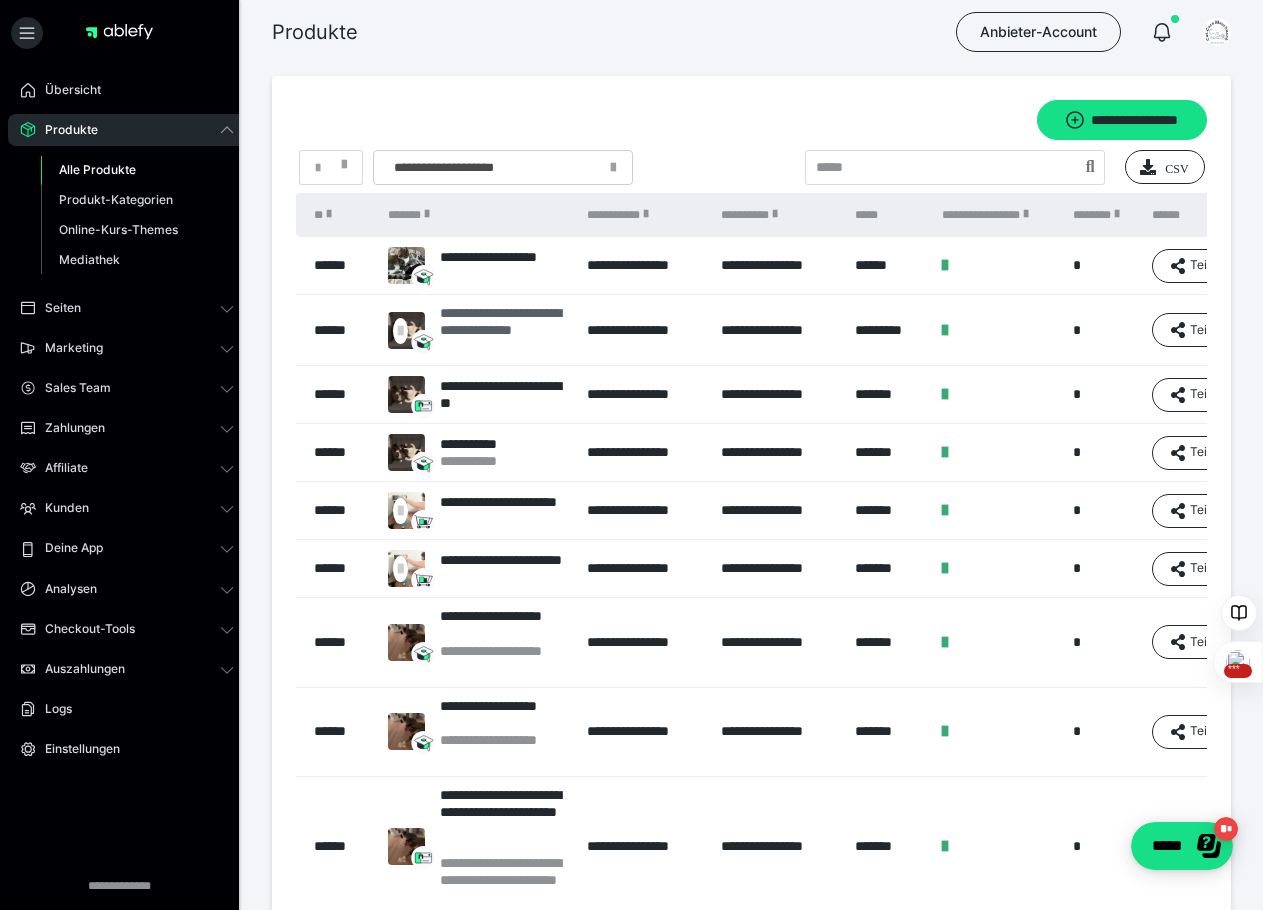 click on "**********" at bounding box center [503, 330] 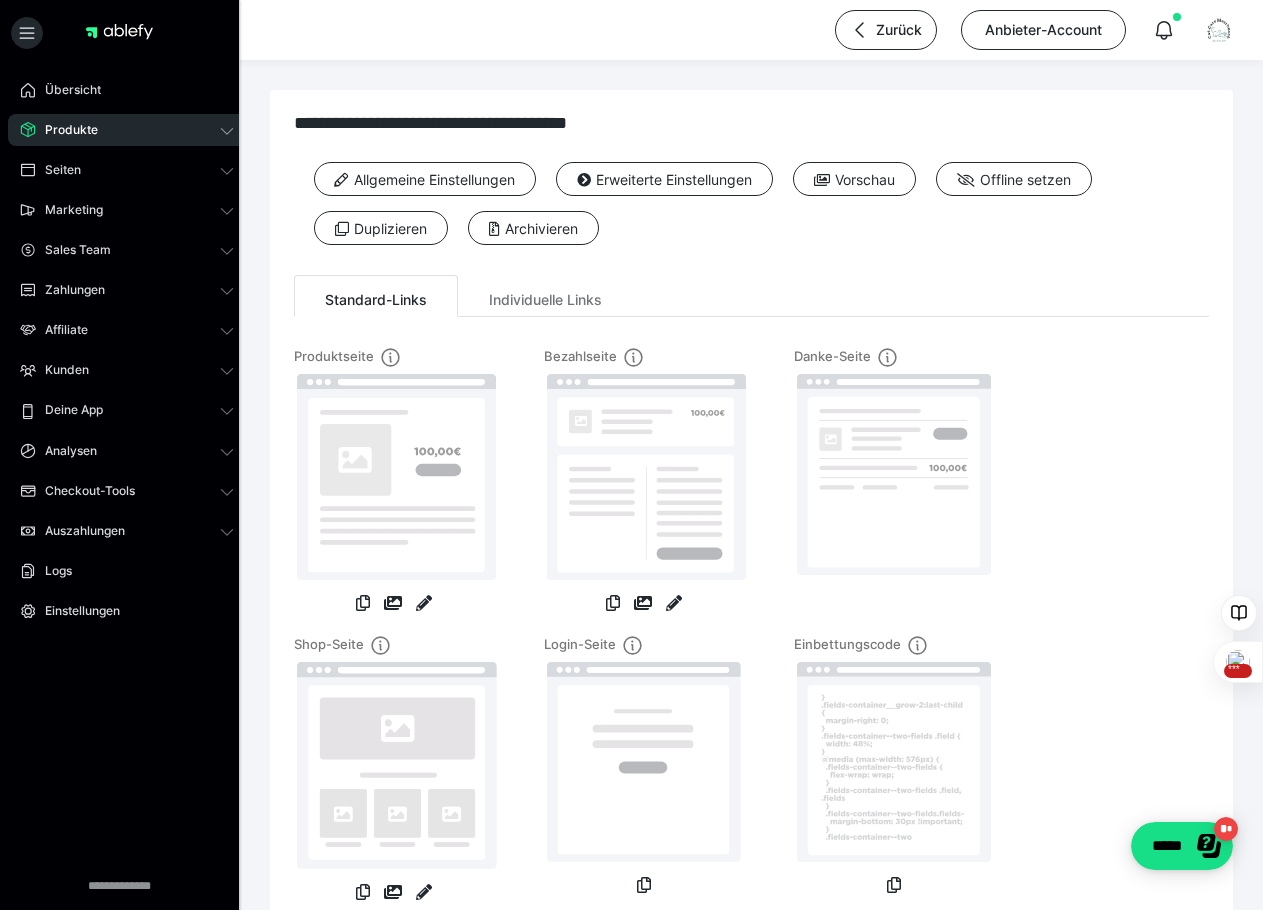 click at bounding box center (674, 605) 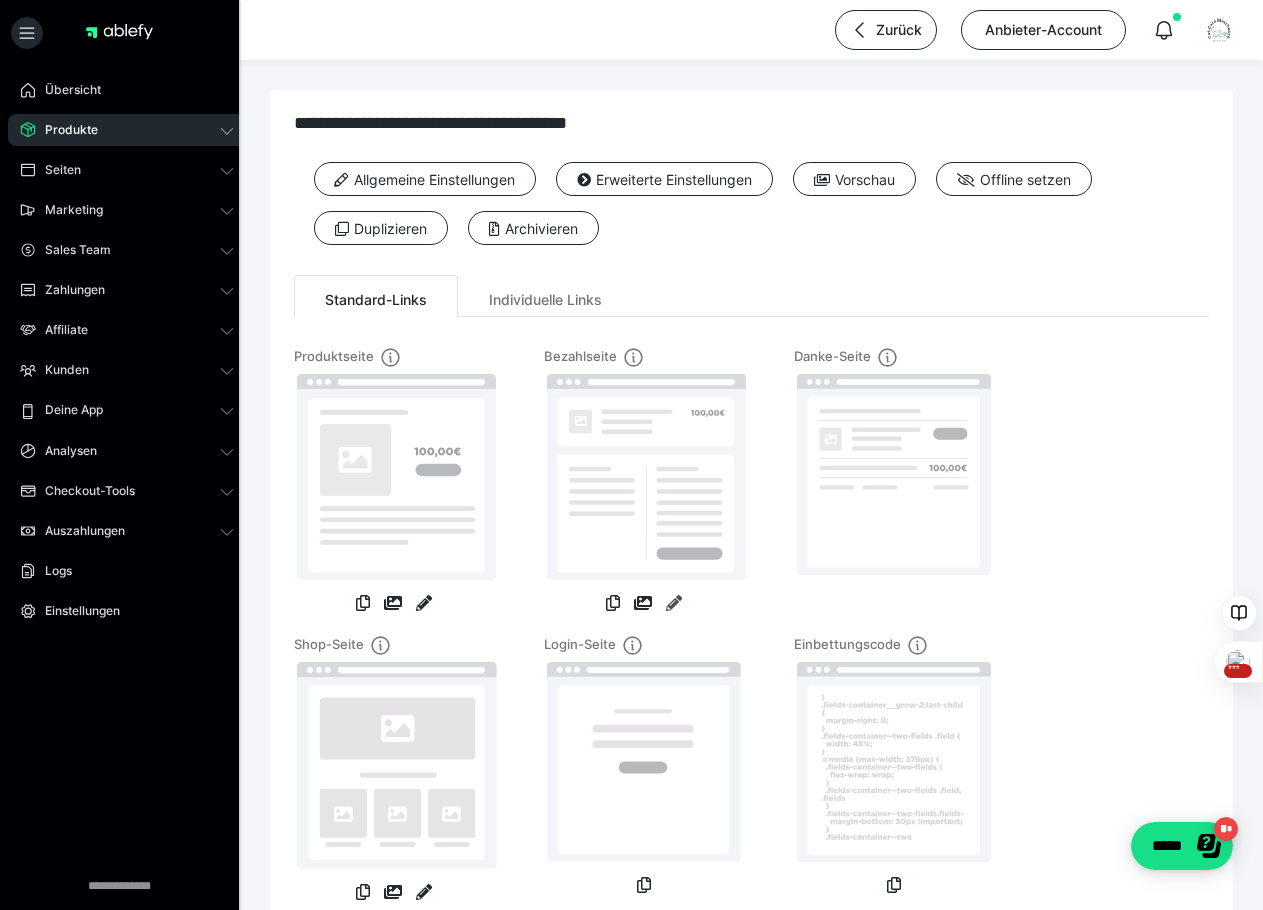 click at bounding box center [674, 603] 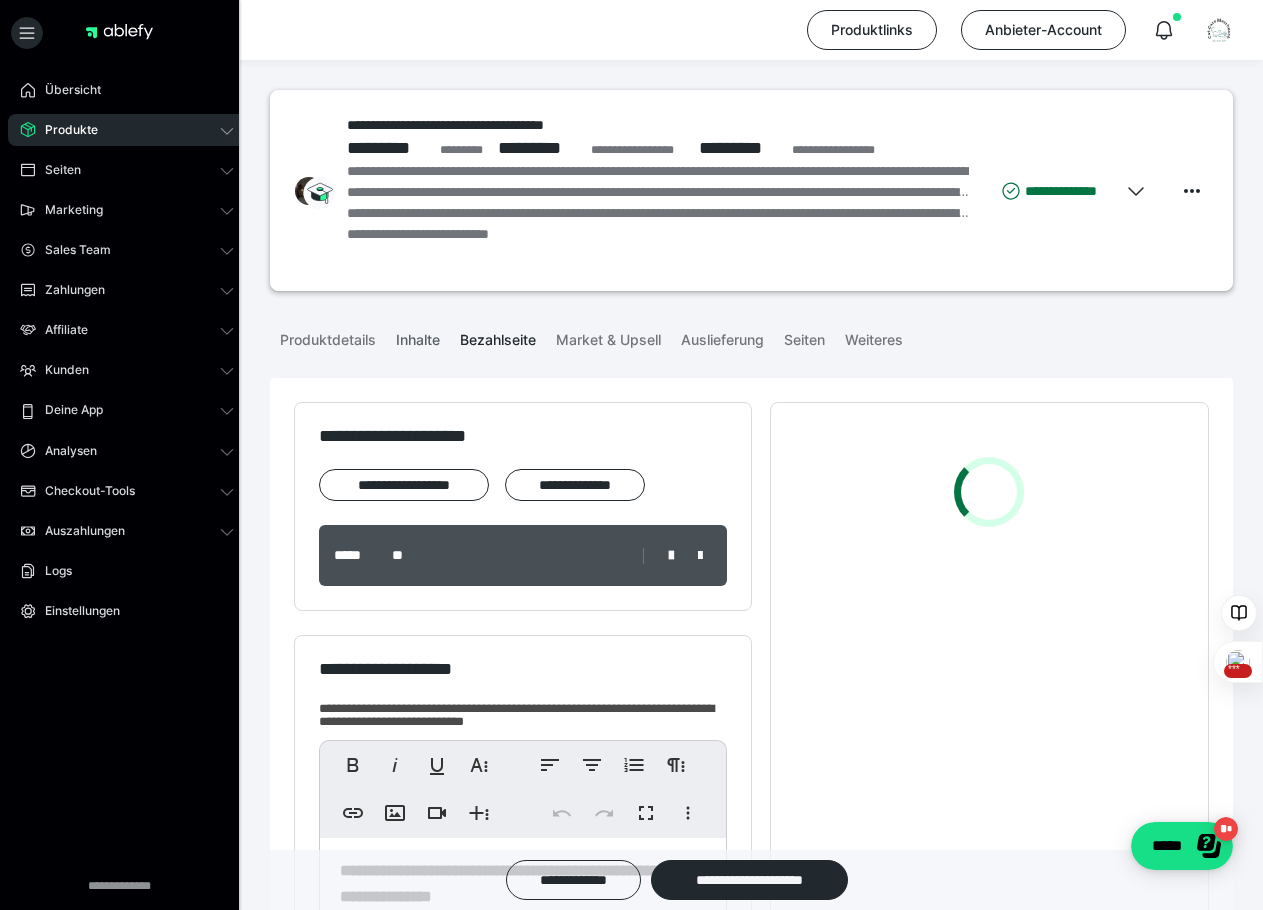 click on "Inhalte" at bounding box center [418, 336] 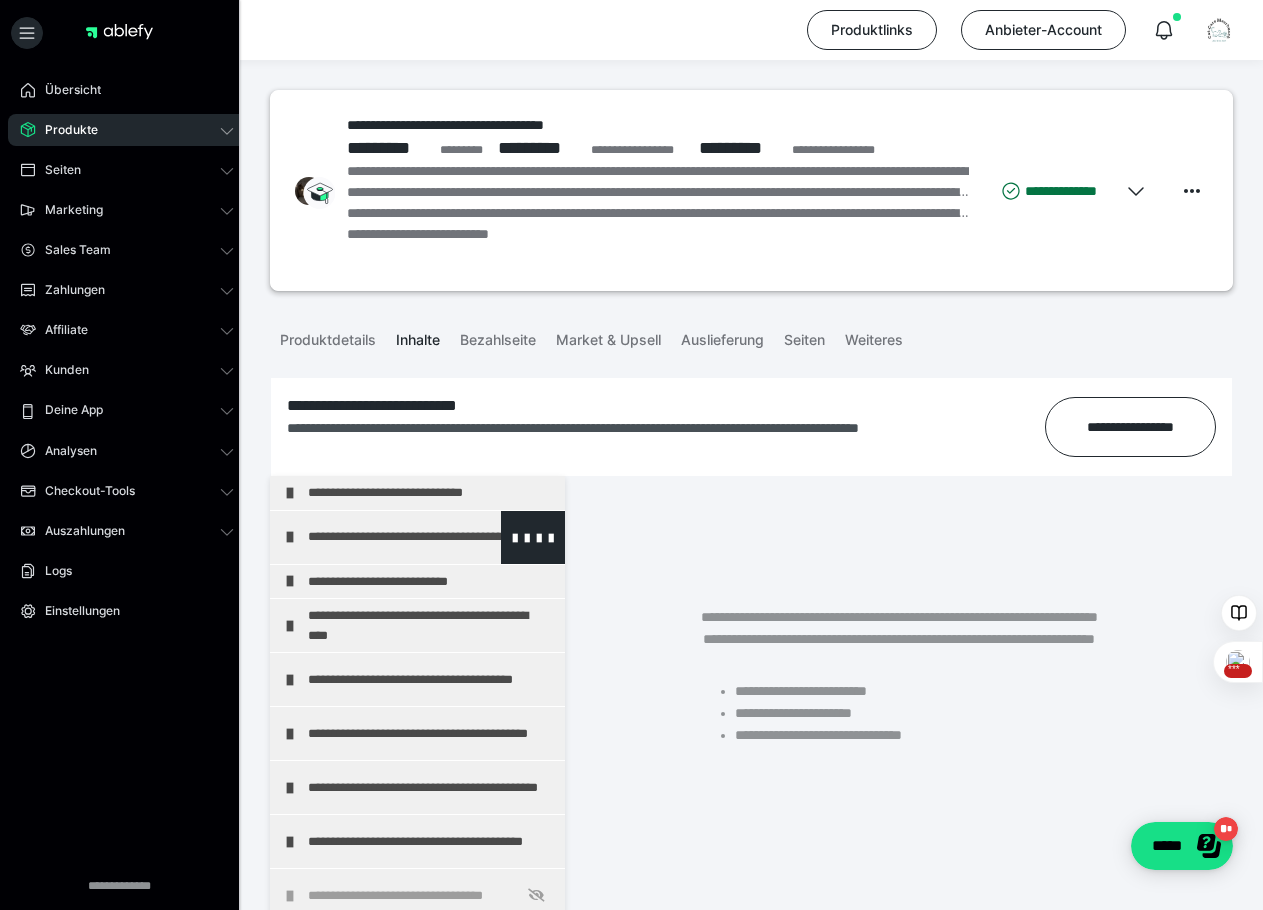 click on "**********" at bounding box center (431, 537) 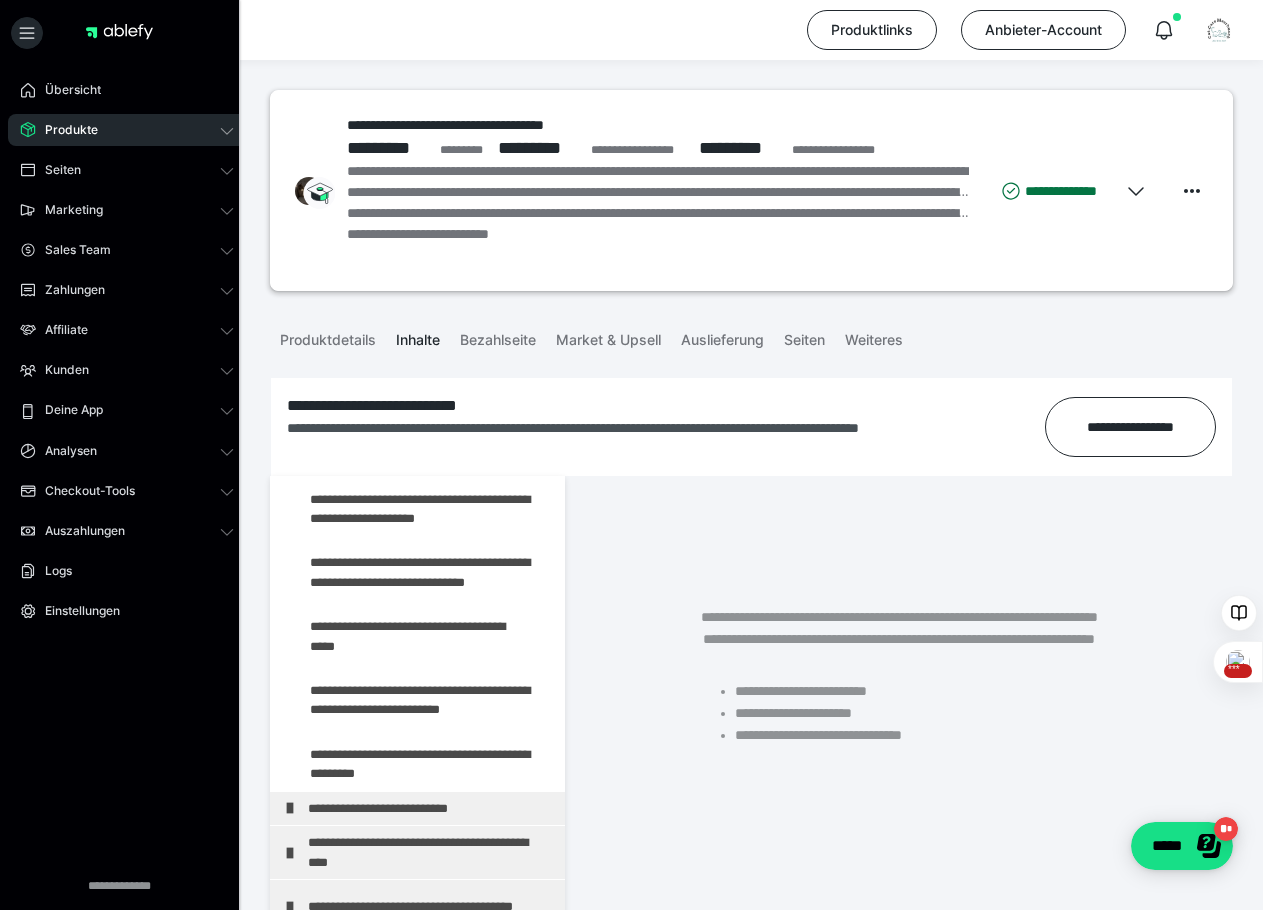 scroll, scrollTop: 171, scrollLeft: 0, axis: vertical 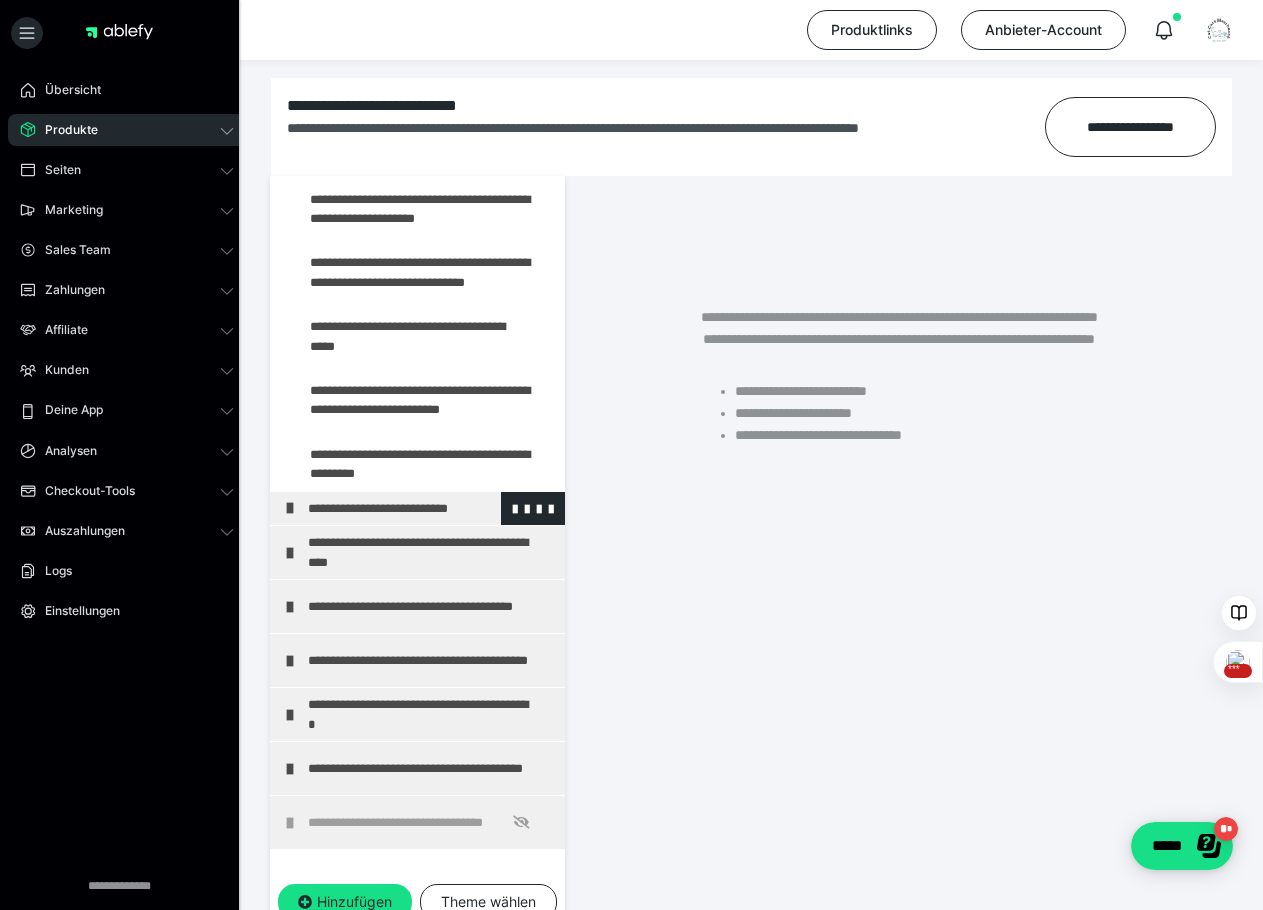 click on "**********" at bounding box center (423, 509) 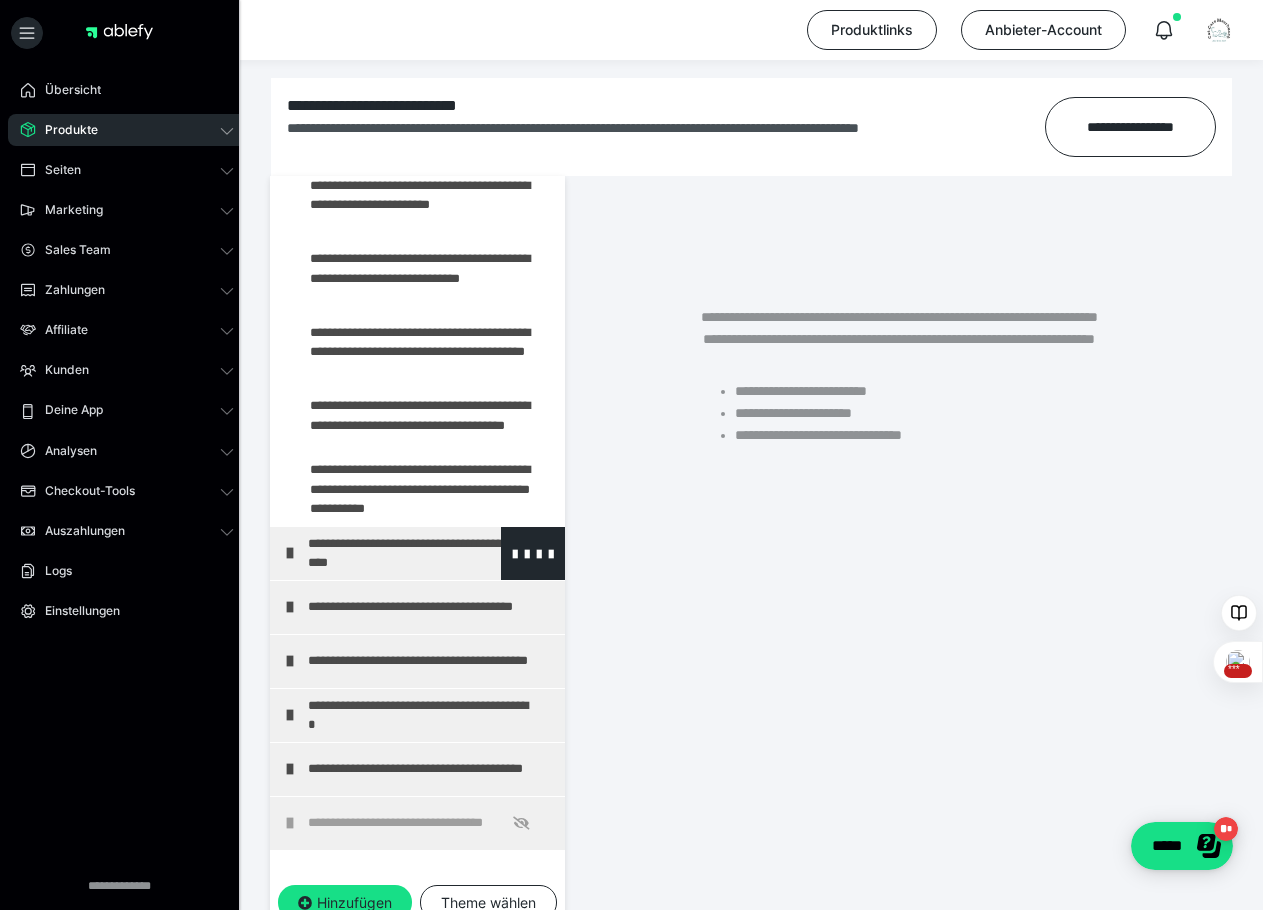 scroll, scrollTop: 593, scrollLeft: 0, axis: vertical 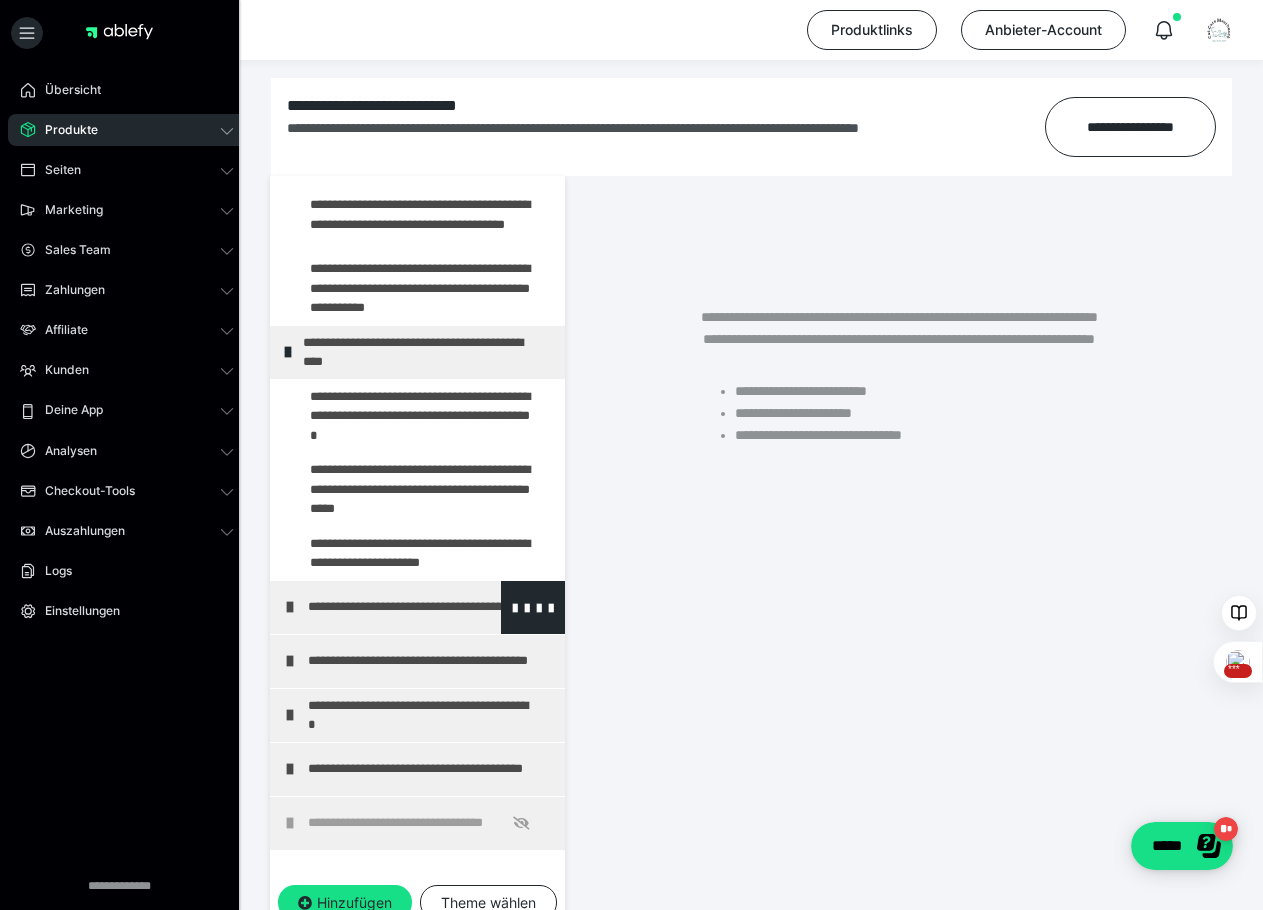 click on "**********" at bounding box center (423, 607) 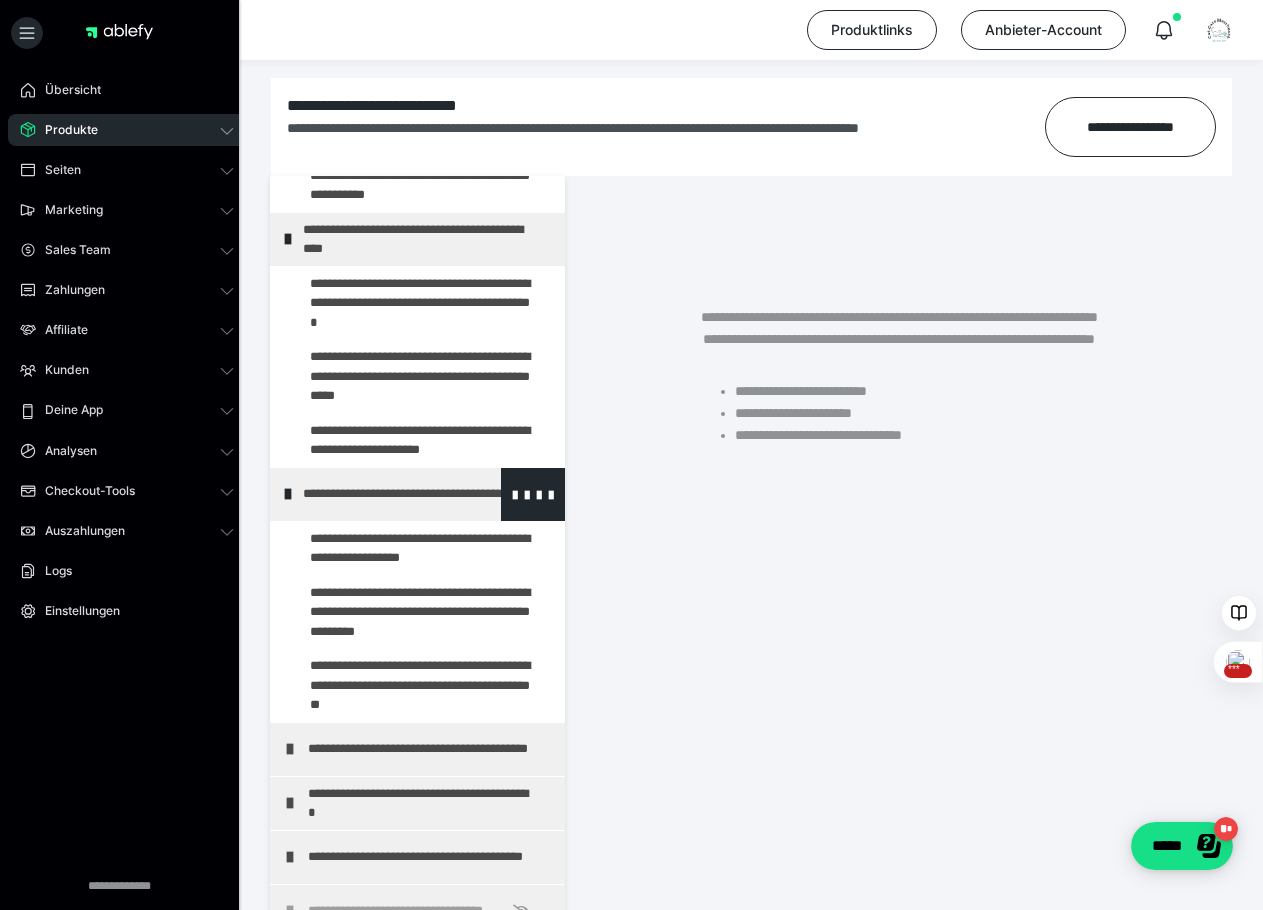 scroll, scrollTop: 993, scrollLeft: 0, axis: vertical 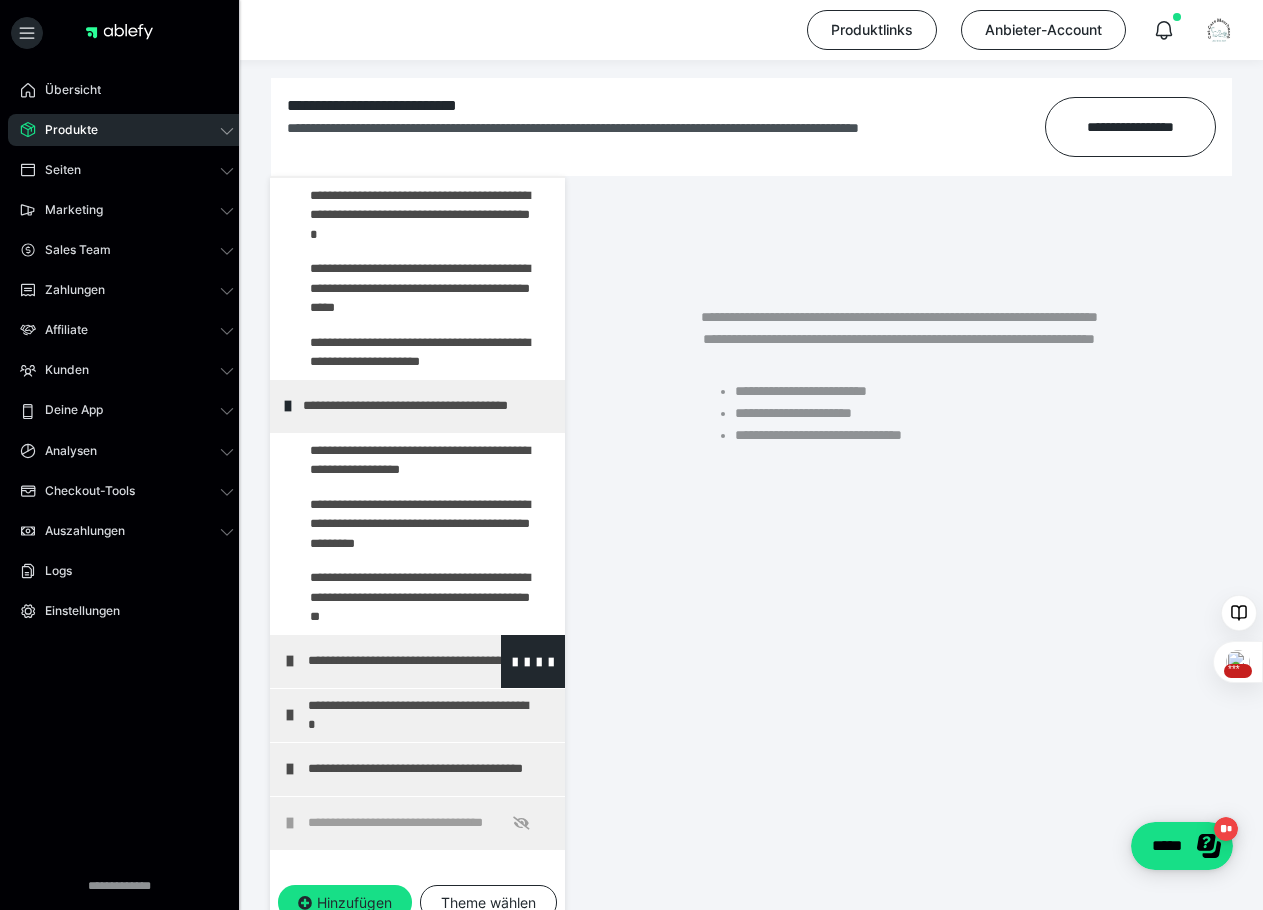 click on "**********" at bounding box center (423, 661) 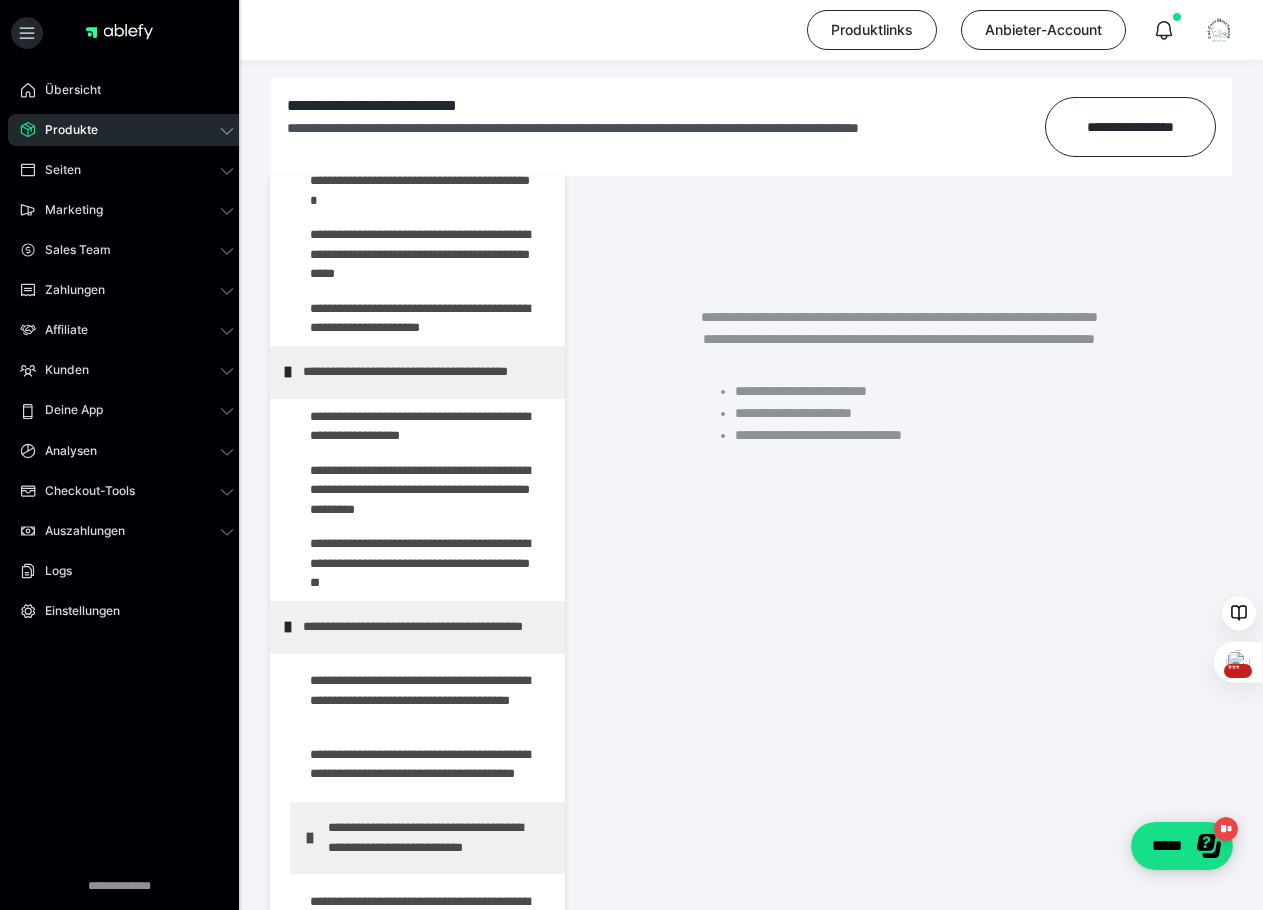 scroll, scrollTop: 1193, scrollLeft: 0, axis: vertical 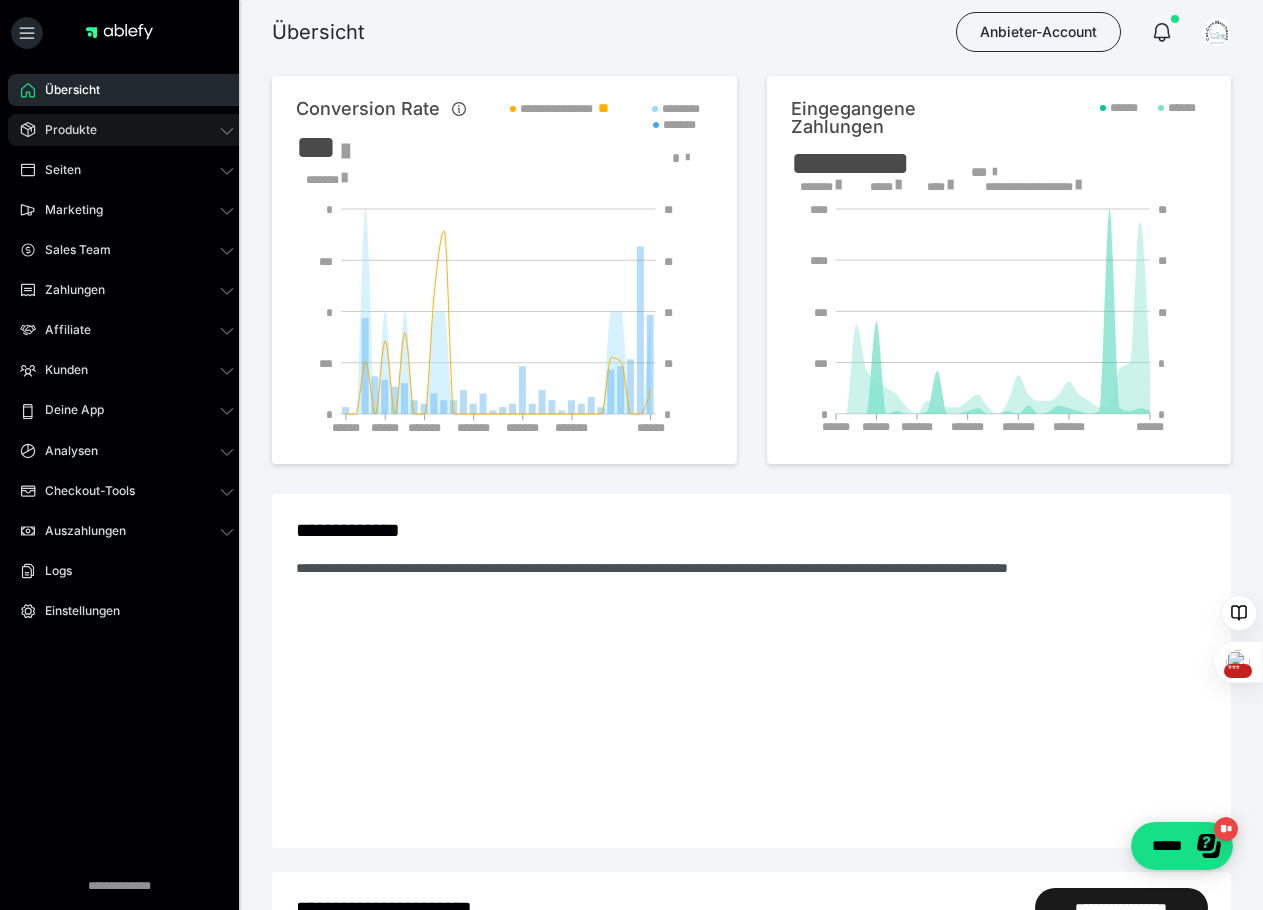 click on "Produkte" at bounding box center (127, 130) 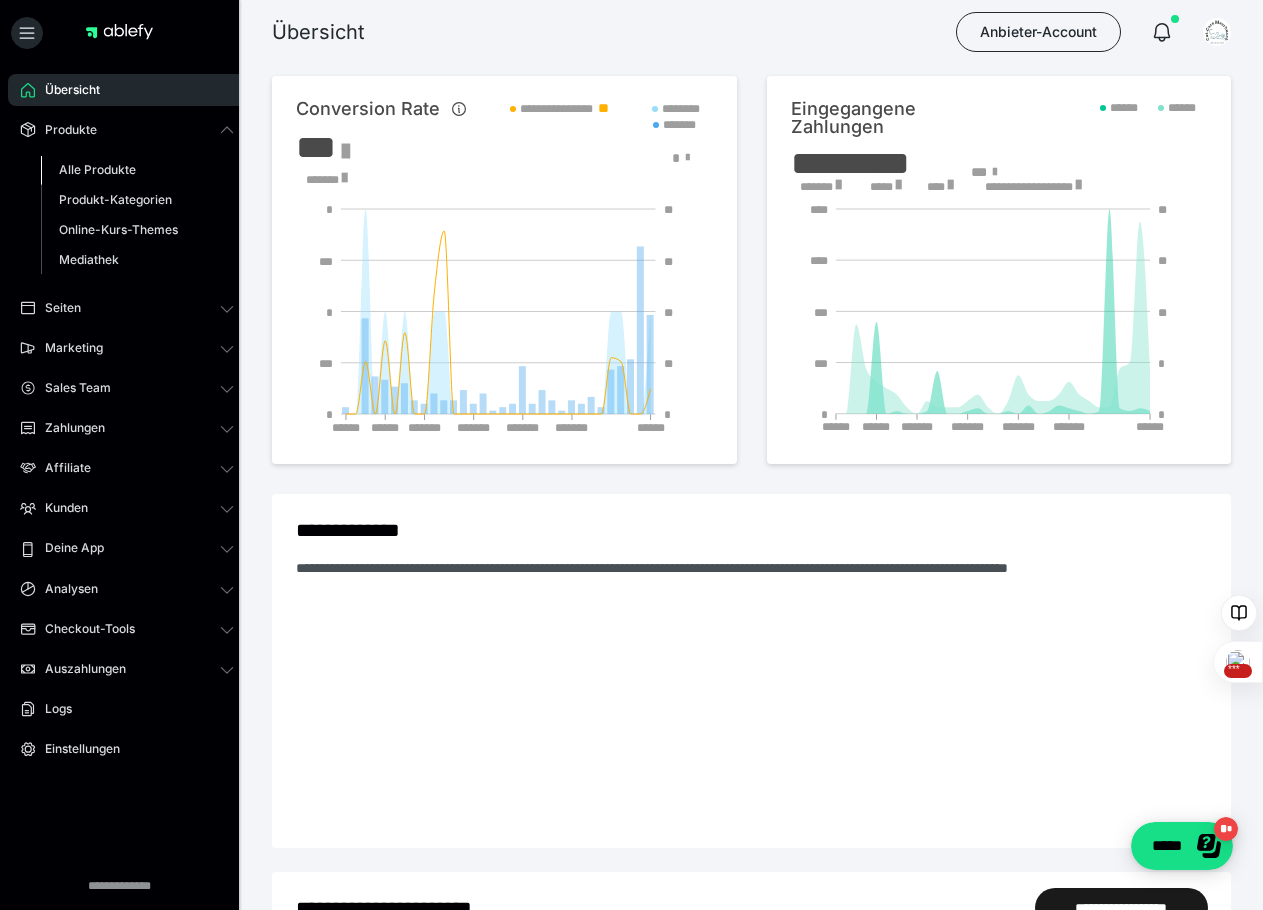 click on "Alle Produkte" at bounding box center [97, 169] 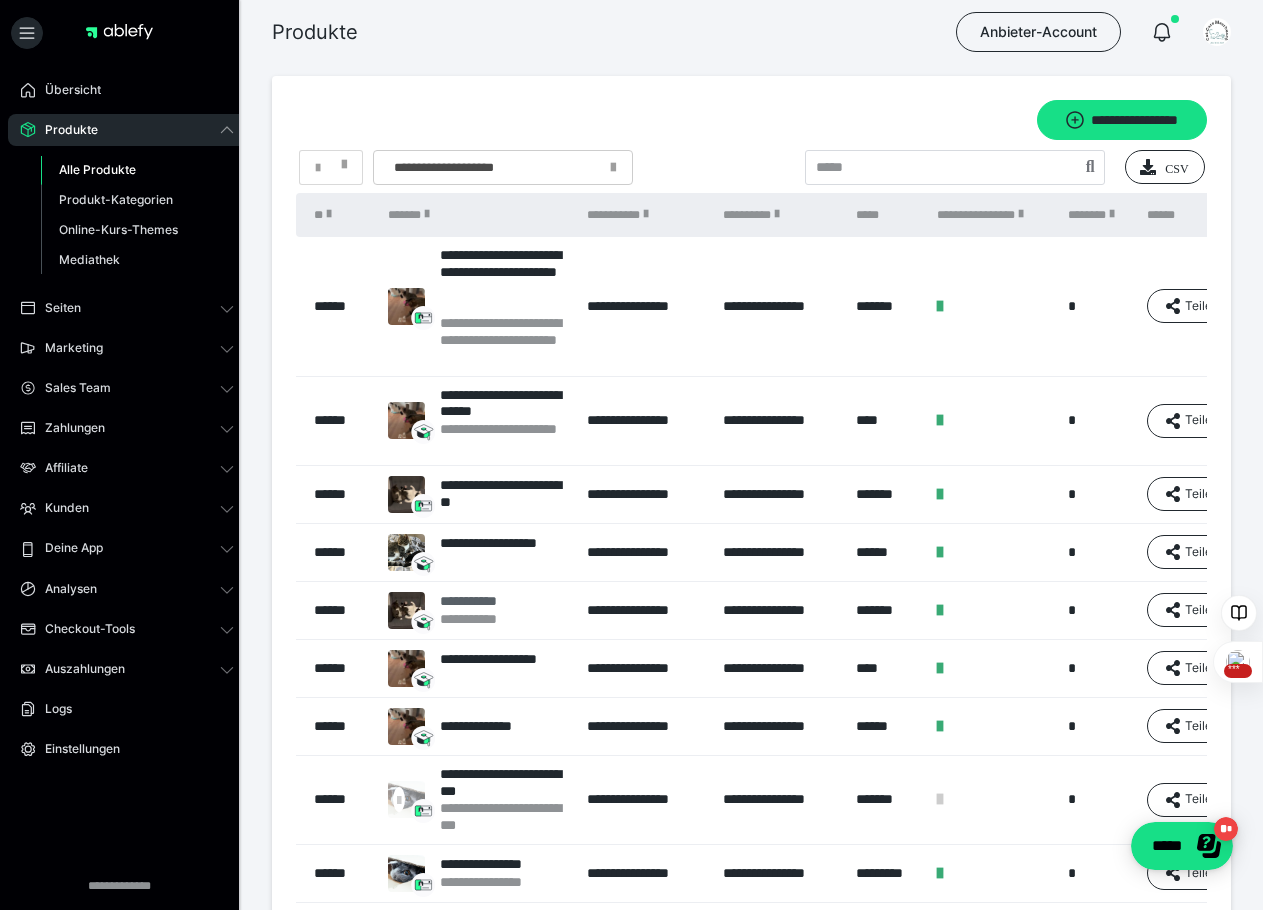 click on "**********" at bounding box center [479, 601] 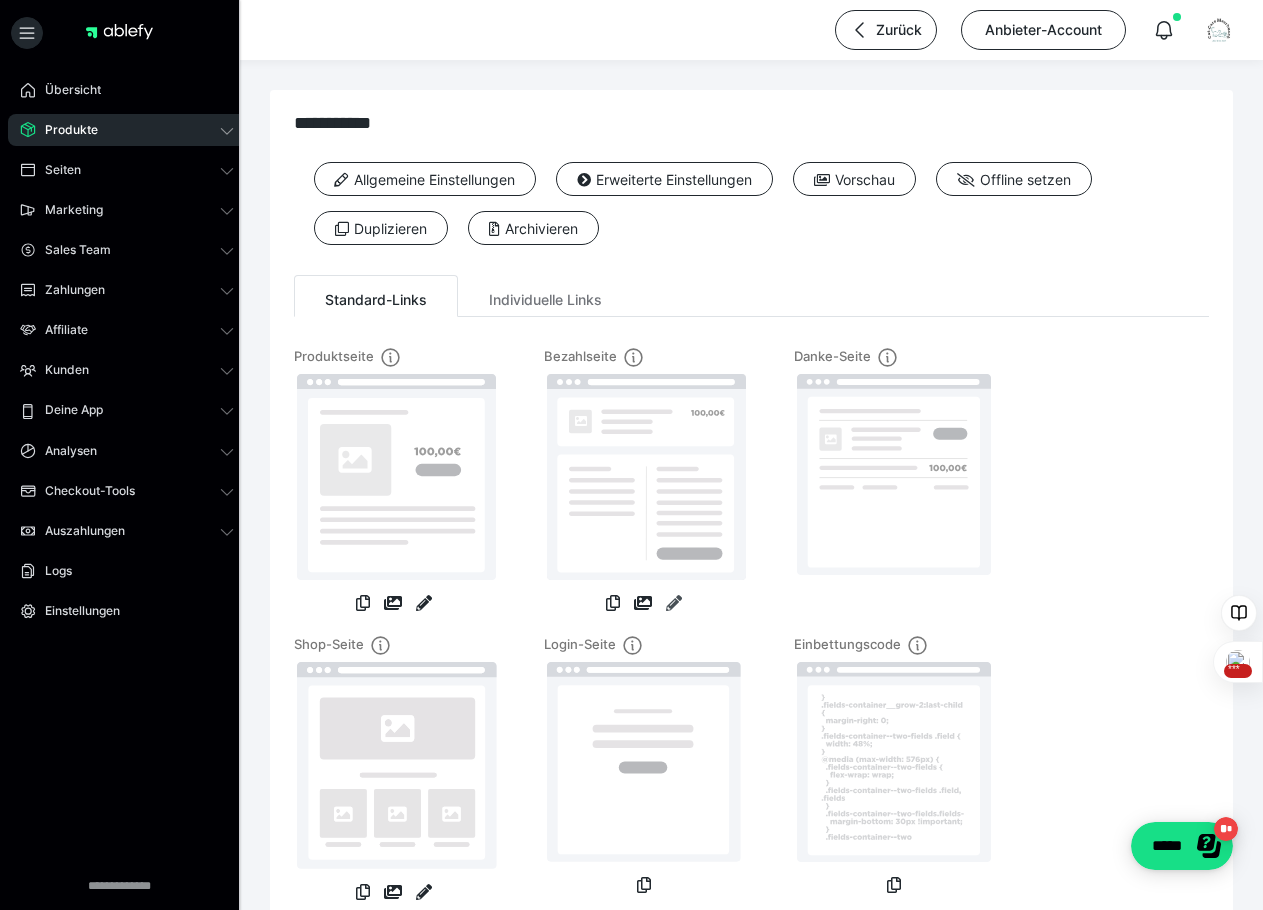 click at bounding box center [674, 603] 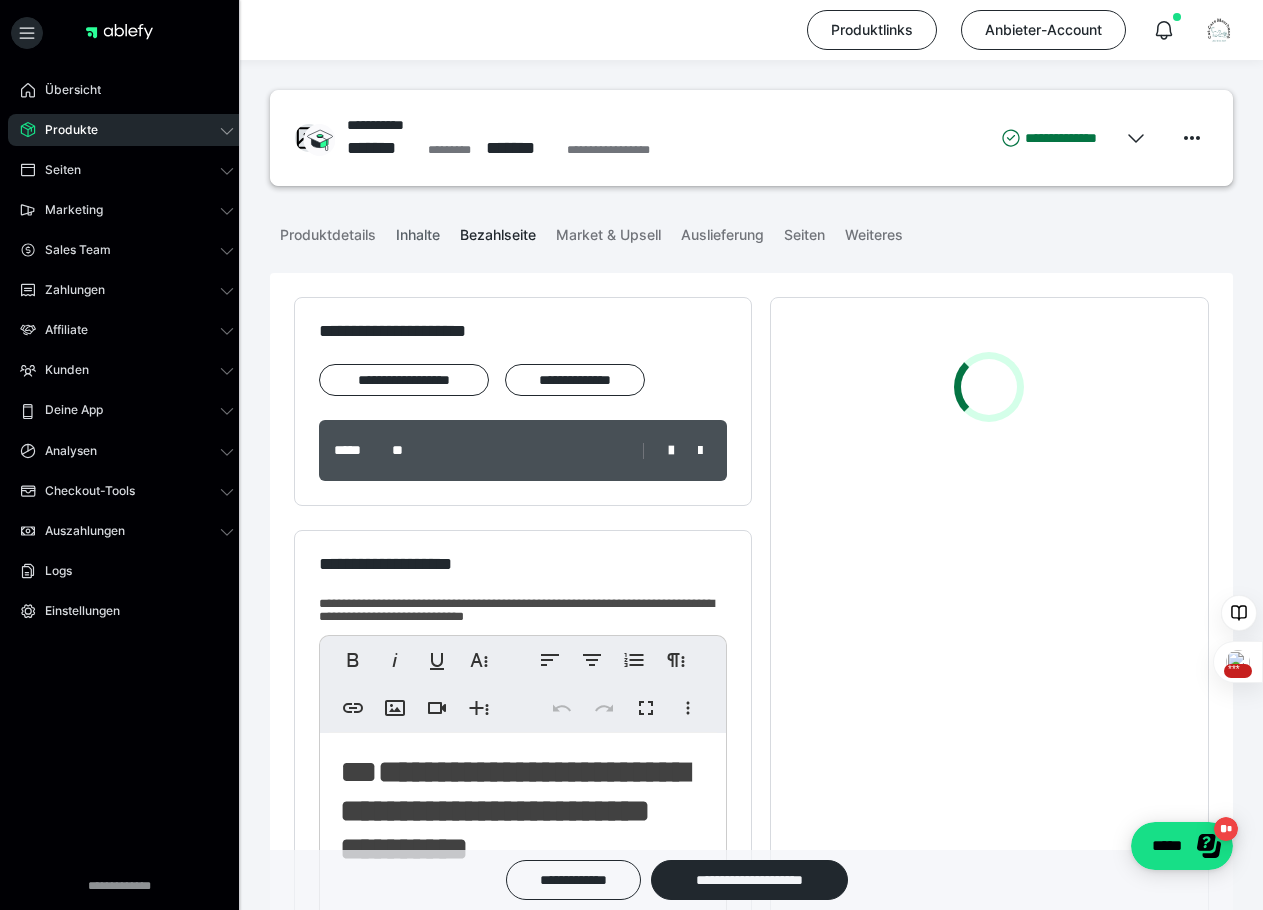 click on "Inhalte" at bounding box center (418, 231) 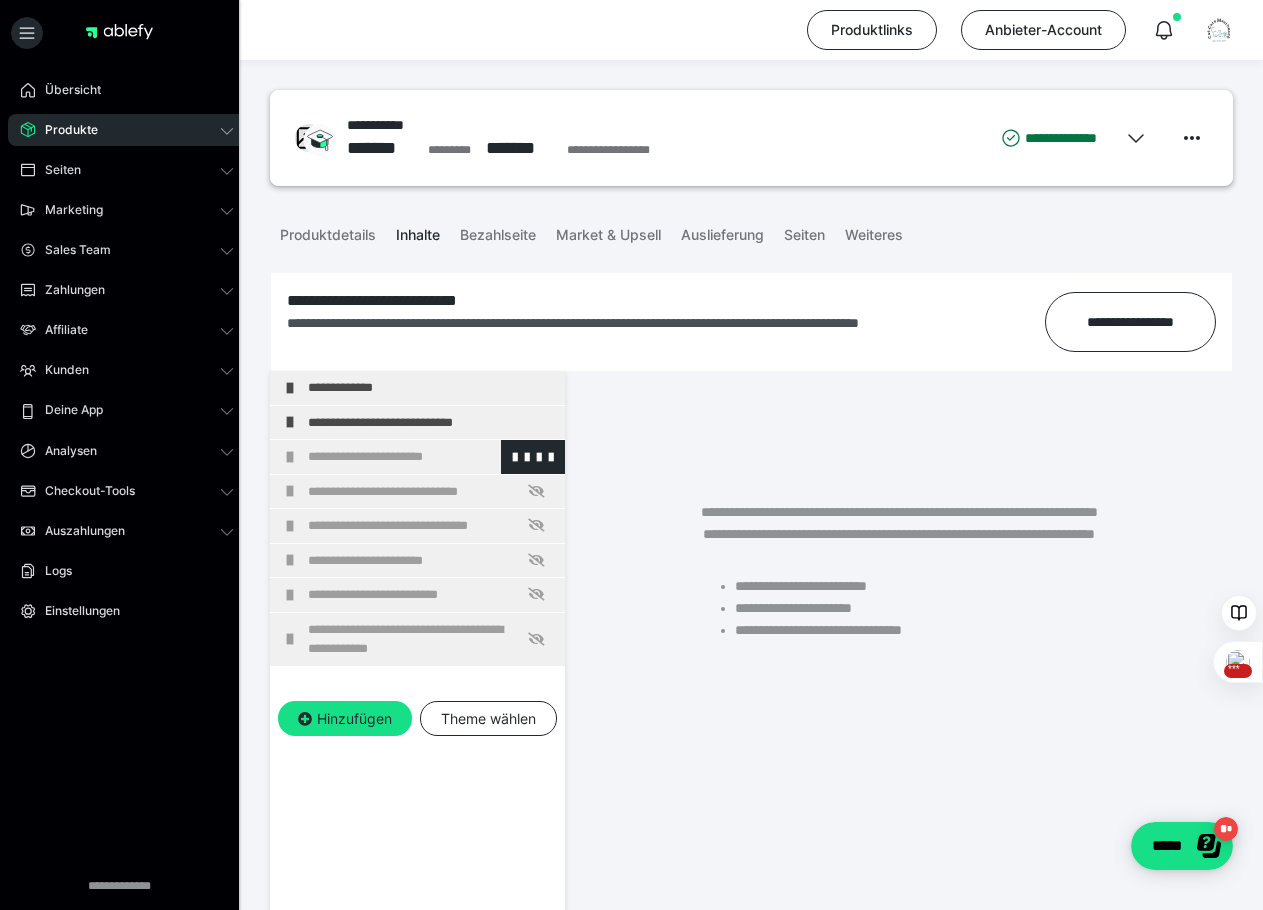 click at bounding box center [290, 457] 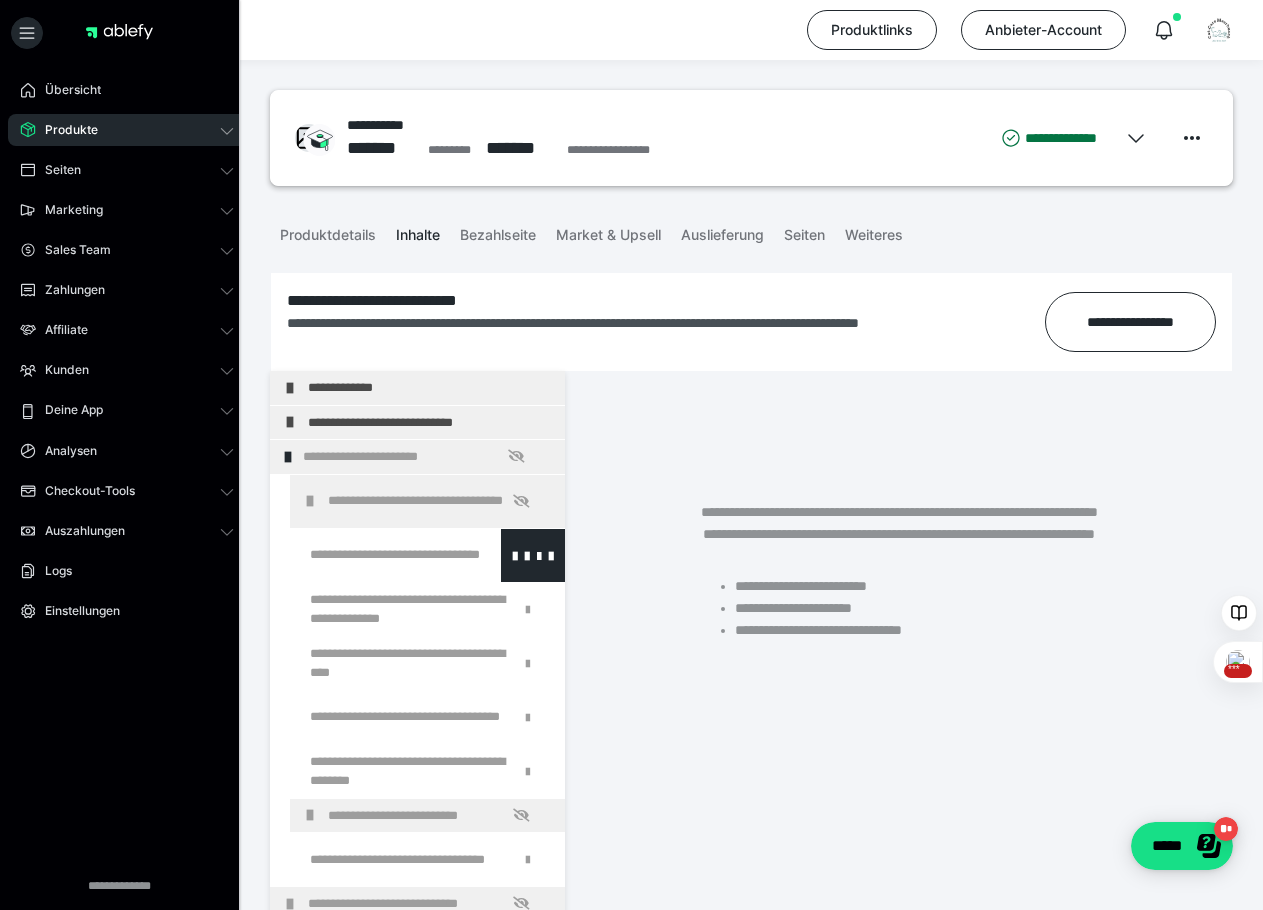 click at bounding box center (375, 555) 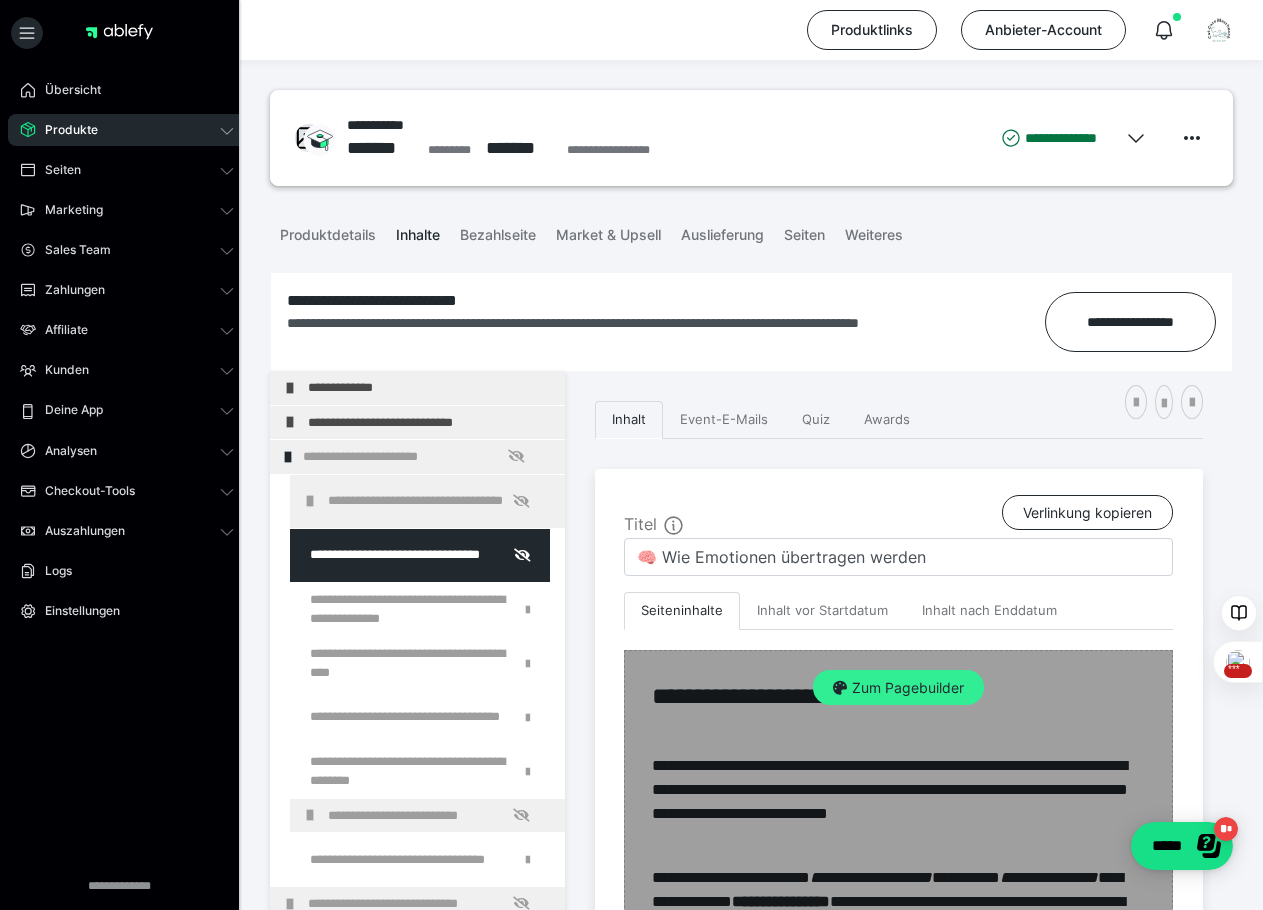 click on "Zum Pagebuilder" at bounding box center [898, 688] 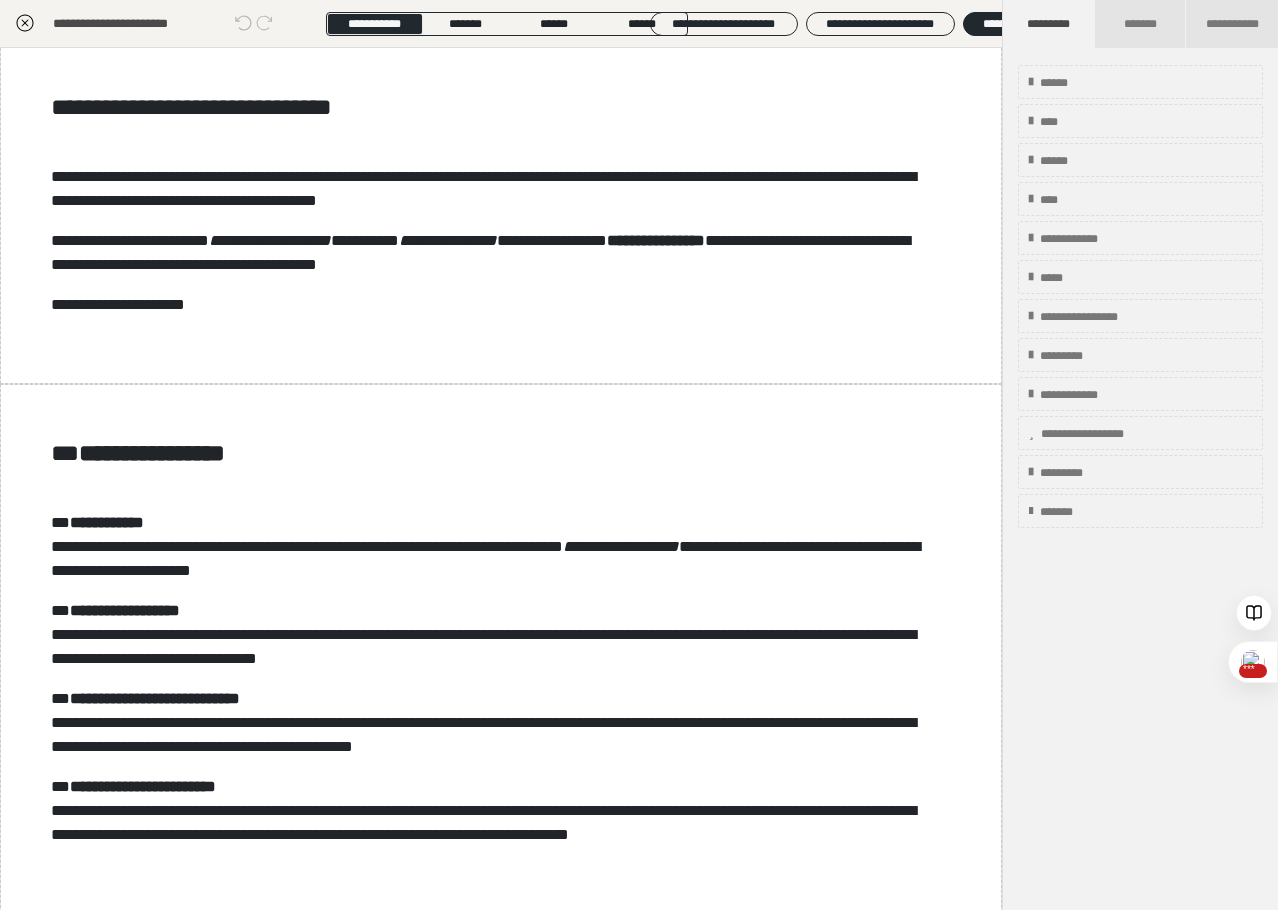 scroll, scrollTop: 9, scrollLeft: 0, axis: vertical 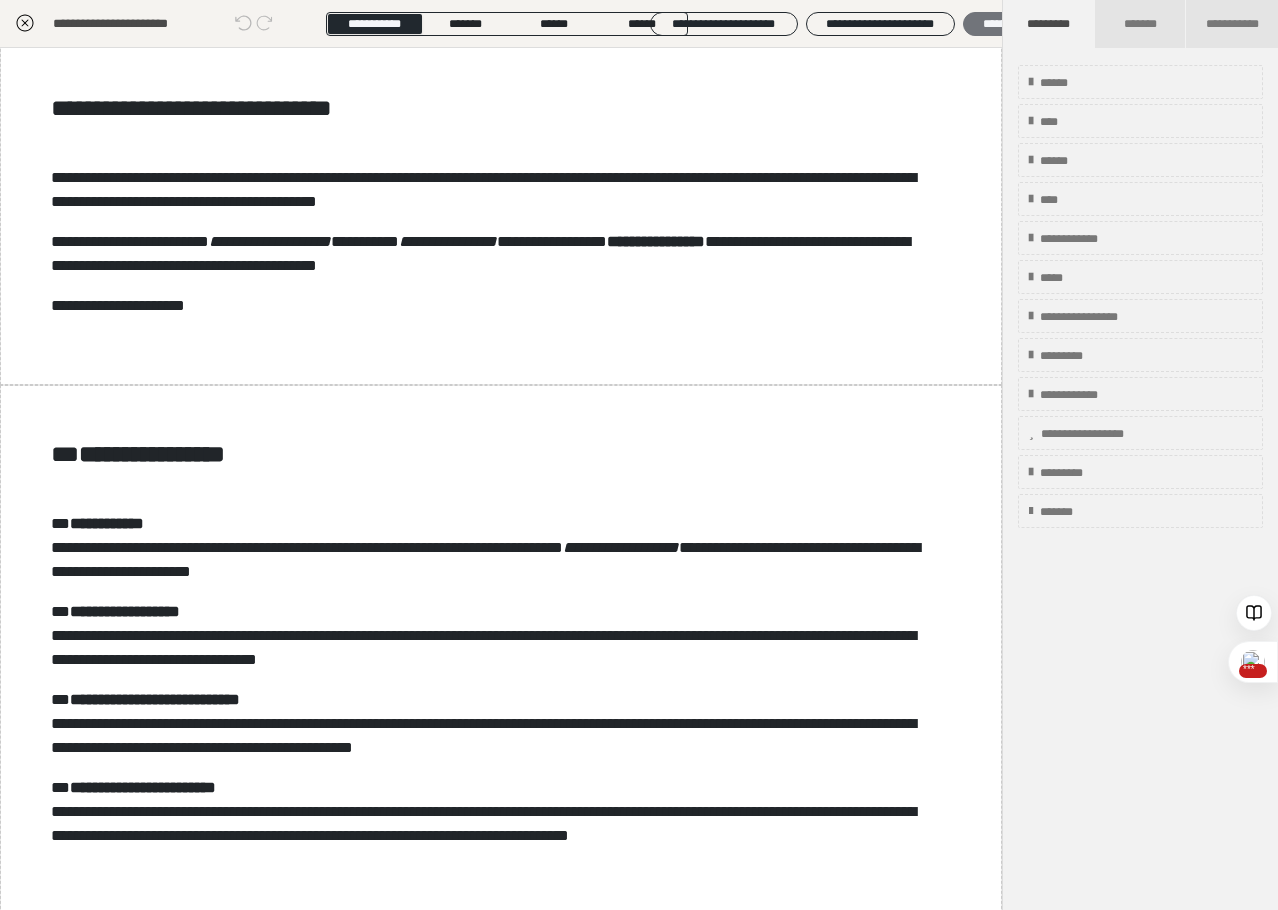 click on "********" at bounding box center (1002, 24) 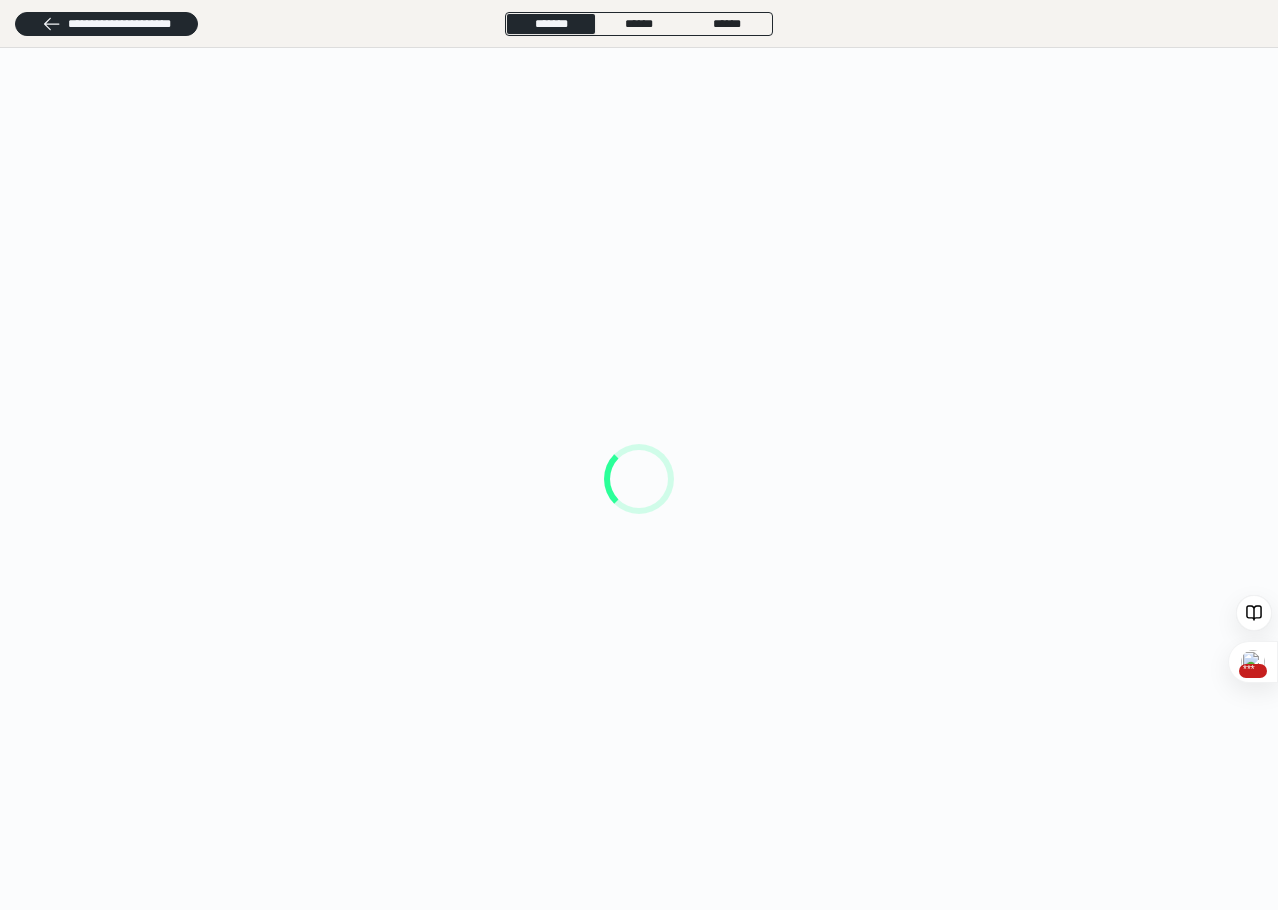 scroll, scrollTop: 0, scrollLeft: 0, axis: both 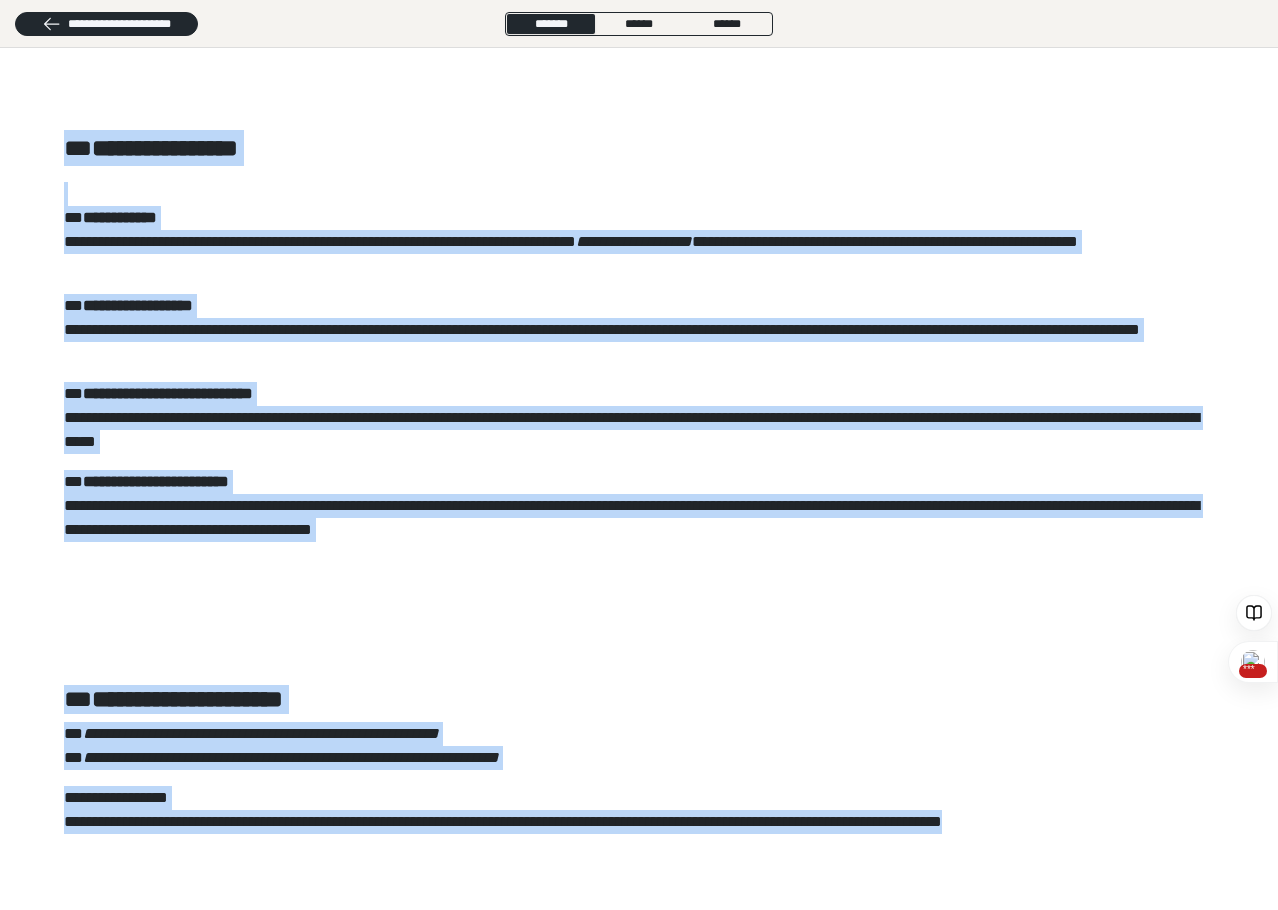 drag, startPoint x: 66, startPoint y: 121, endPoint x: 1313, endPoint y: 957, distance: 1501.3011 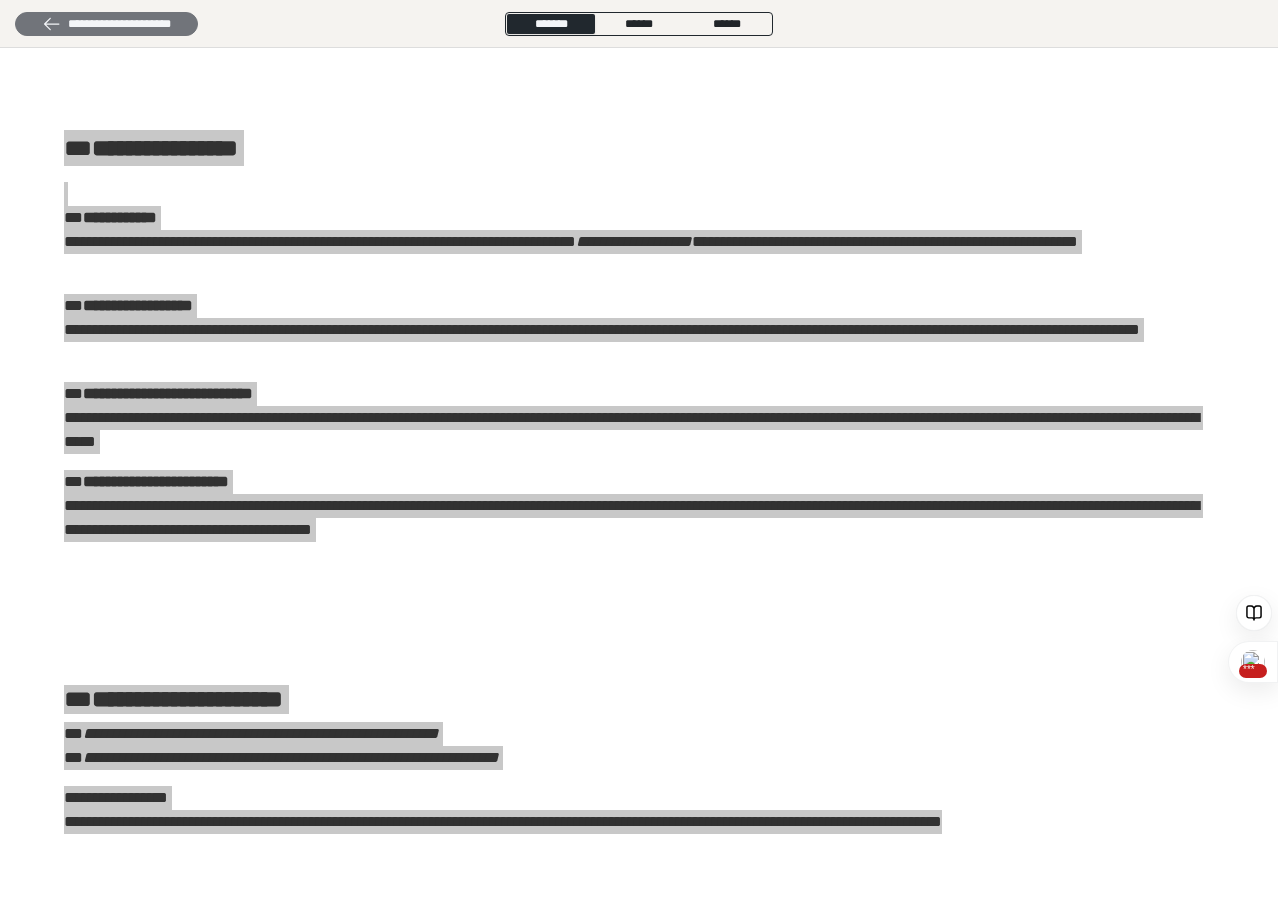 click on "**********" at bounding box center [106, 24] 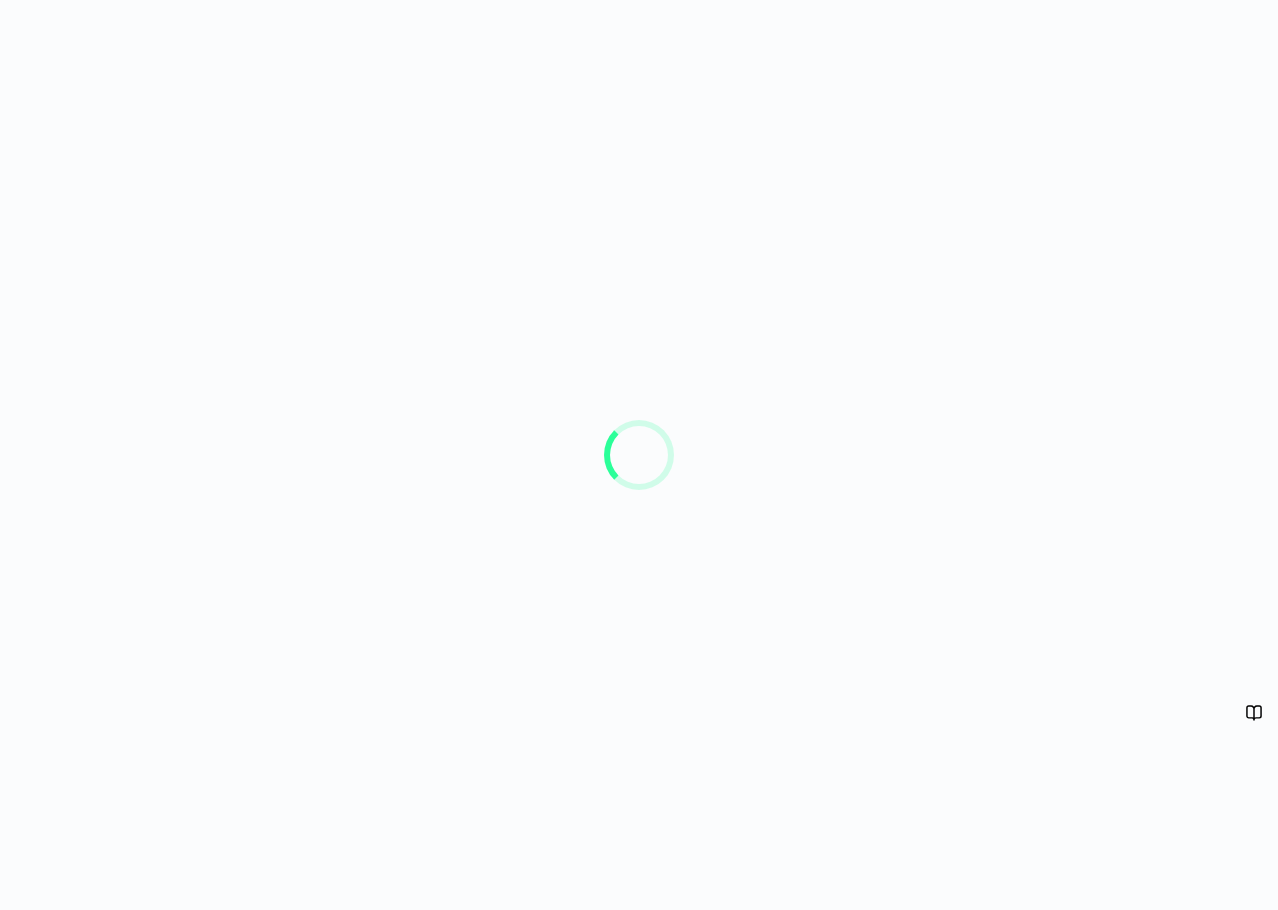 scroll, scrollTop: 0, scrollLeft: 0, axis: both 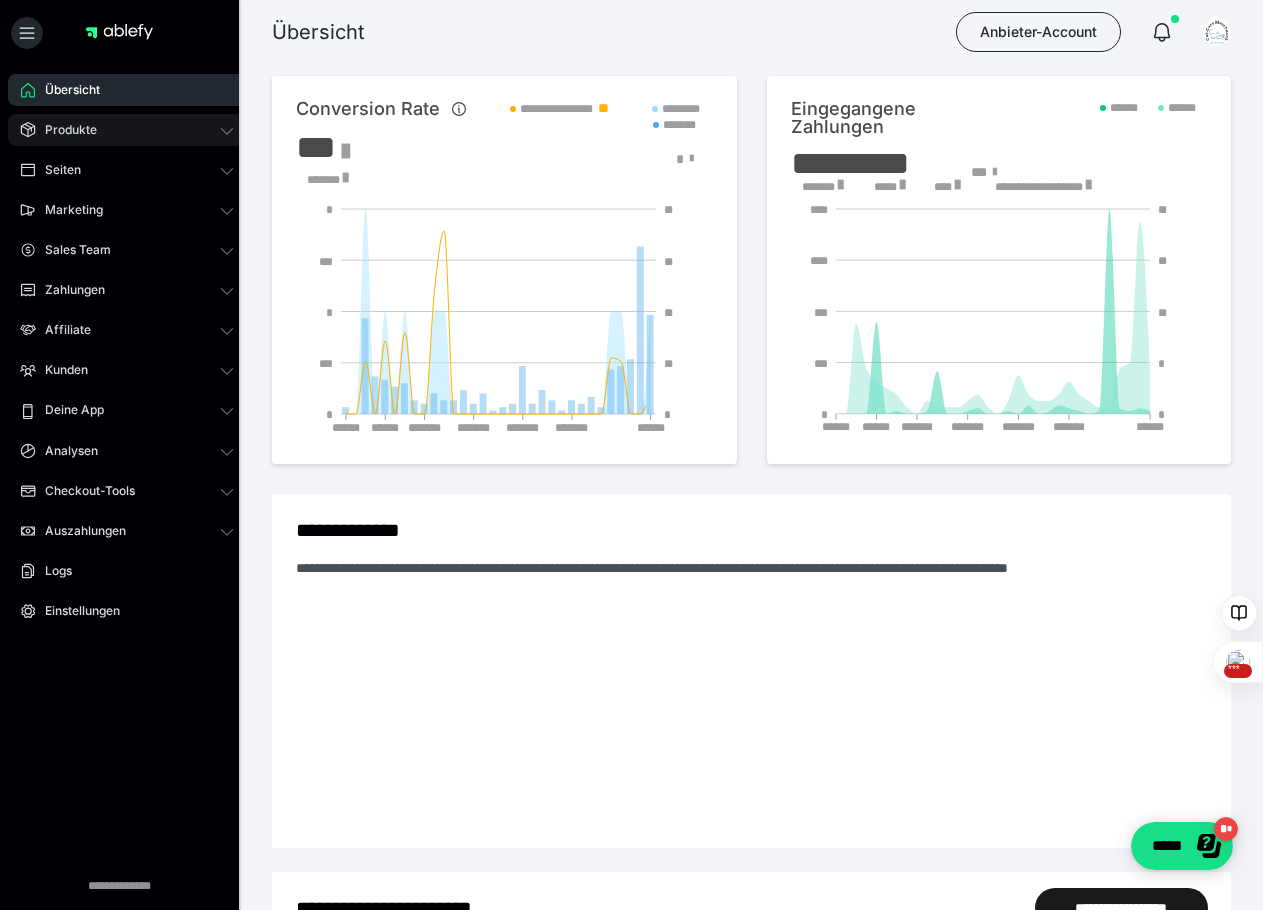 click on "Produkte" at bounding box center (64, 130) 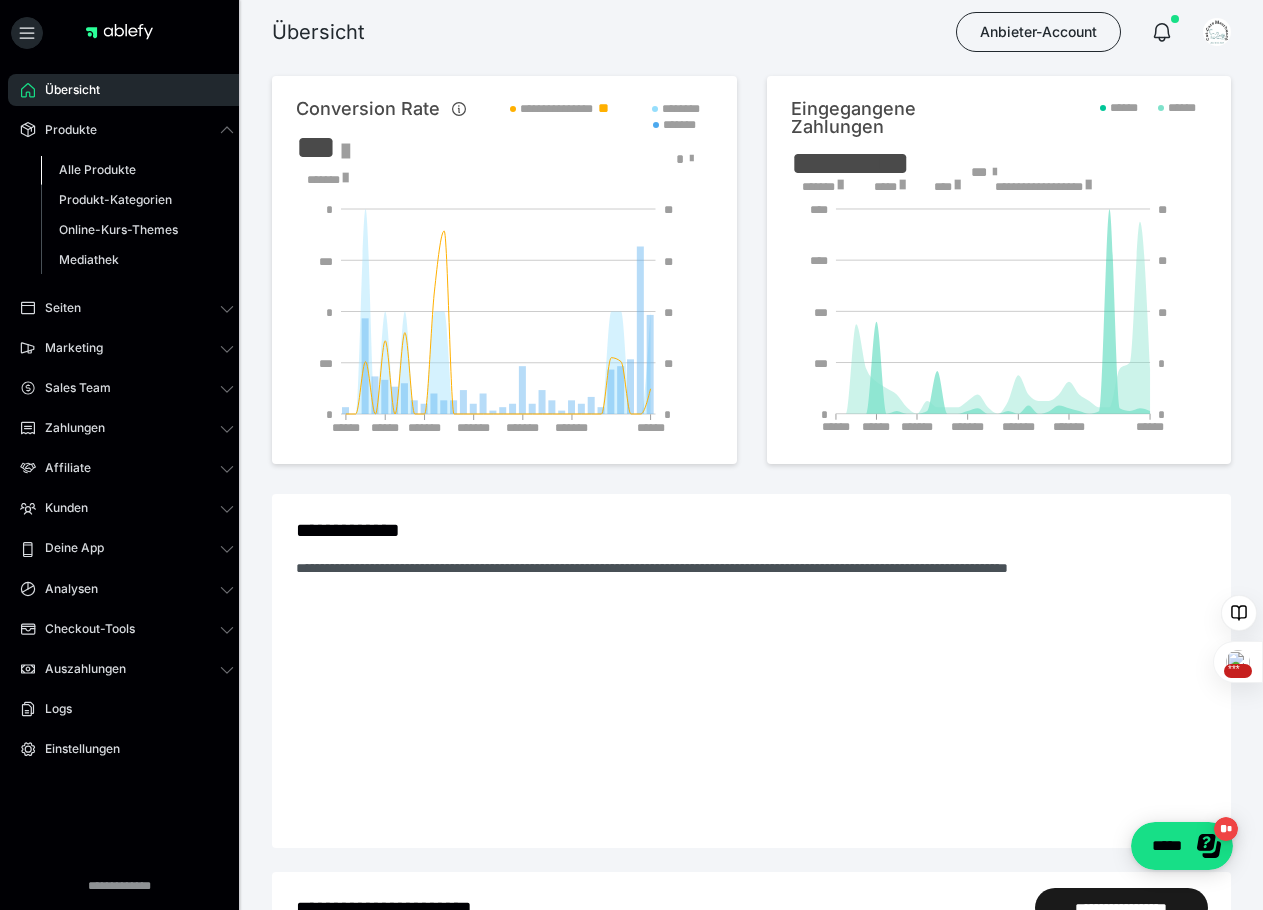 click on "Alle Produkte" at bounding box center [97, 169] 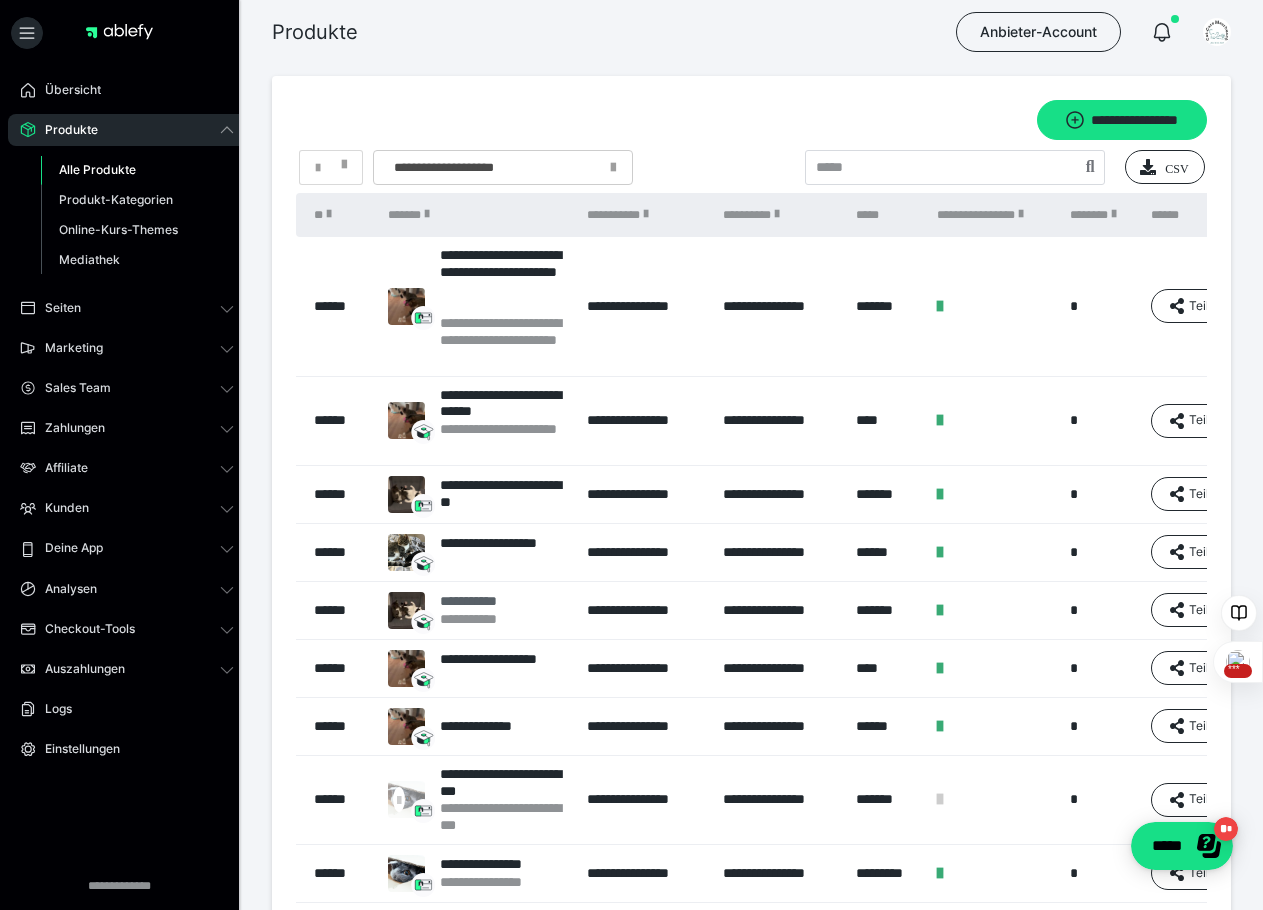 click on "**********" at bounding box center (479, 601) 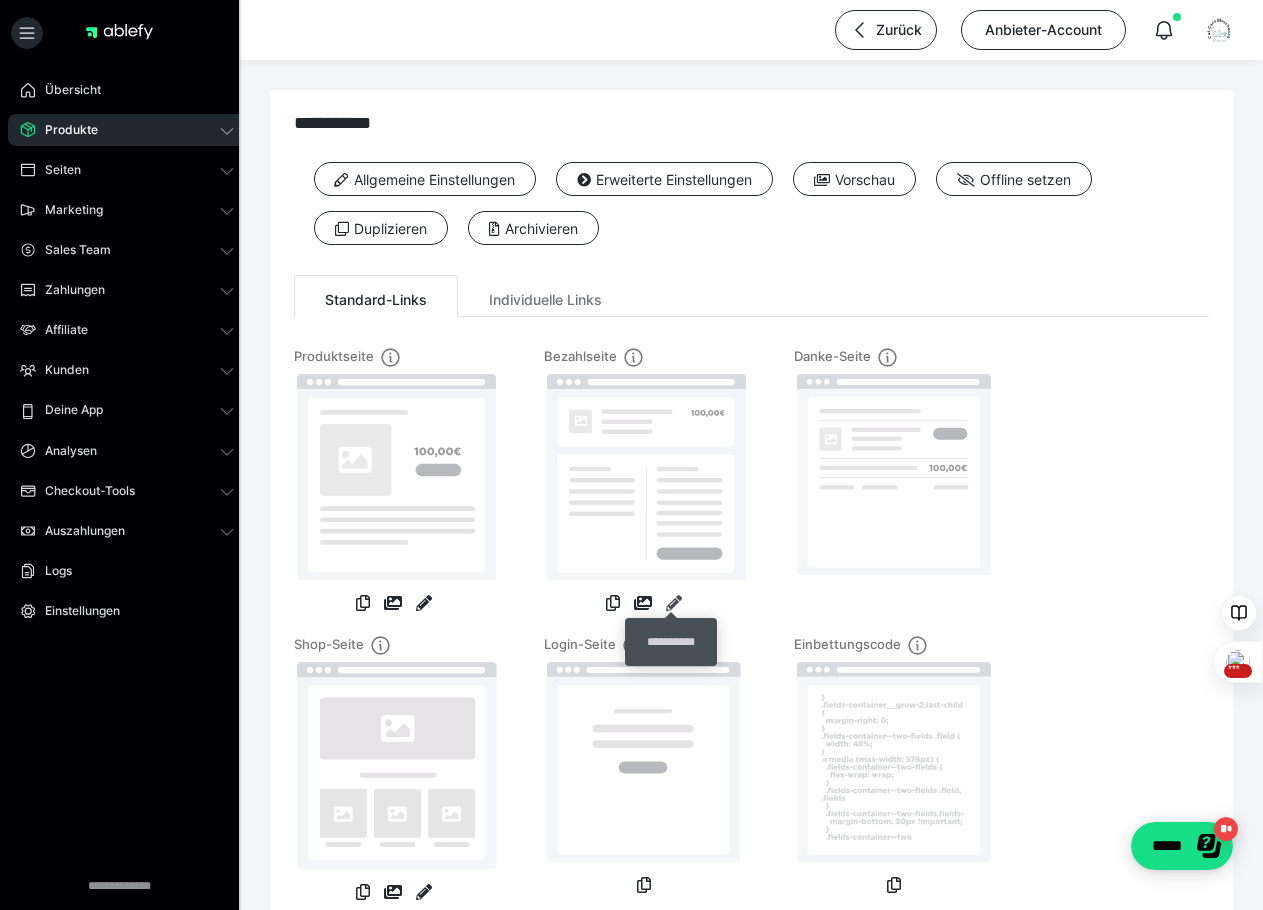 click at bounding box center (674, 603) 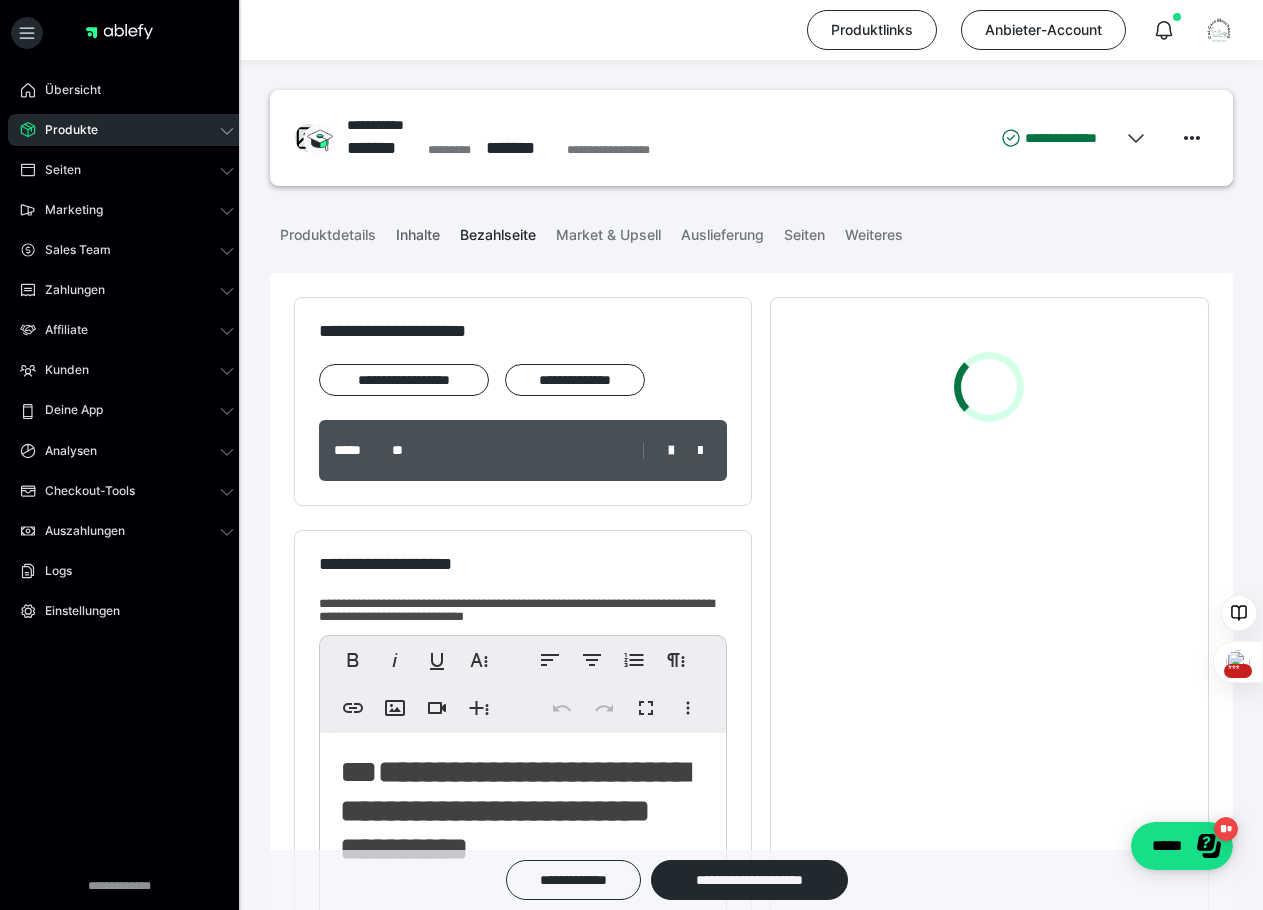 click on "Inhalte" at bounding box center (418, 231) 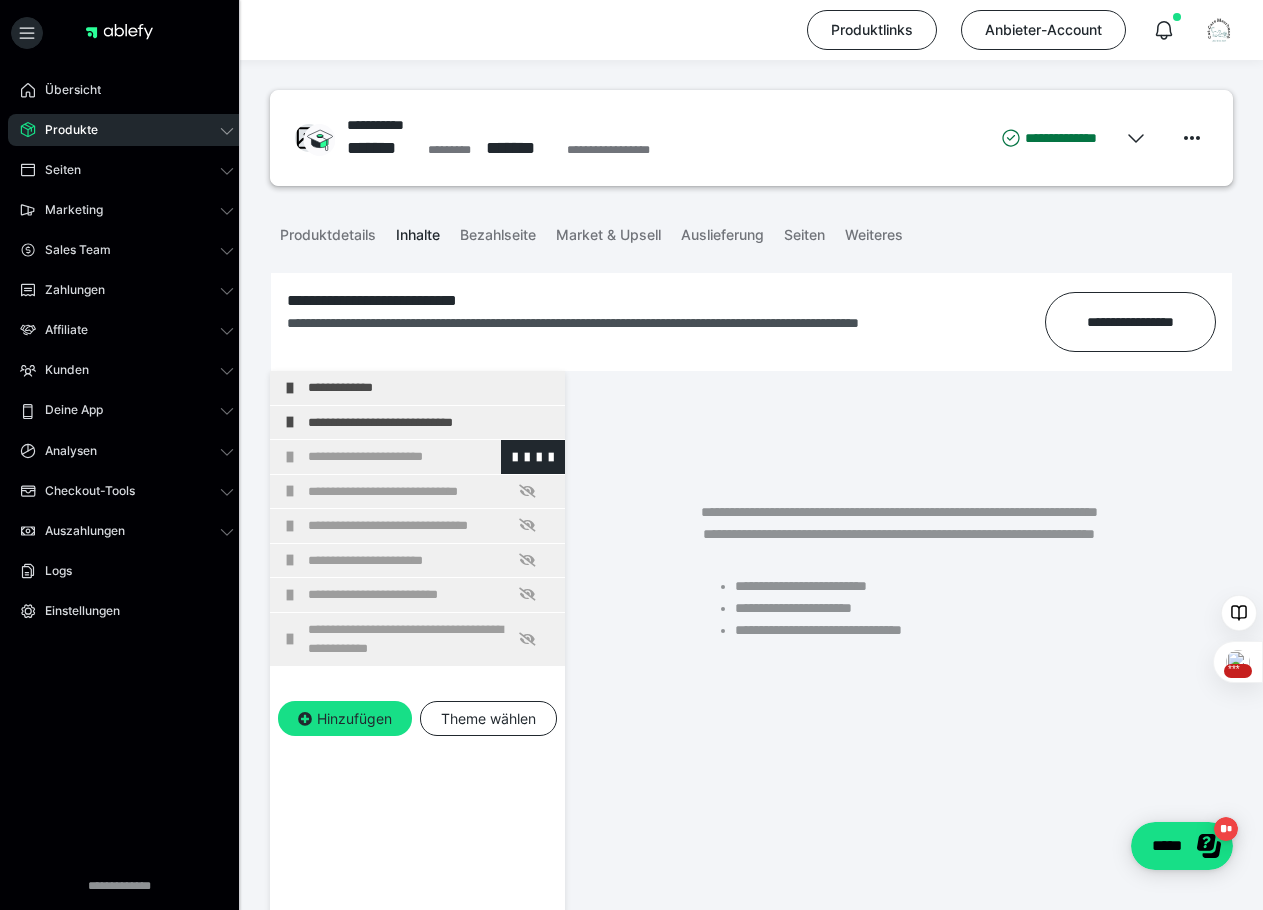click on "**********" at bounding box center [426, 457] 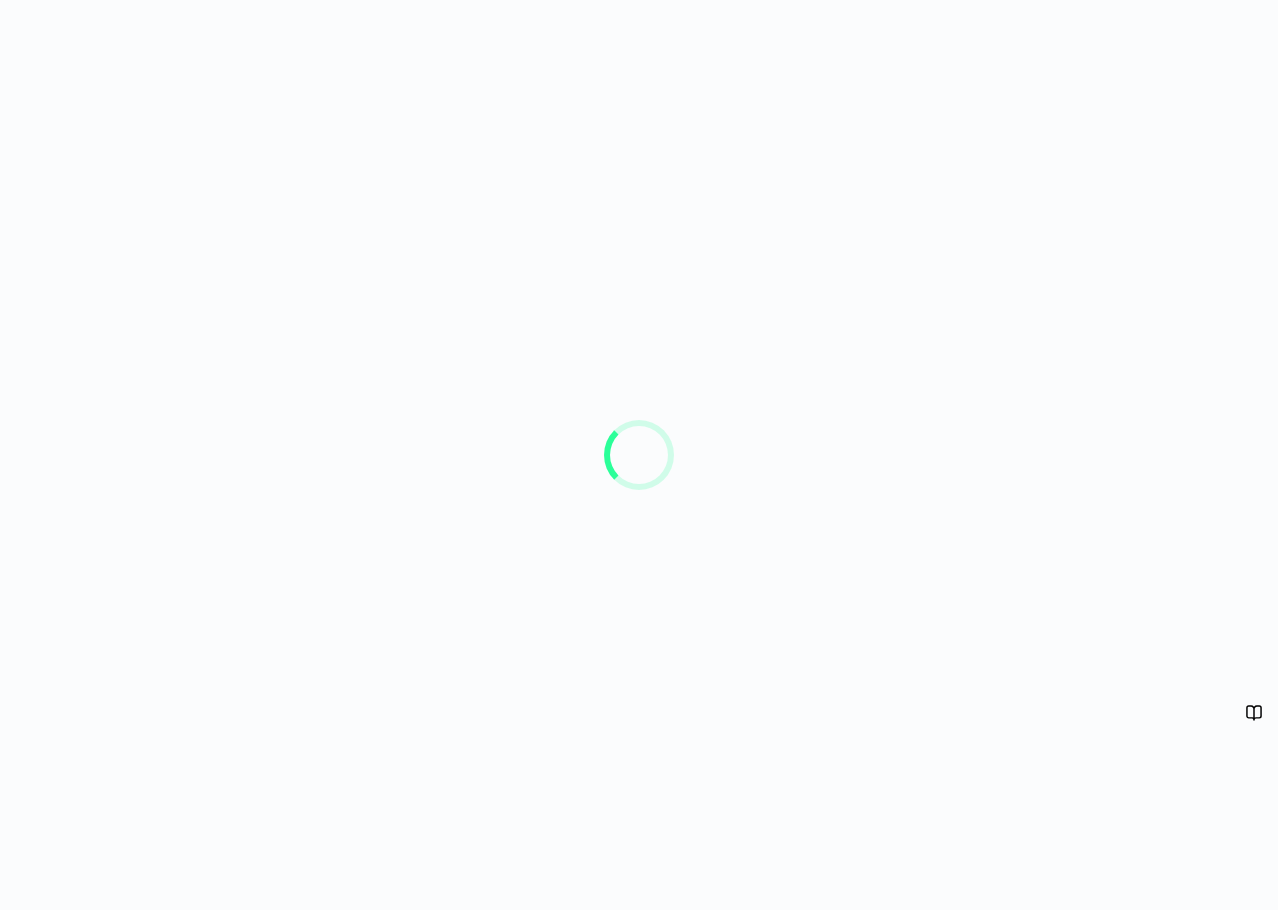scroll, scrollTop: 0, scrollLeft: 0, axis: both 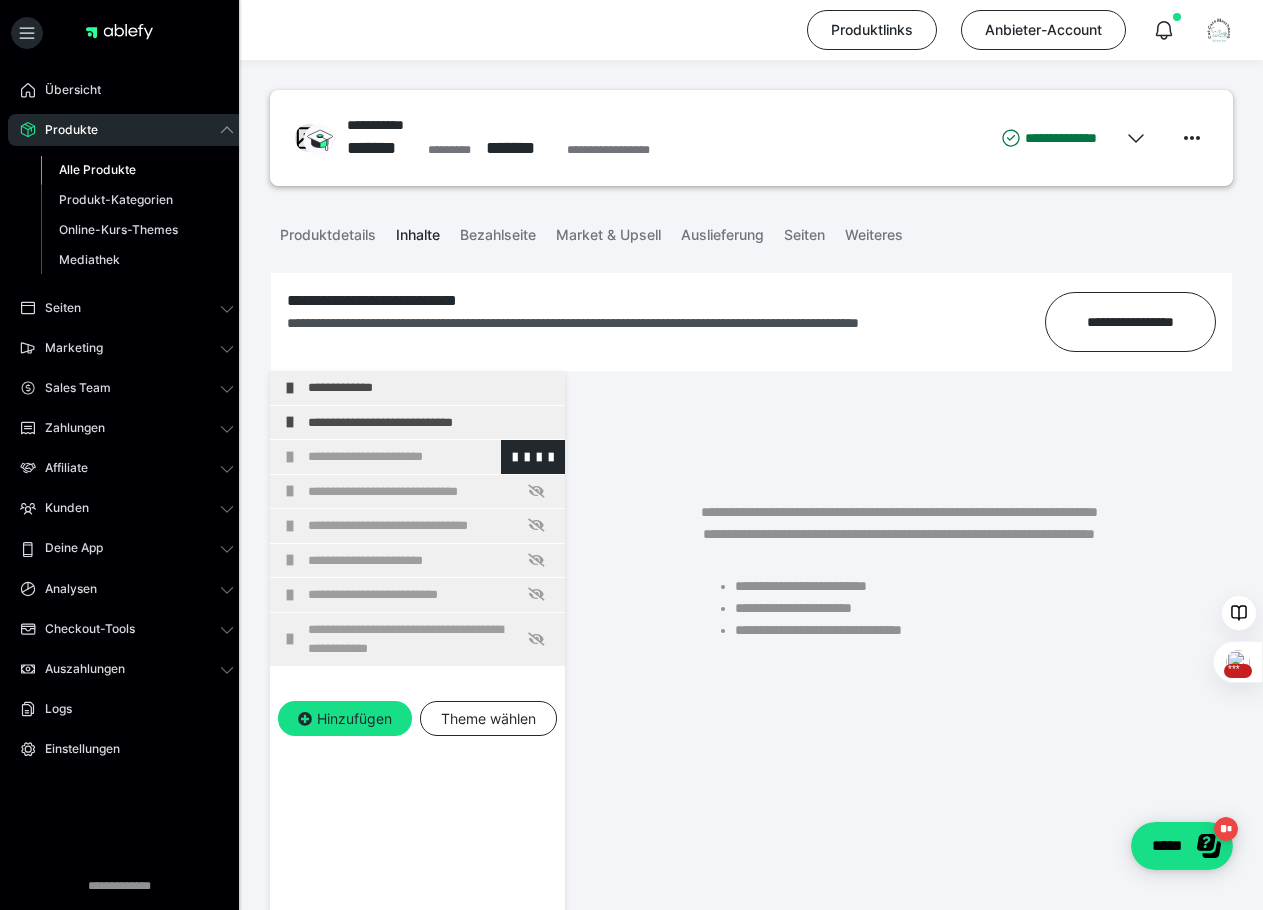 click at bounding box center (290, 457) 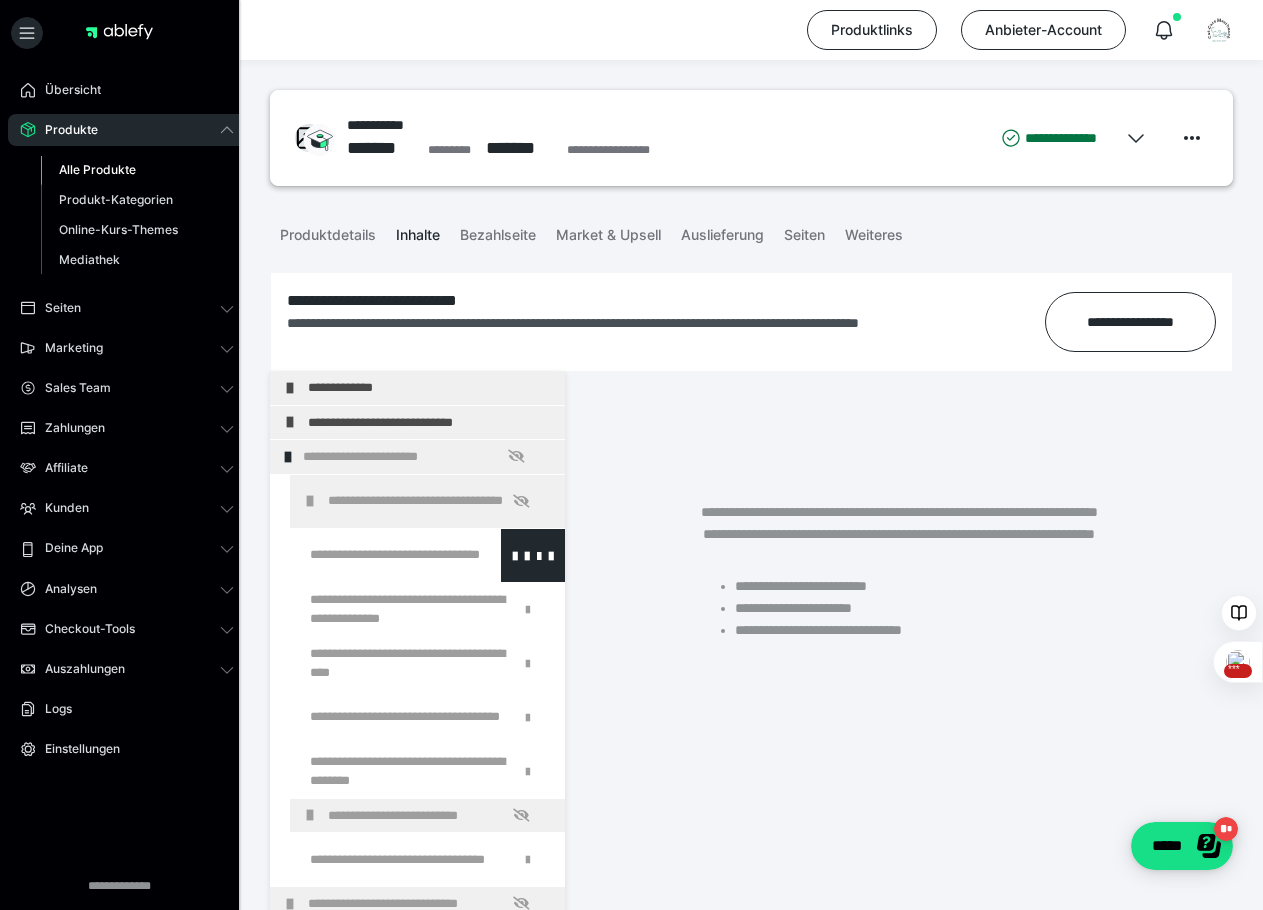 click at bounding box center (375, 555) 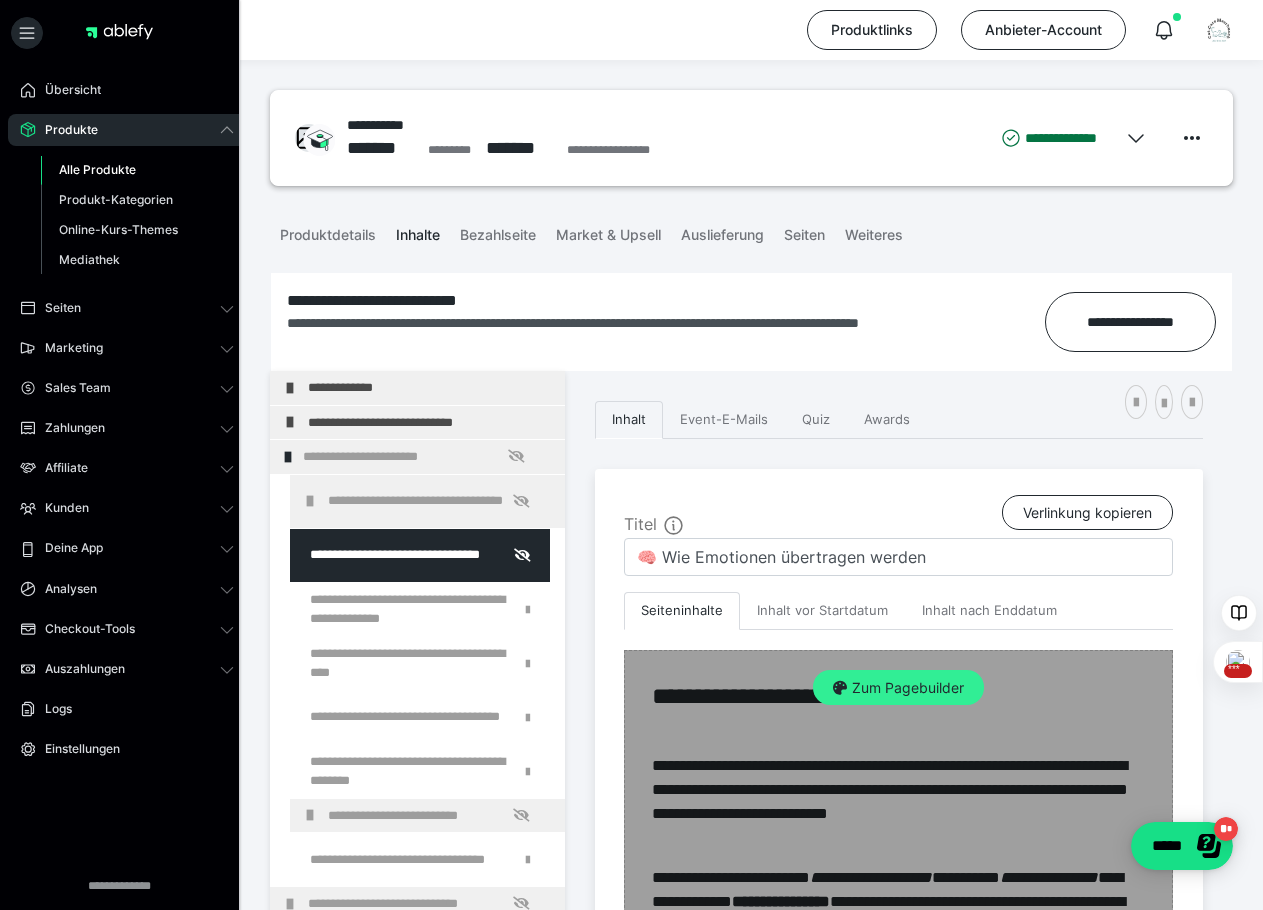 click on "Zum Pagebuilder" at bounding box center [898, 688] 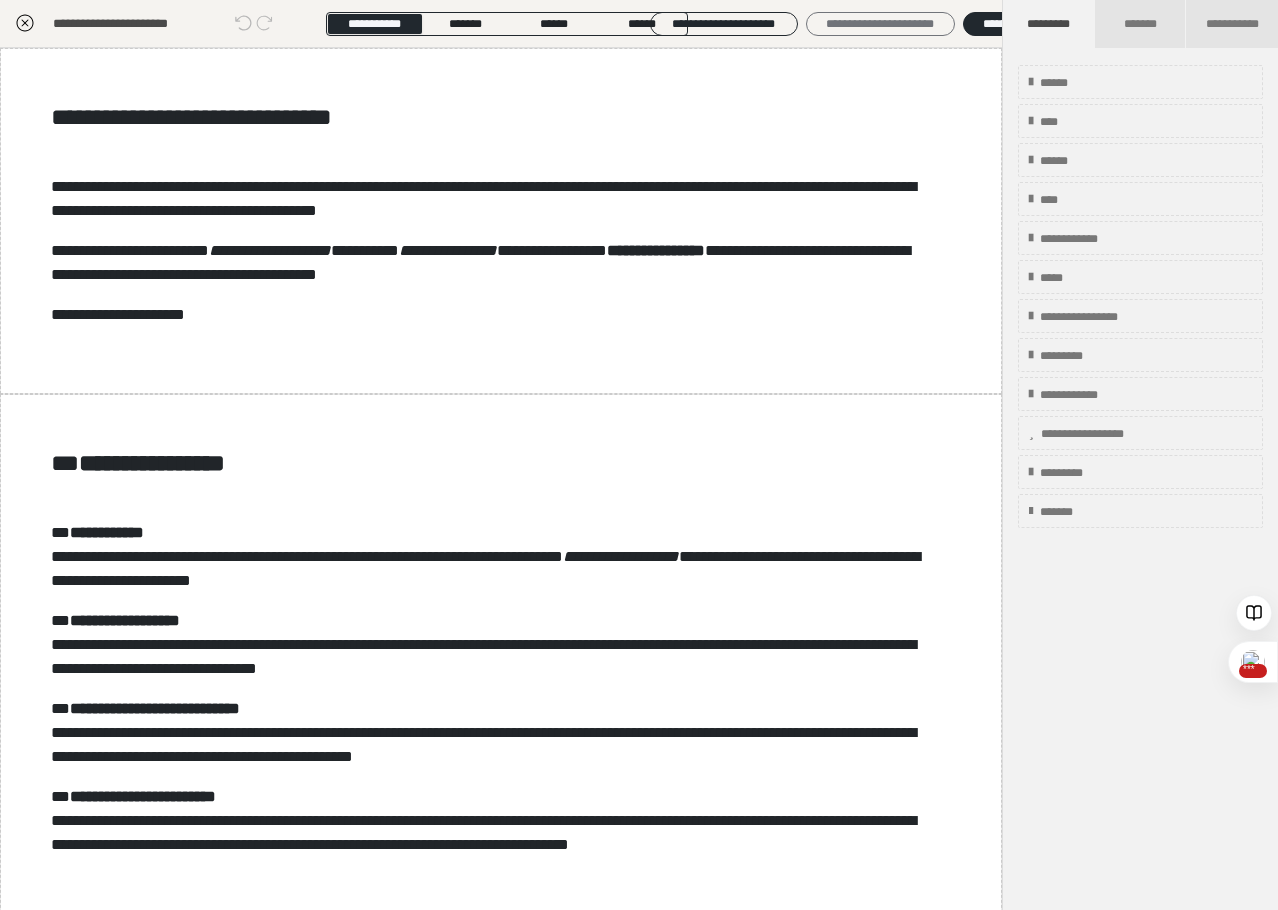 click on "**********" at bounding box center (880, 24) 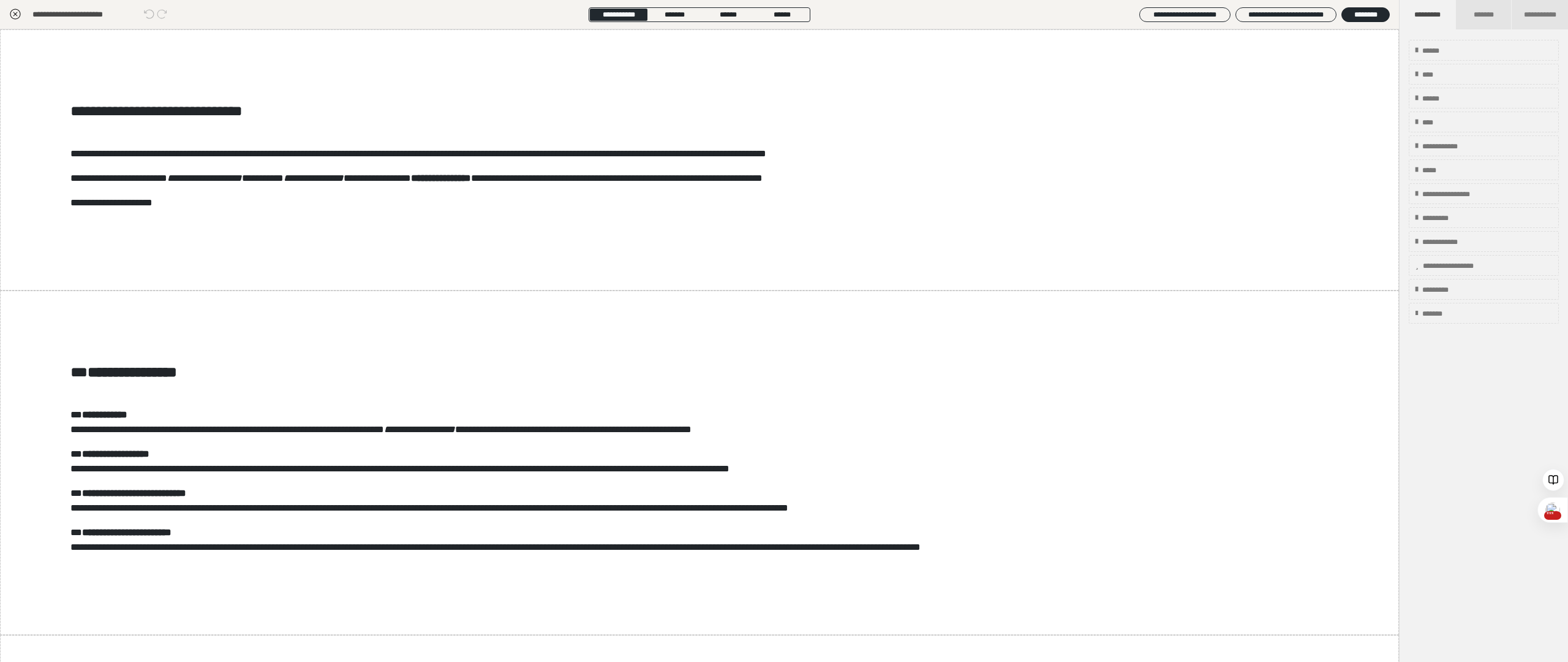 click 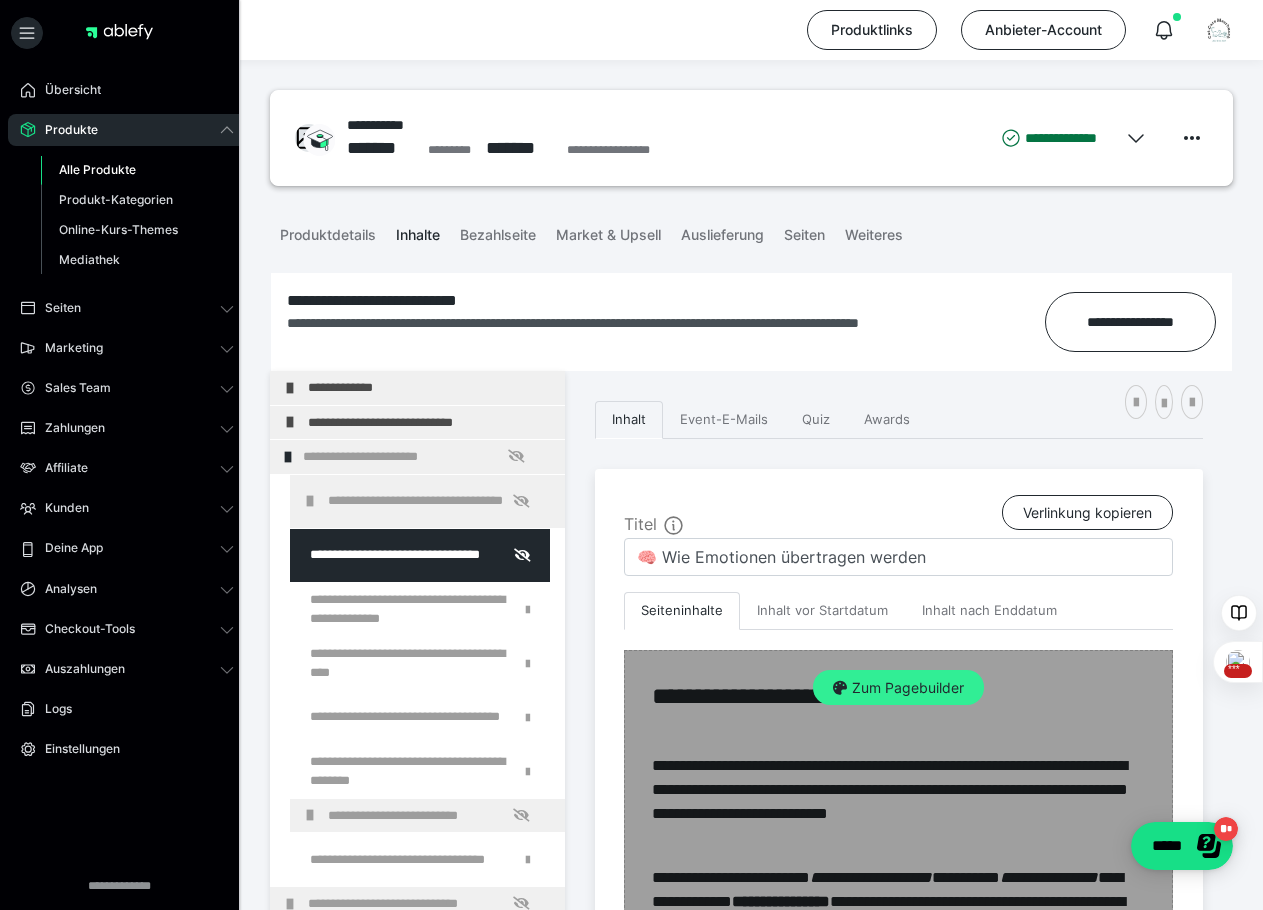 click on "Zum Pagebuilder" at bounding box center [898, 688] 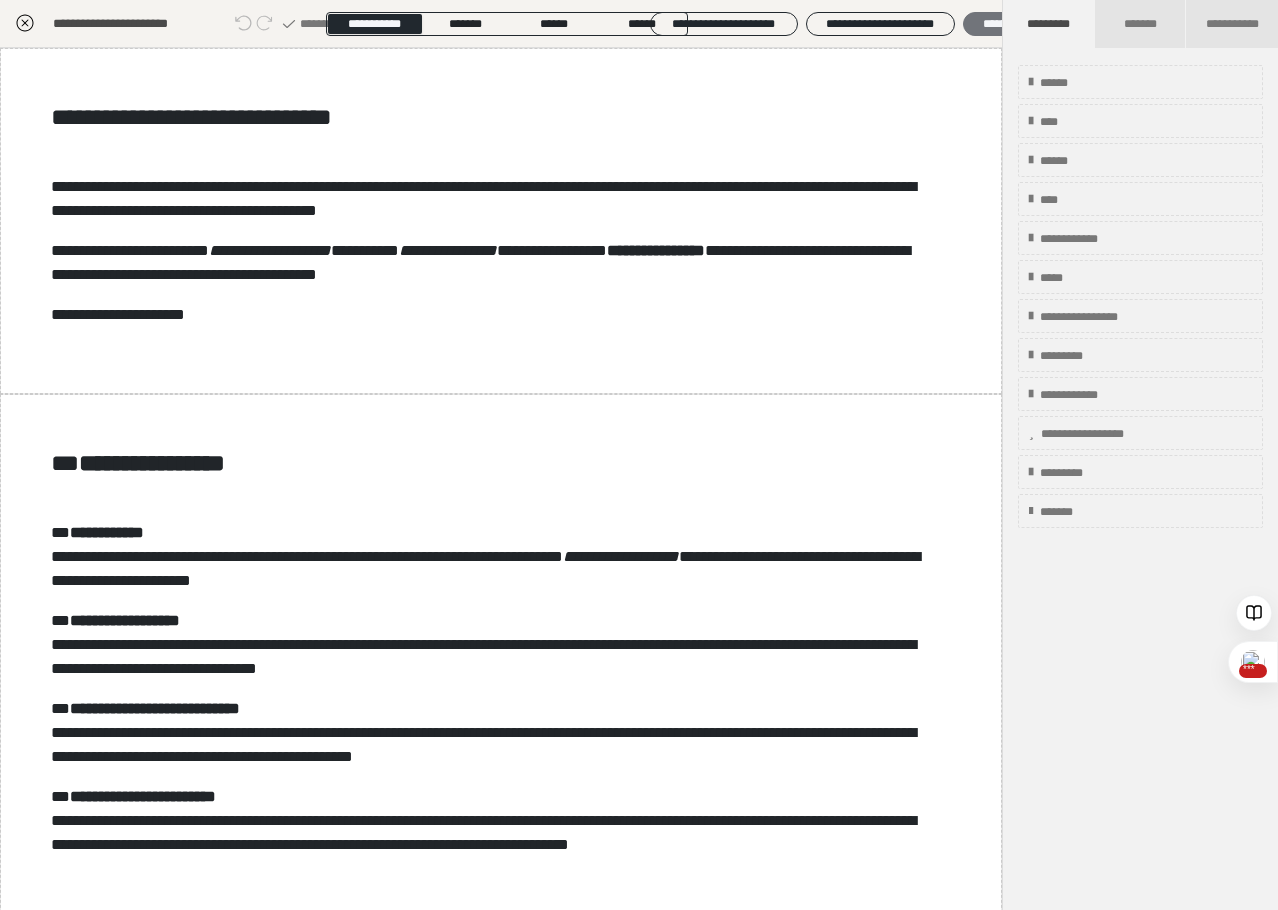 click on "********" at bounding box center [1002, 24] 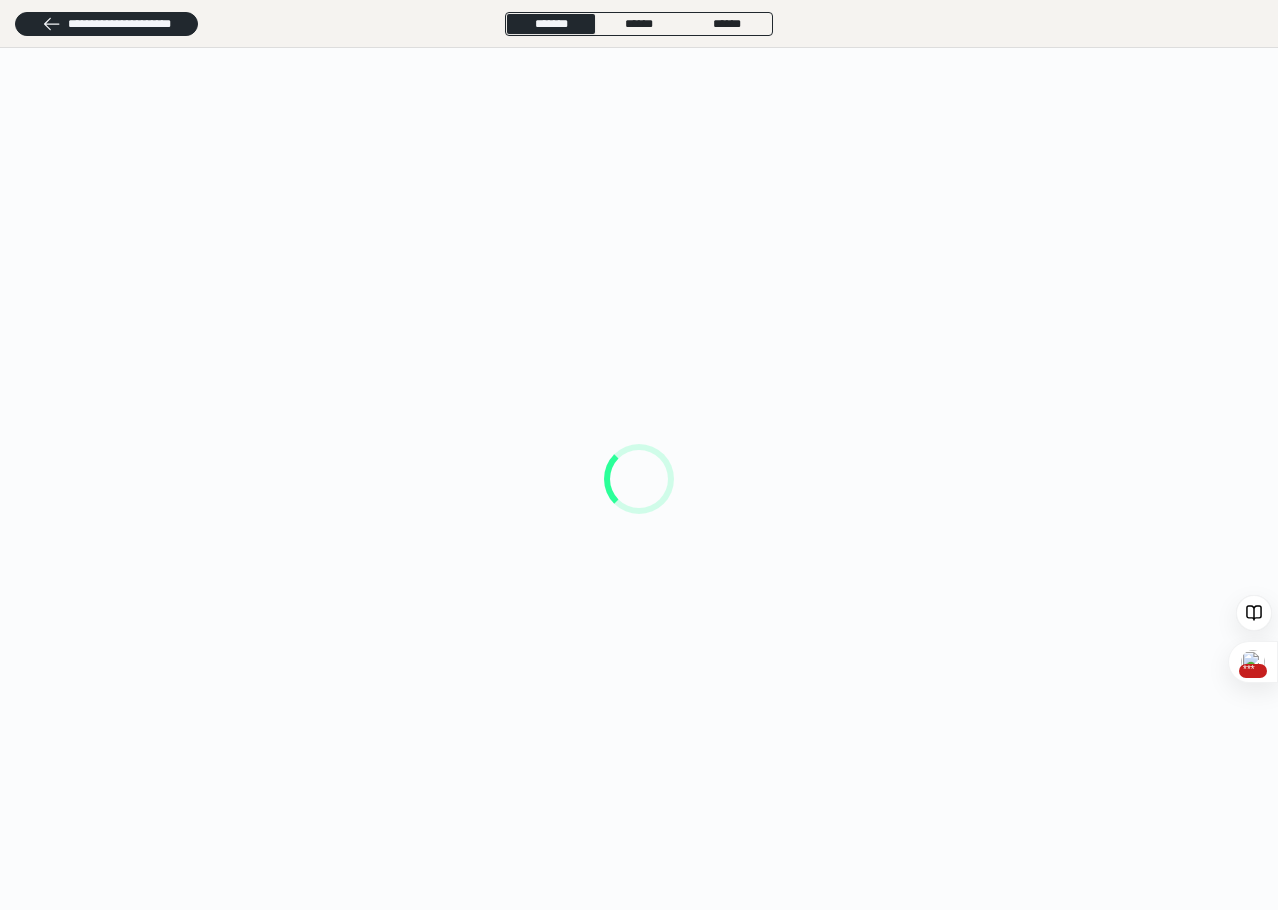 scroll, scrollTop: 0, scrollLeft: 0, axis: both 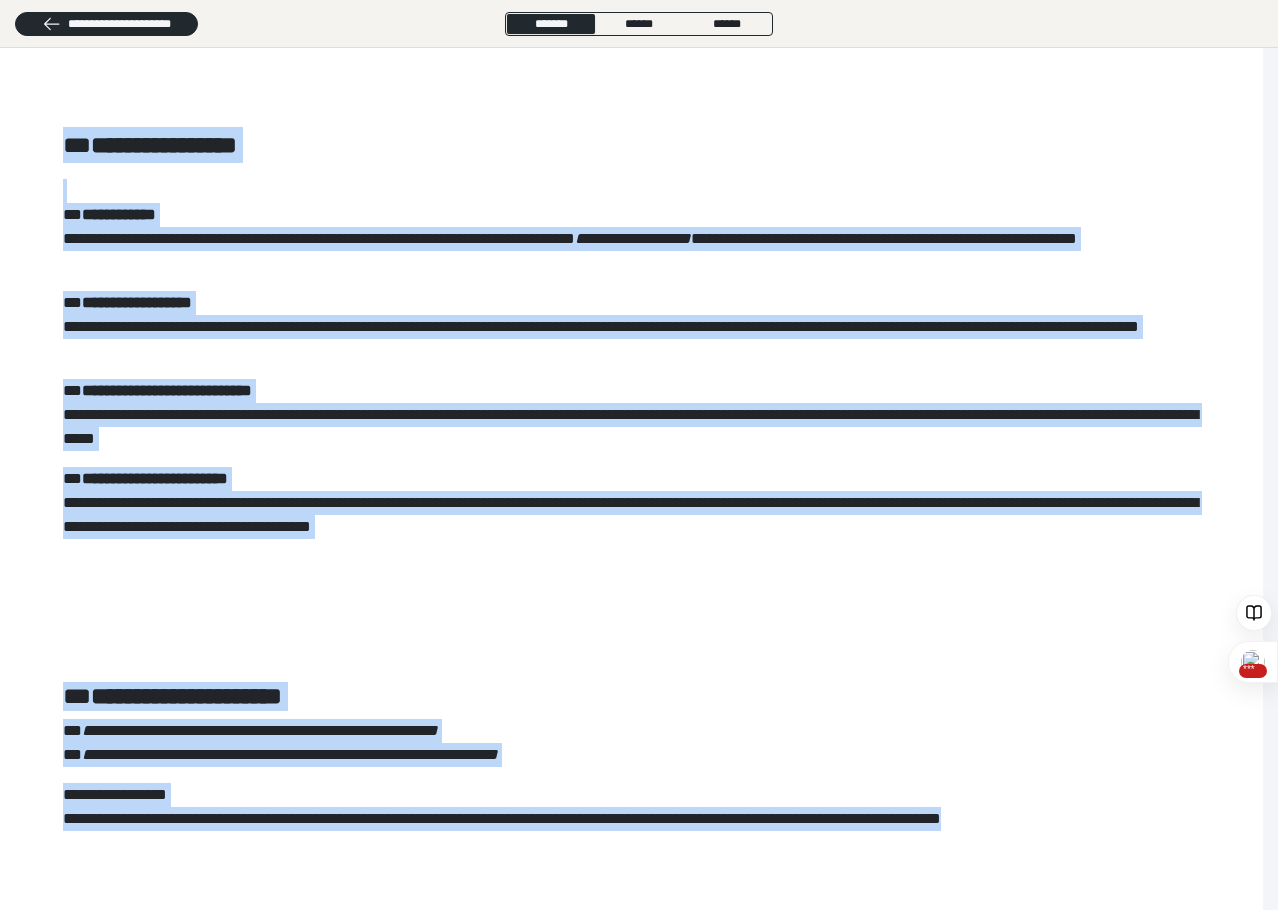 drag, startPoint x: 64, startPoint y: 126, endPoint x: 1419, endPoint y: 943, distance: 1582.2496 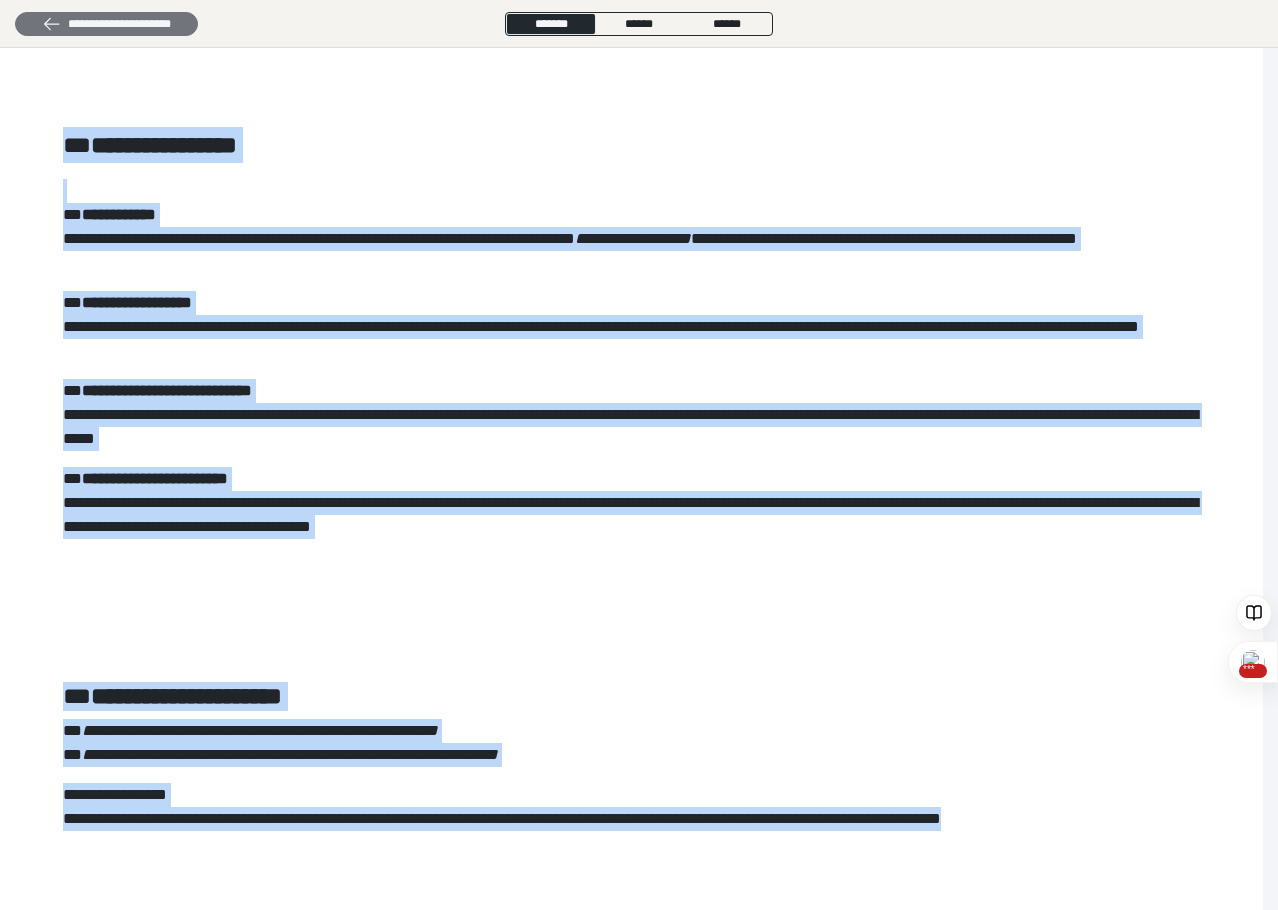 click on "**********" at bounding box center [106, 24] 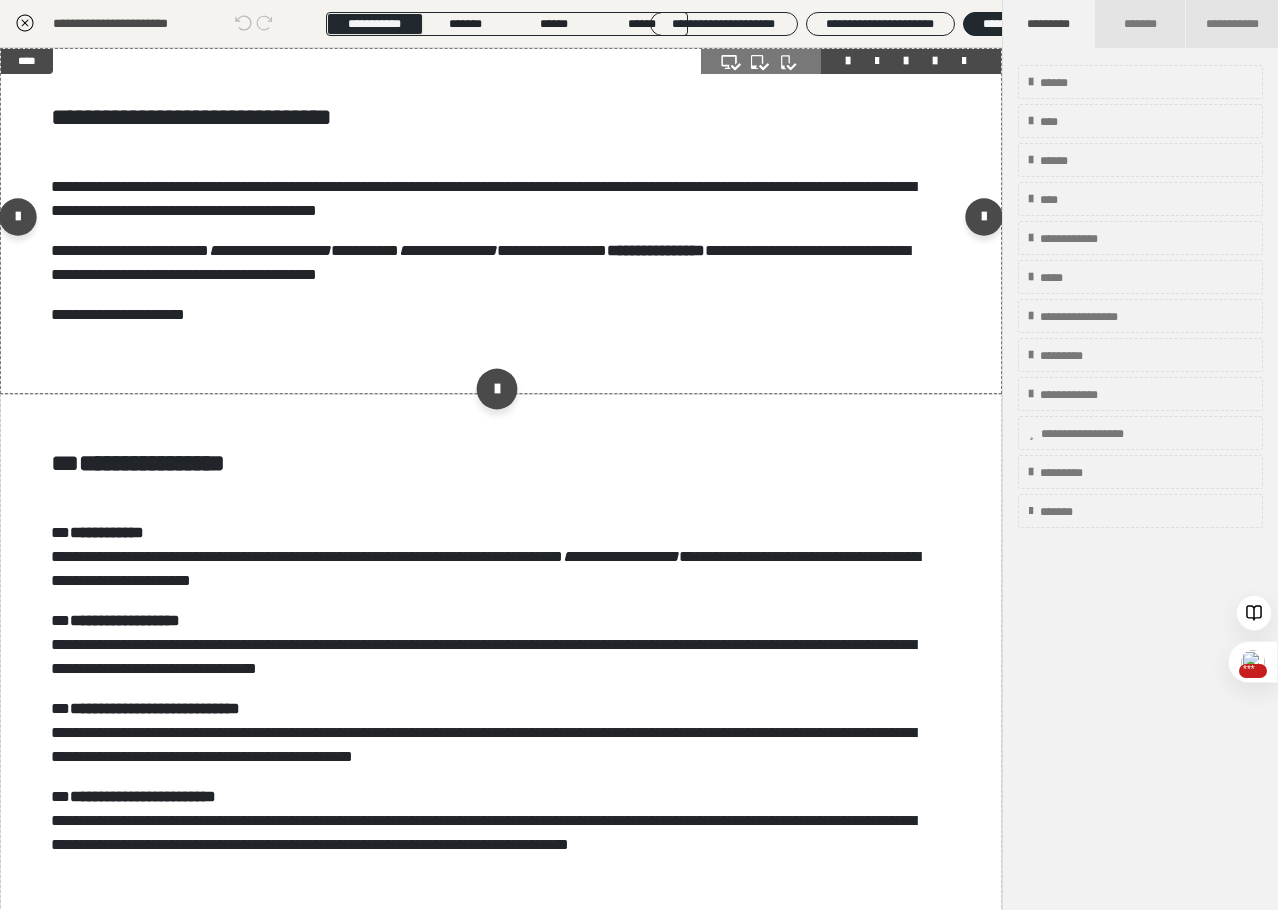 click at bounding box center (496, 388) 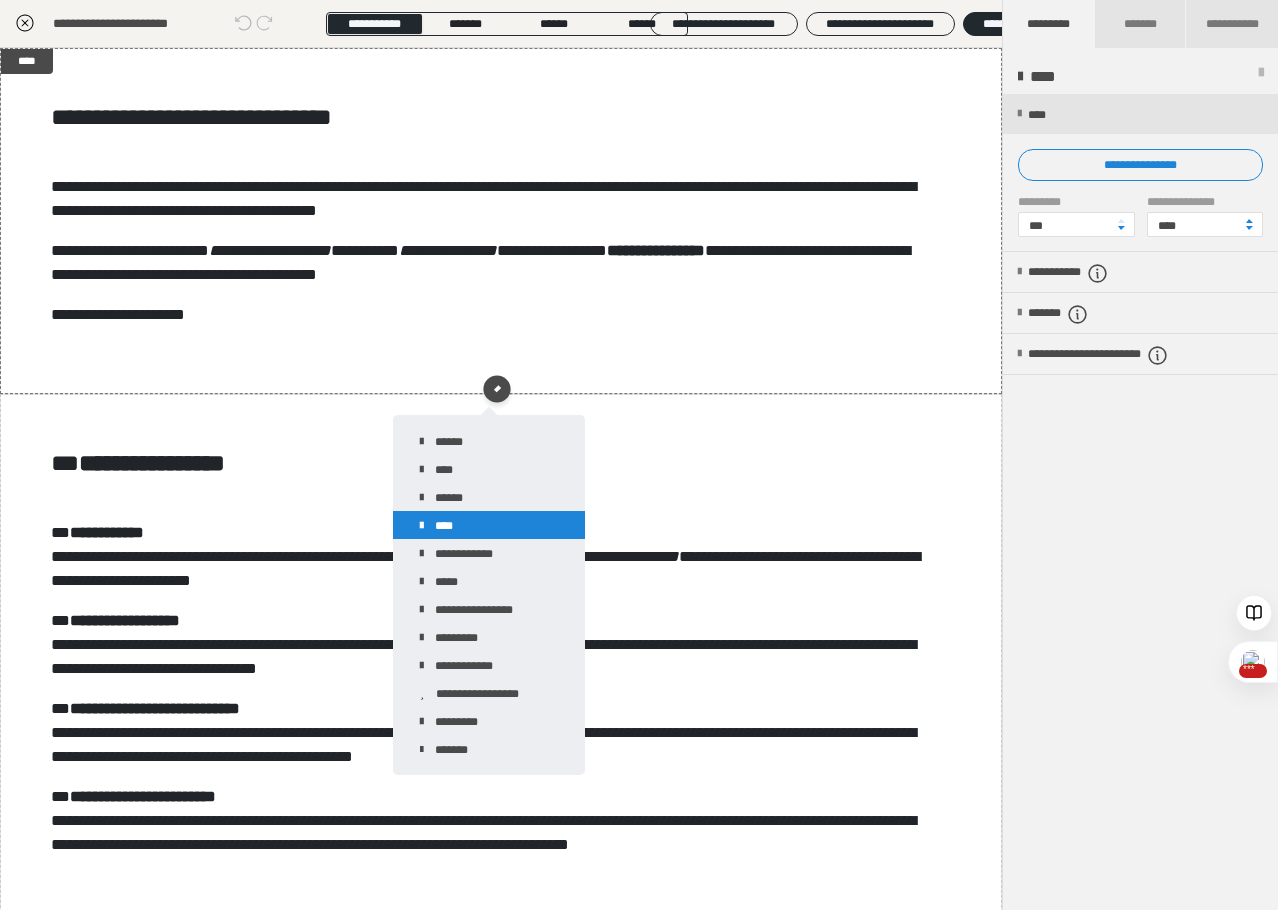 click on "****" at bounding box center [489, 525] 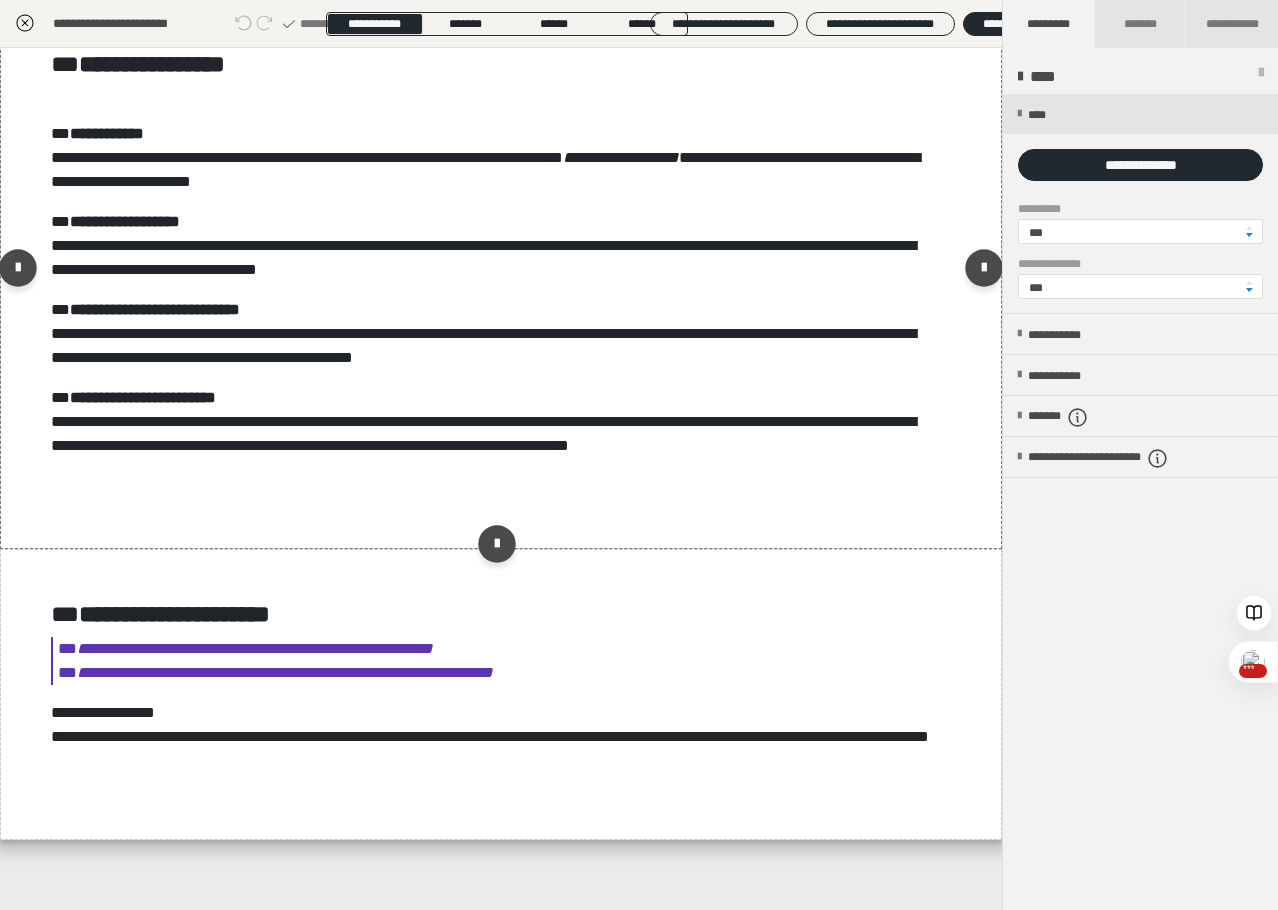 scroll, scrollTop: 711, scrollLeft: 0, axis: vertical 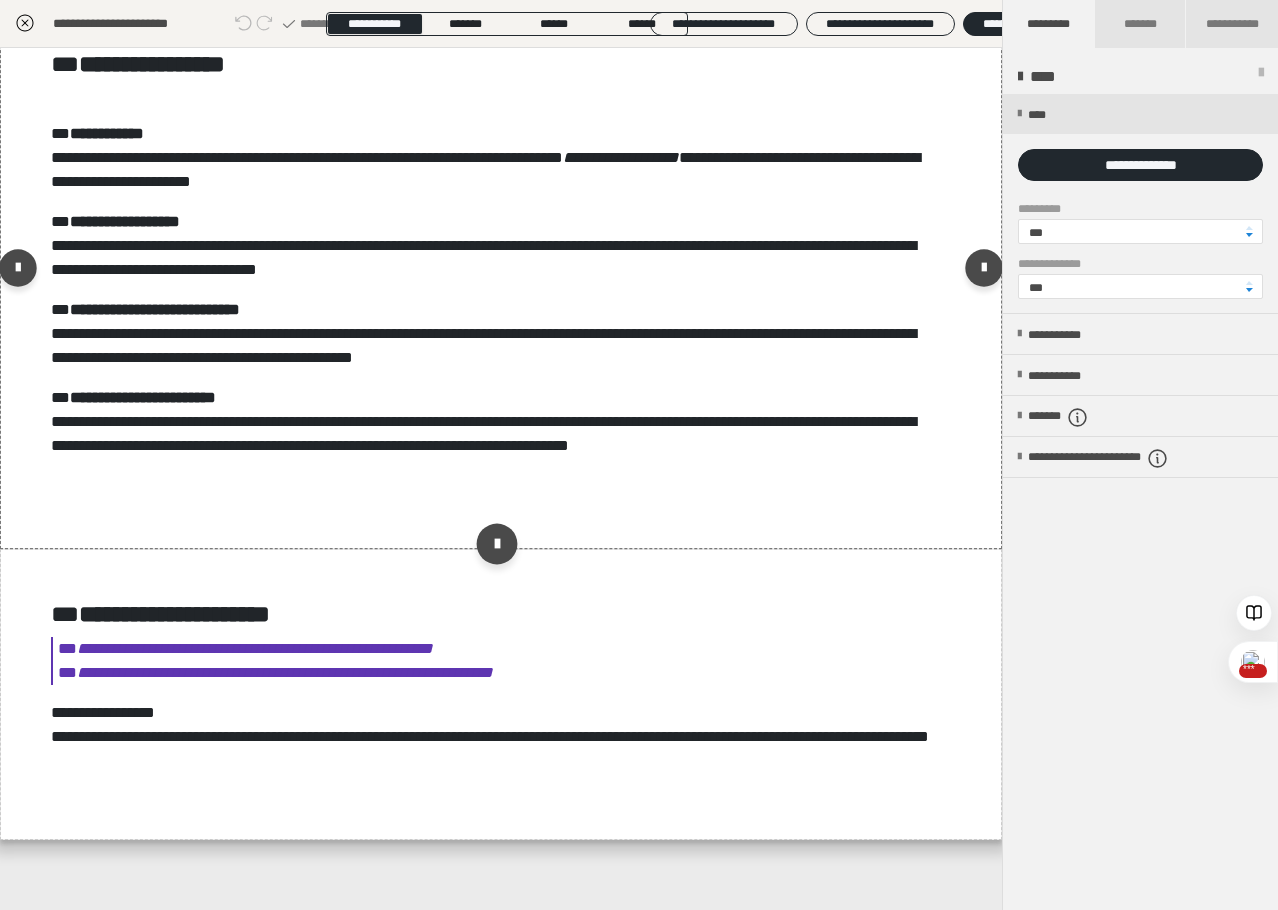 click at bounding box center [496, 543] 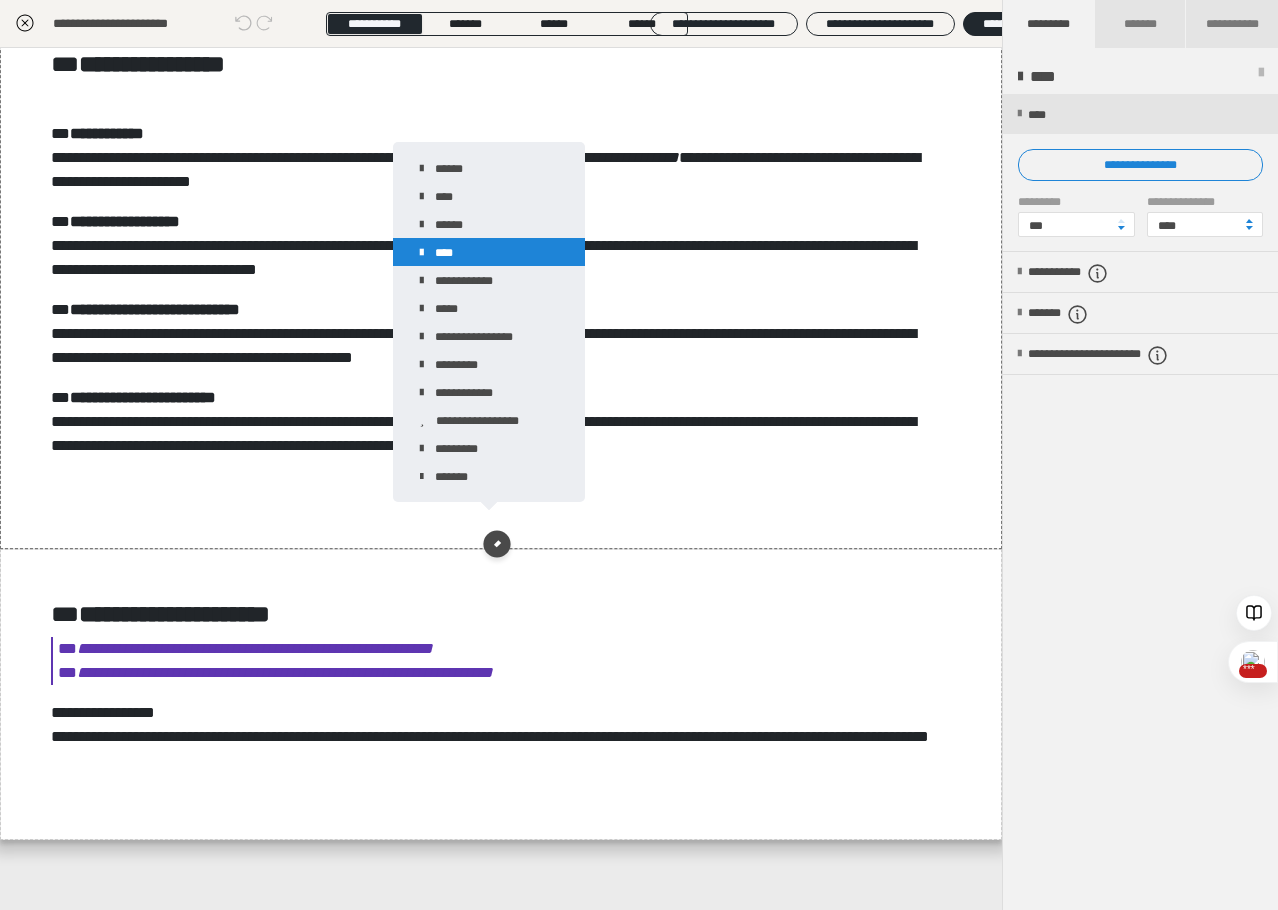 click on "****" at bounding box center [489, 252] 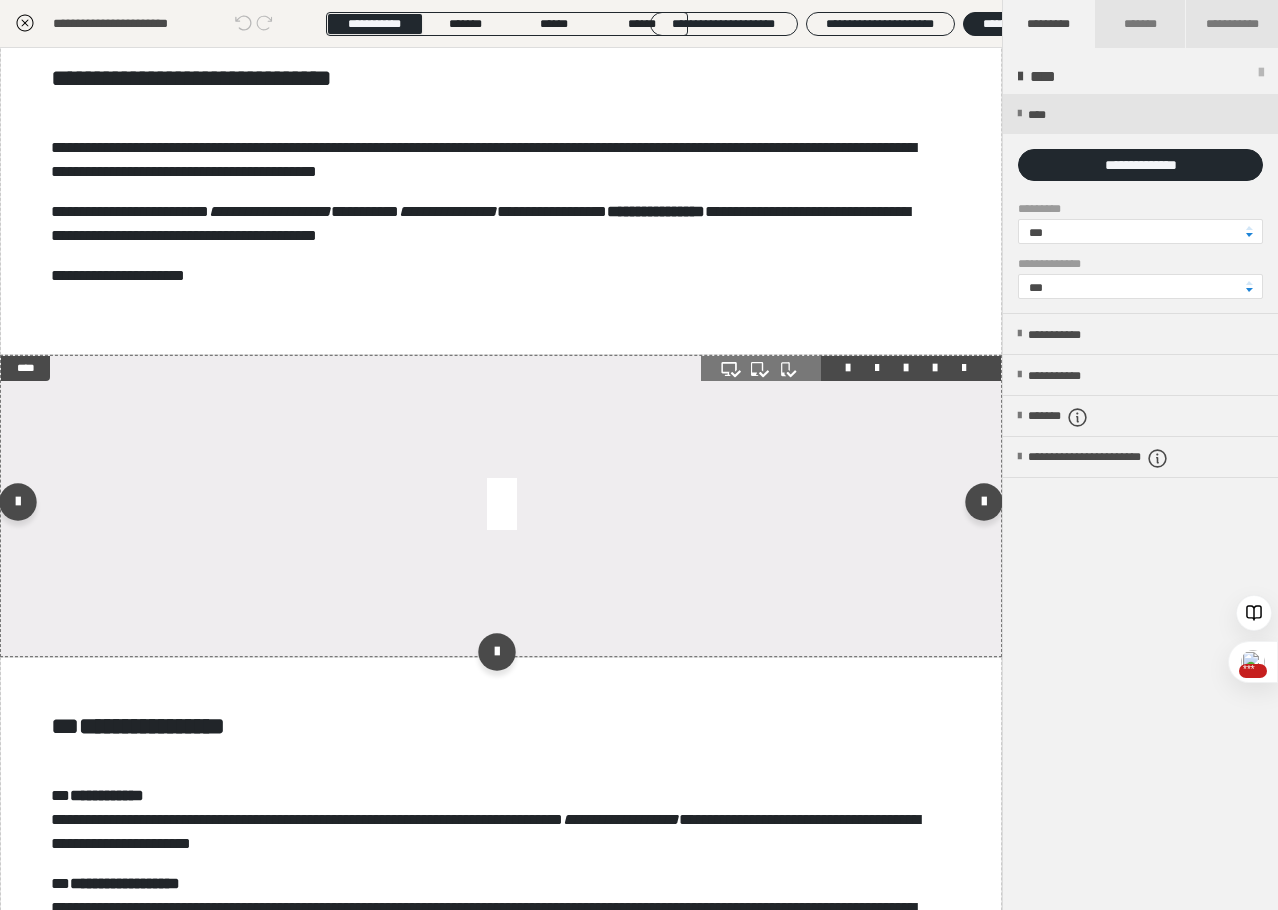 scroll, scrollTop: 0, scrollLeft: 0, axis: both 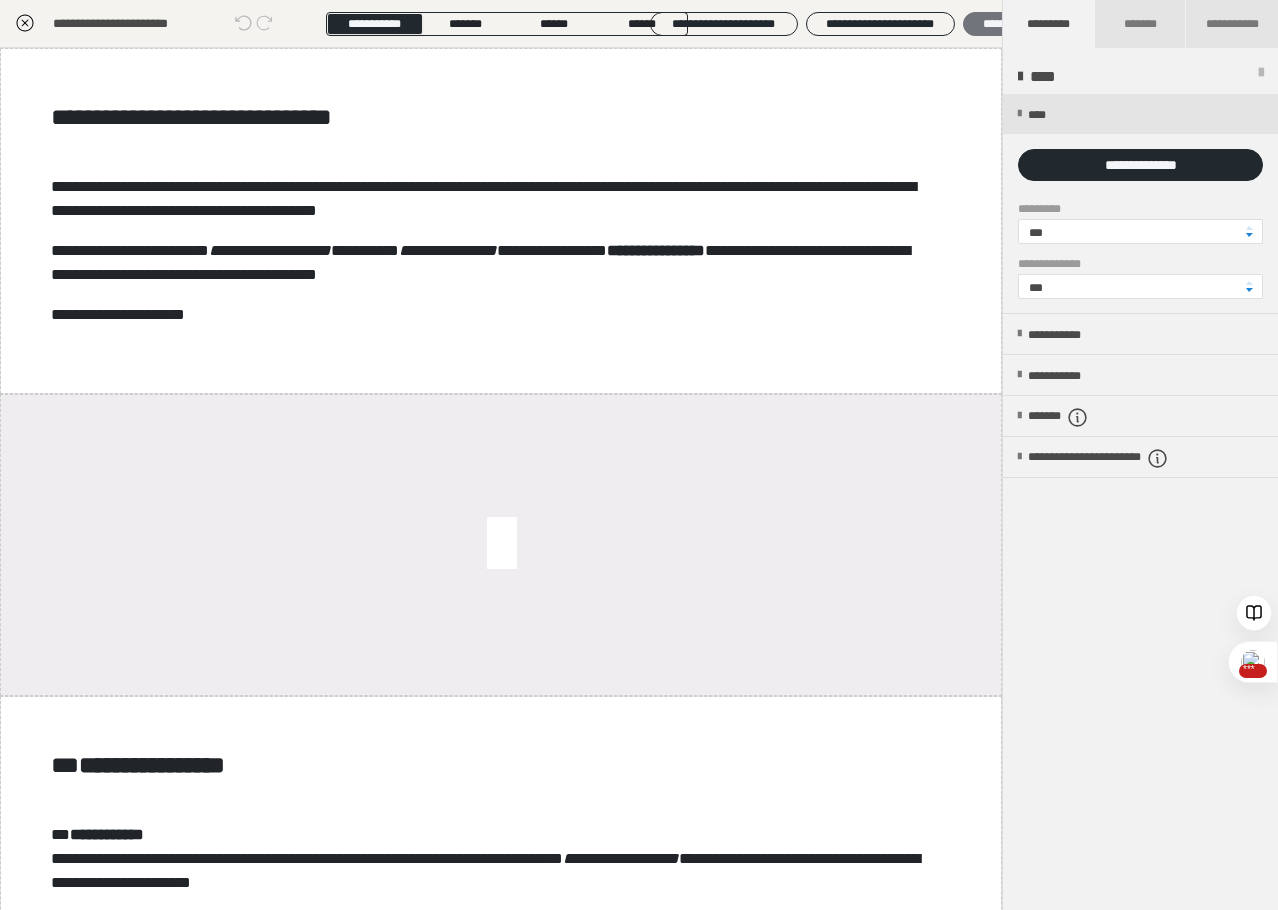 click on "********" at bounding box center (1002, 24) 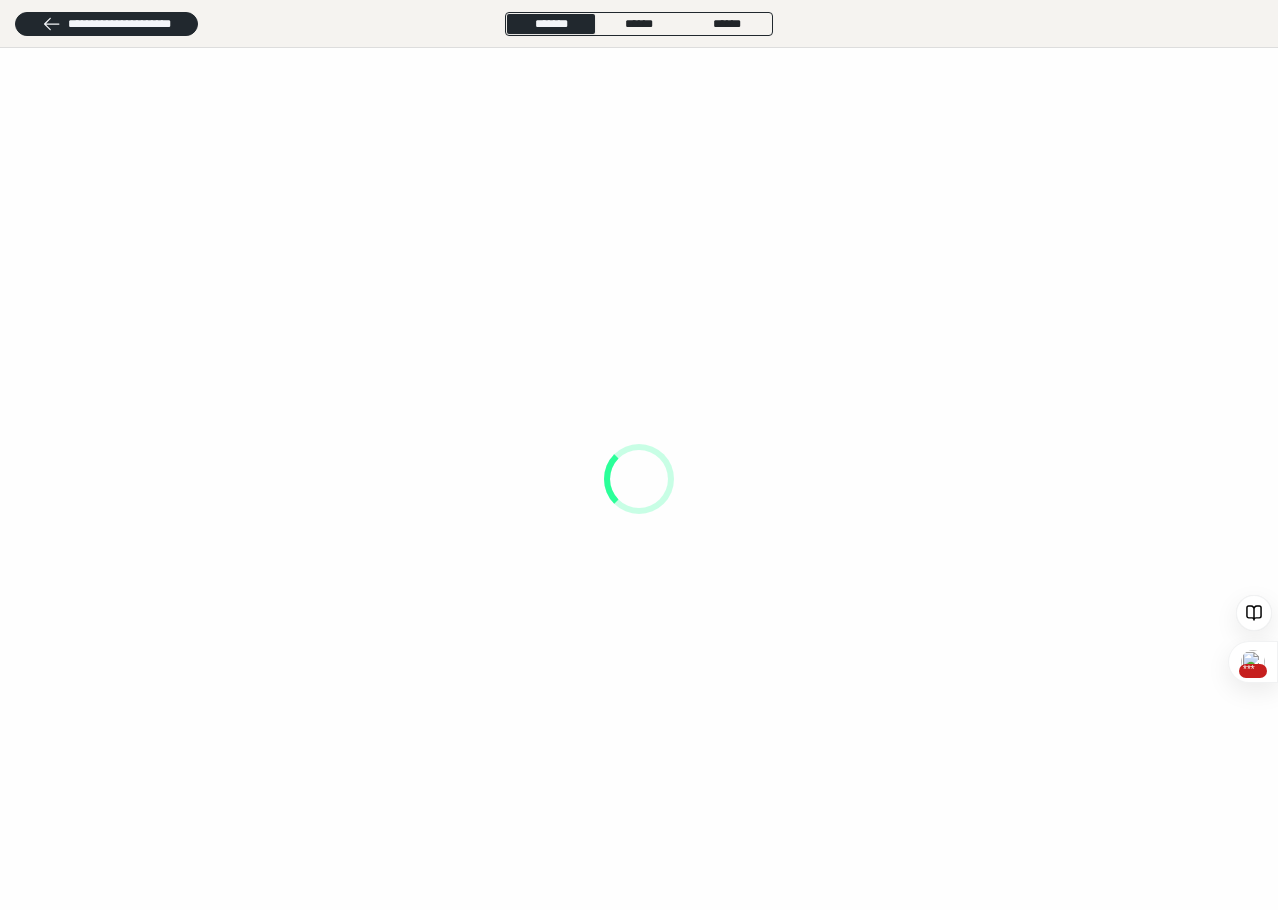scroll, scrollTop: 0, scrollLeft: 0, axis: both 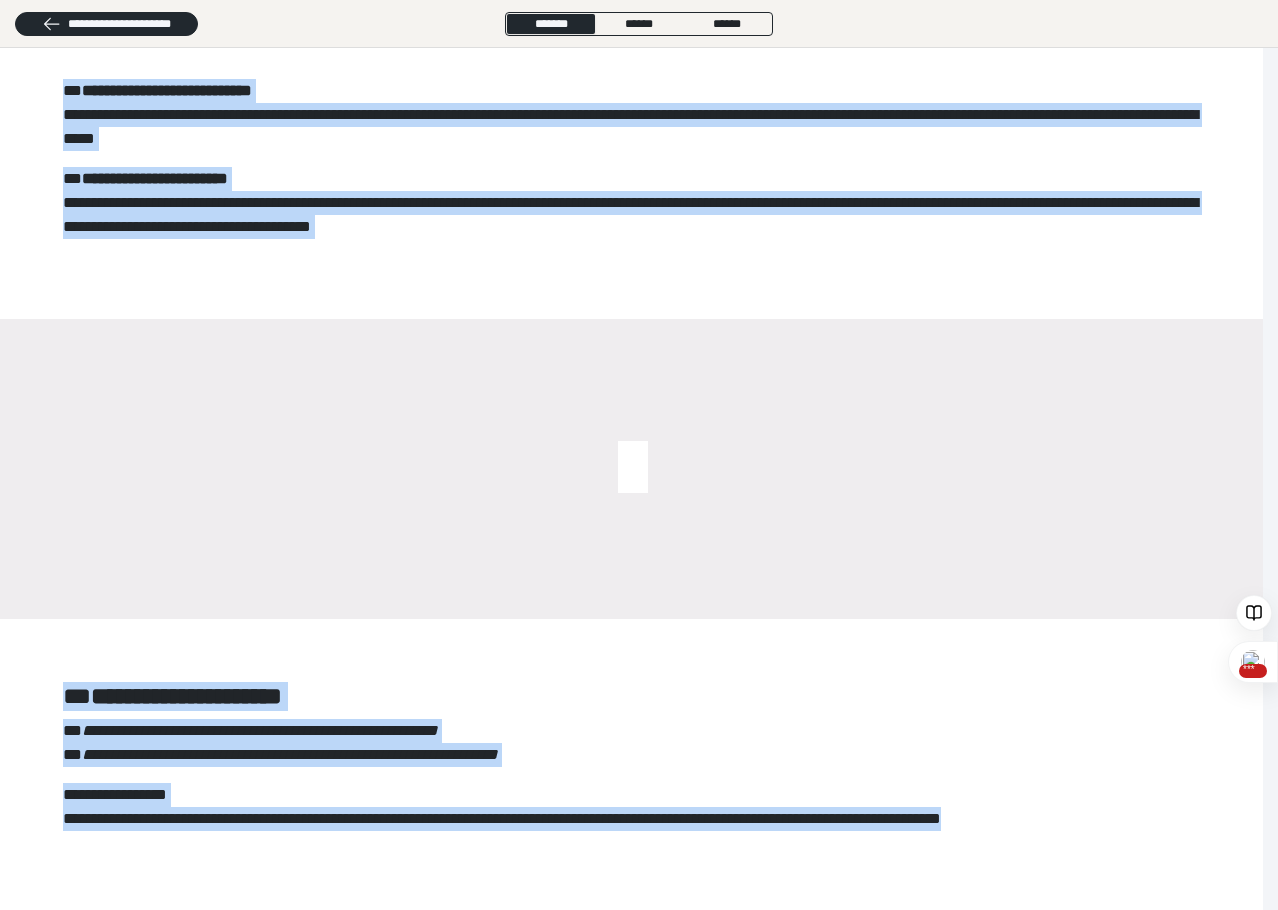 drag, startPoint x: 66, startPoint y: 125, endPoint x: 1337, endPoint y: 943, distance: 1511.4778 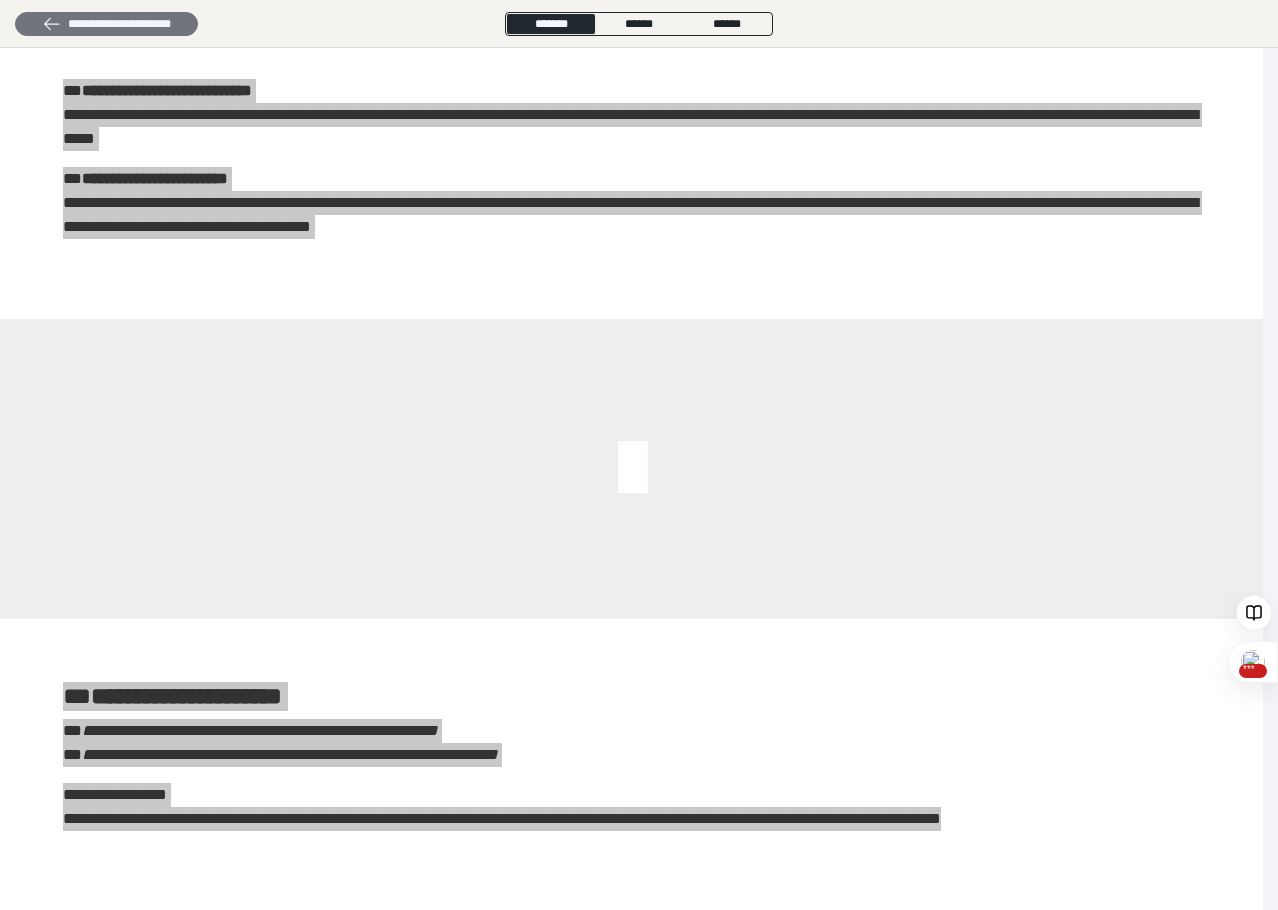 click on "**********" at bounding box center [106, 24] 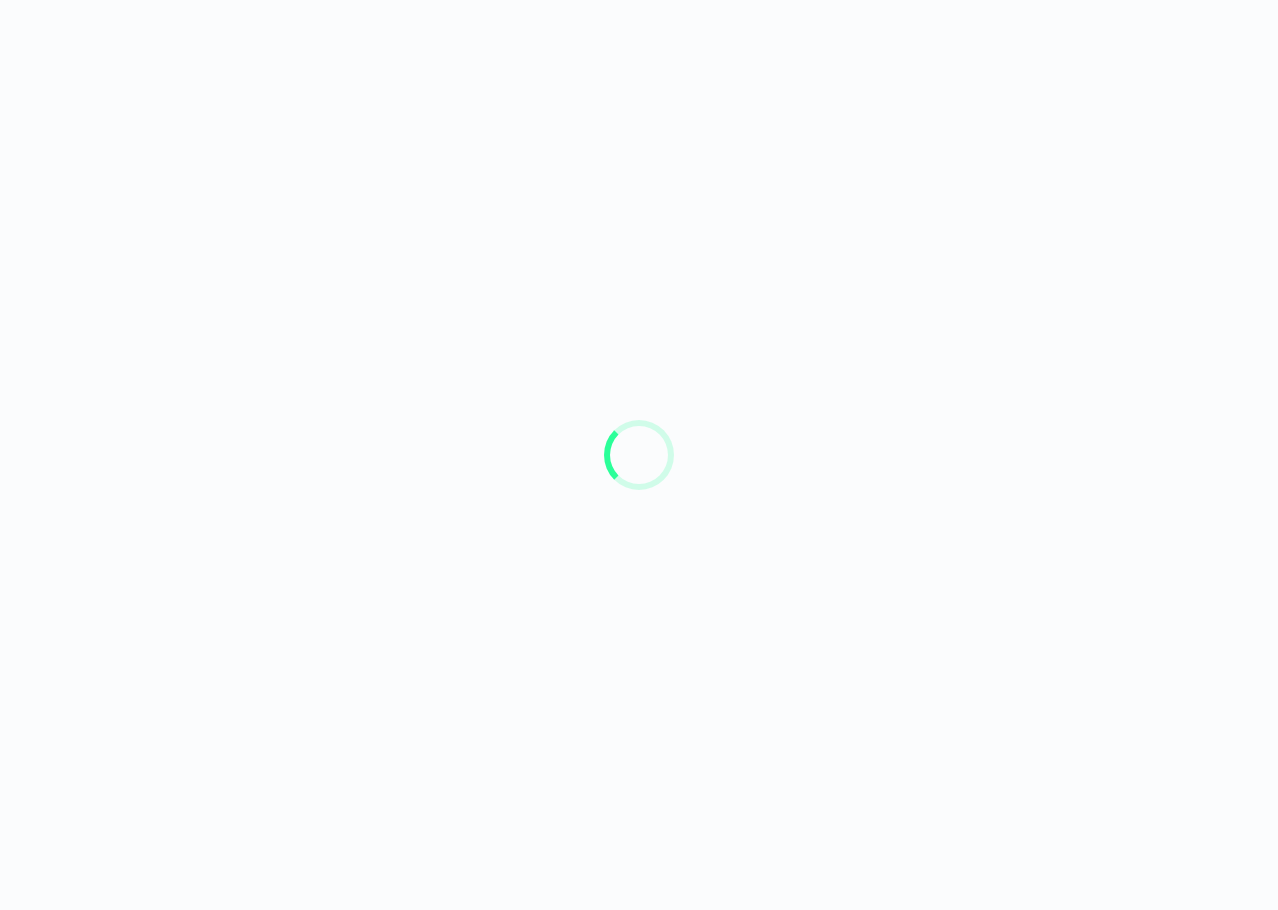 scroll, scrollTop: 0, scrollLeft: 0, axis: both 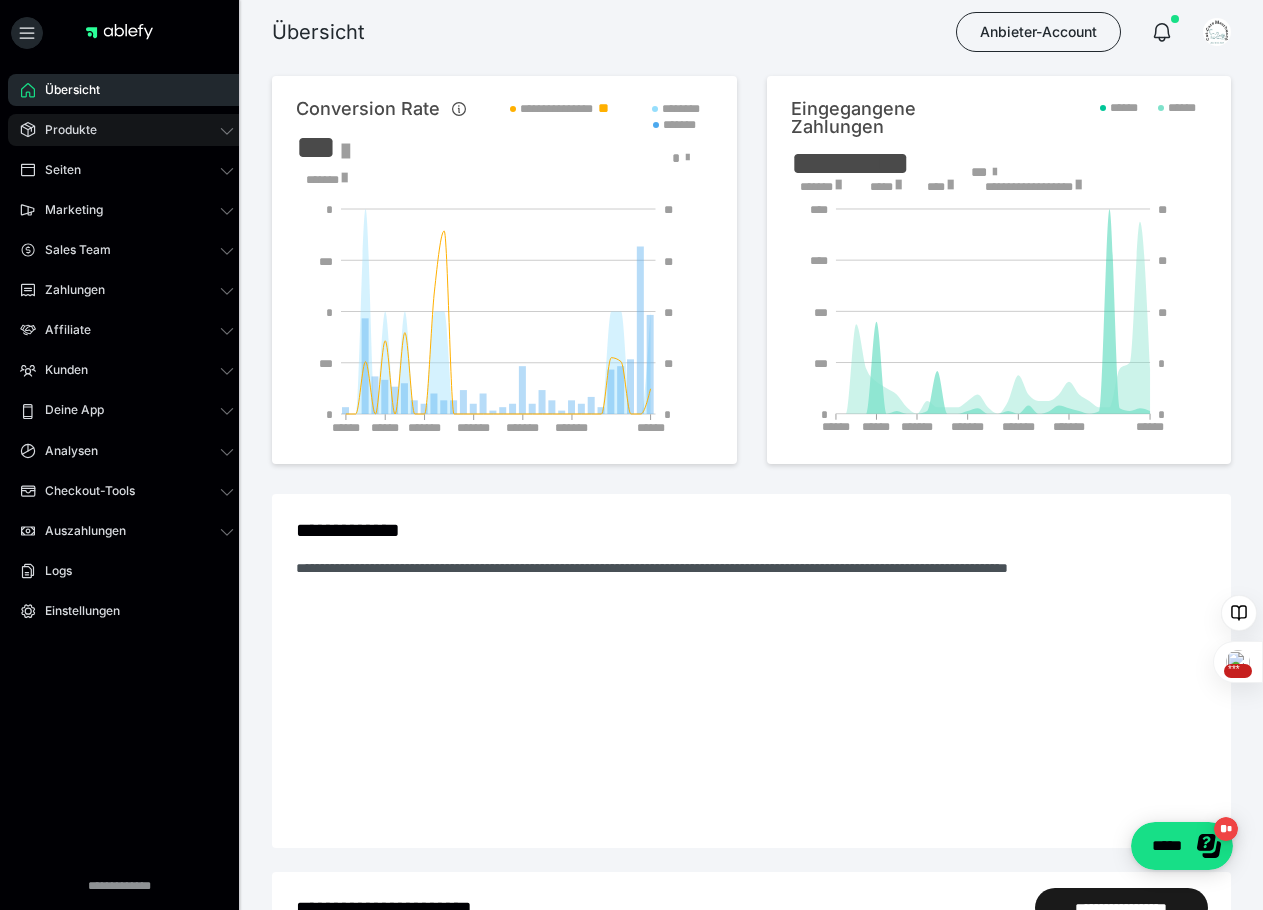 click on "Produkte" at bounding box center [127, 130] 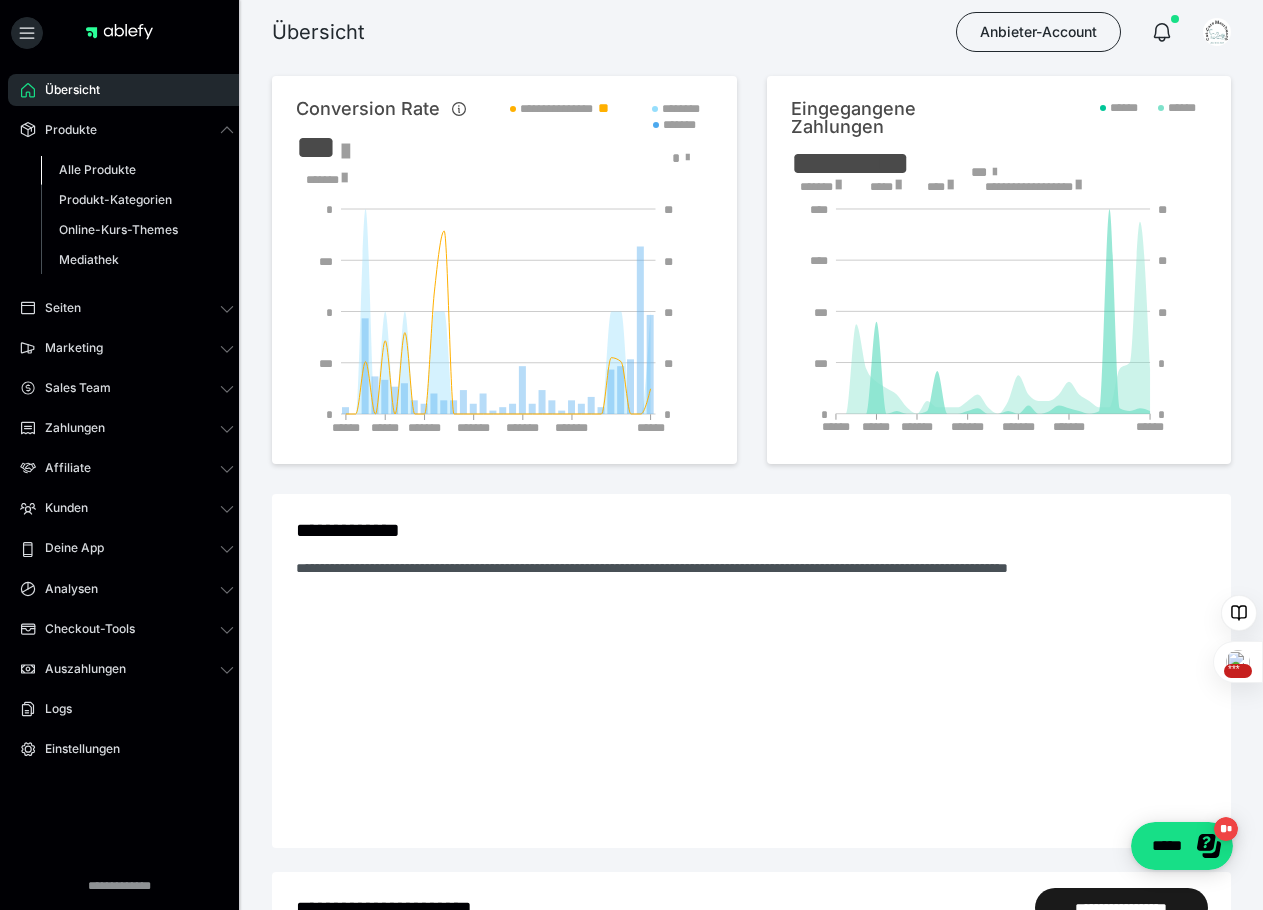 click on "Alle Produkte" at bounding box center [97, 169] 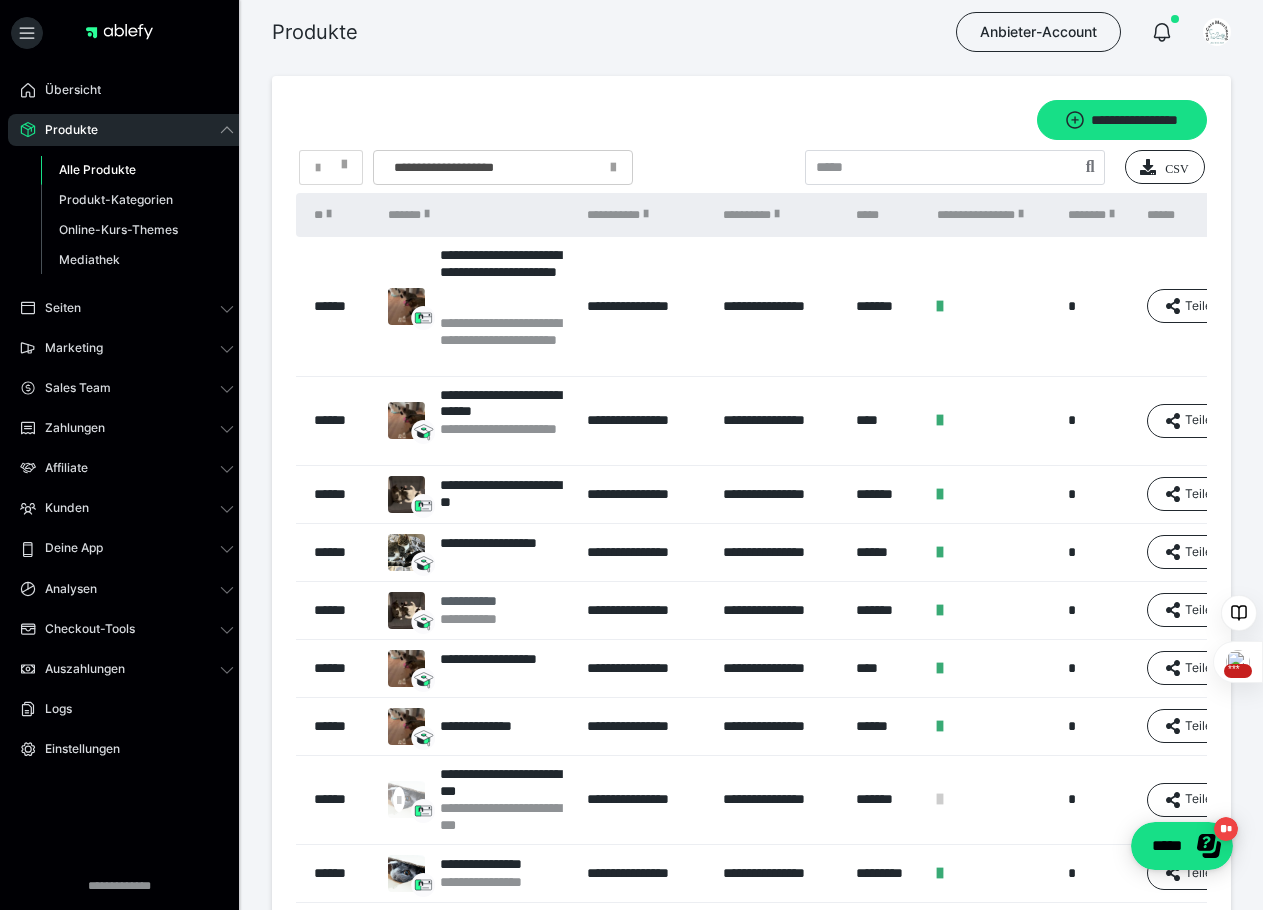 click on "**********" at bounding box center [479, 601] 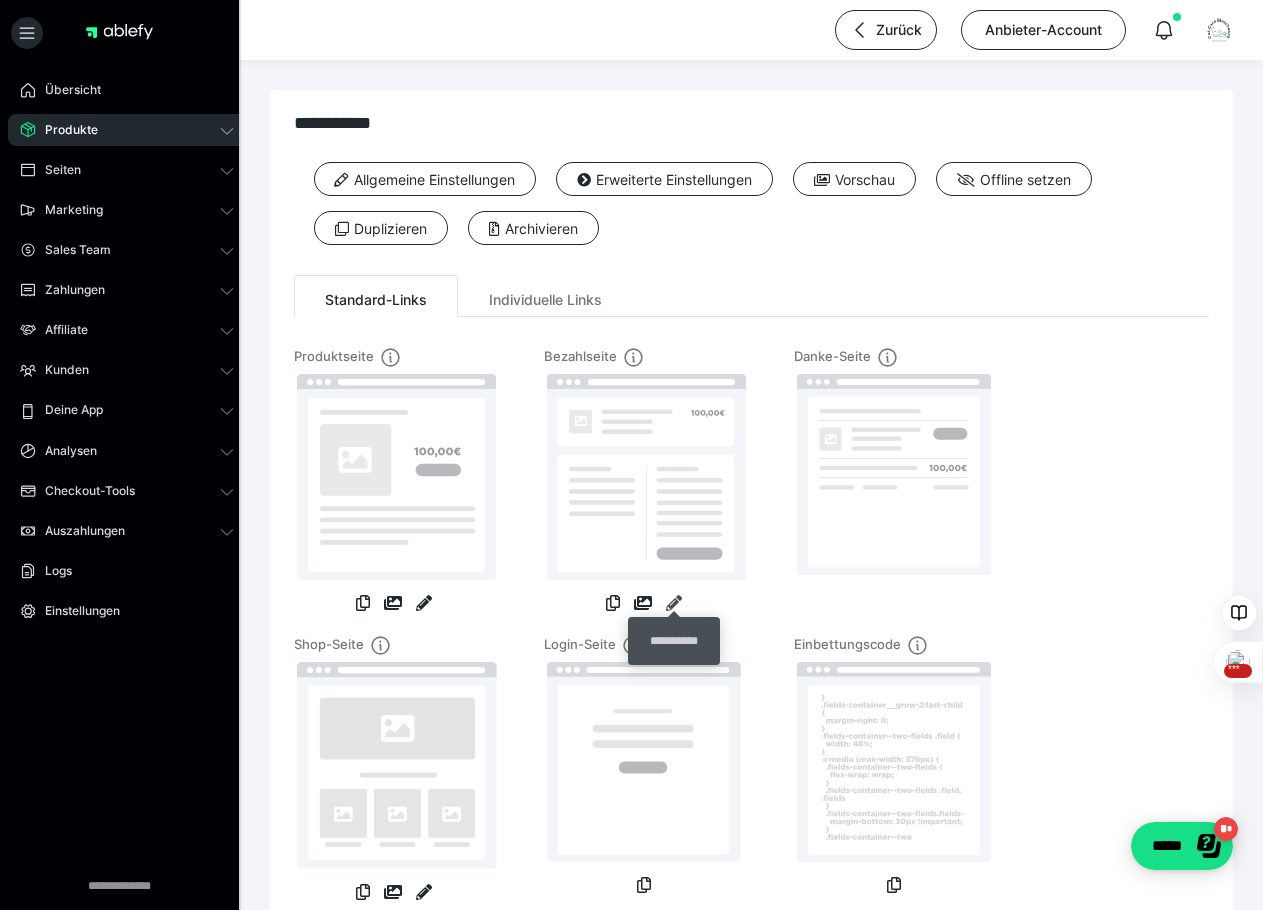 click at bounding box center (674, 603) 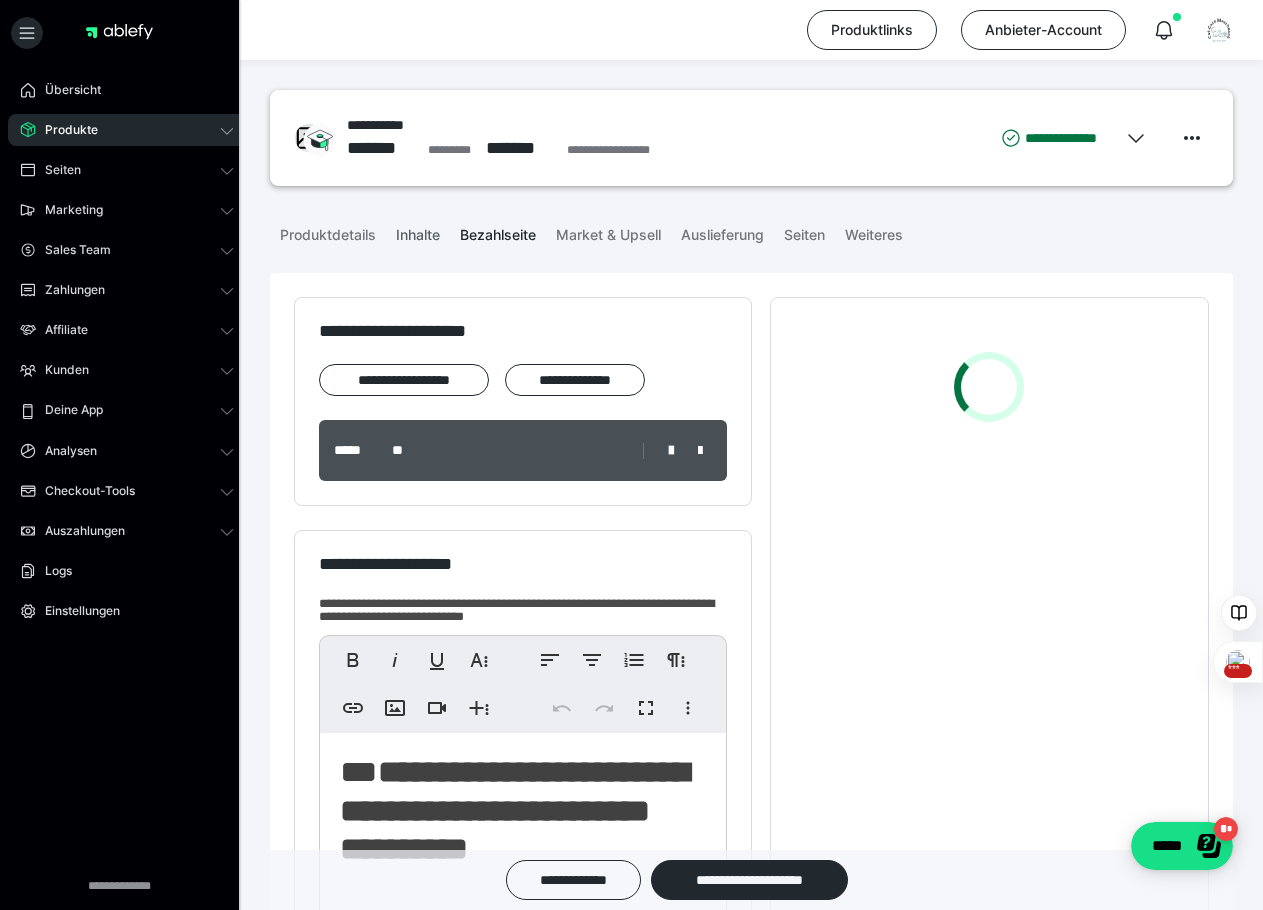 click on "Inhalte" at bounding box center [418, 231] 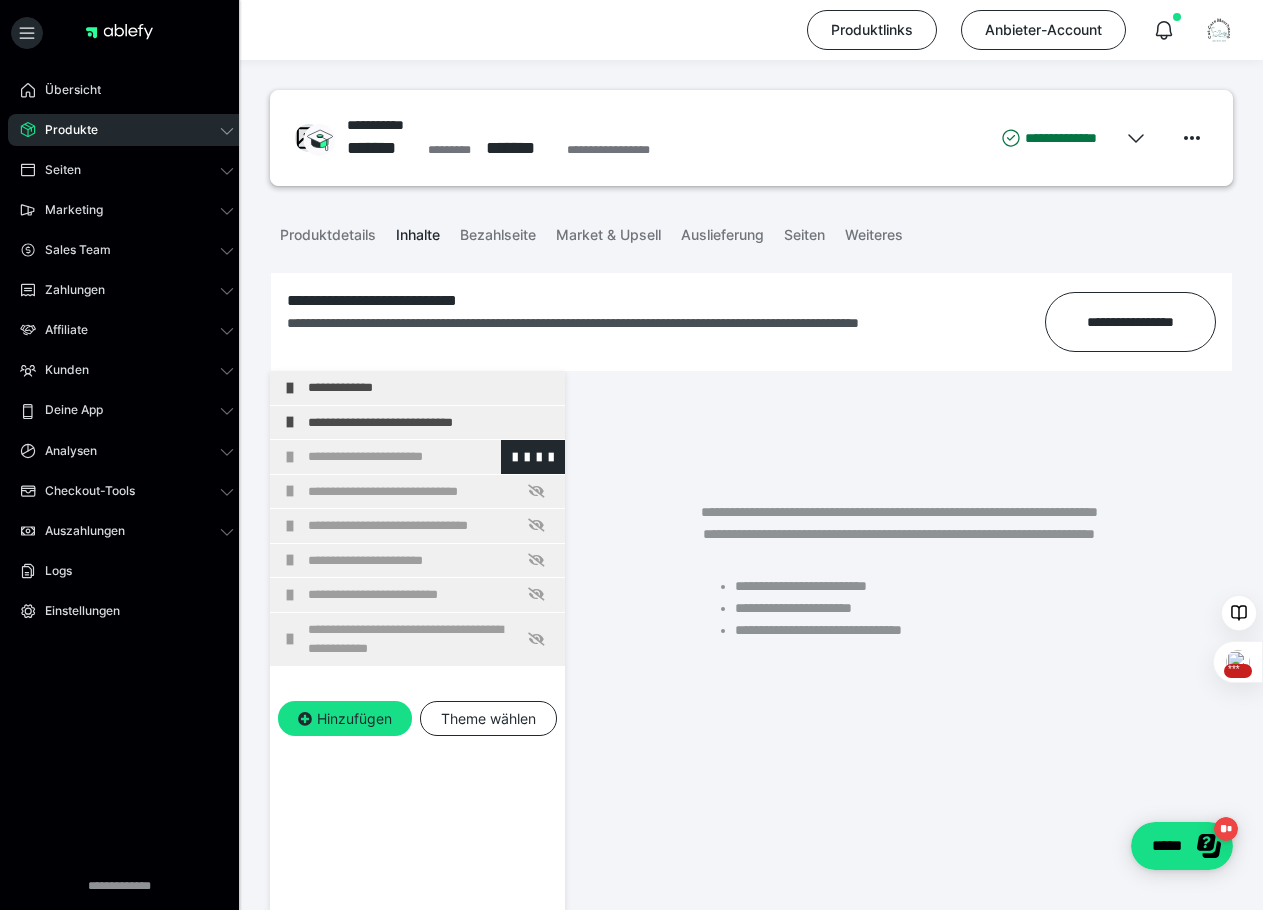 click at bounding box center (290, 457) 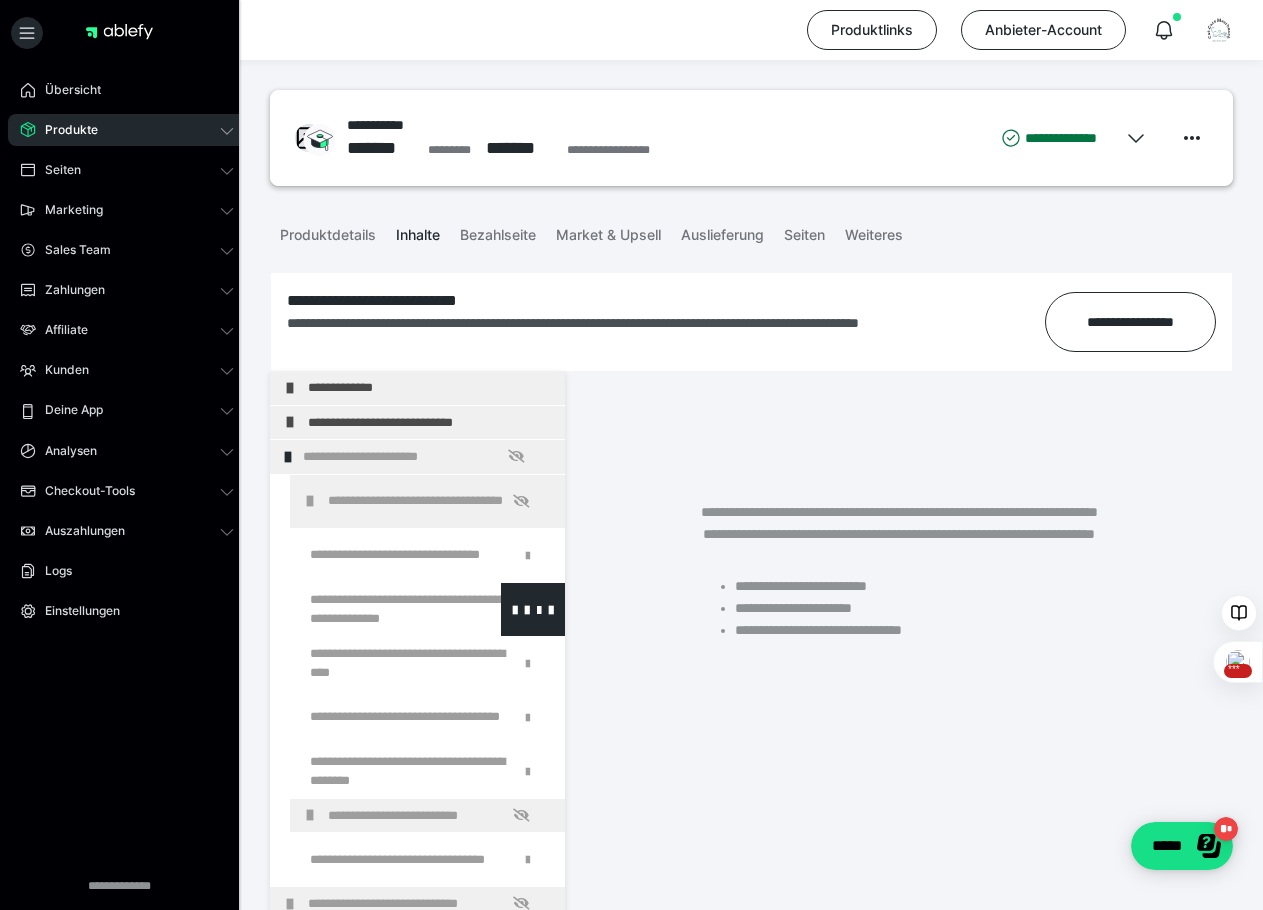 click at bounding box center (375, 609) 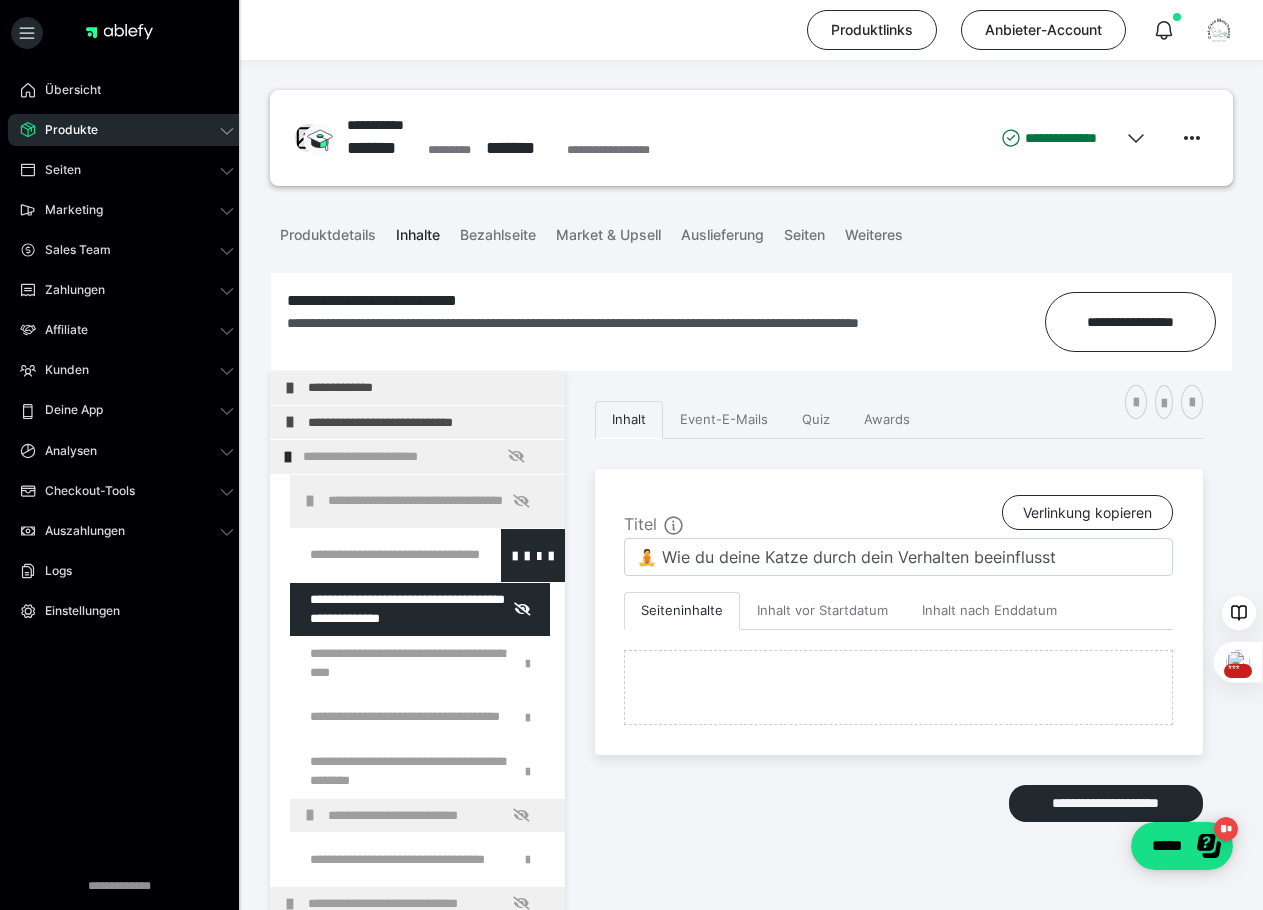 click at bounding box center [375, 555] 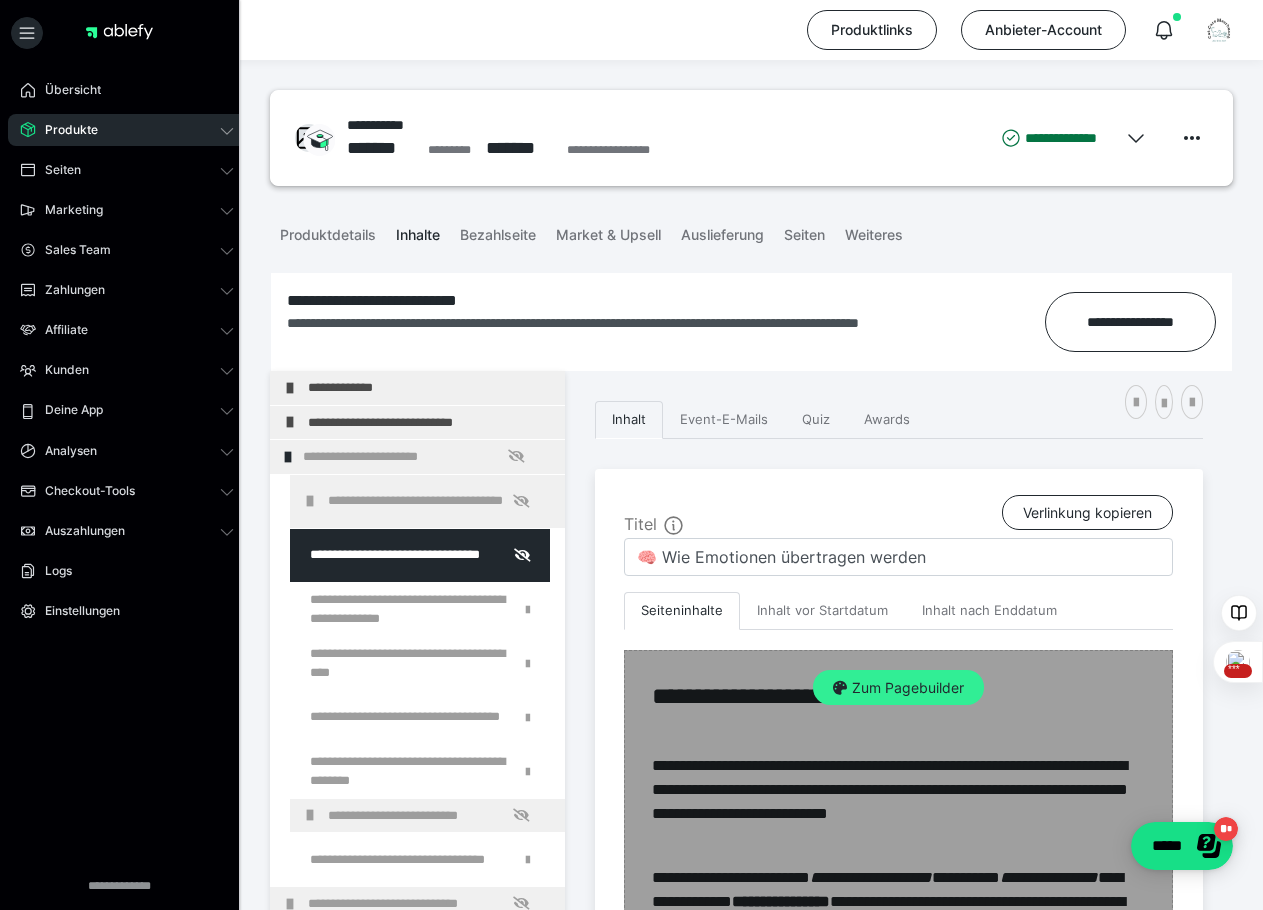click on "Zum Pagebuilder" at bounding box center [898, 688] 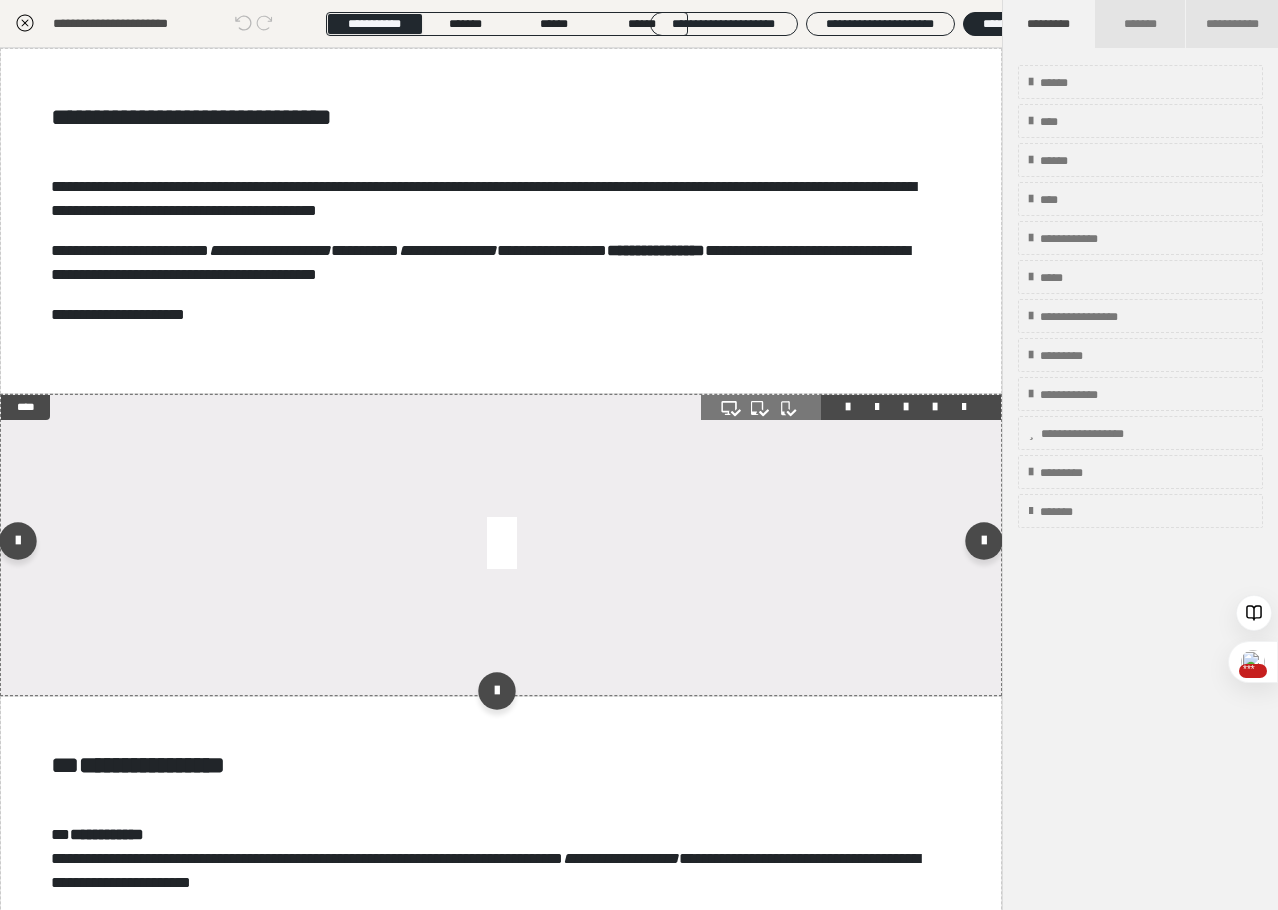 click at bounding box center [501, 545] 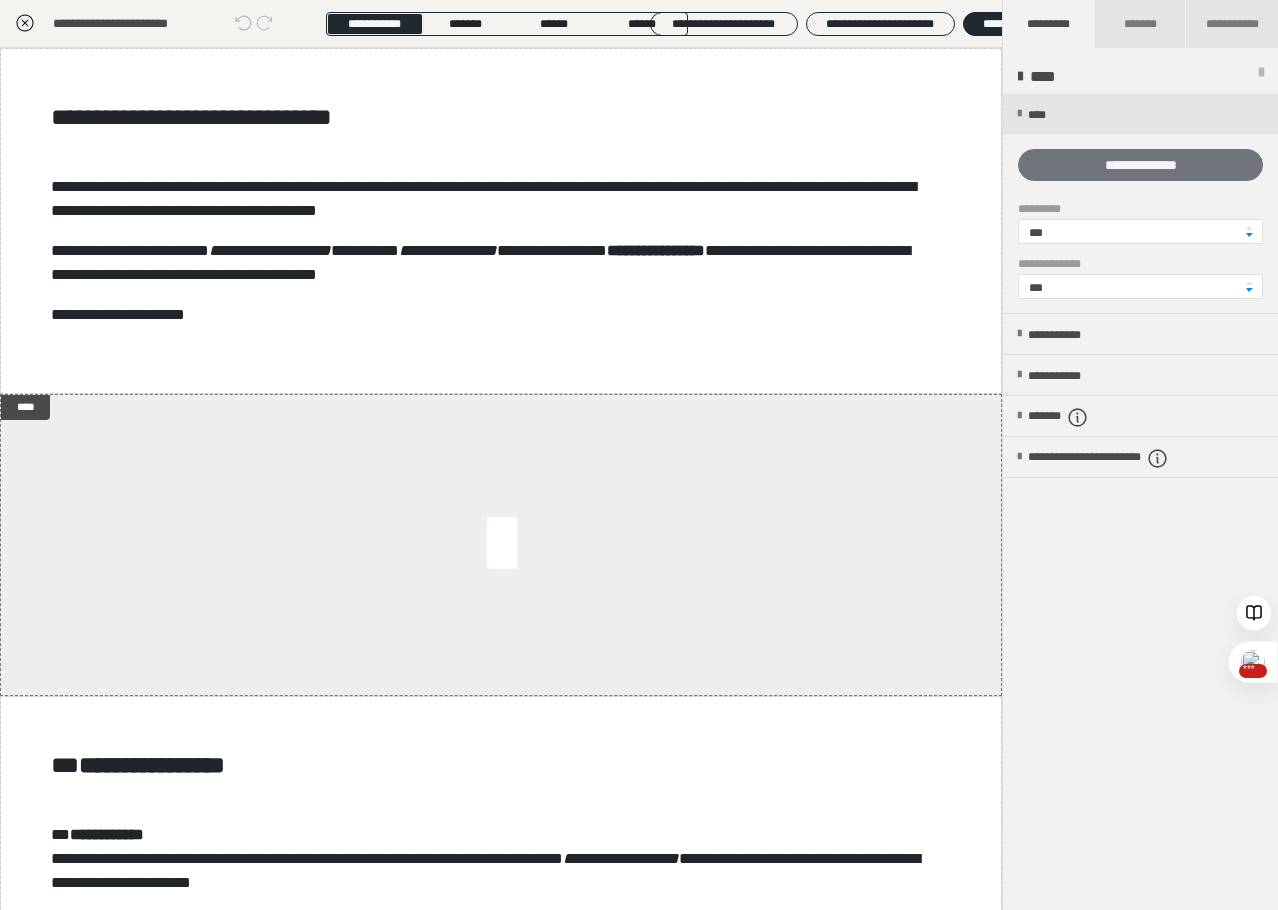 click on "**********" at bounding box center [1140, 165] 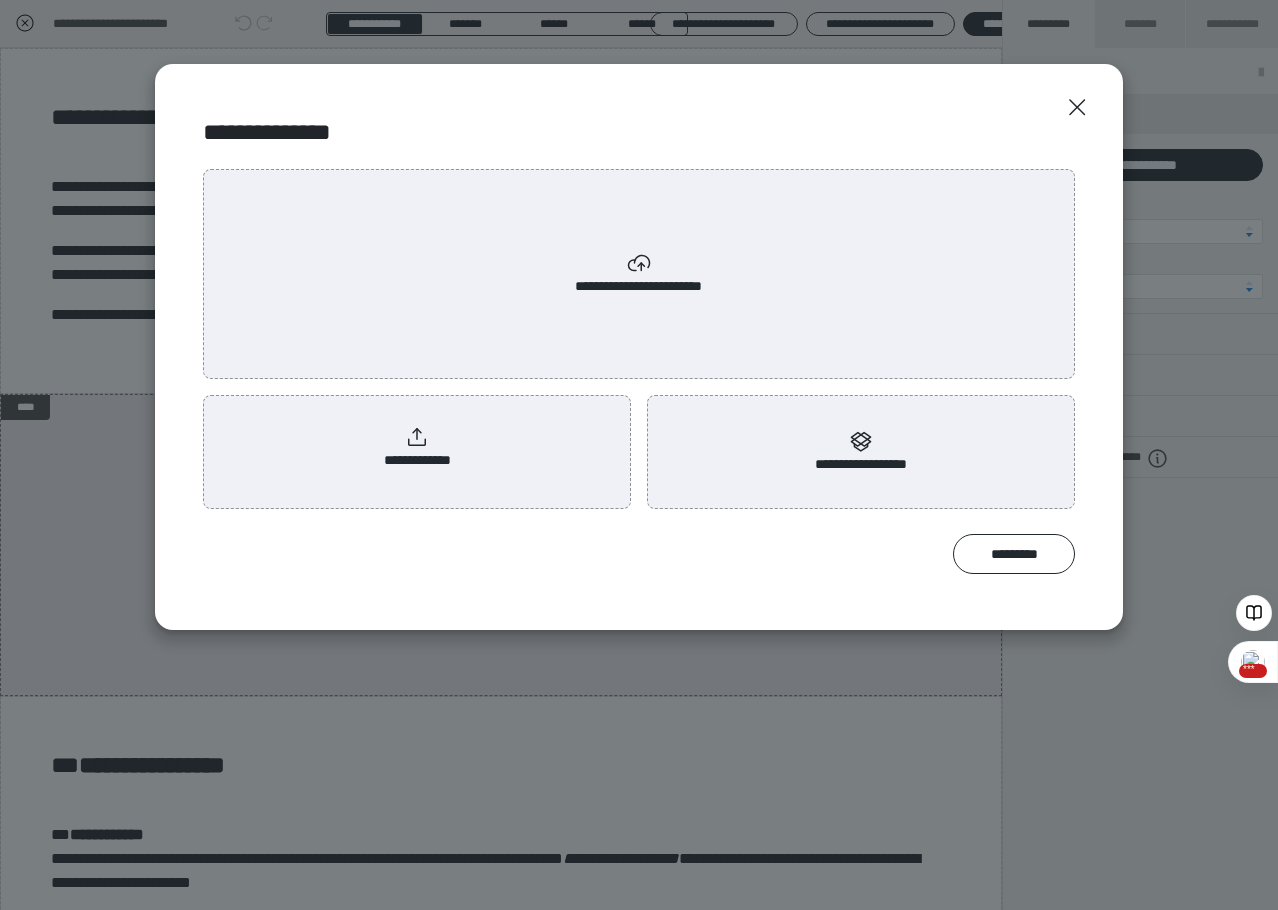 click on "**********" at bounding box center [417, 448] 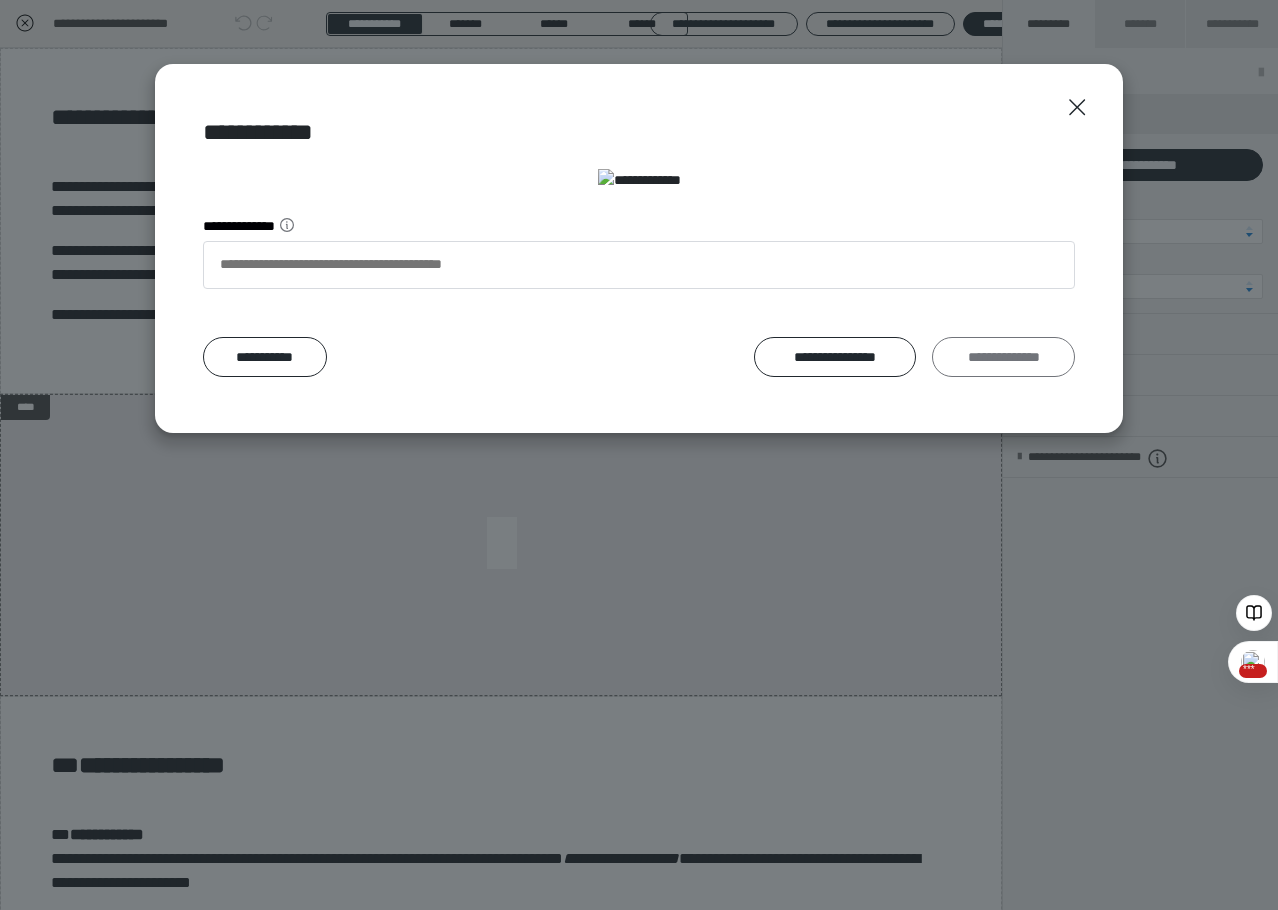 click on "**********" at bounding box center (1003, 357) 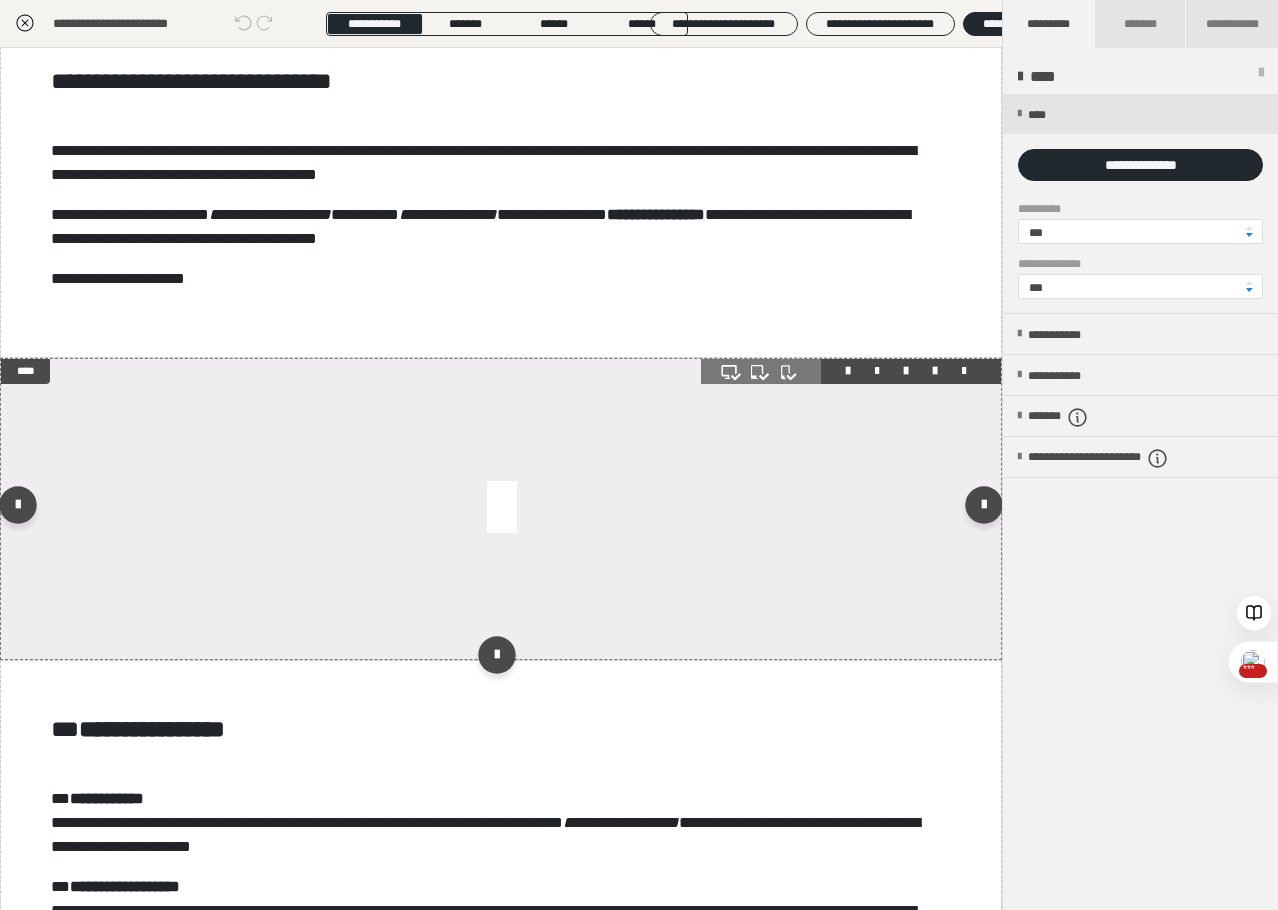 scroll, scrollTop: 0, scrollLeft: 0, axis: both 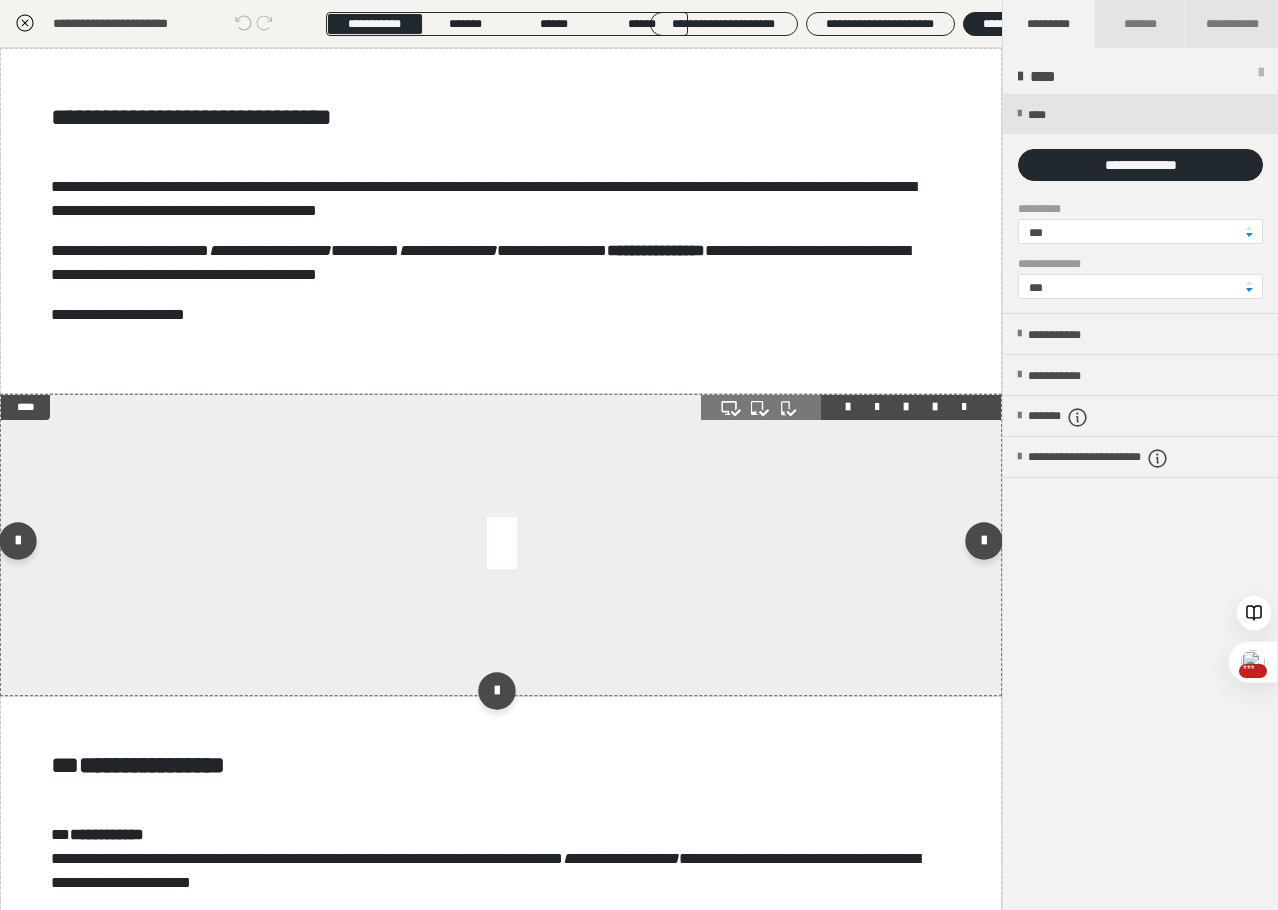 click at bounding box center [501, 545] 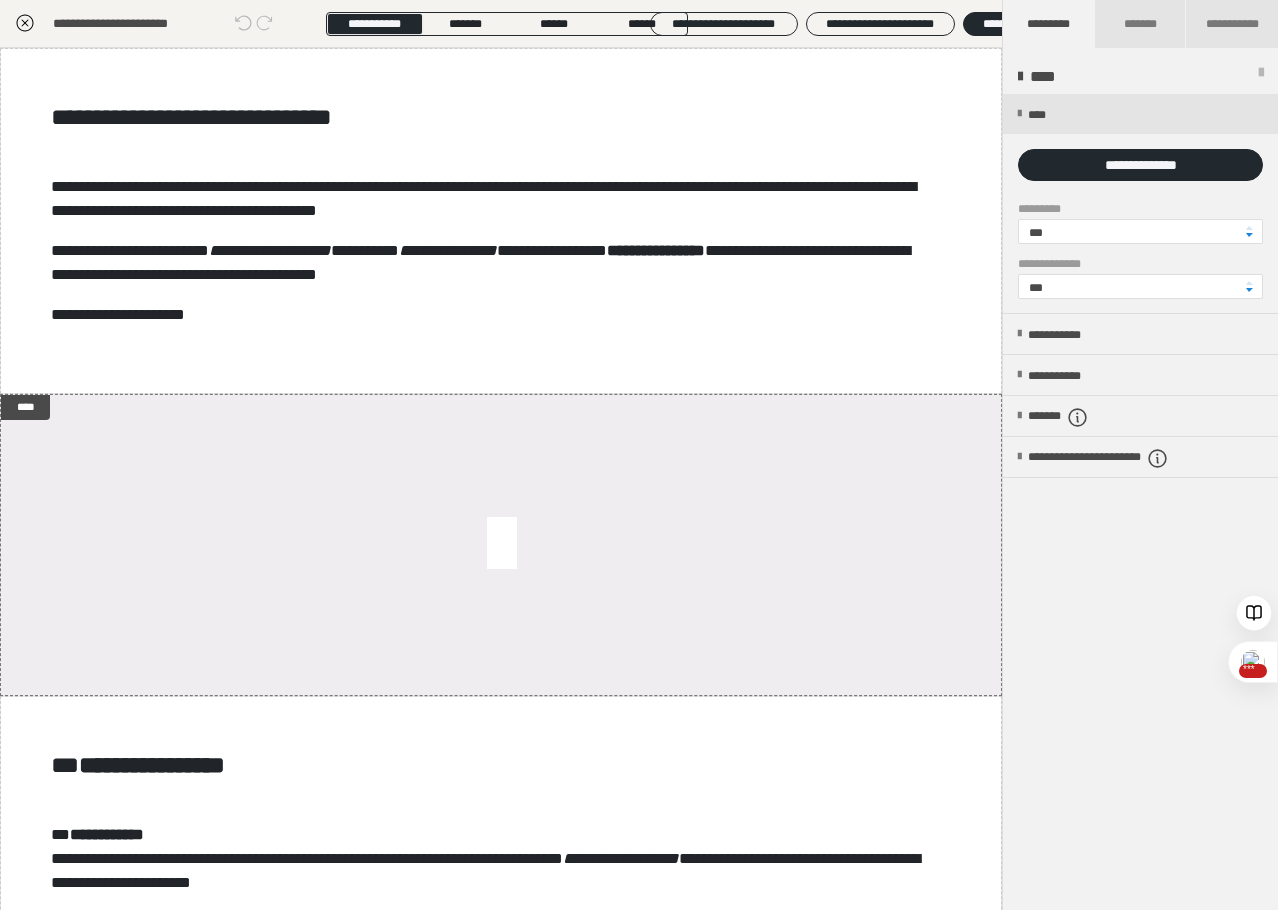click on "**********" at bounding box center [1140, 165] 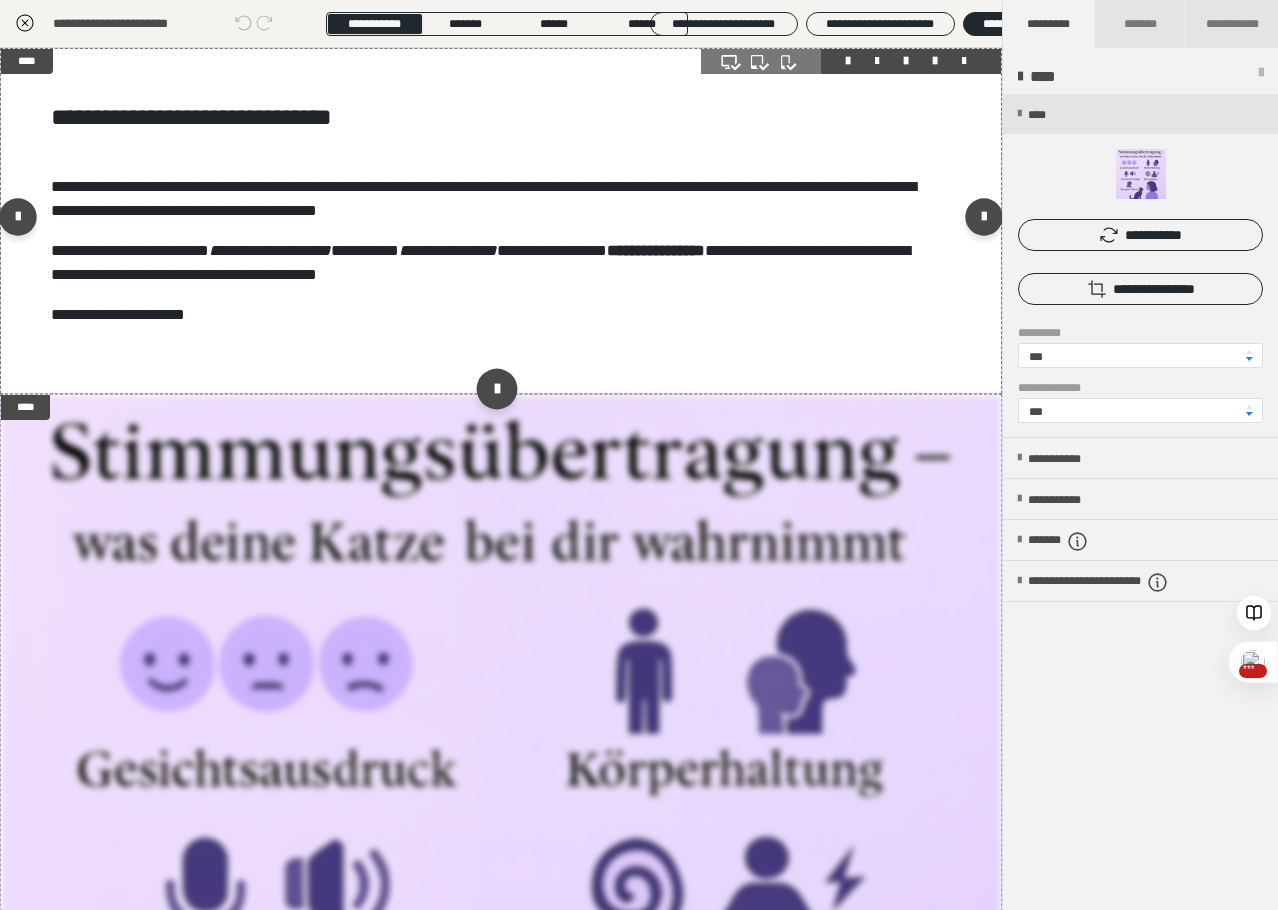 click at bounding box center (496, 388) 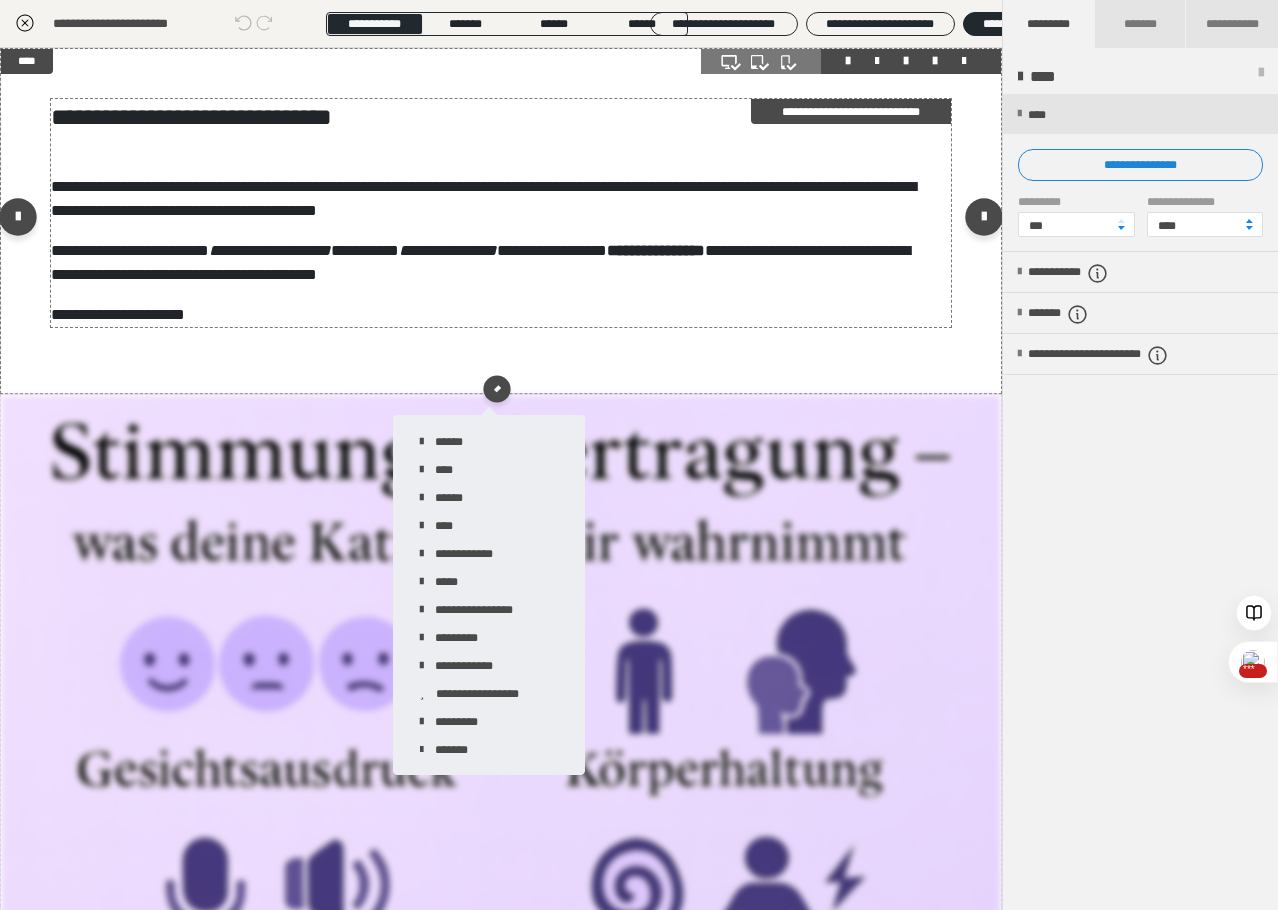 click on "**********" at bounding box center (494, 315) 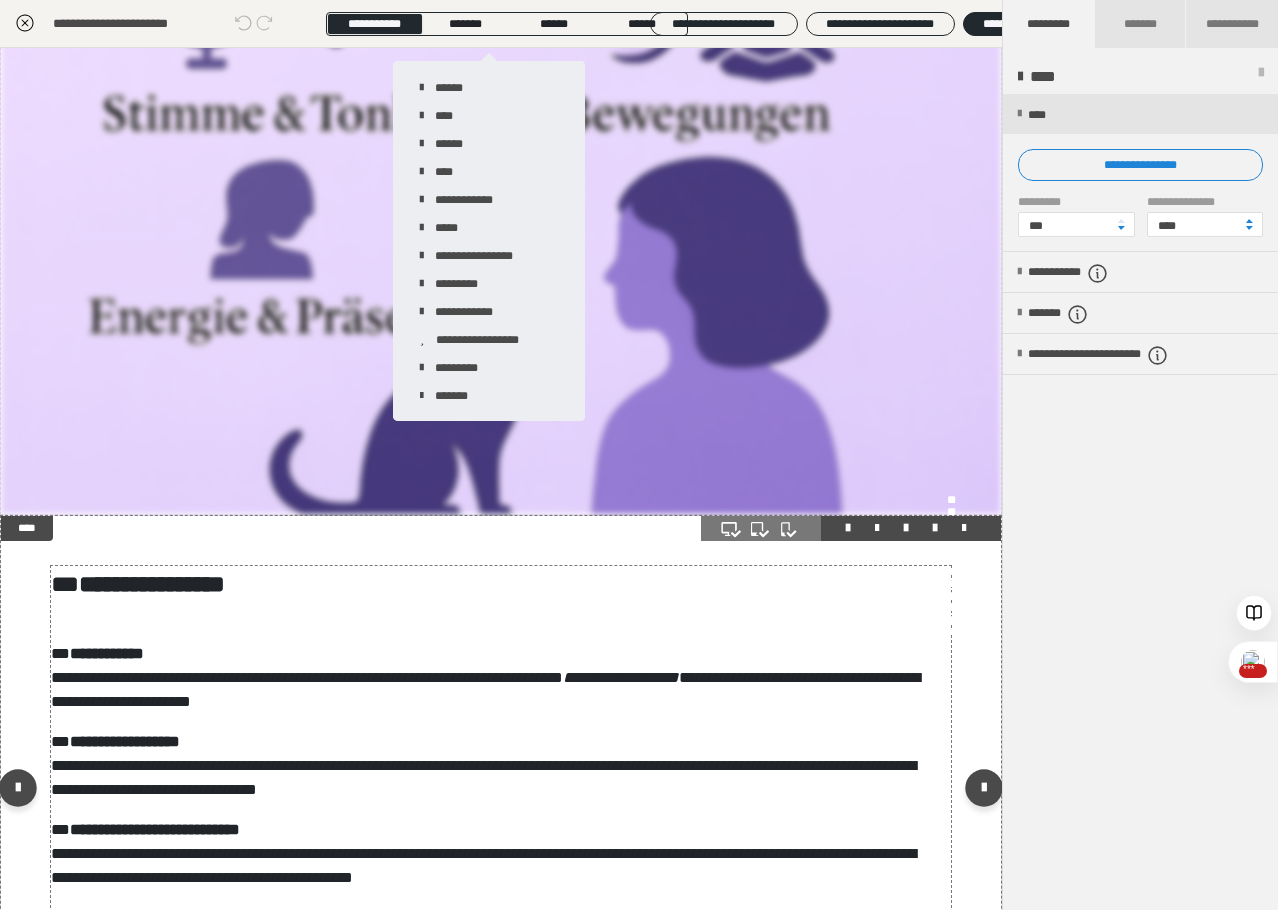 scroll, scrollTop: 1100, scrollLeft: 0, axis: vertical 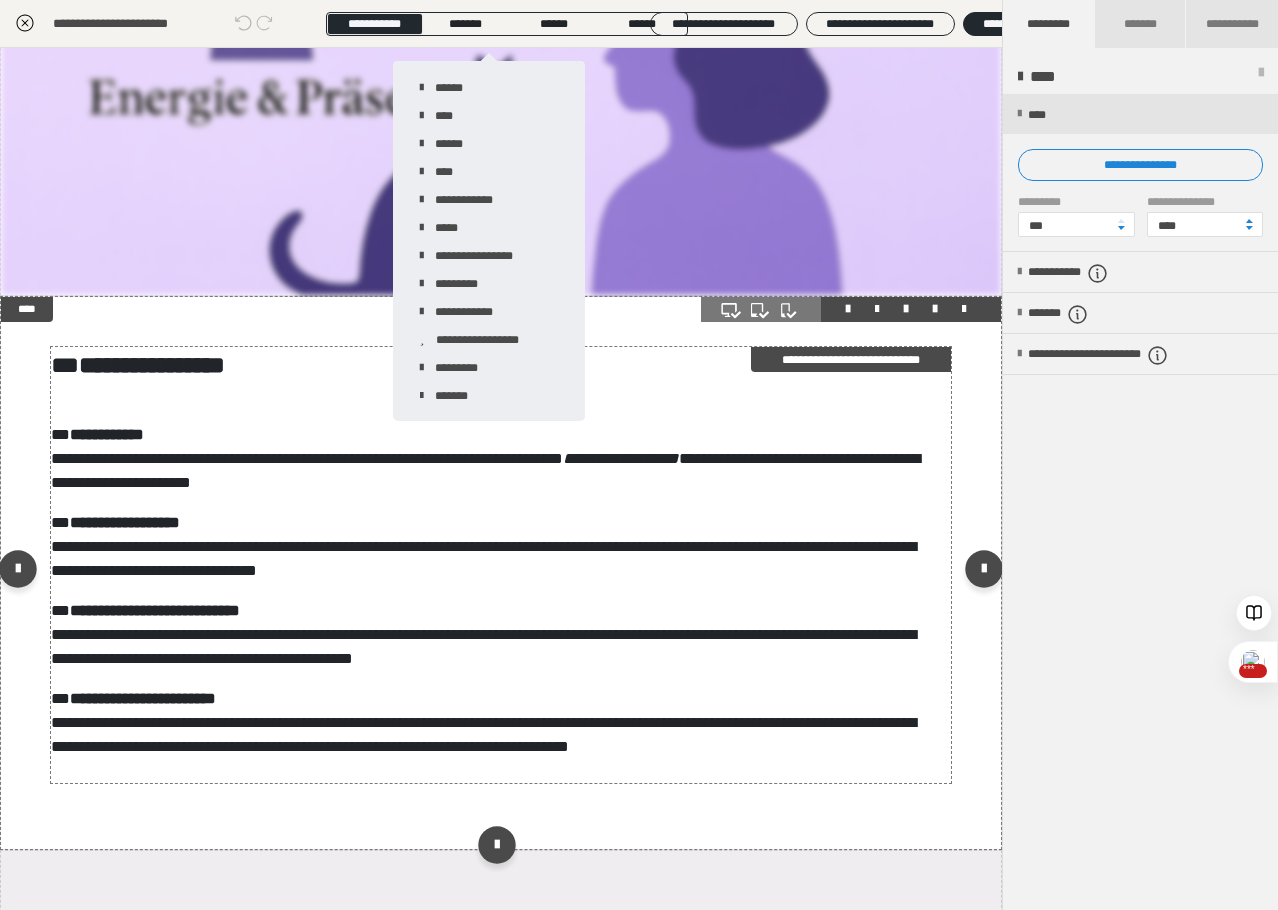 click on "[FIRST] [LAST]" at bounding box center (494, 547) 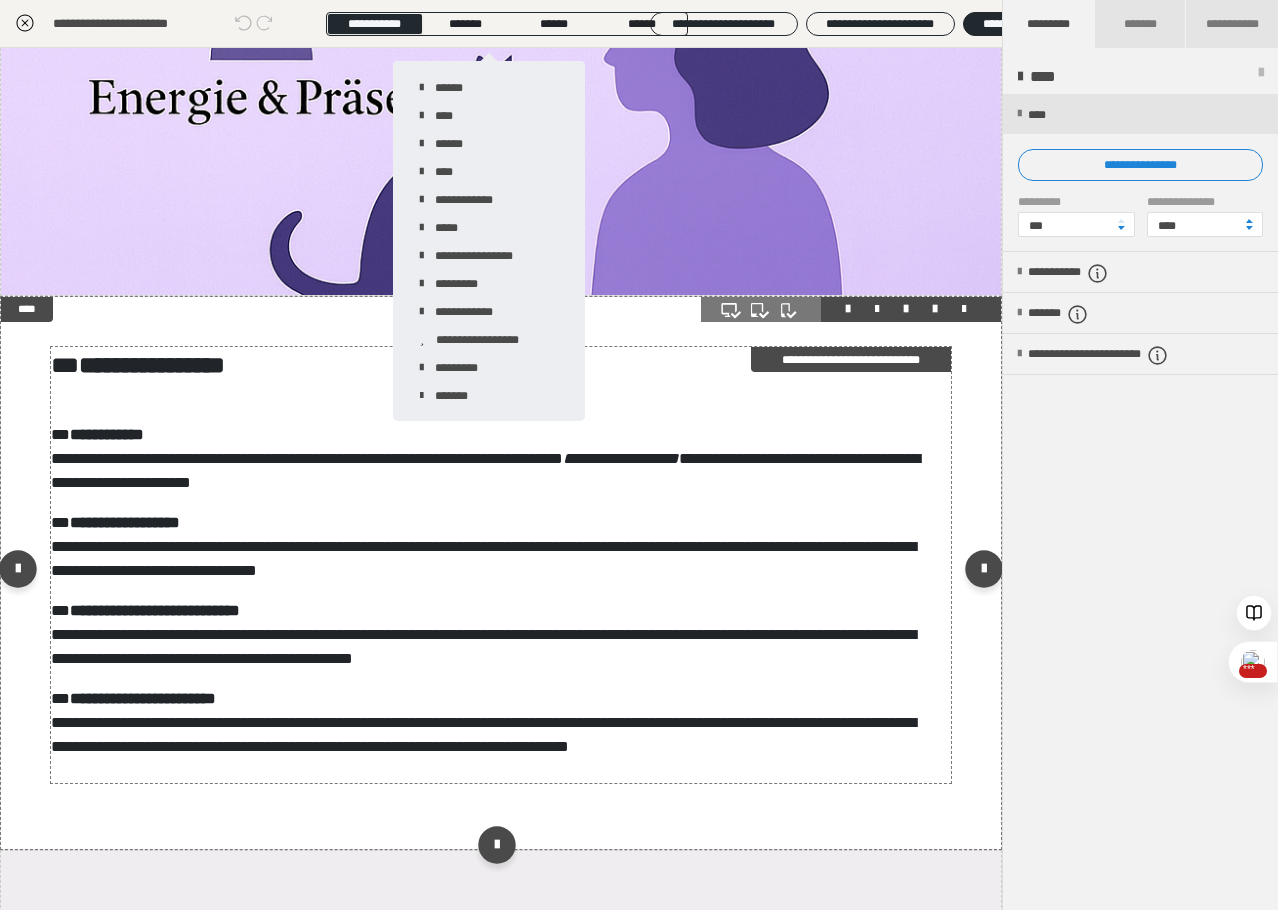 click on "[FIRST] [LAST]" at bounding box center (494, 547) 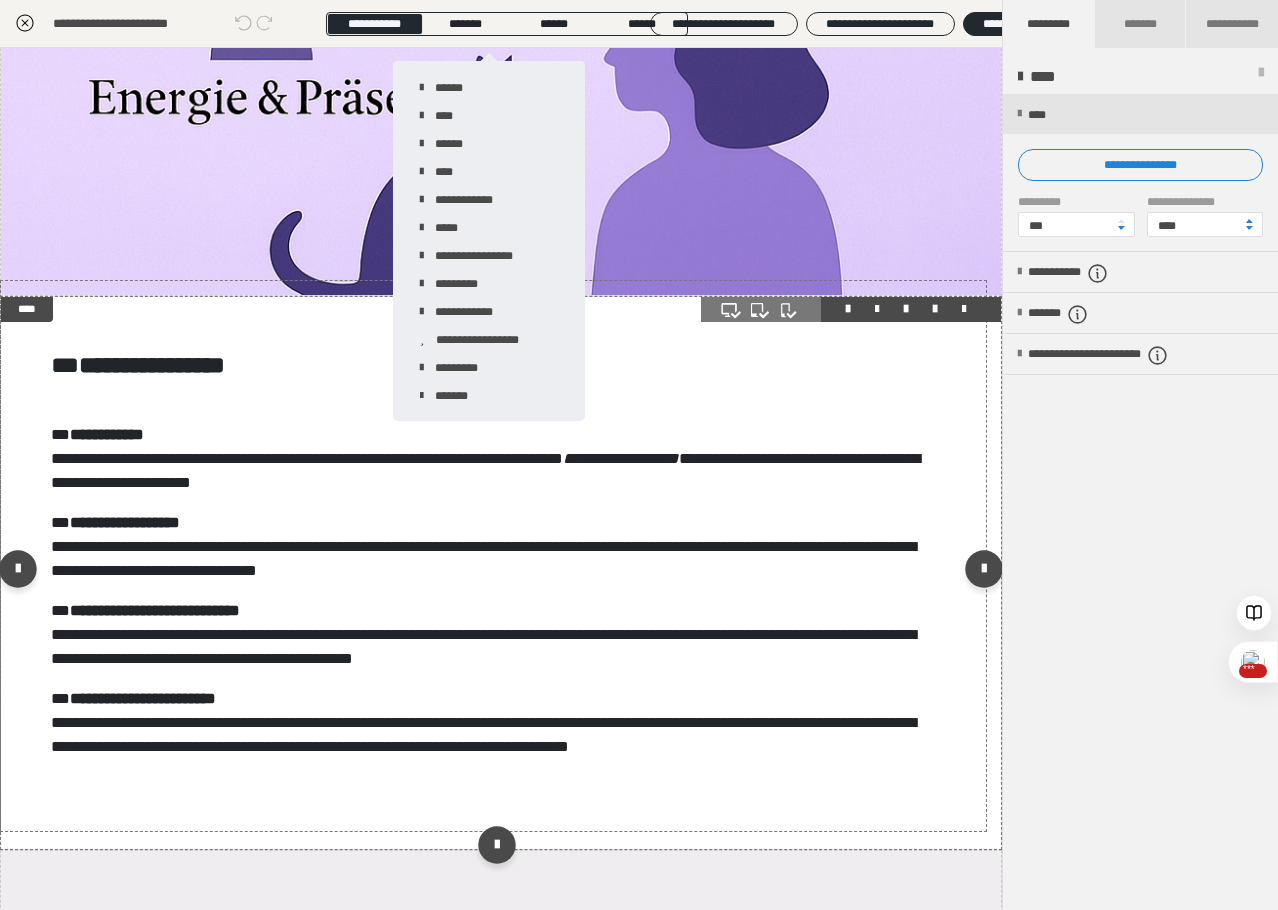 scroll, scrollTop: 1698, scrollLeft: 0, axis: vertical 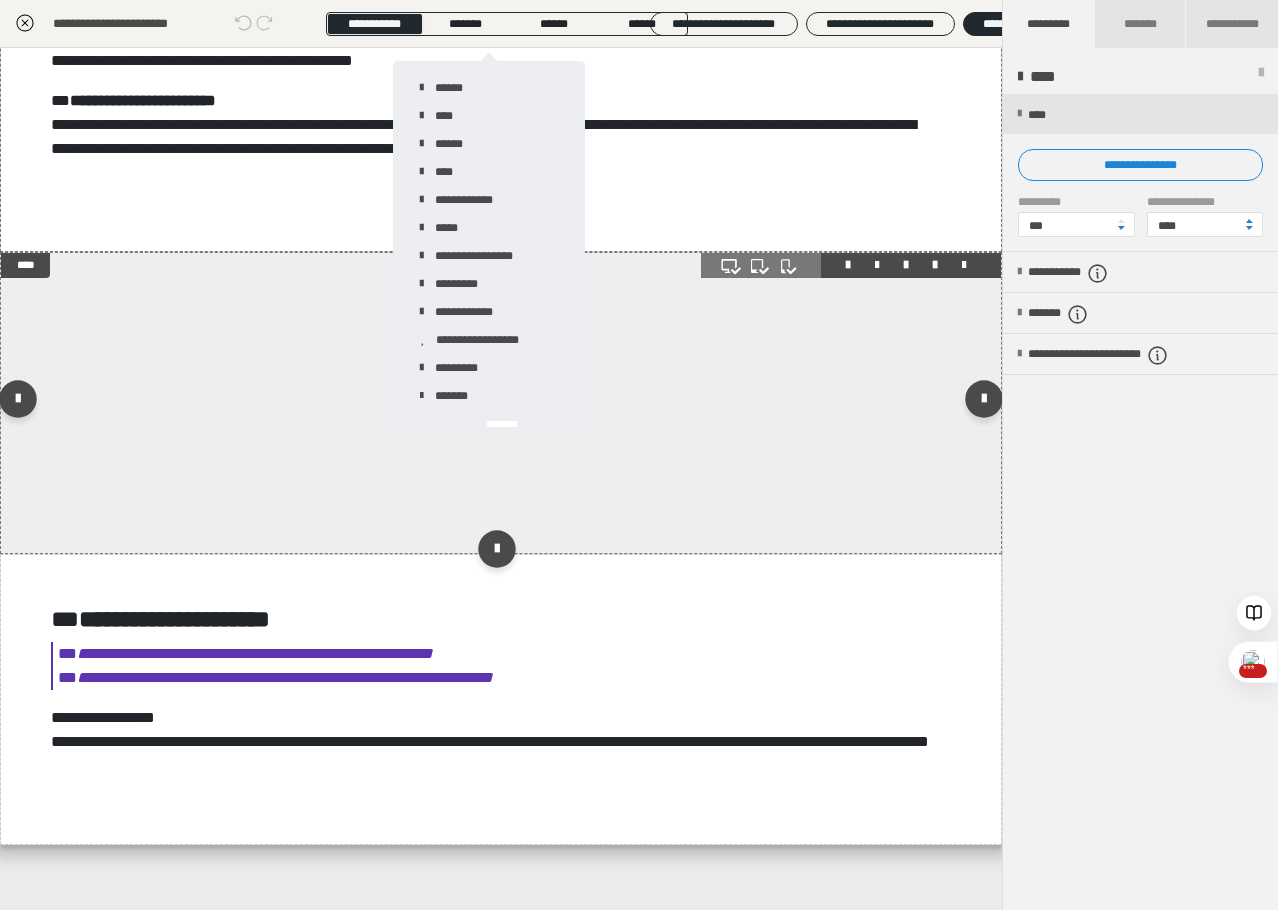 click at bounding box center [501, 403] 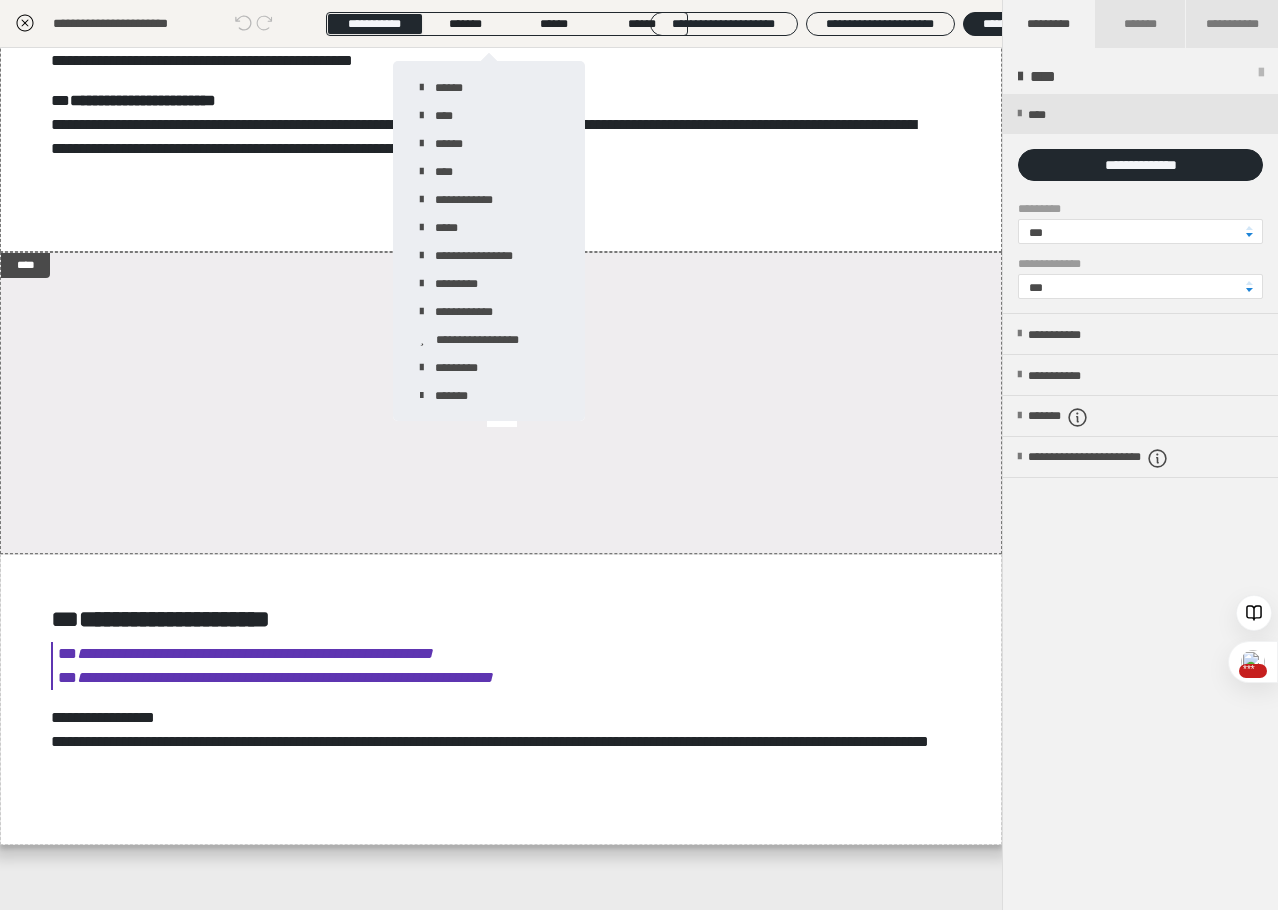 click on "[FIRST] [LAST] [ADDRESS] [CITY], [STATE] [ZIP] [COUNTRY] [PHONE] [EMAIL]" at bounding box center (501, -25) 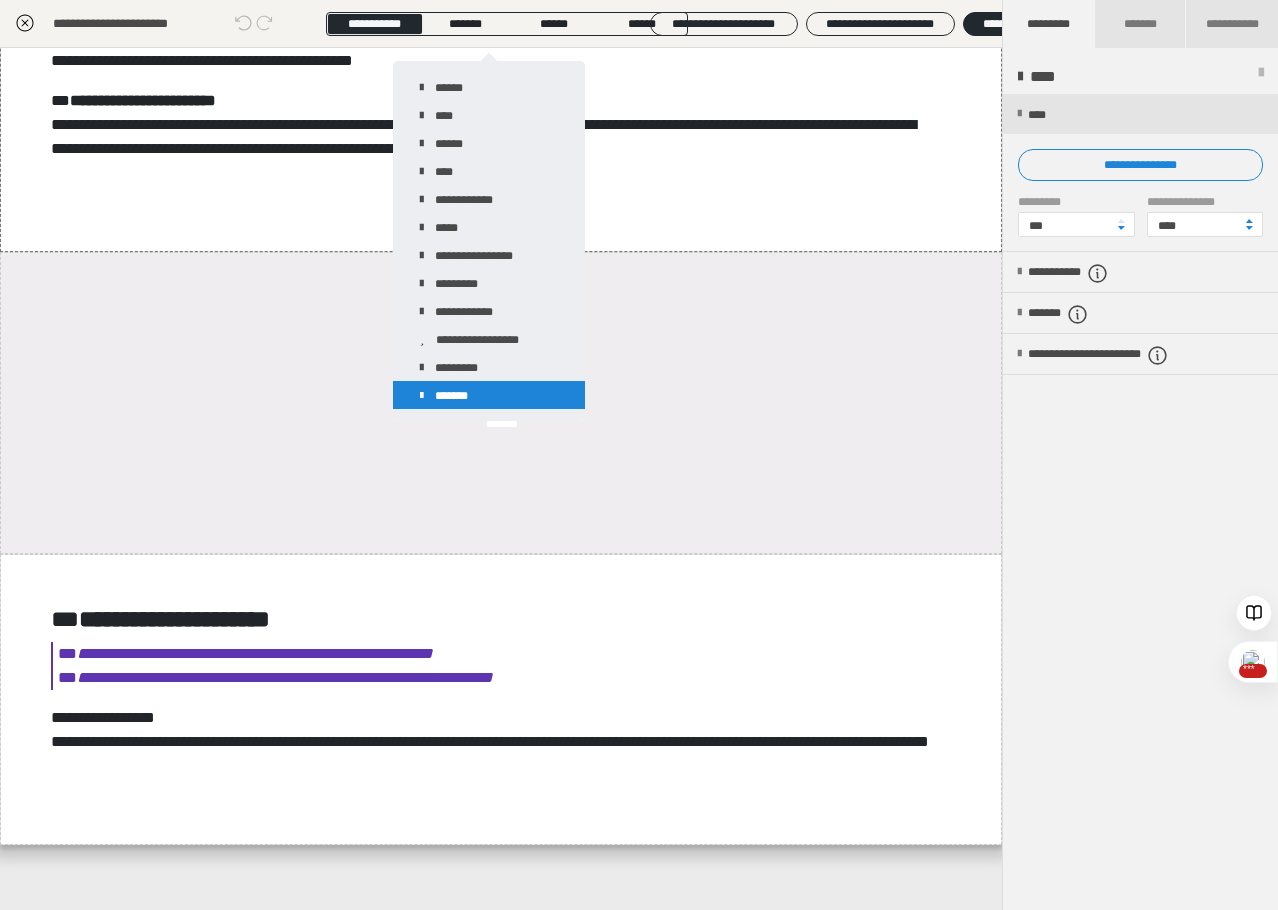 click on "*******" at bounding box center (489, 395) 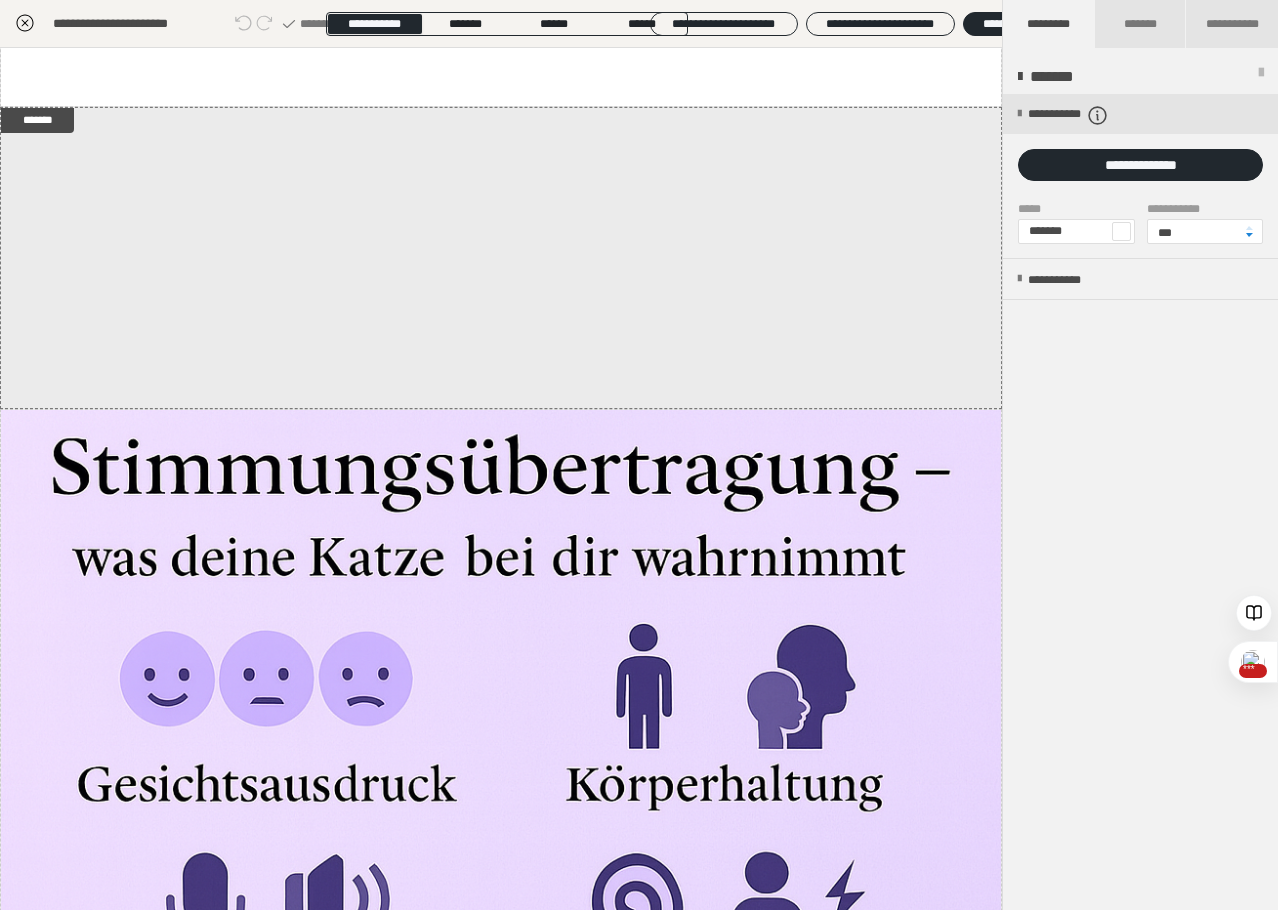 scroll, scrollTop: 0, scrollLeft: 0, axis: both 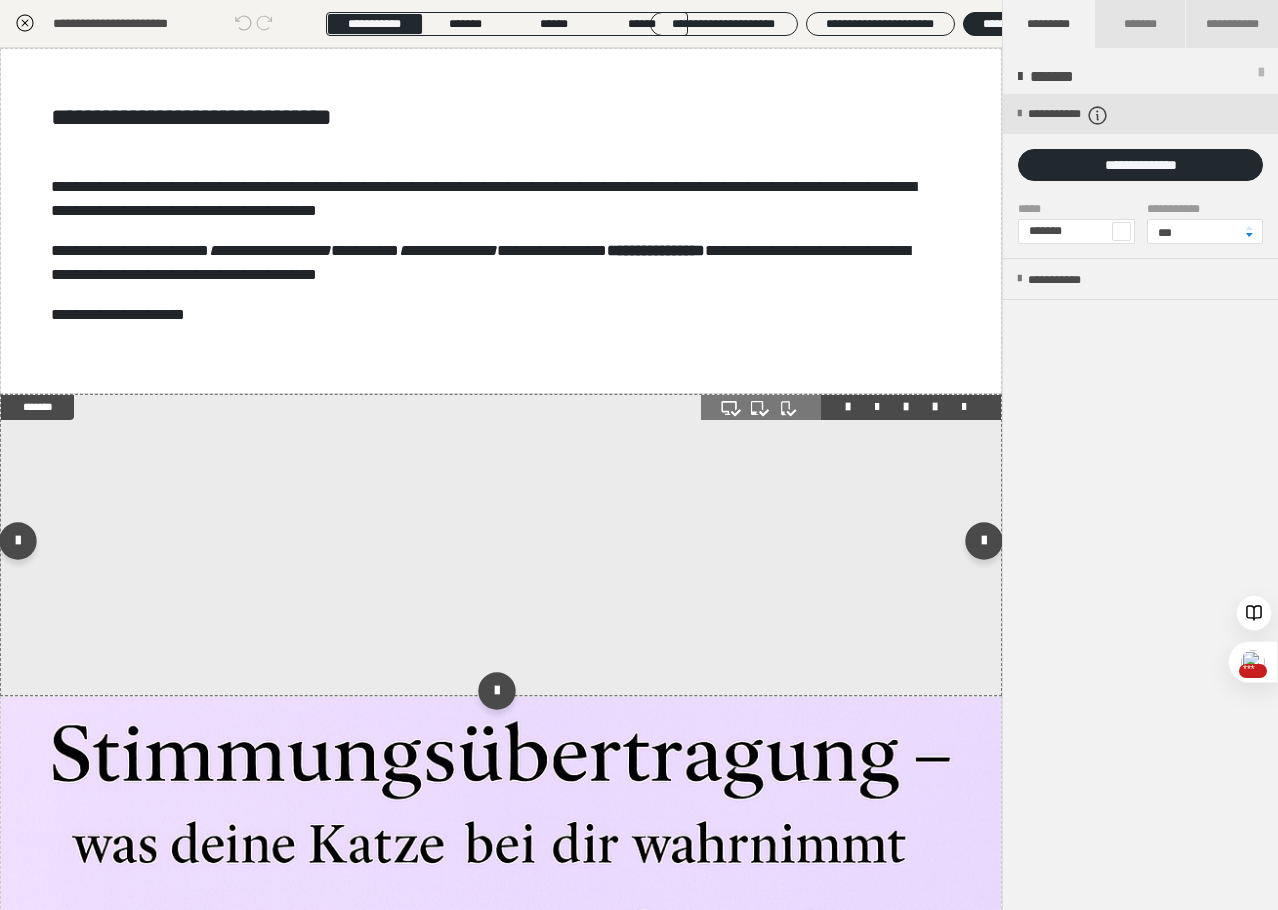click at bounding box center [851, 407] 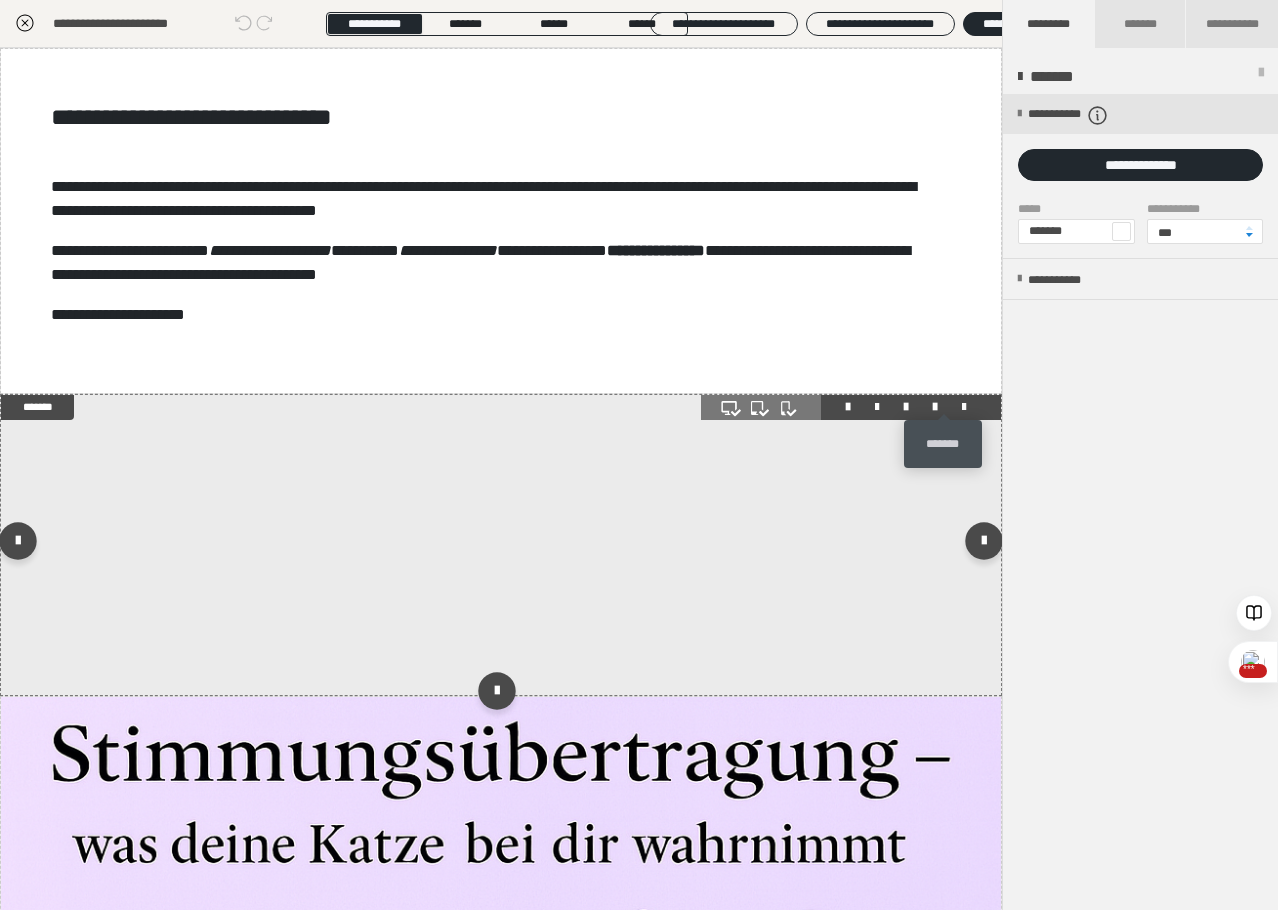 click at bounding box center [964, 407] 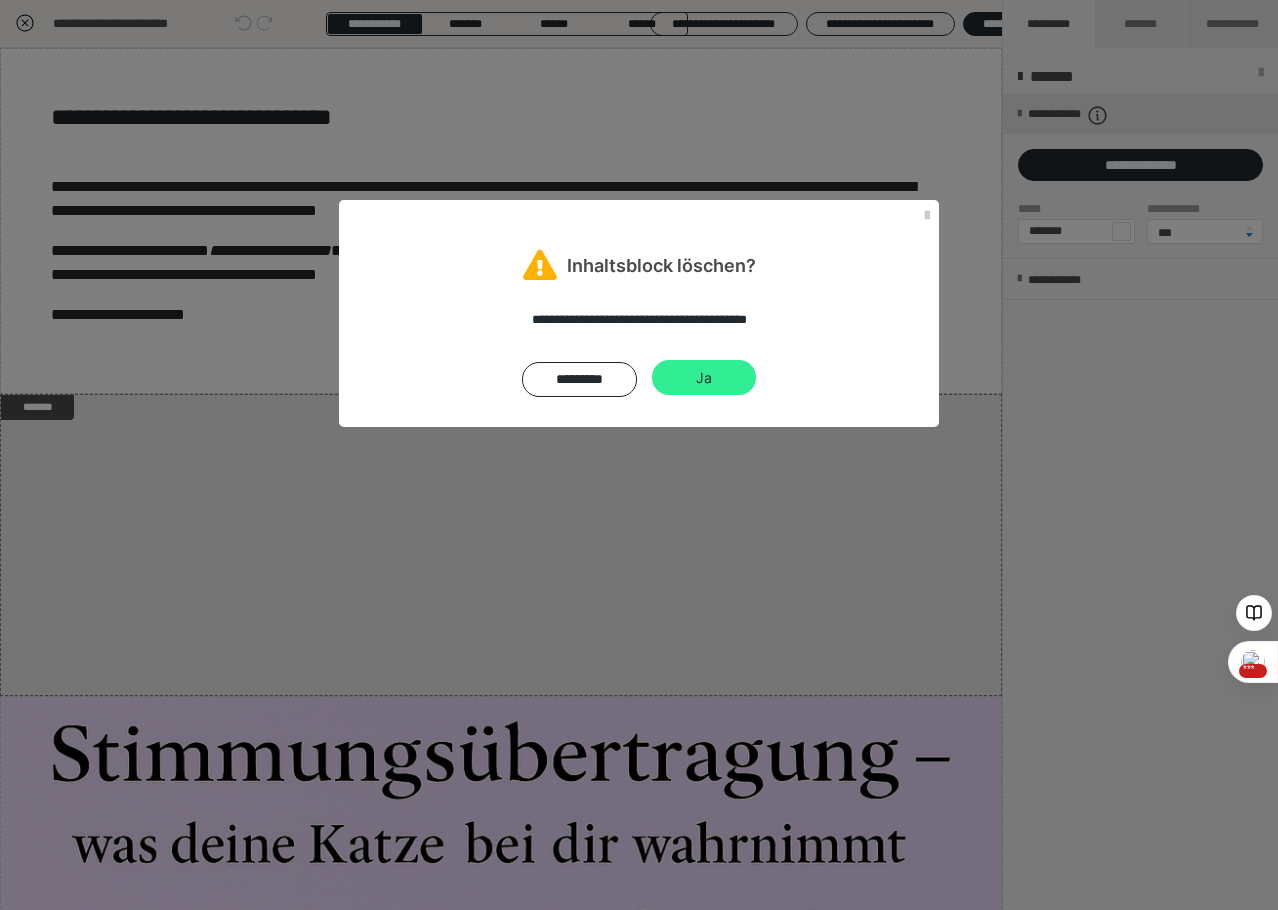 click on "Ja" at bounding box center [704, 378] 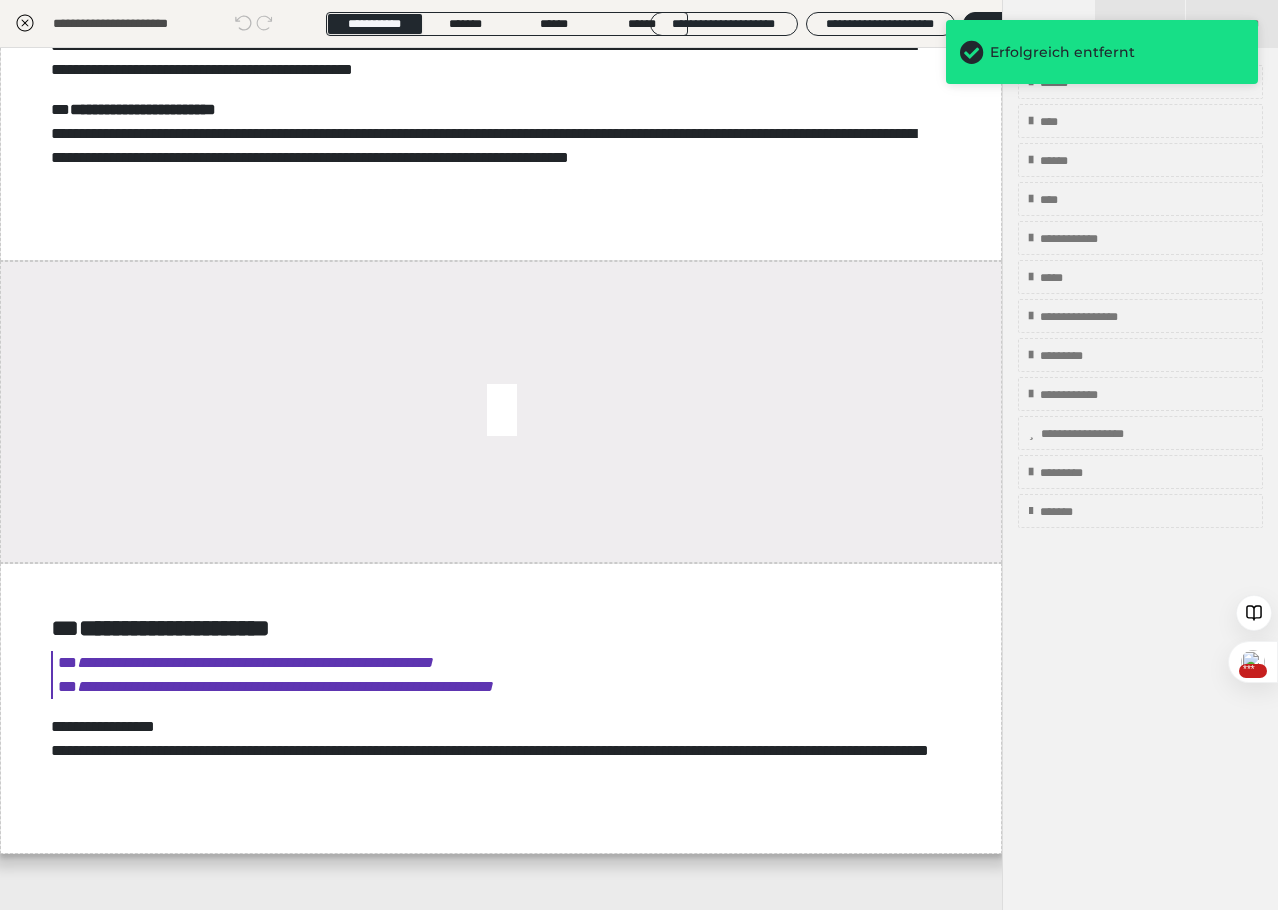 scroll, scrollTop: 1698, scrollLeft: 0, axis: vertical 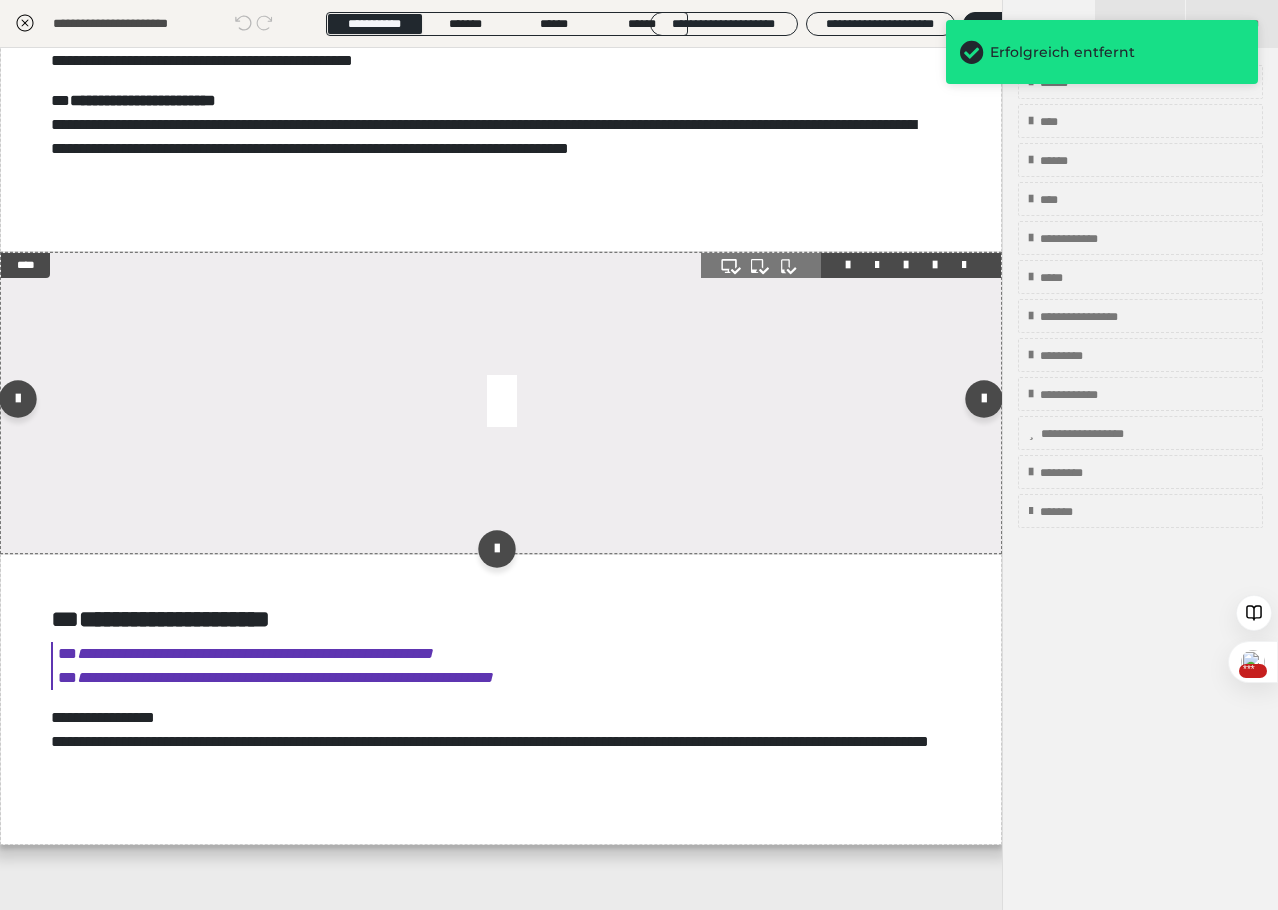 click at bounding box center [501, 403] 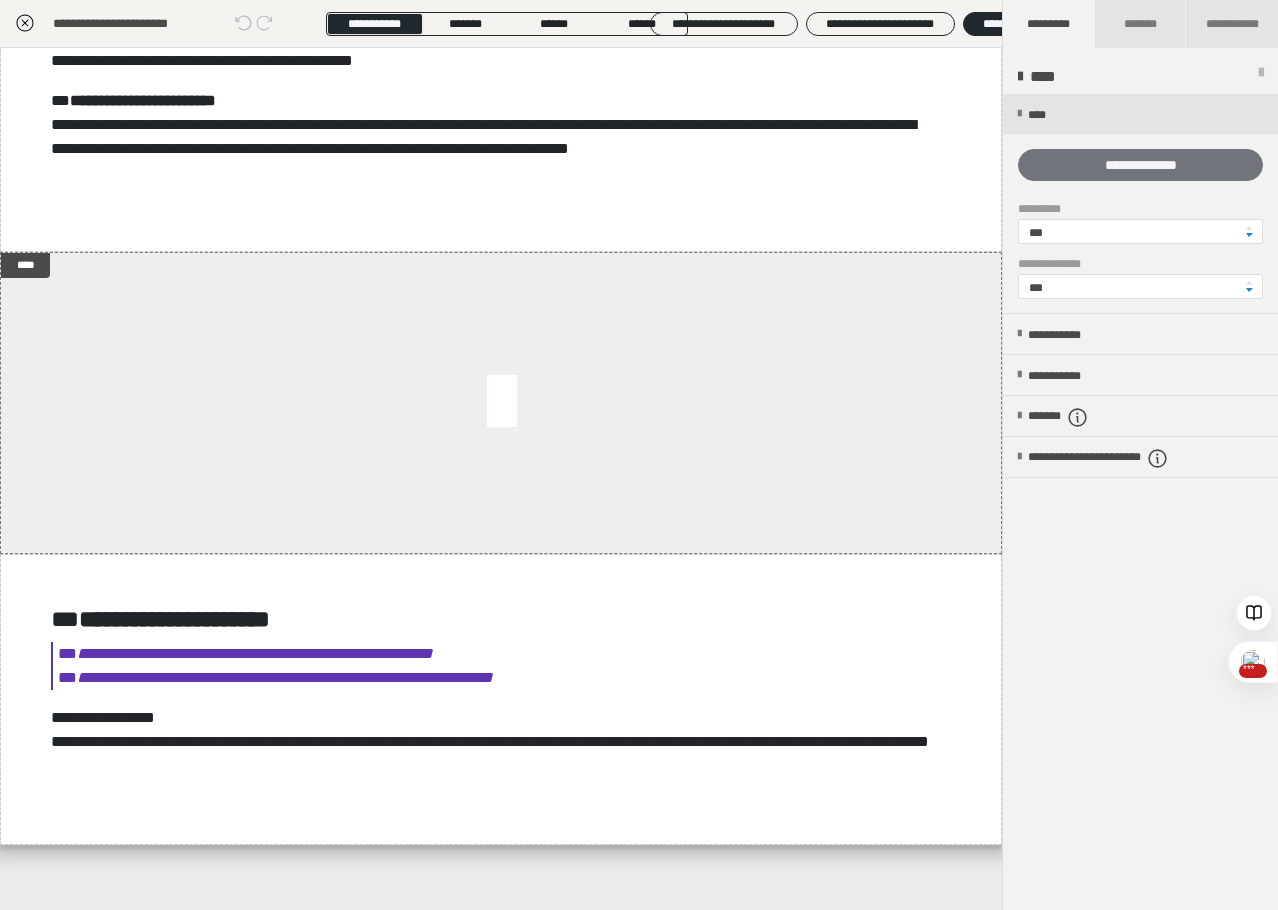 click on "**********" at bounding box center [1140, 165] 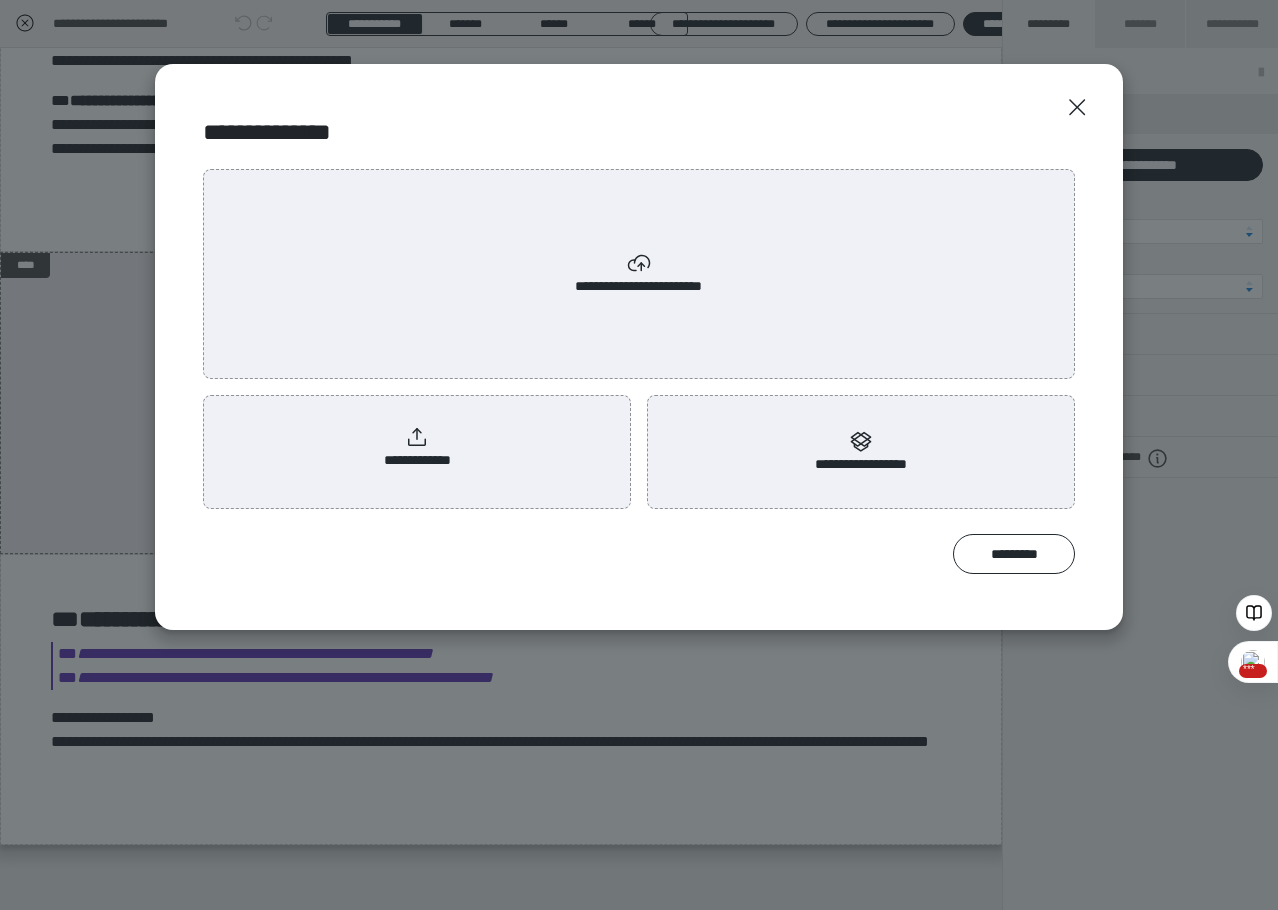 click on "**********" at bounding box center (417, 448) 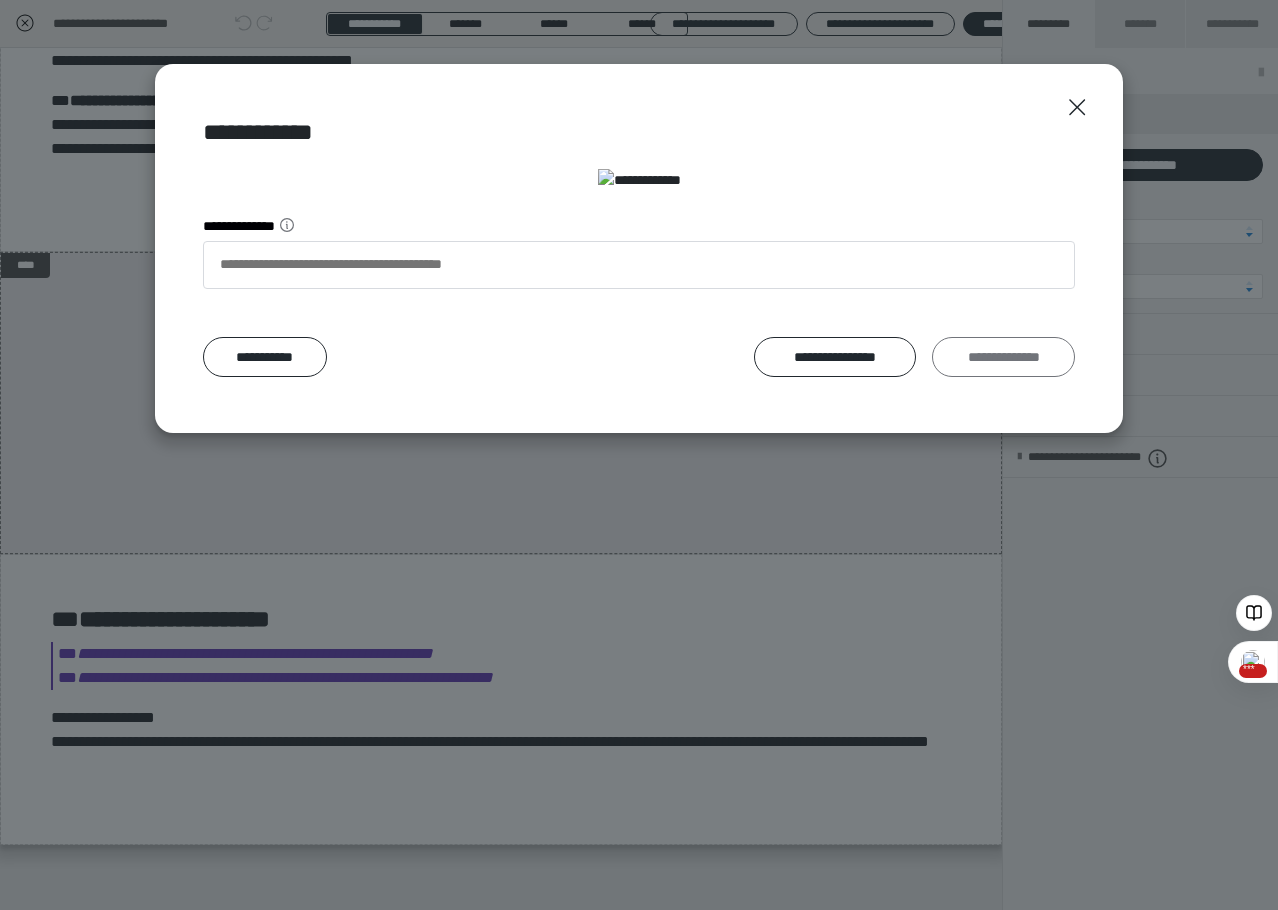 click on "**********" at bounding box center (1003, 357) 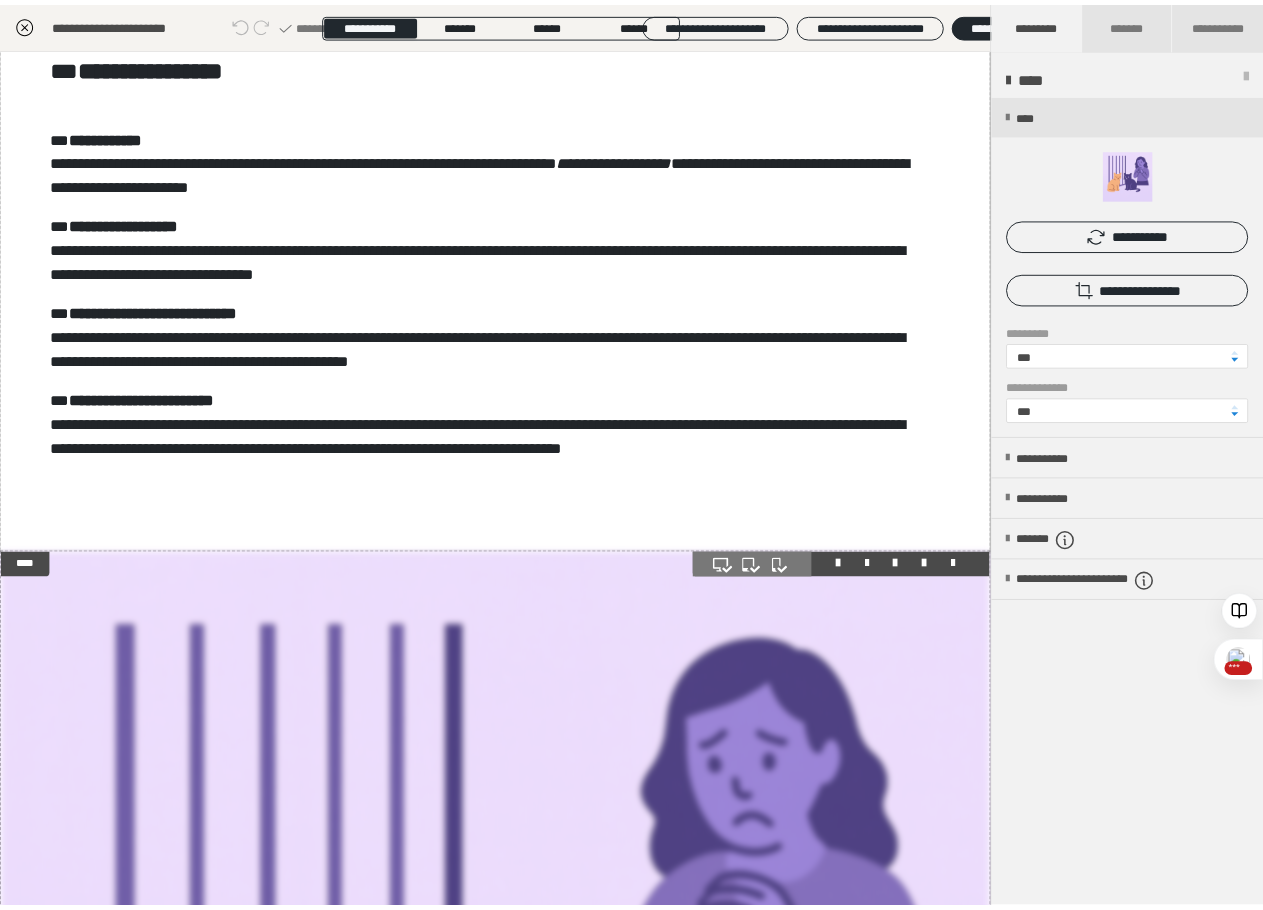 scroll, scrollTop: 1698, scrollLeft: 0, axis: vertical 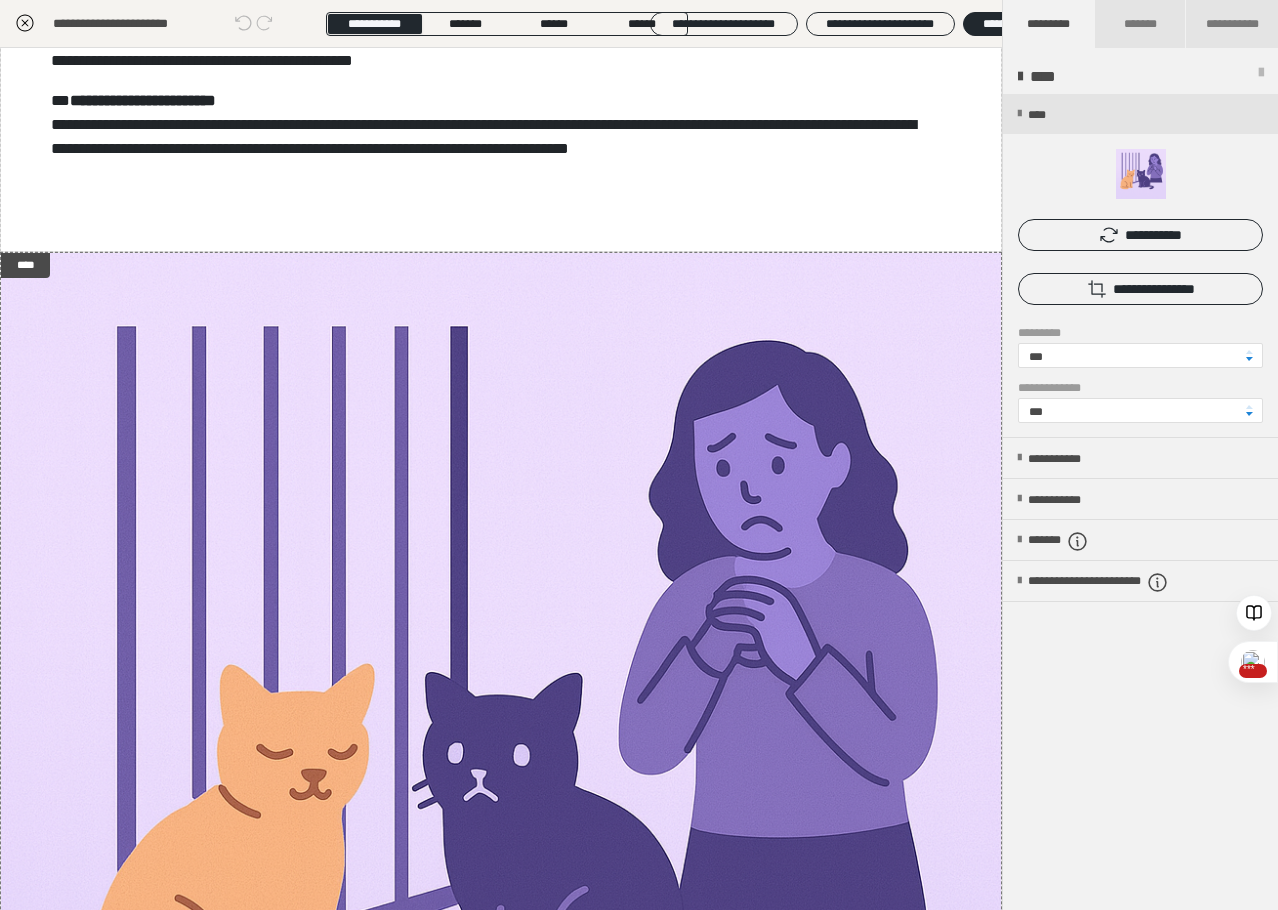 click 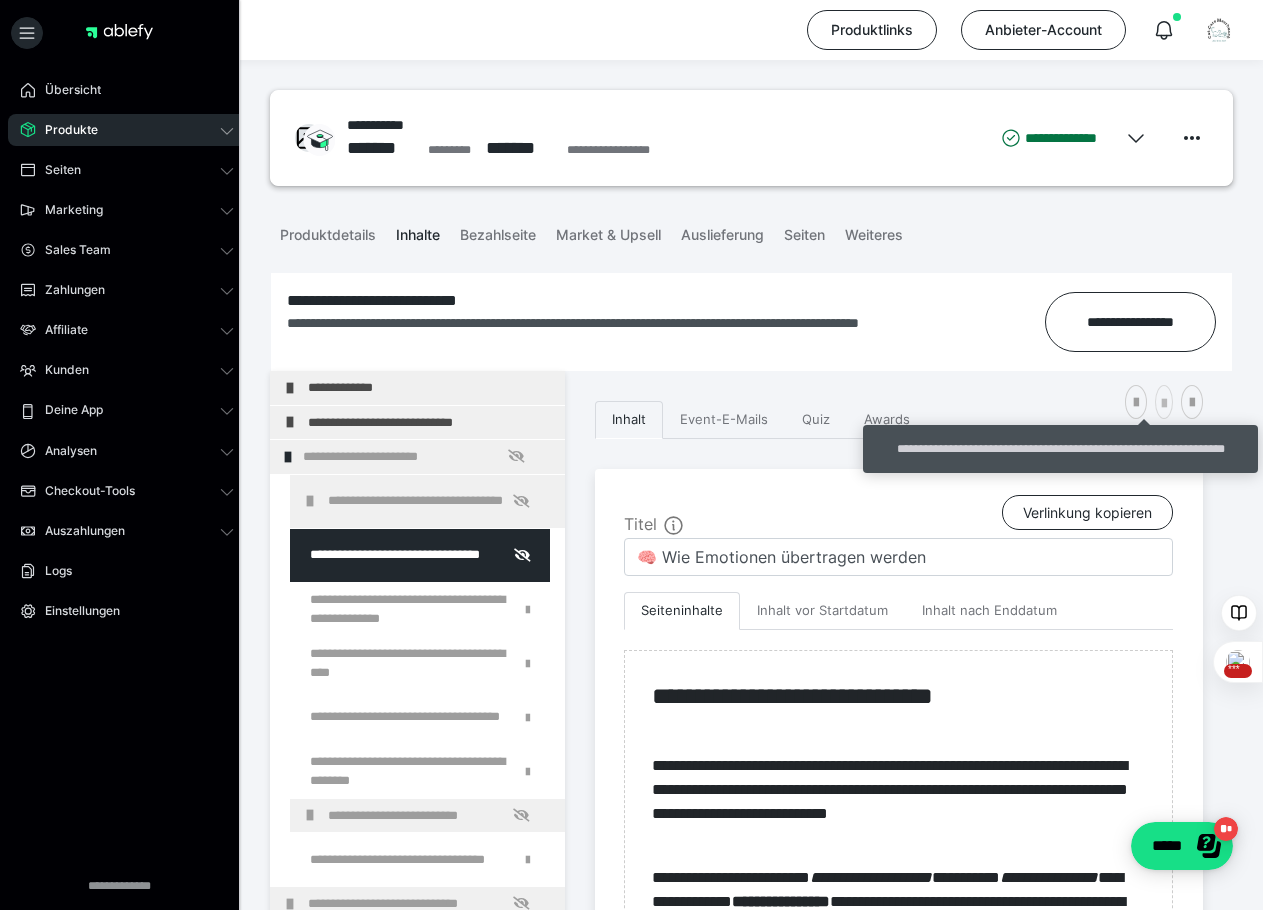 click at bounding box center [1164, 404] 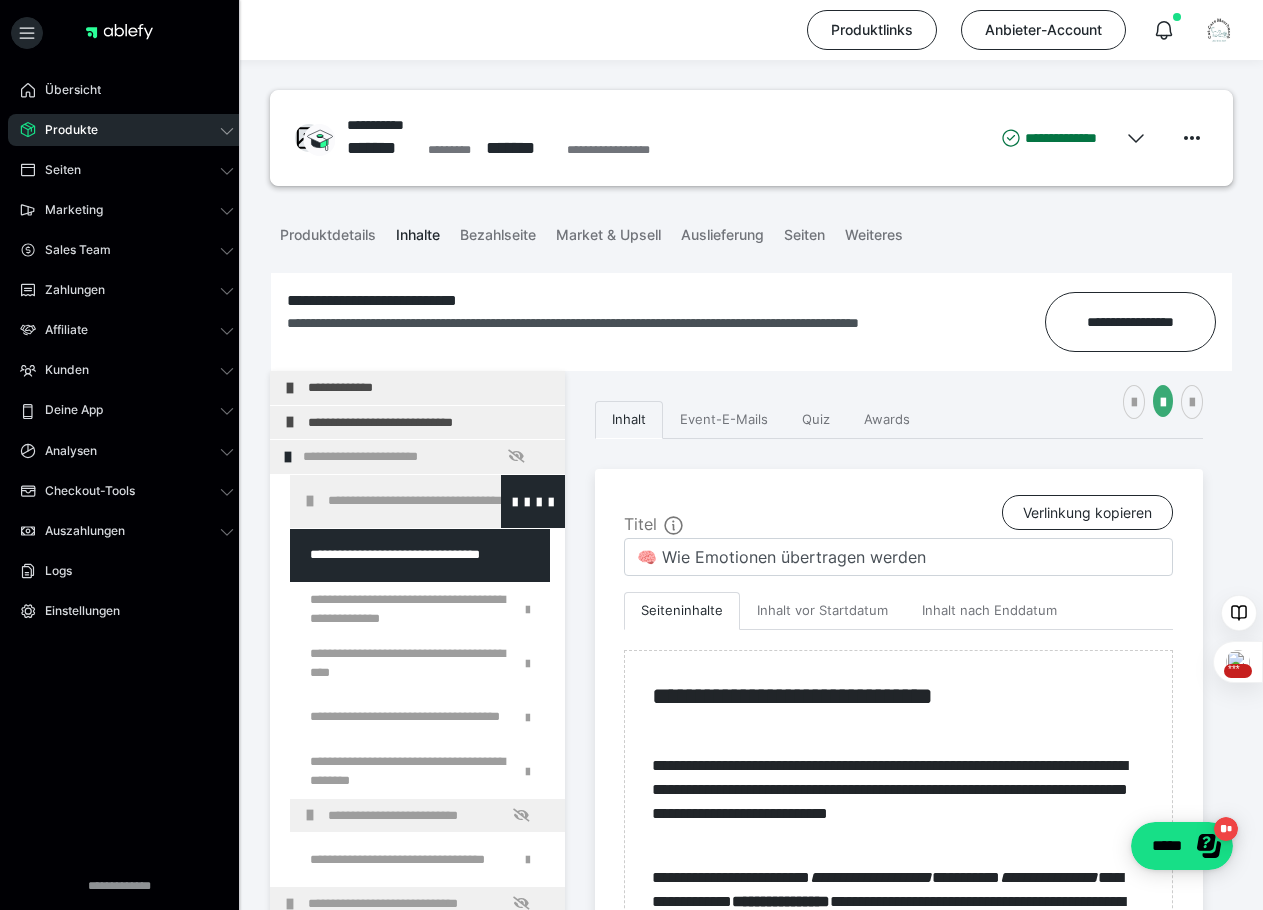 click at bounding box center (310, 501) 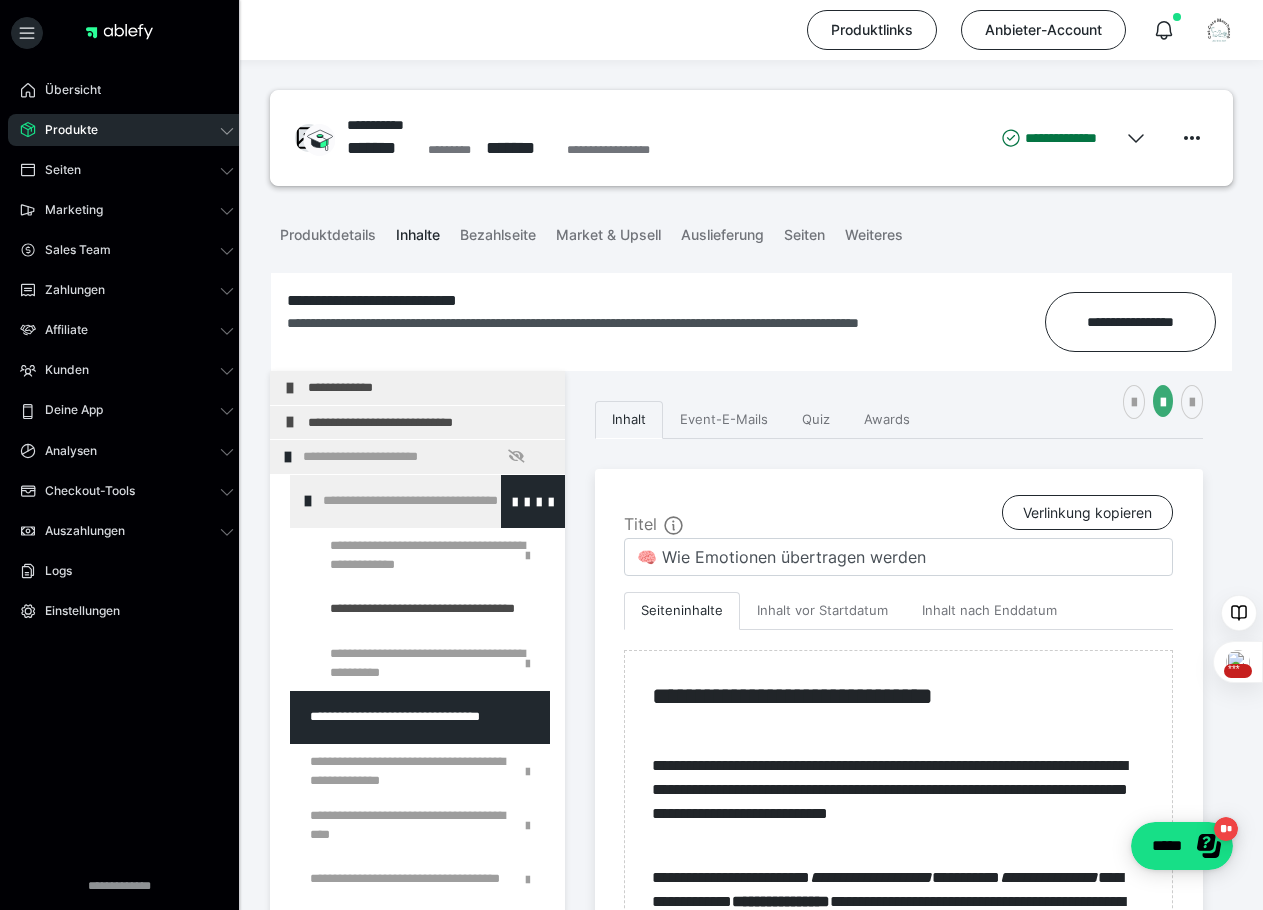 click on "**********" at bounding box center (428, 501) 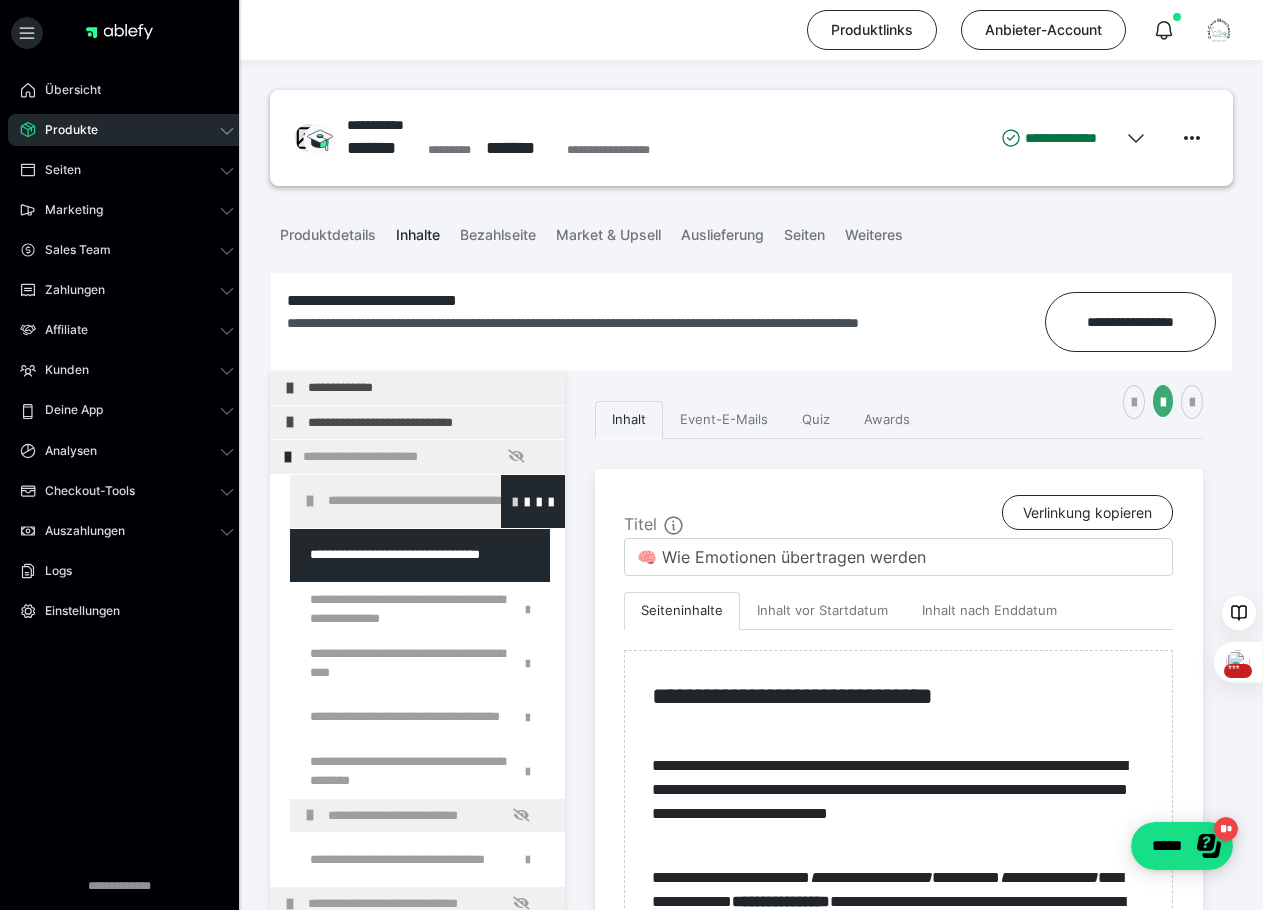 click at bounding box center [515, 501] 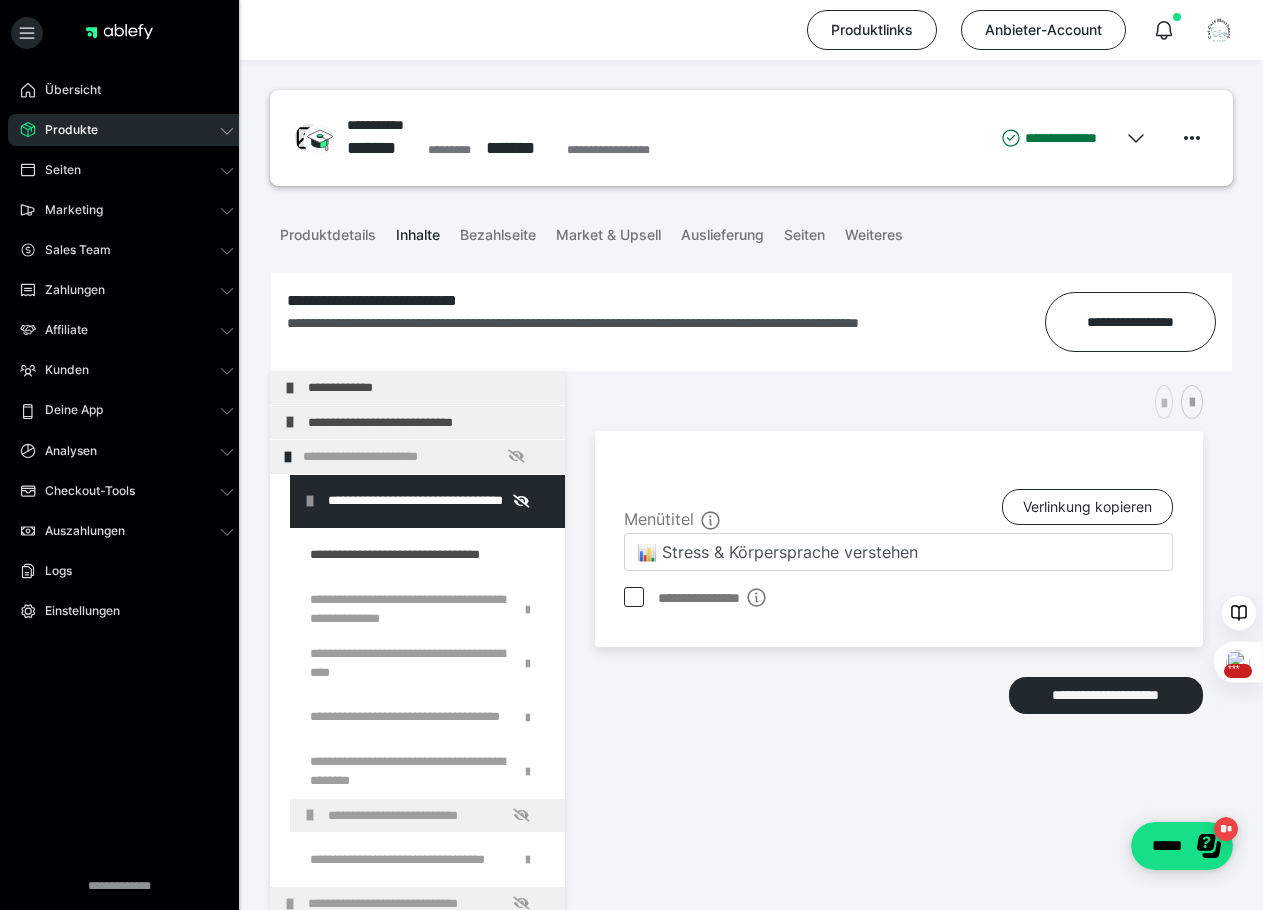 click at bounding box center (1164, 404) 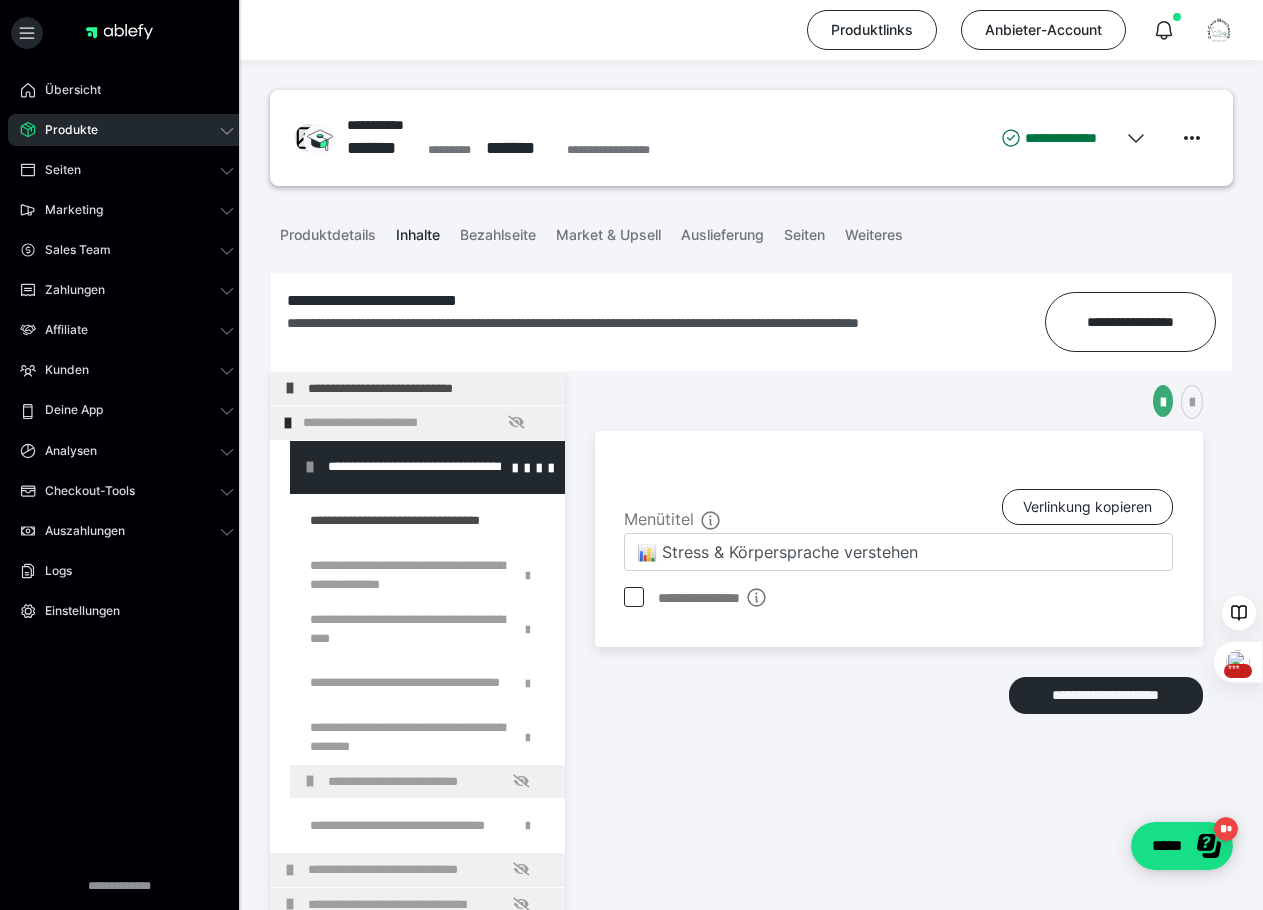 scroll, scrollTop: 69, scrollLeft: 0, axis: vertical 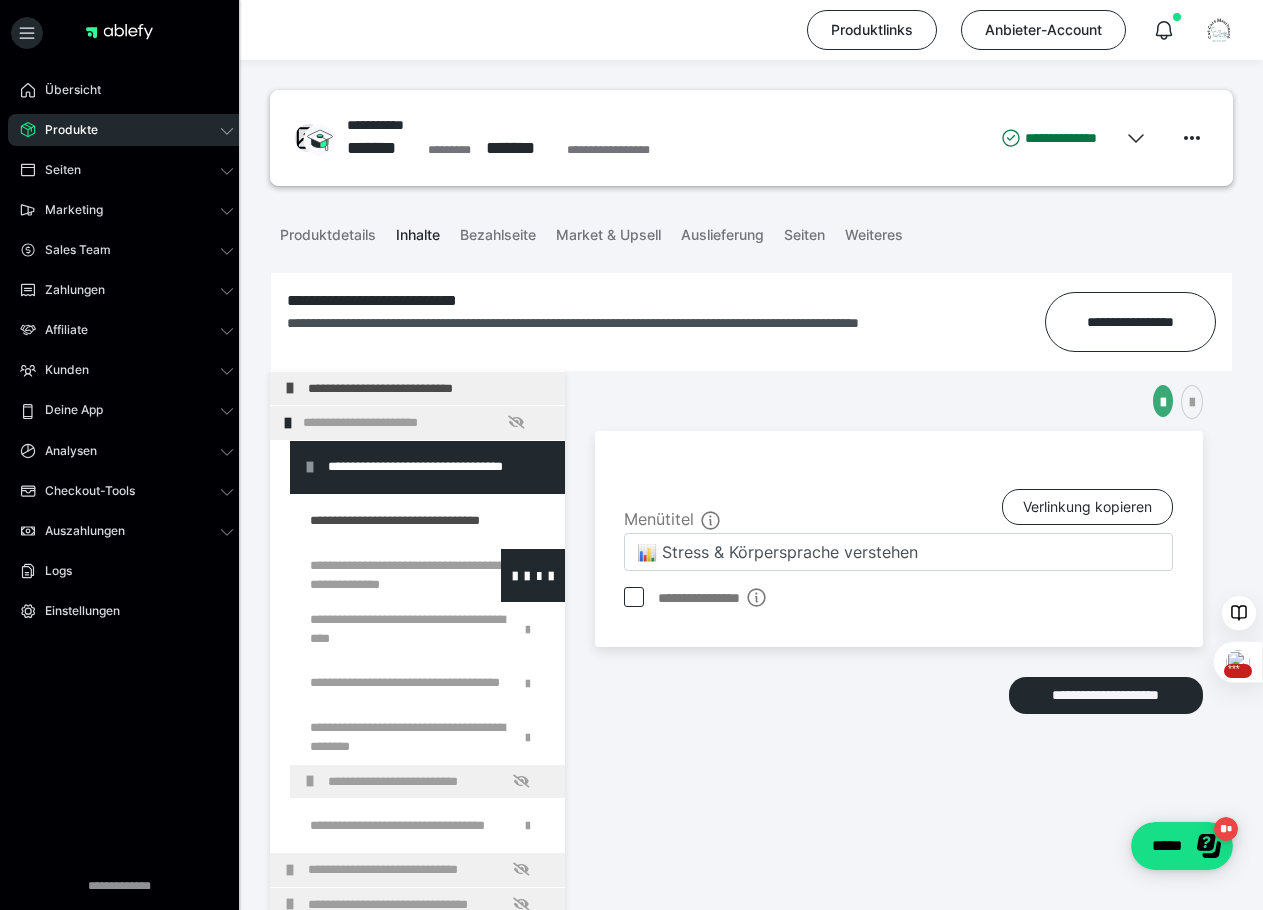 click at bounding box center (375, 575) 